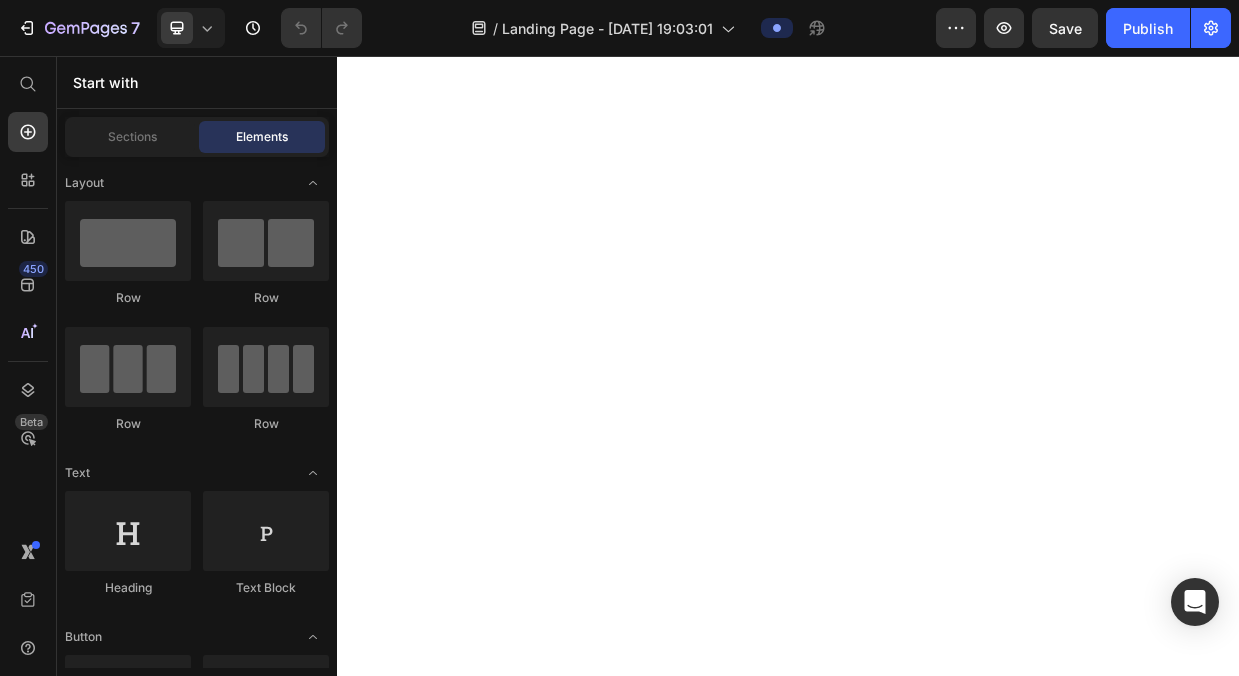 scroll, scrollTop: 0, scrollLeft: 0, axis: both 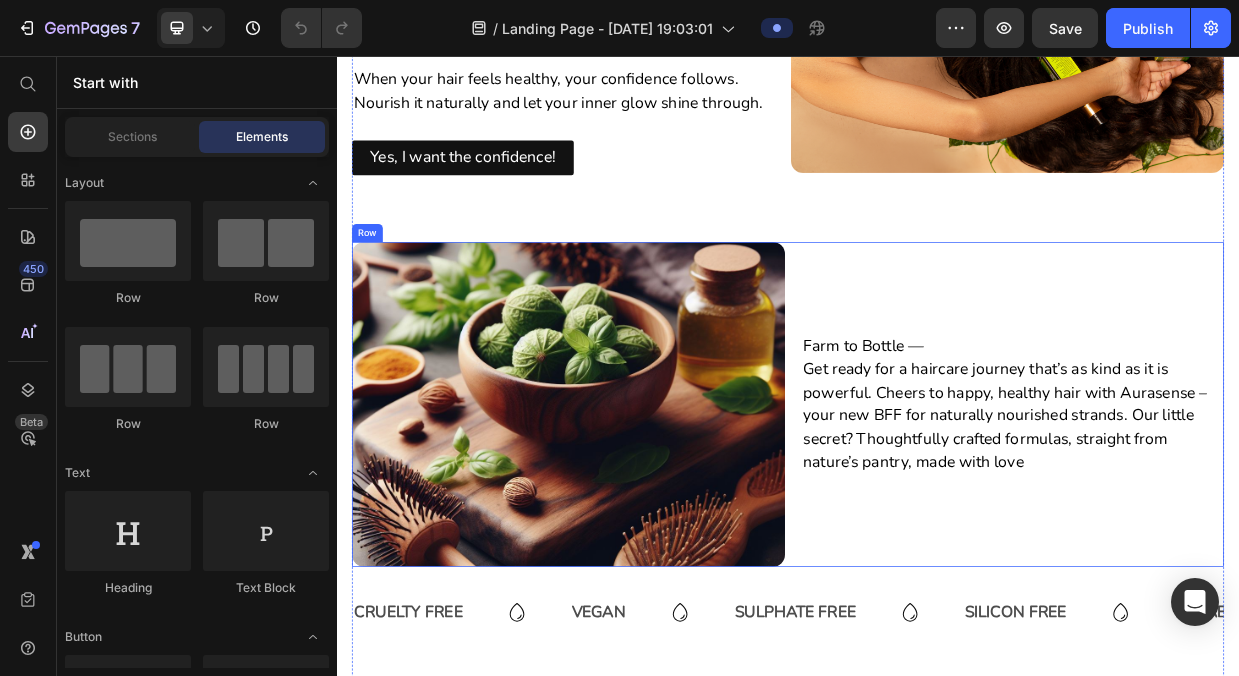 click on "Farm to Bottle — Get ready for a haircare journey that’s as kind as it is powerful. Cheers to happy, healthy hair with Aurasense – your new BFF for naturally nourished strands. Our little secret? Thoughtfully crafted formulas, straight from nature’s pantry, made with love Text Block" at bounding box center (1229, 519) 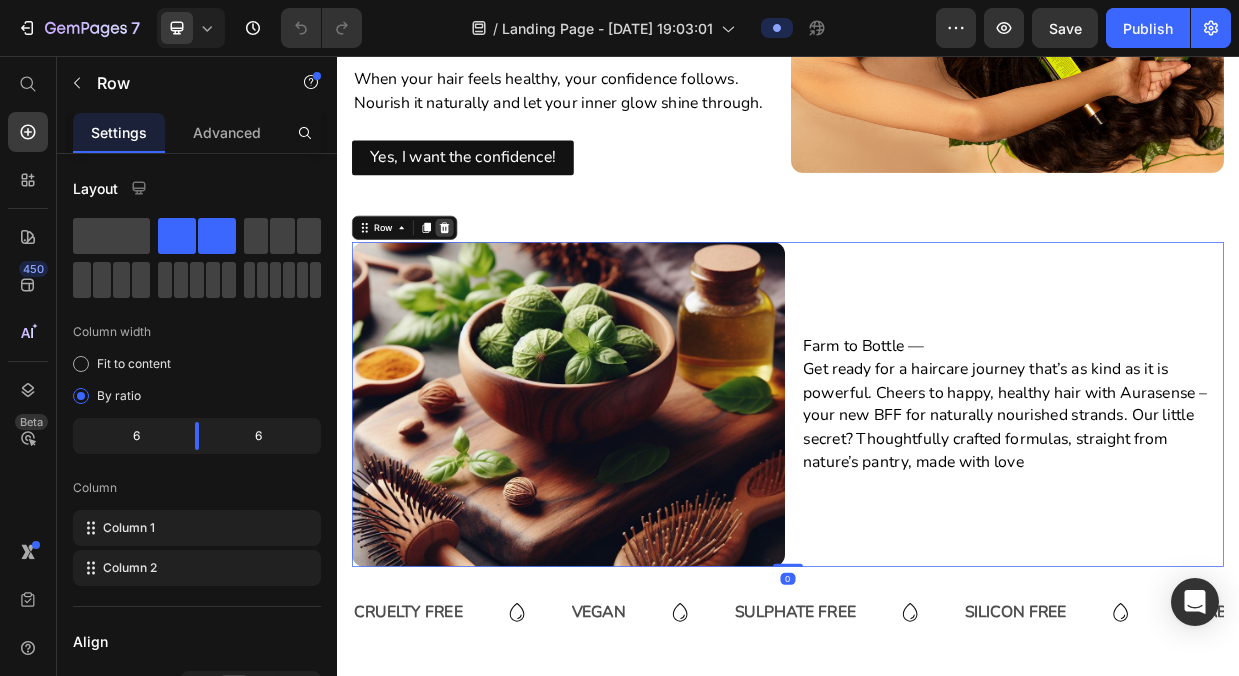 click at bounding box center (480, 284) 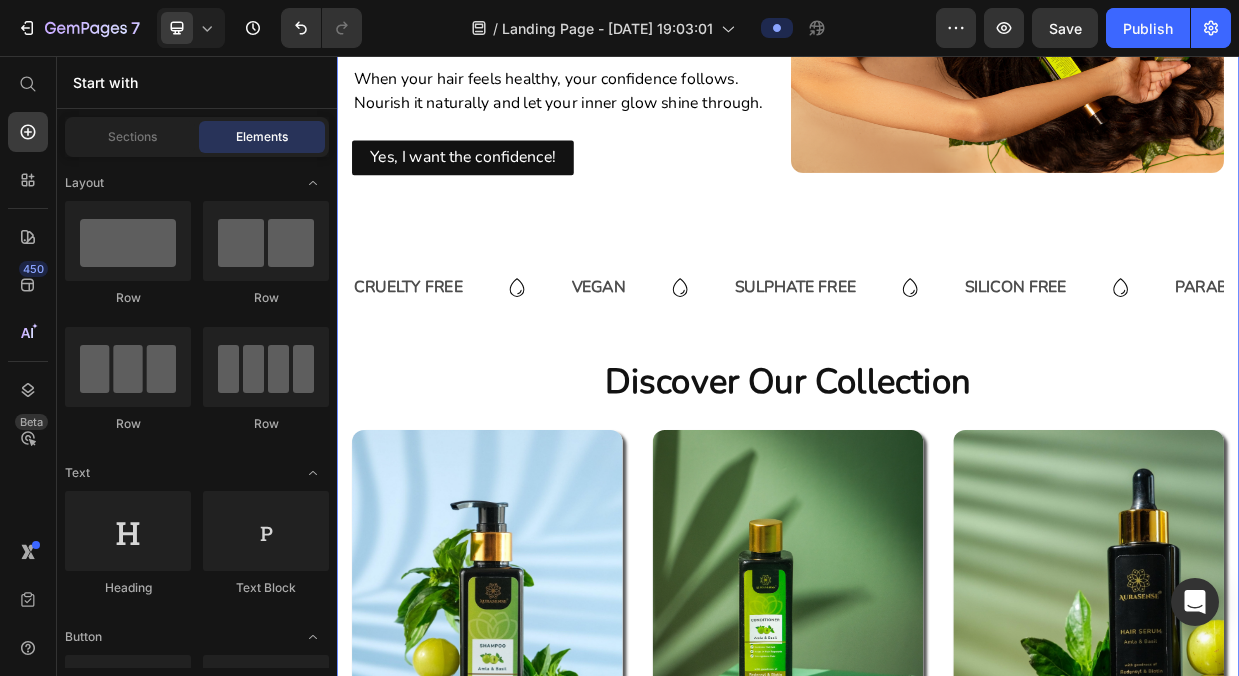 click on "Be Your Hair’s Best Friend, Naturally! Heading Confidence and self-esteem are the cornerstones  of a fulfilling life.  #myauramysense Text Block When your hair feels healthy, your confidence follows. Nourish it naturally and let your inner glow shine through. Text Block Yes, I want the confidence! Button Image Row CRUELTY FREE Text
VEGAN Text
SULPHATE FREE Text
SILICON FREE Text
PARABEN FREE Text Block
DERMATOLOGICALLY TESTED Text Block
CRUELTY FREE Text
VEGAN Text
SULPHATE FREE Text
SILICON FREE Text
PARABEN FREE Text Block
DERMATOLOGICALLY TESTED Text Block
Marquee discover Our Collection Heading Product Images Amla And Basil Shampoo Product Title Learn More Button Row Product Images Amla And Basil Conditioner Product Title Learn More Button Row Product Images Amla And Basil Hair Serum Product Title Learn More Row" at bounding box center [937, 598] 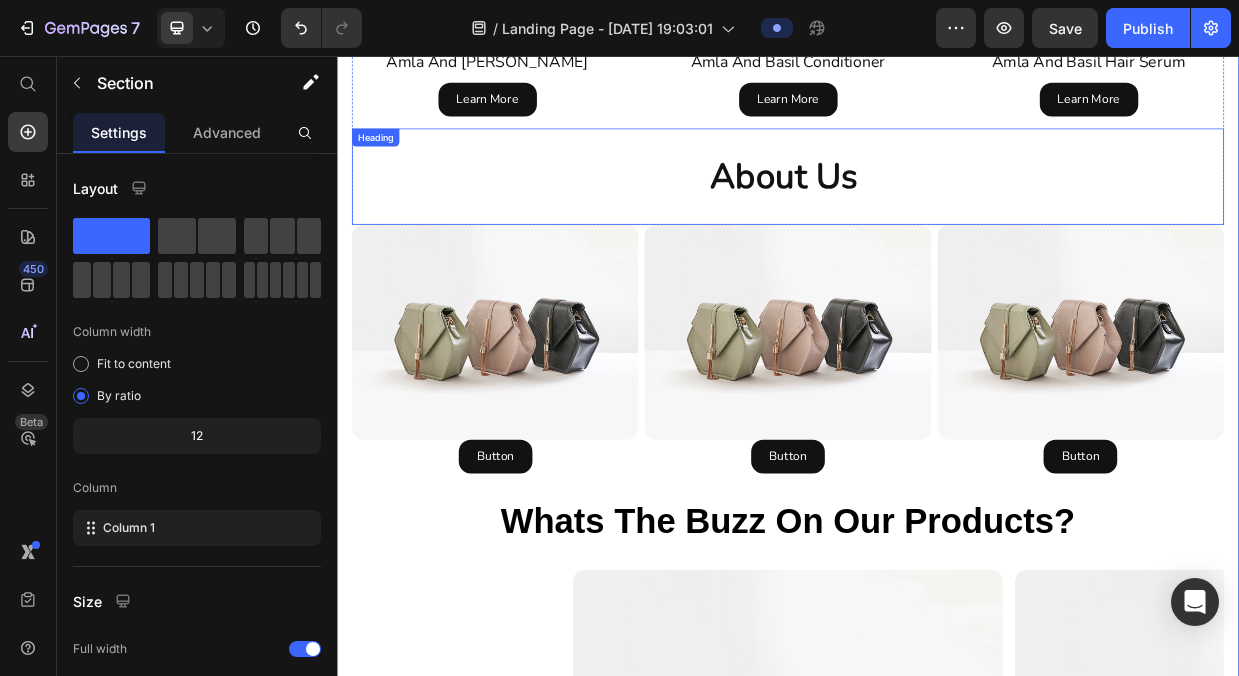 scroll, scrollTop: 1401, scrollLeft: 0, axis: vertical 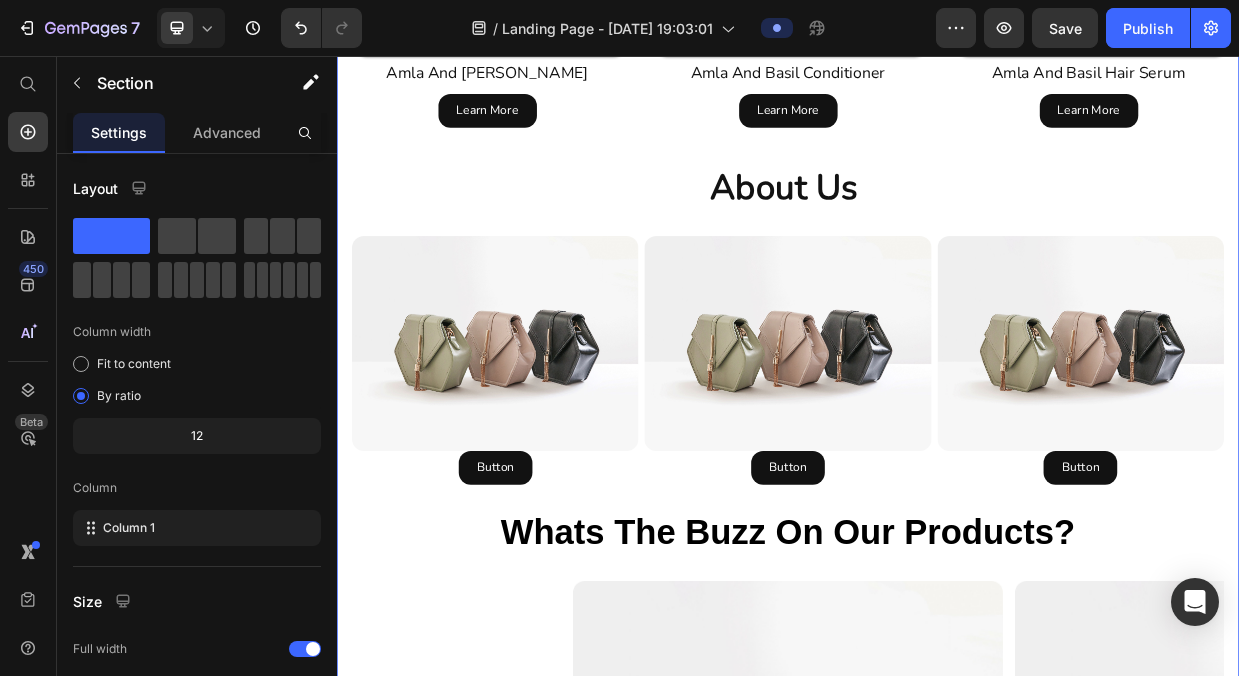 click at bounding box center (537, -189) 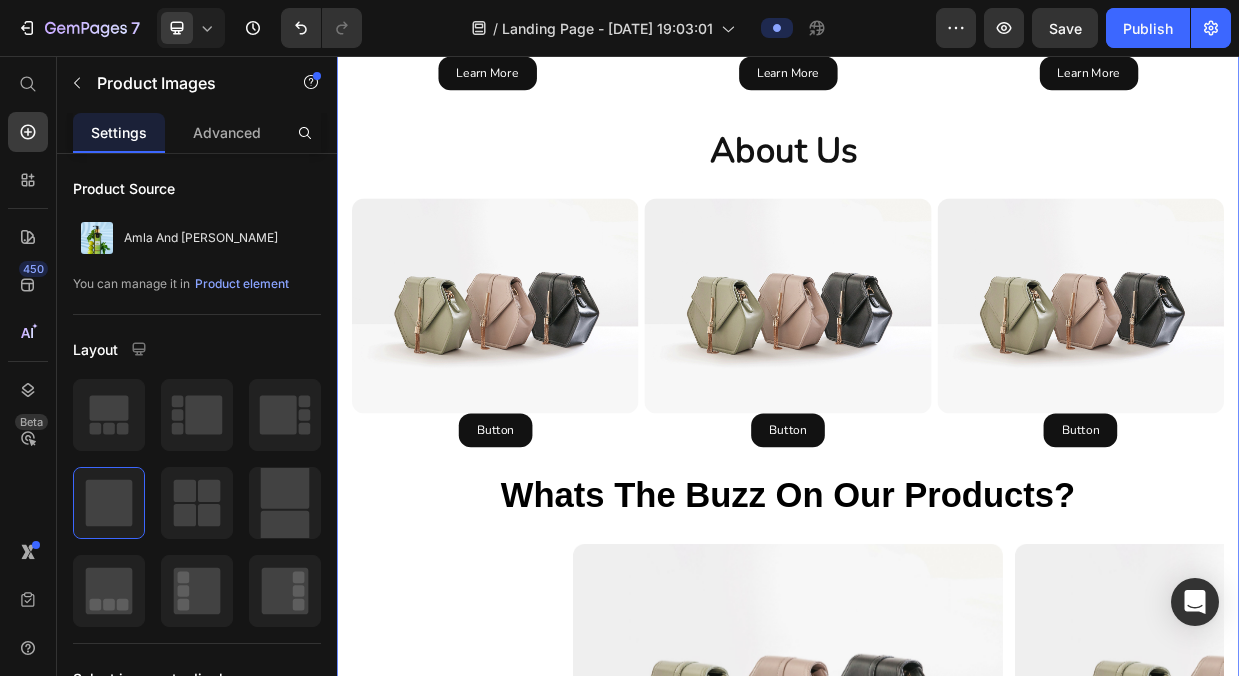 scroll, scrollTop: 1455, scrollLeft: 0, axis: vertical 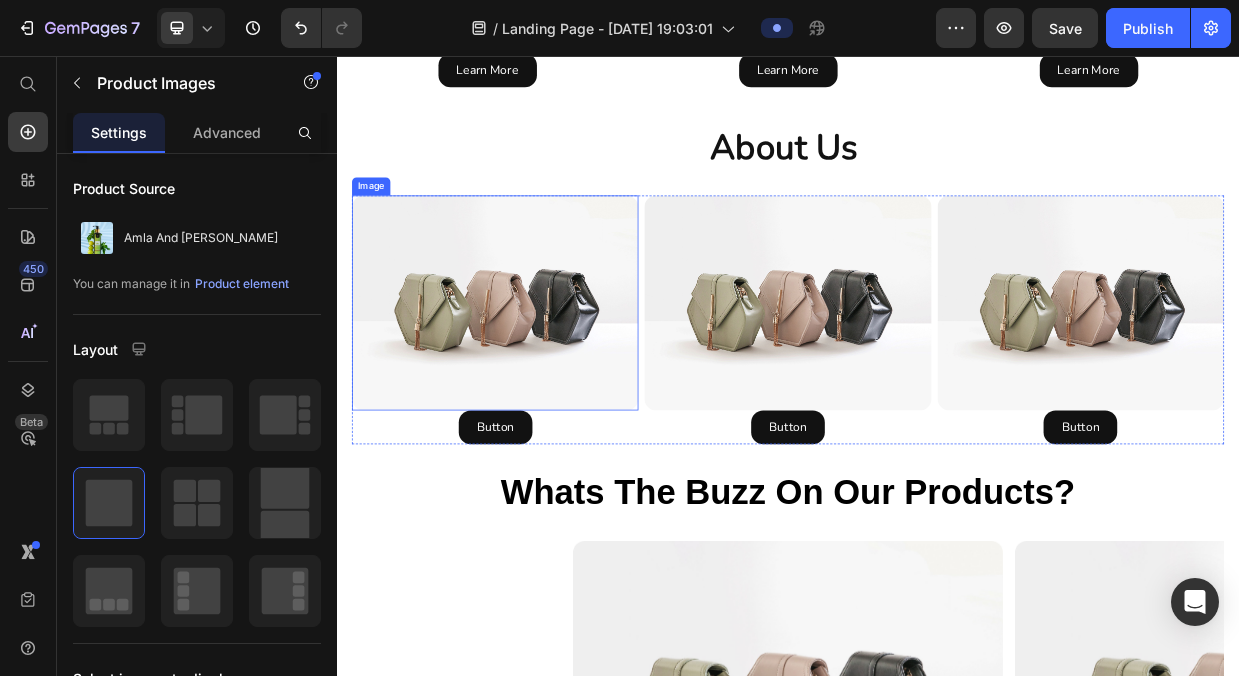 click at bounding box center (547, 384) 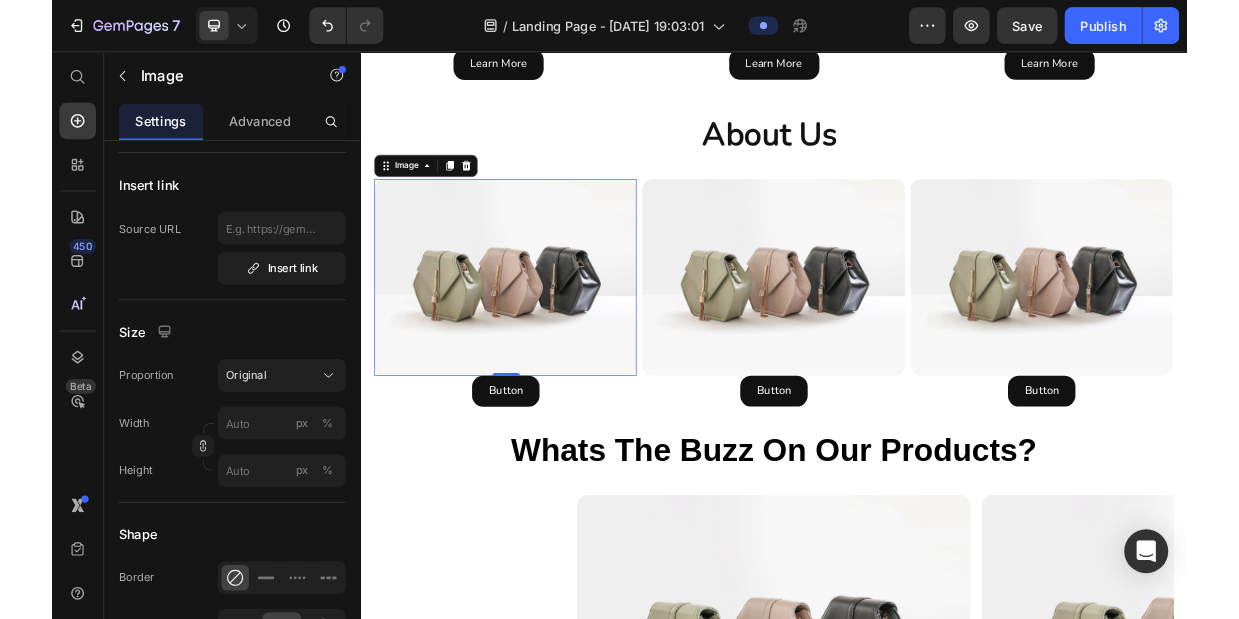 scroll, scrollTop: 0, scrollLeft: 0, axis: both 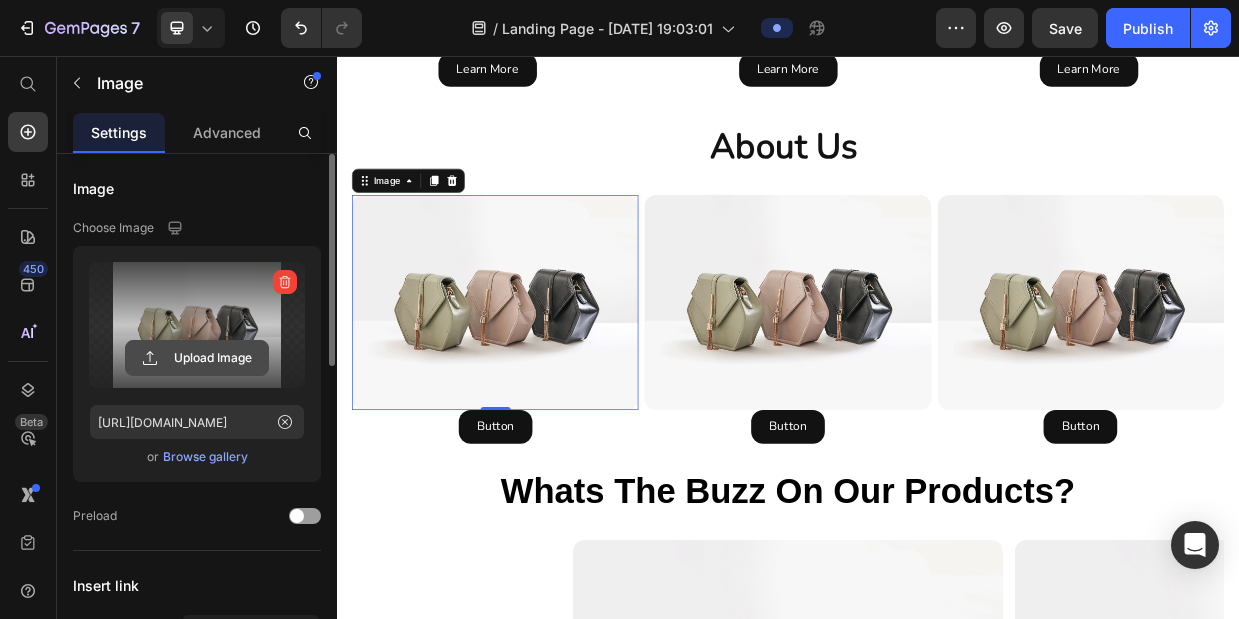 click 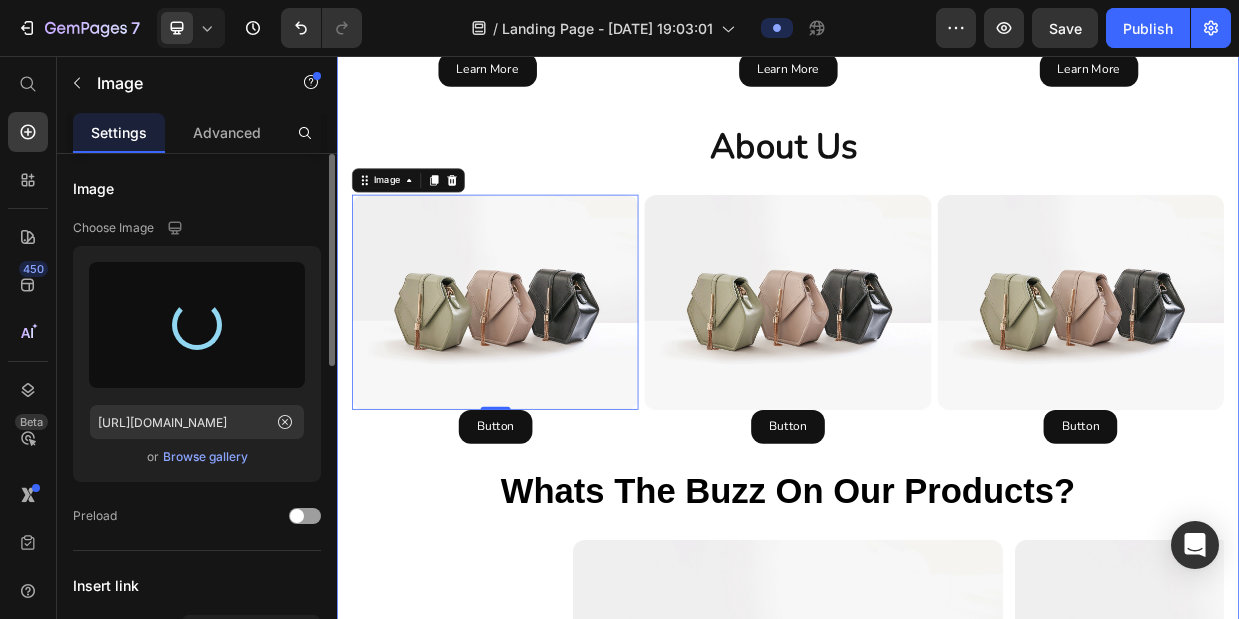 type on "[URL][DOMAIN_NAME]" 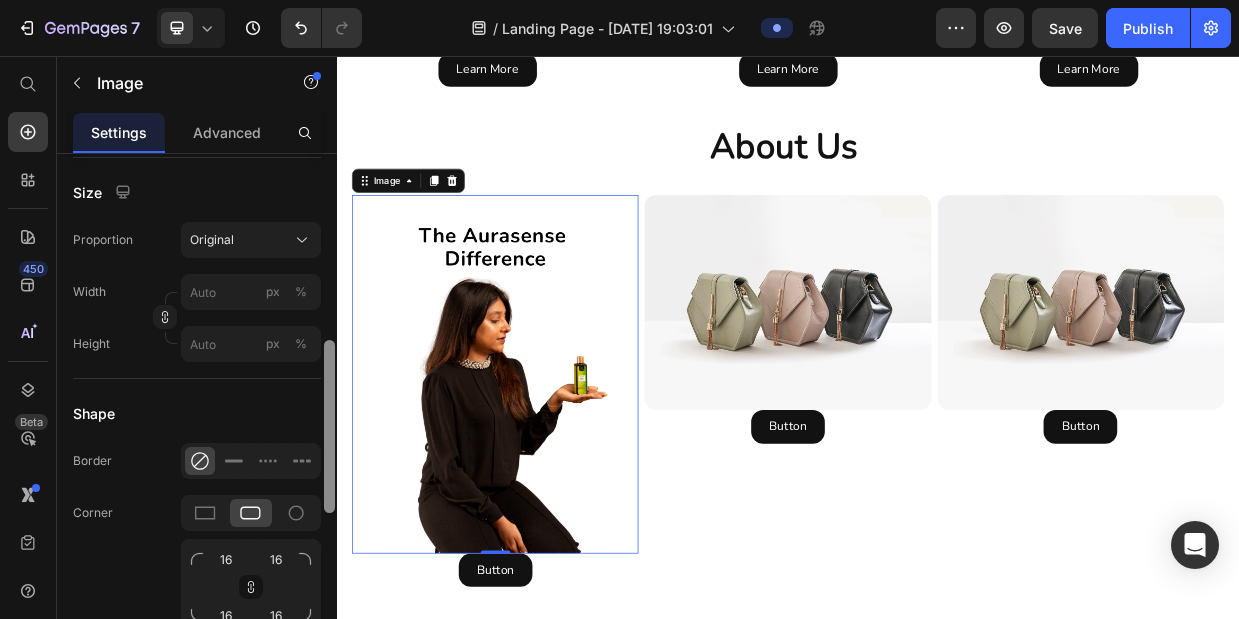 scroll, scrollTop: 556, scrollLeft: 0, axis: vertical 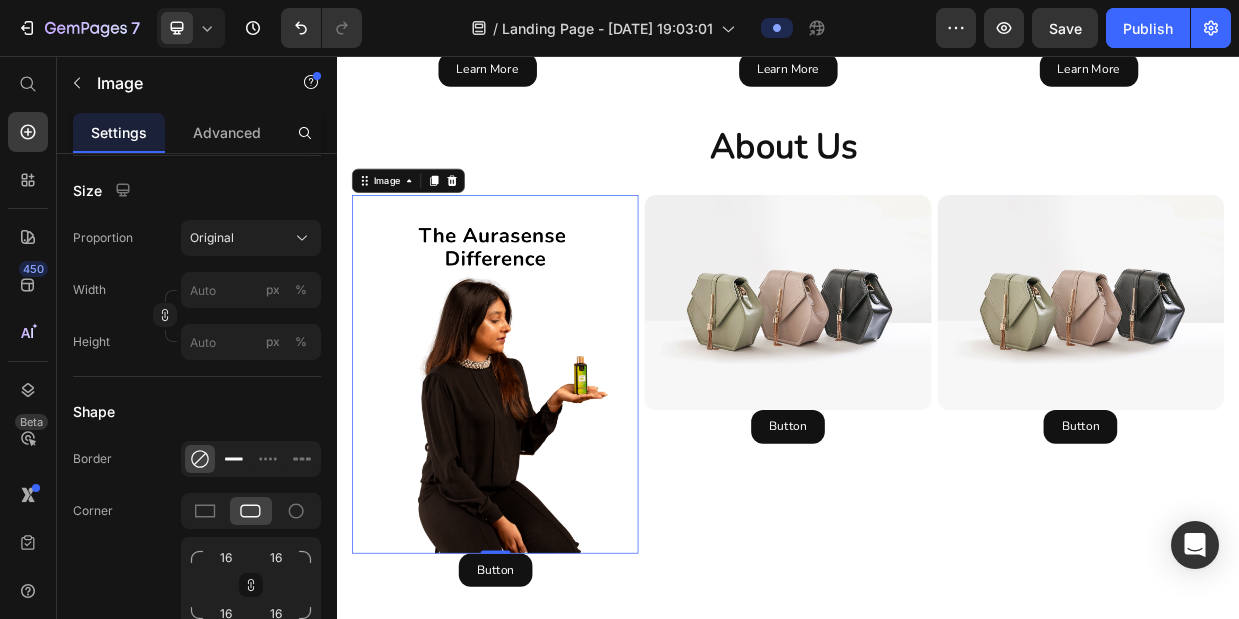 click 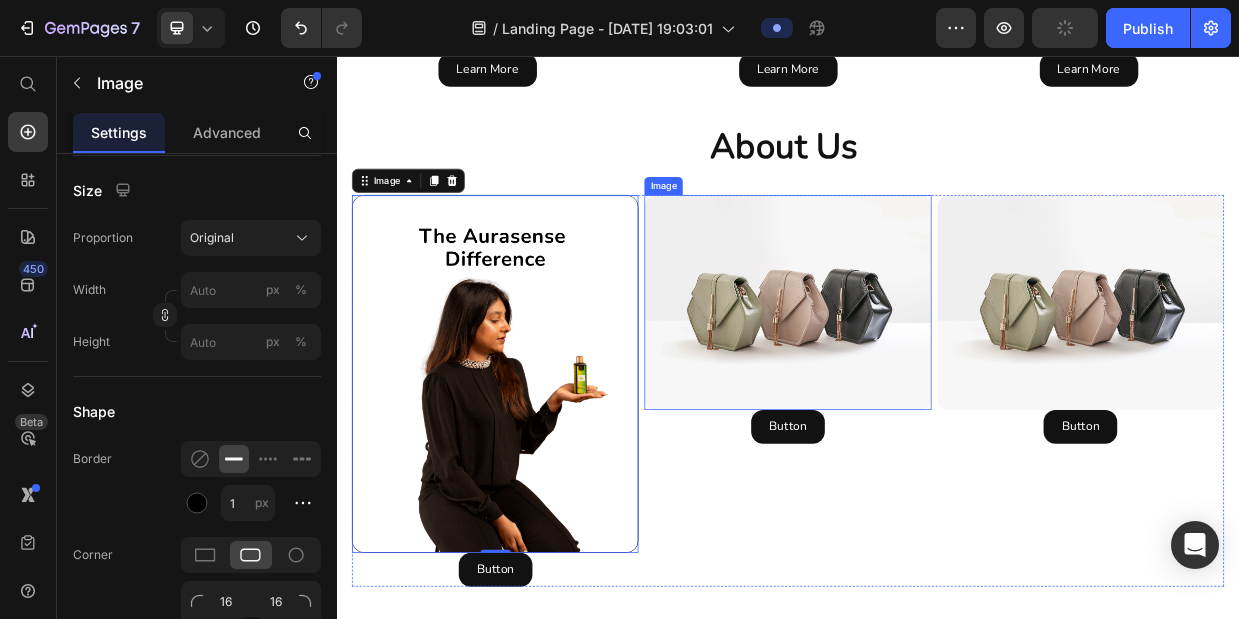 click at bounding box center (936, 384) 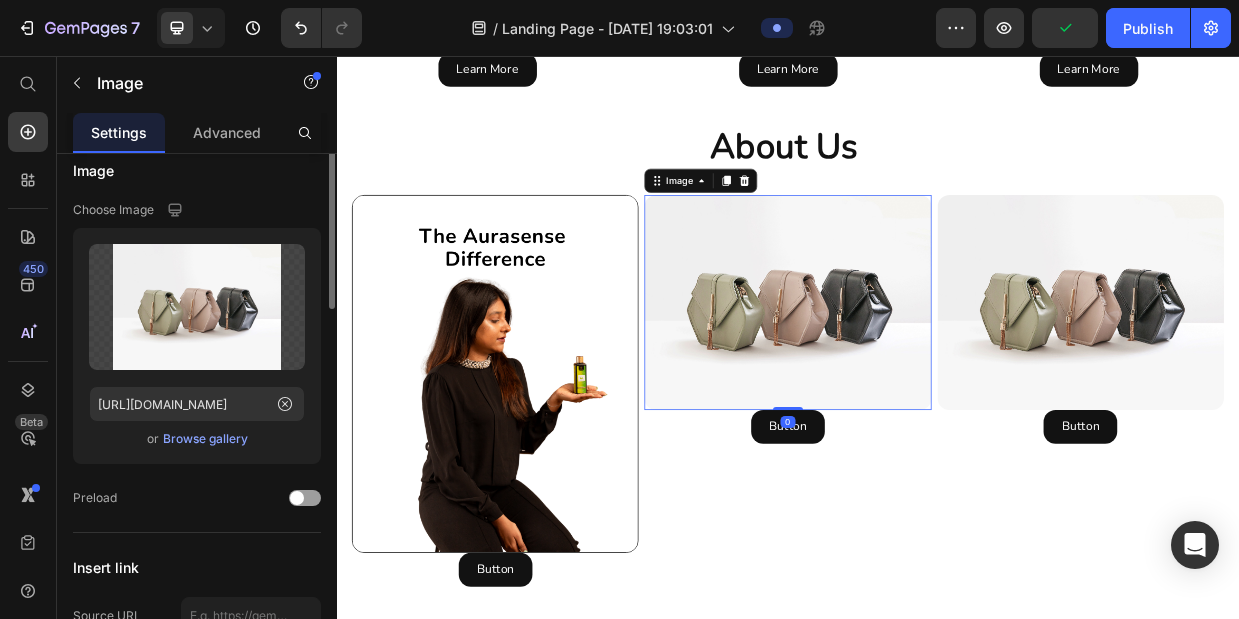 scroll, scrollTop: 0, scrollLeft: 0, axis: both 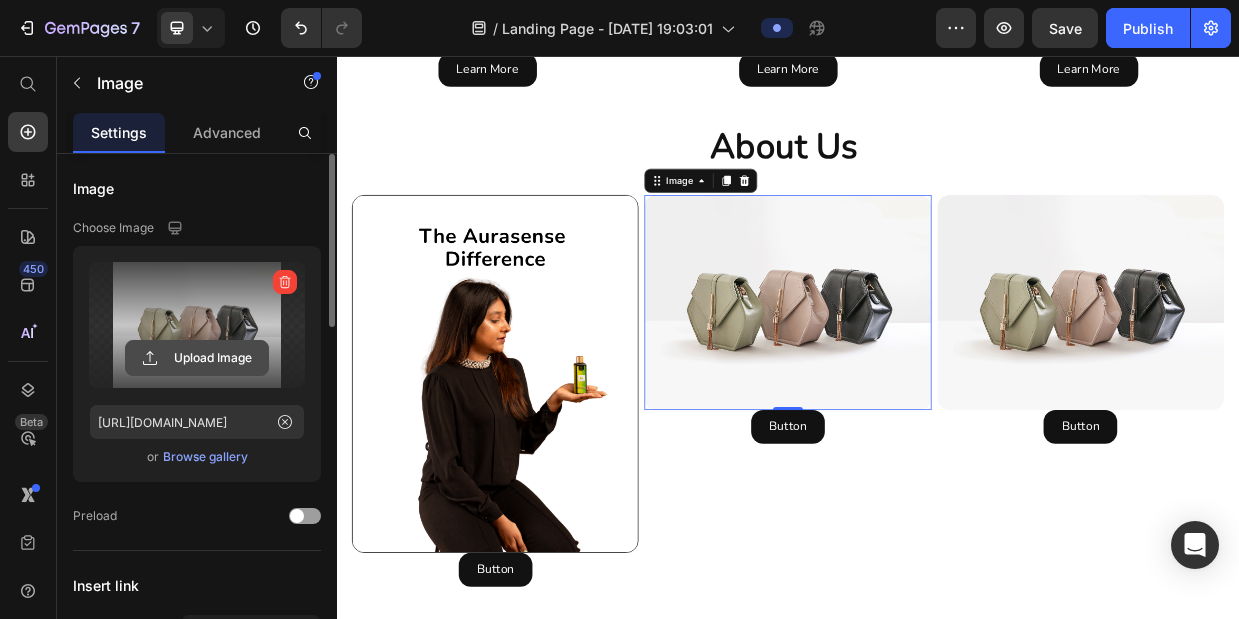 click 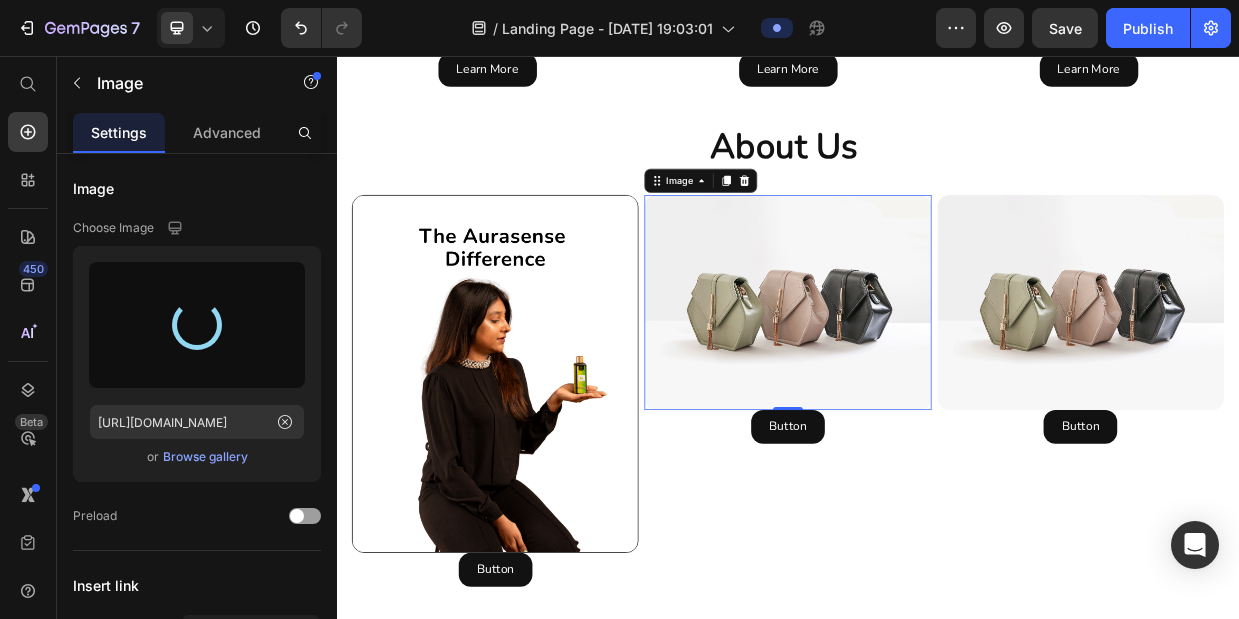 type on "[URL][DOMAIN_NAME]" 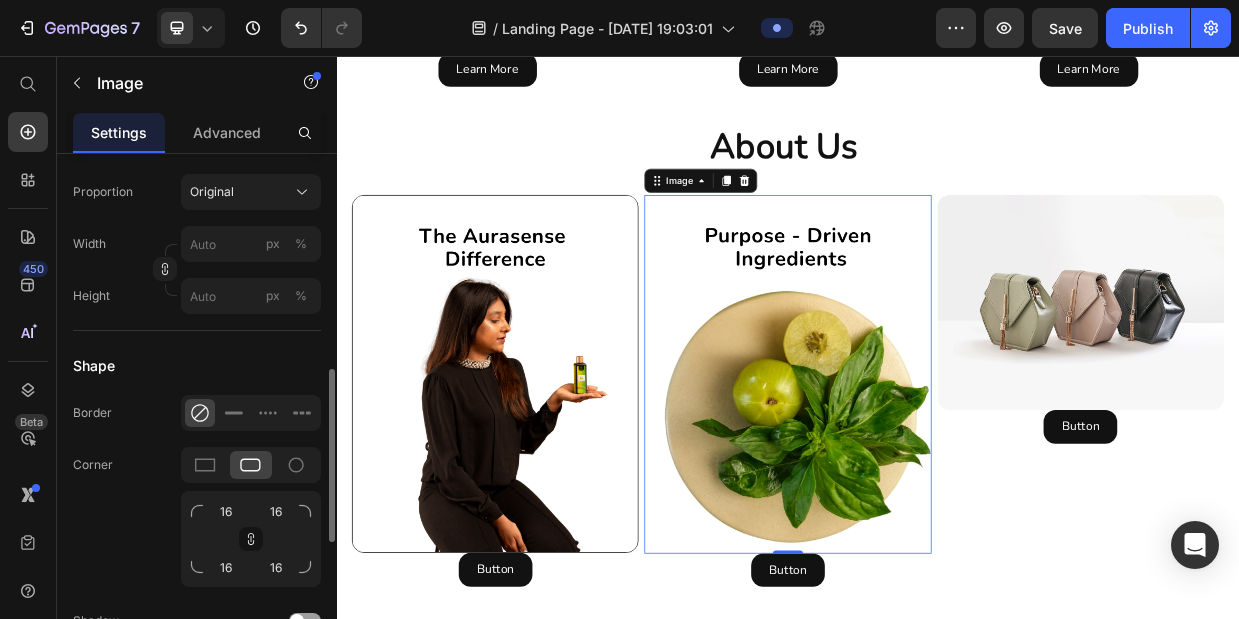 scroll, scrollTop: 614, scrollLeft: 0, axis: vertical 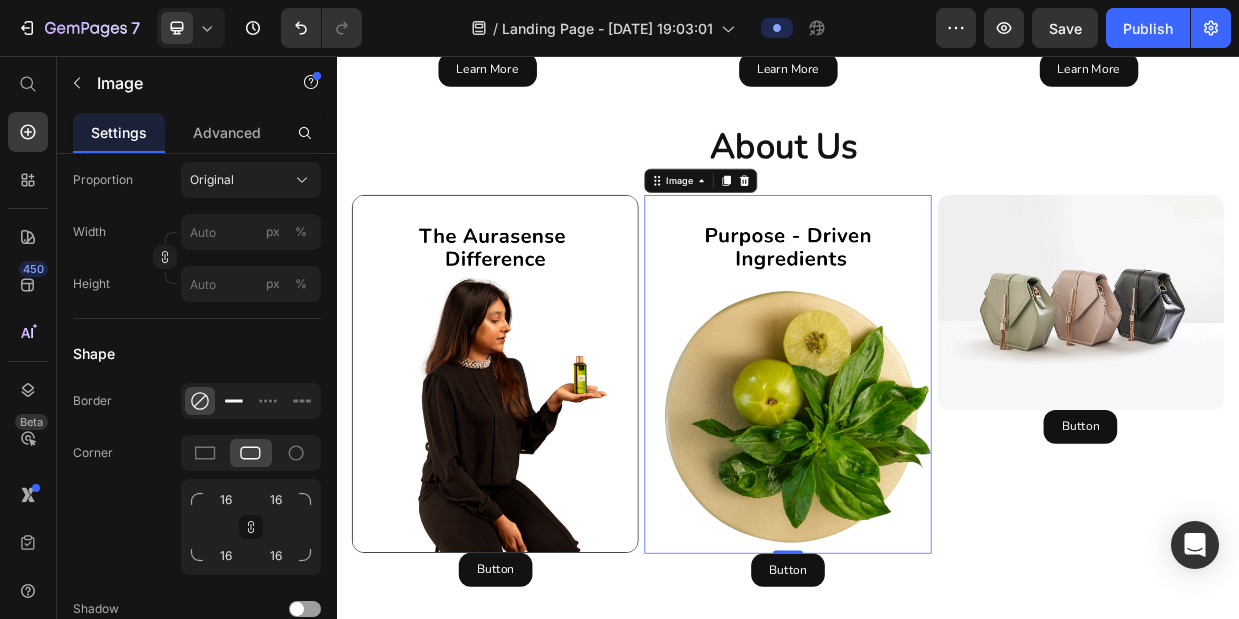 click 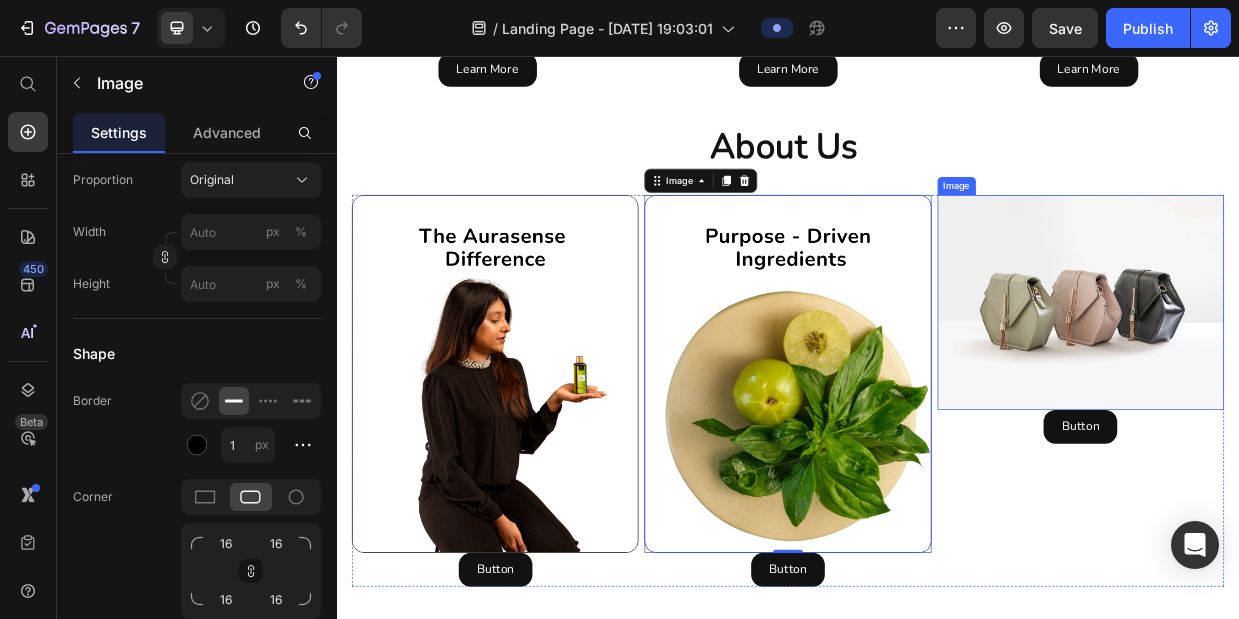 click at bounding box center (1326, 384) 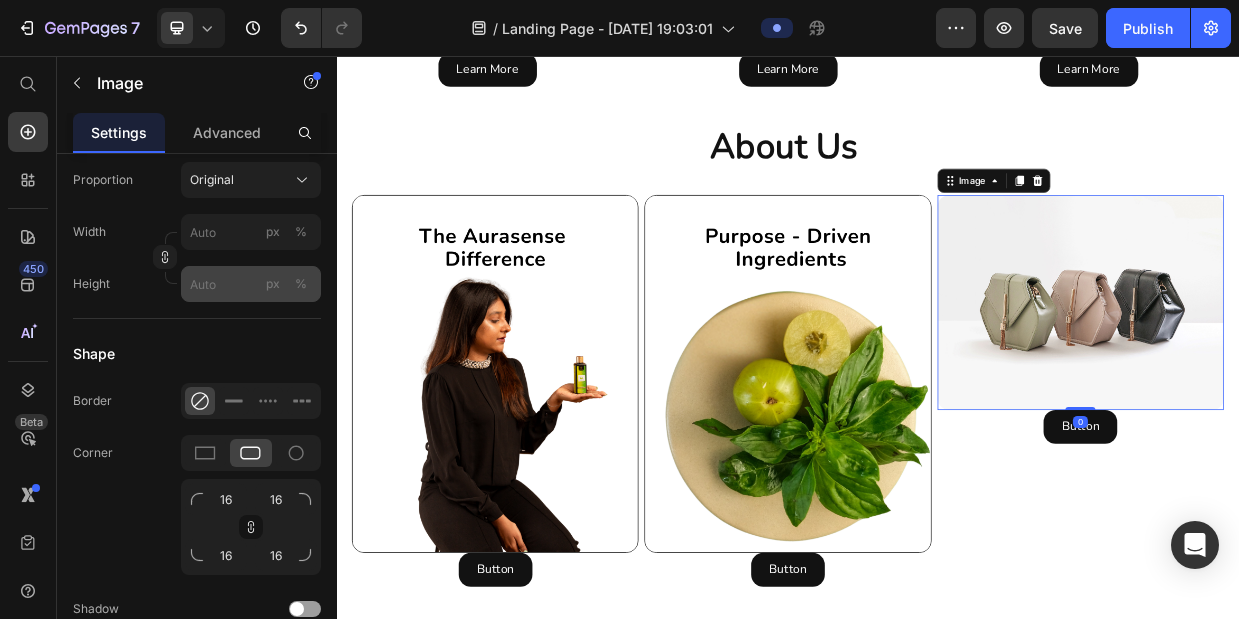 scroll, scrollTop: 0, scrollLeft: 0, axis: both 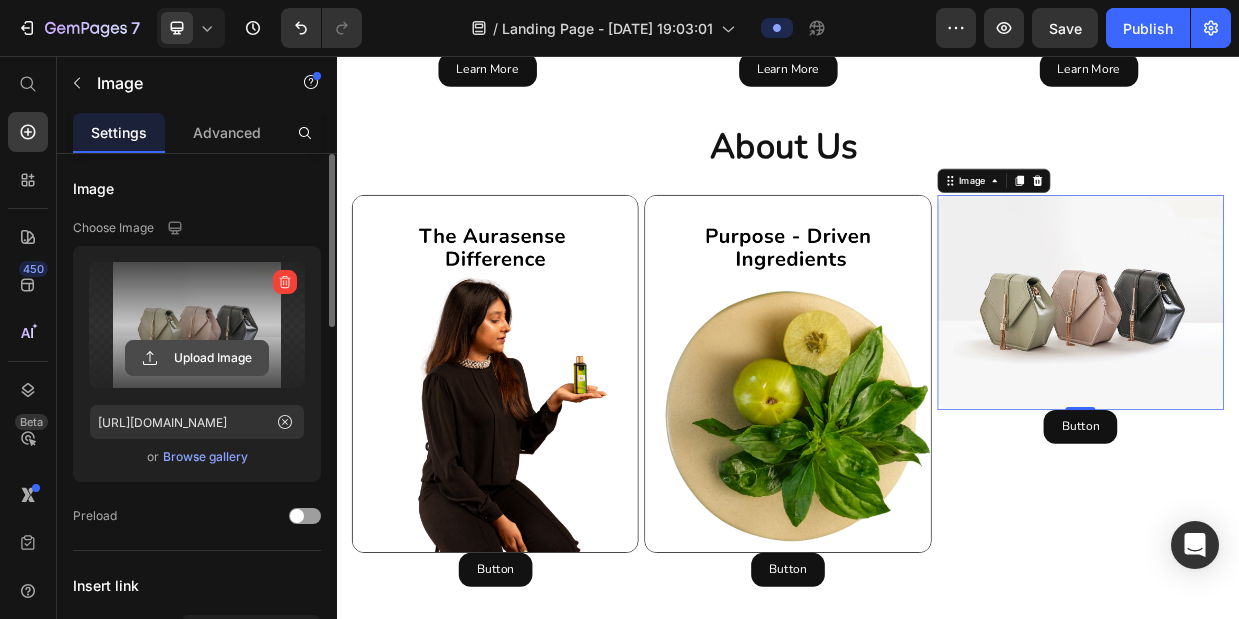 click 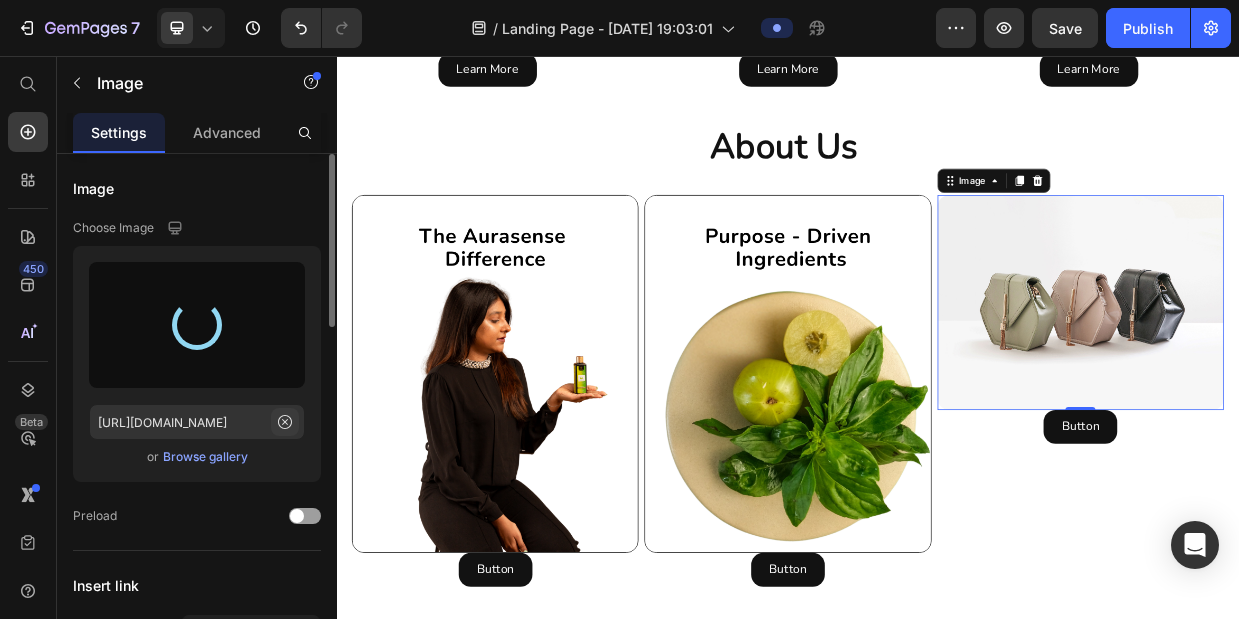 type on "[URL][DOMAIN_NAME]" 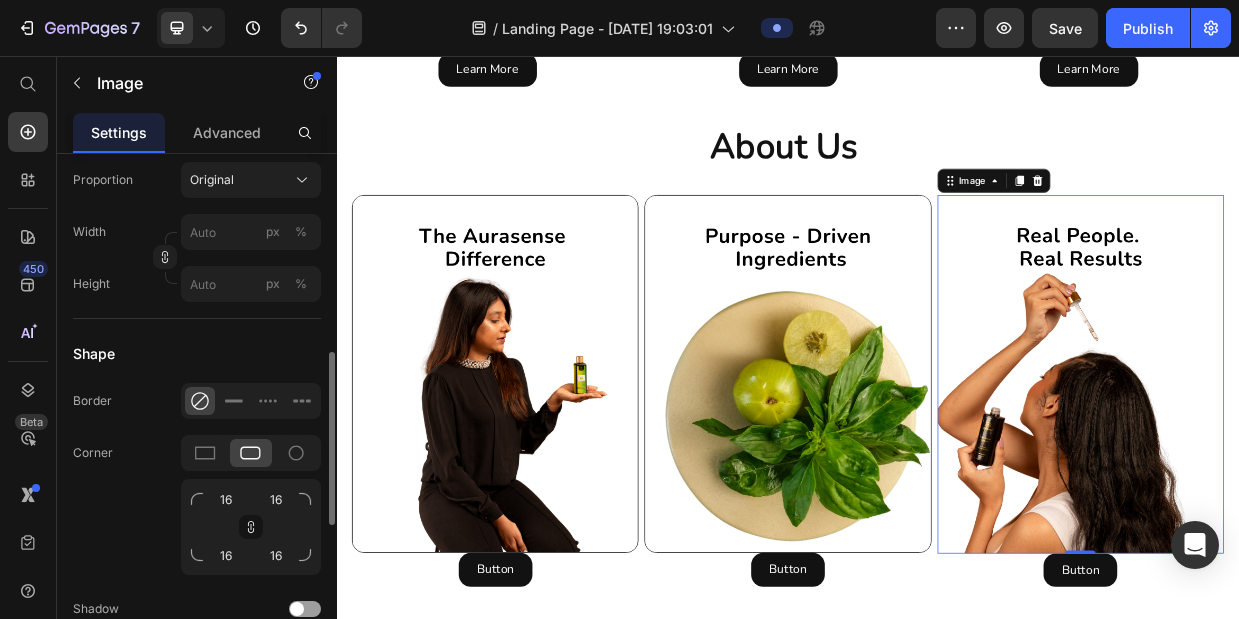 scroll, scrollTop: 618, scrollLeft: 0, axis: vertical 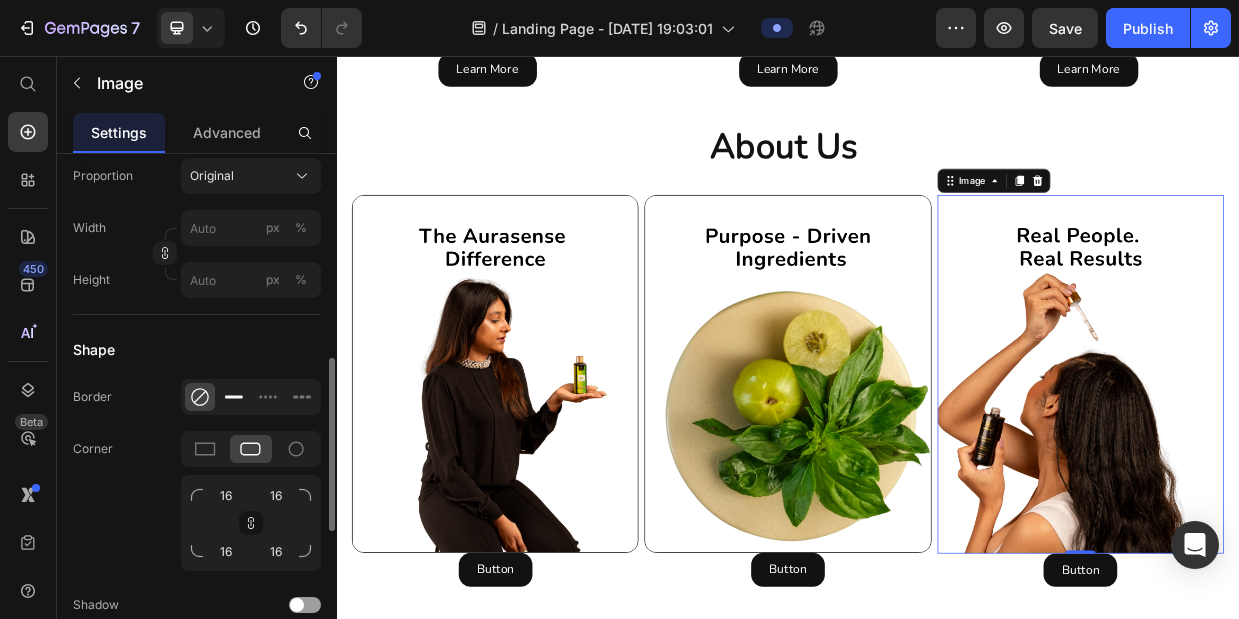 click 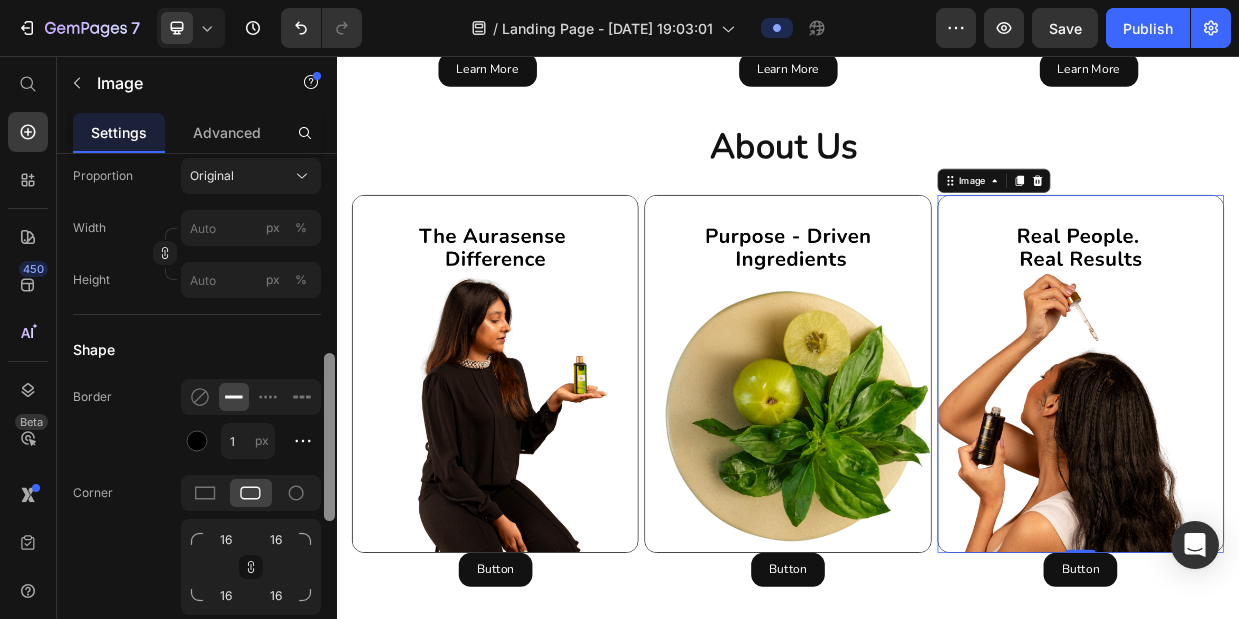 click at bounding box center (329, 437) 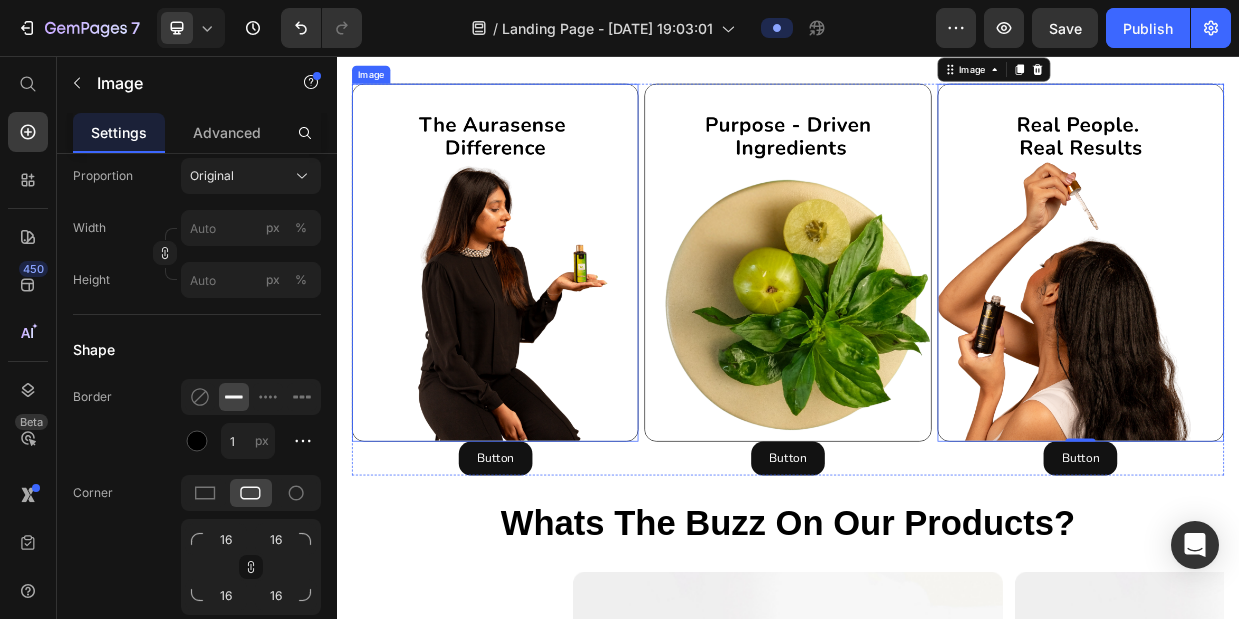 scroll, scrollTop: 1608, scrollLeft: 0, axis: vertical 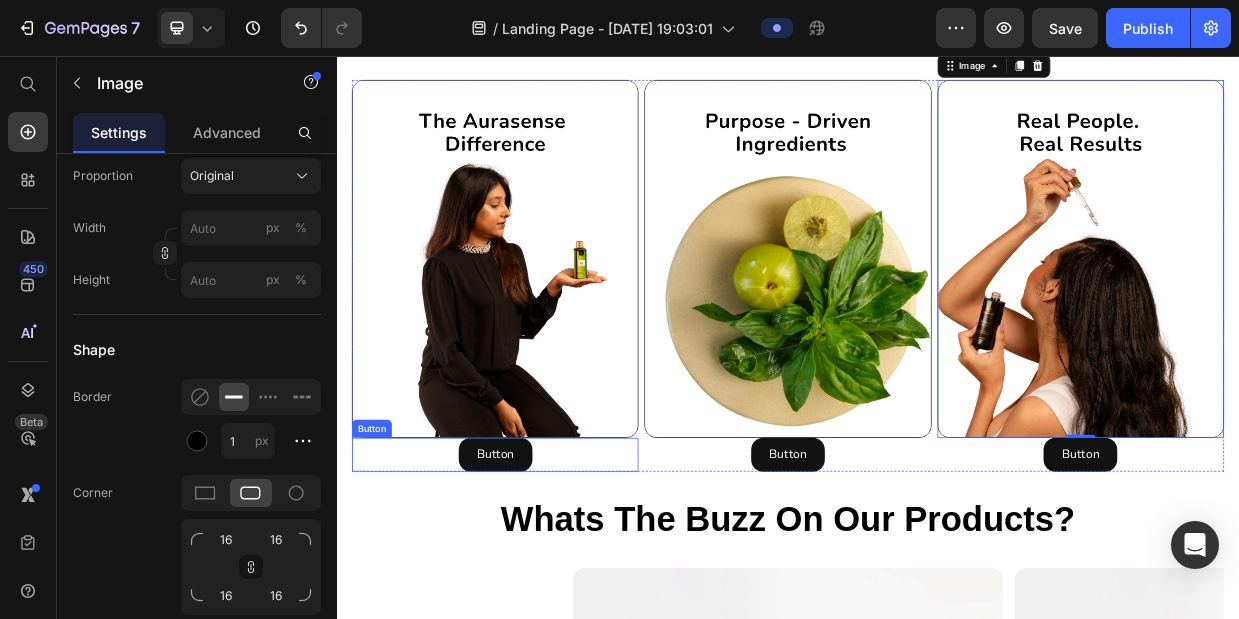 click on "Button Button" at bounding box center [547, 586] 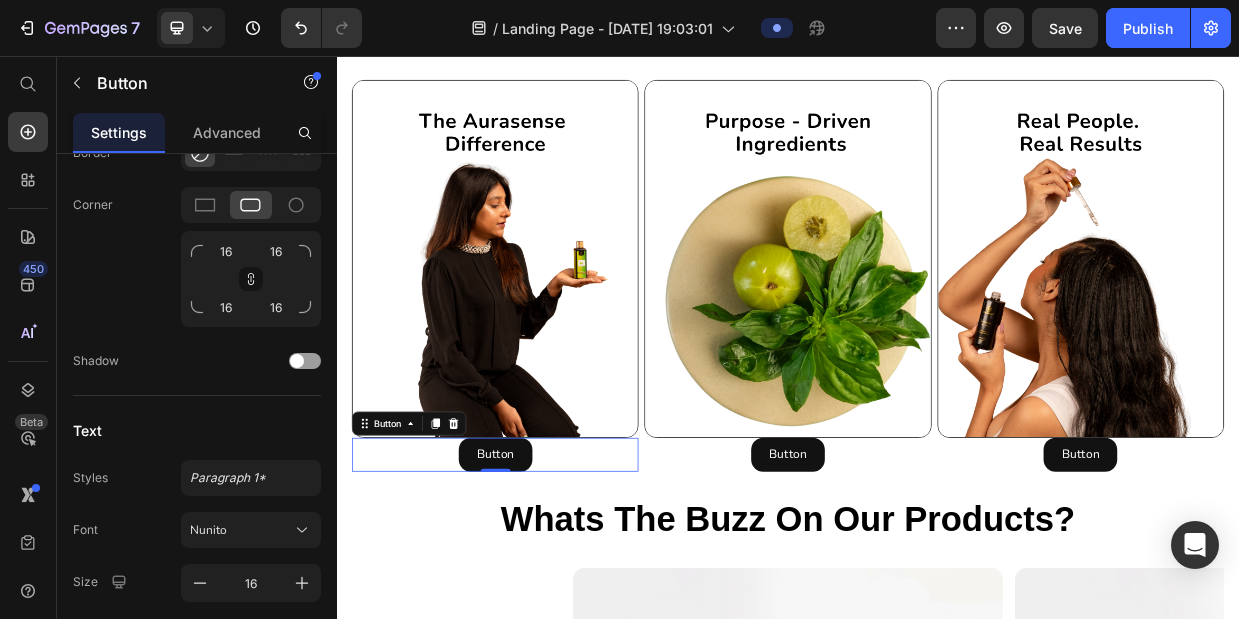 scroll, scrollTop: 923, scrollLeft: 0, axis: vertical 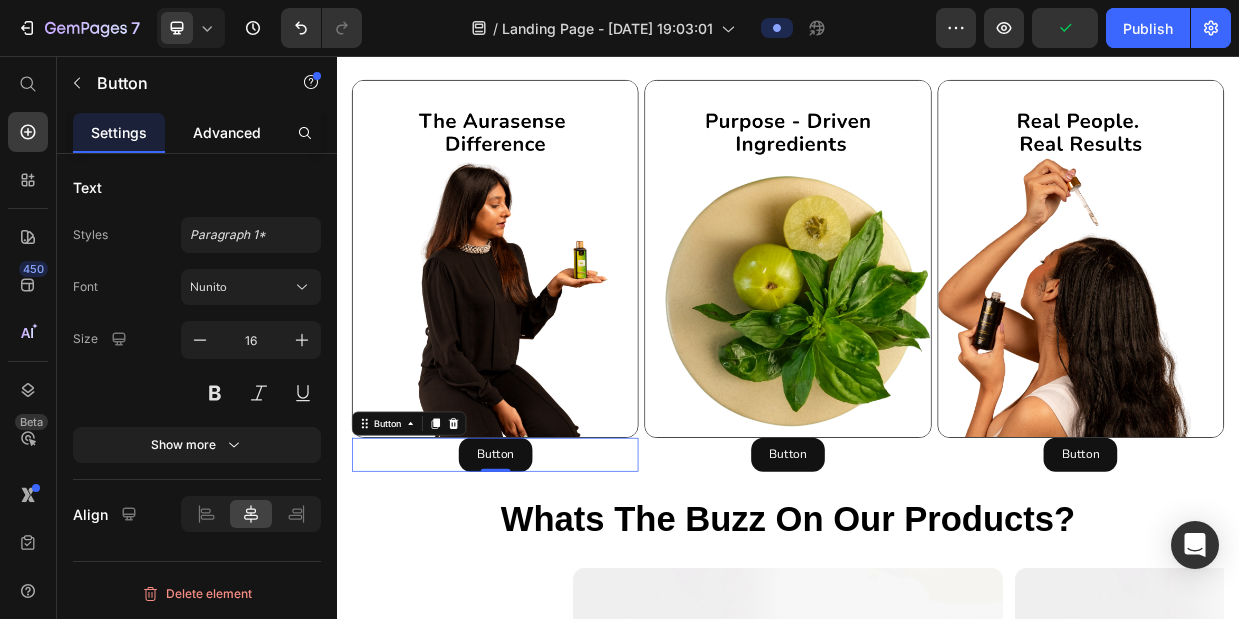 click on "Advanced" at bounding box center (227, 132) 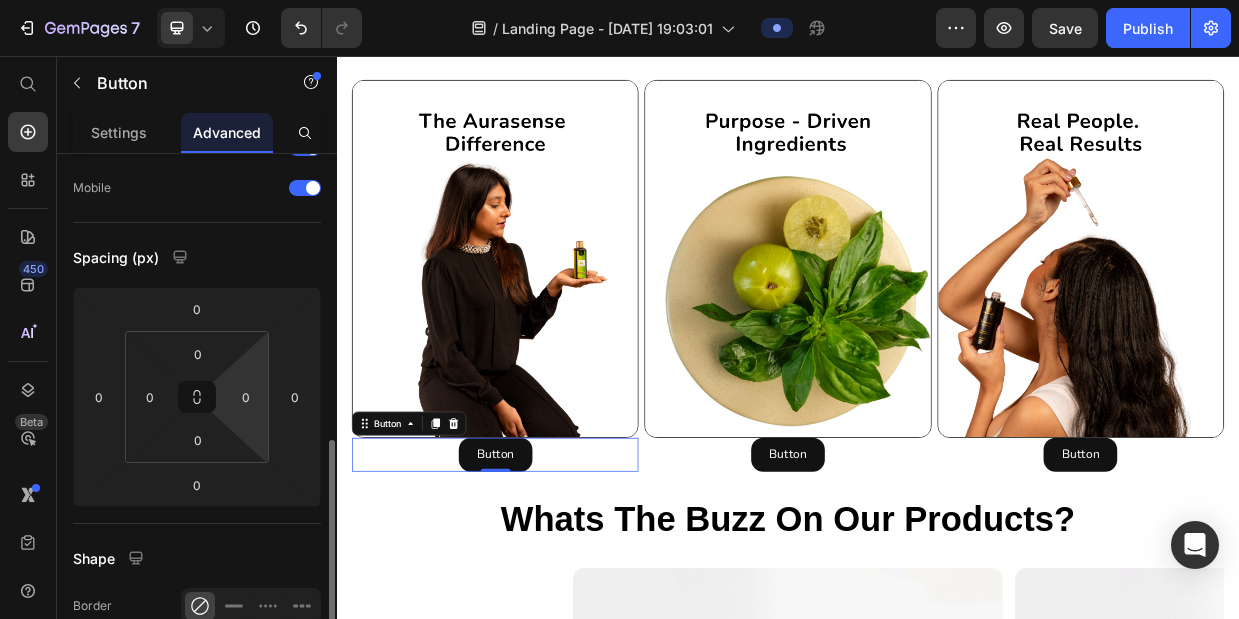 scroll, scrollTop: 302, scrollLeft: 0, axis: vertical 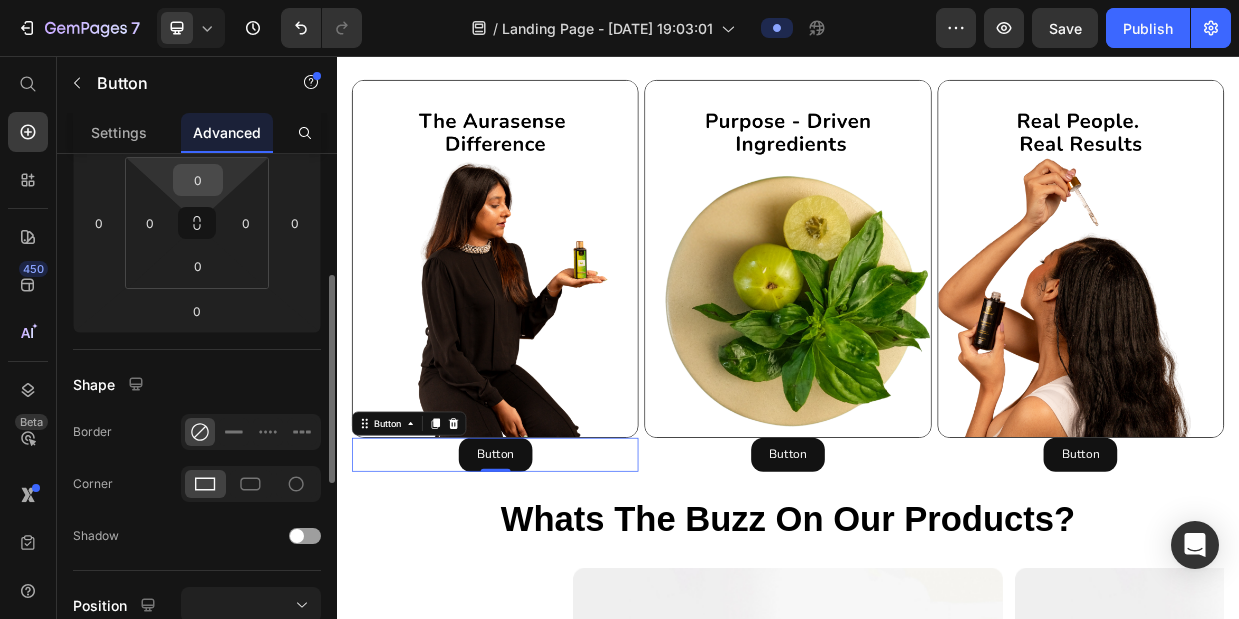 click on "0" at bounding box center [198, 180] 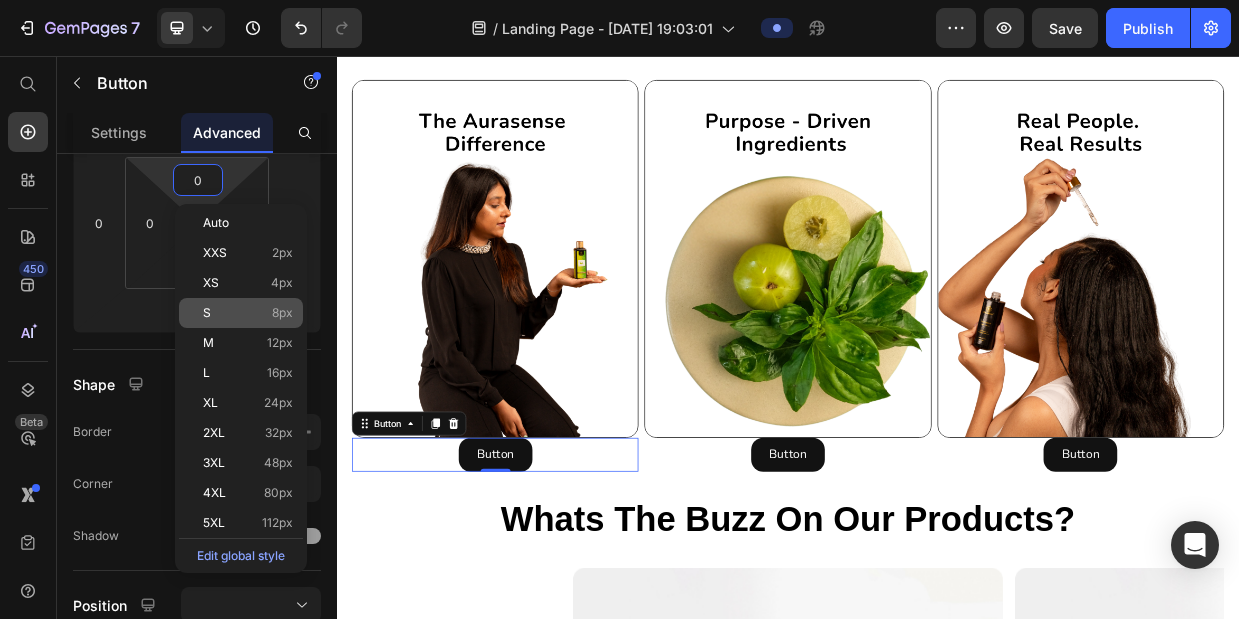 click on "S 8px" at bounding box center (248, 313) 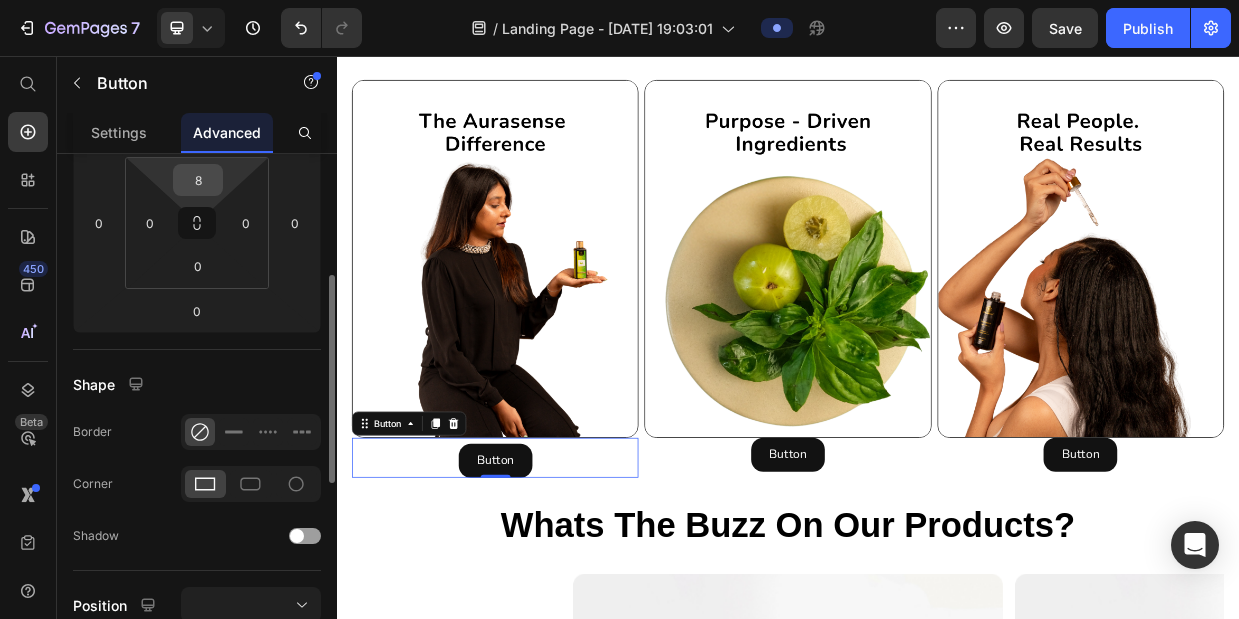 click on "8" at bounding box center (198, 180) 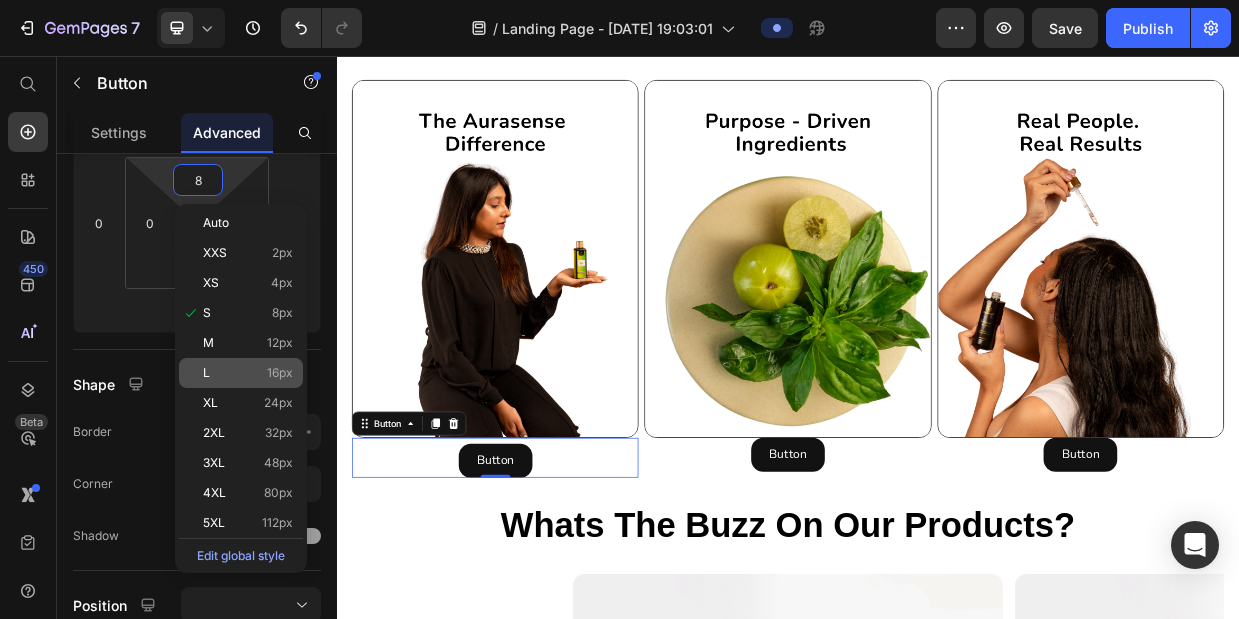 click on "L 16px" at bounding box center (248, 373) 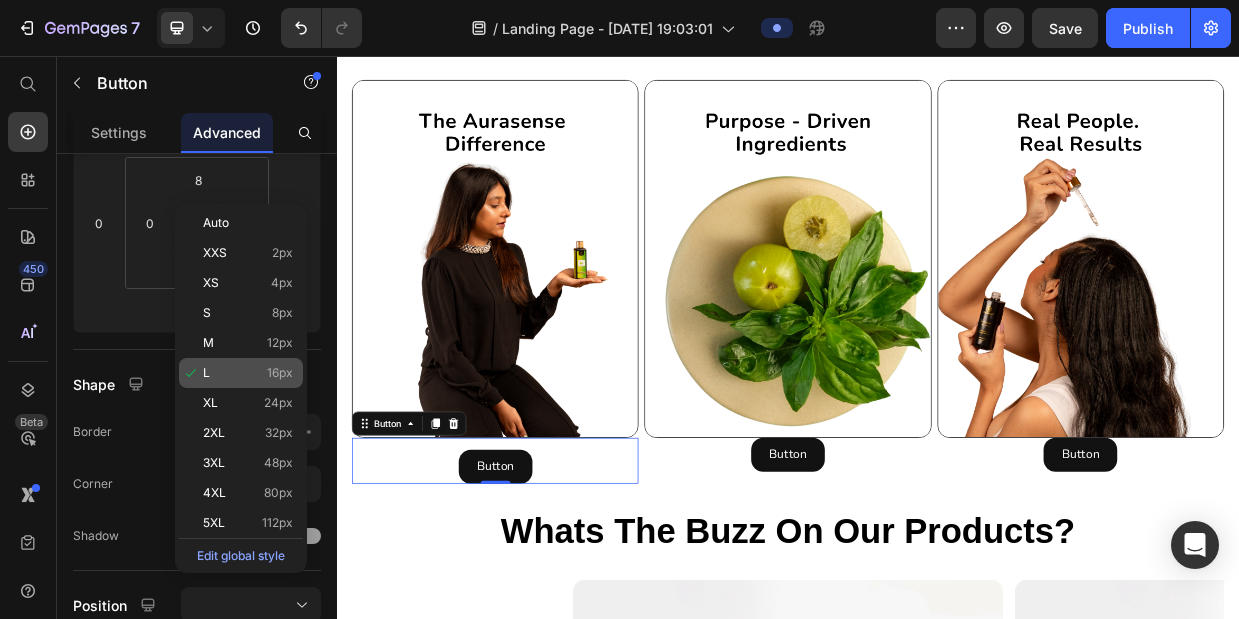 type on "16" 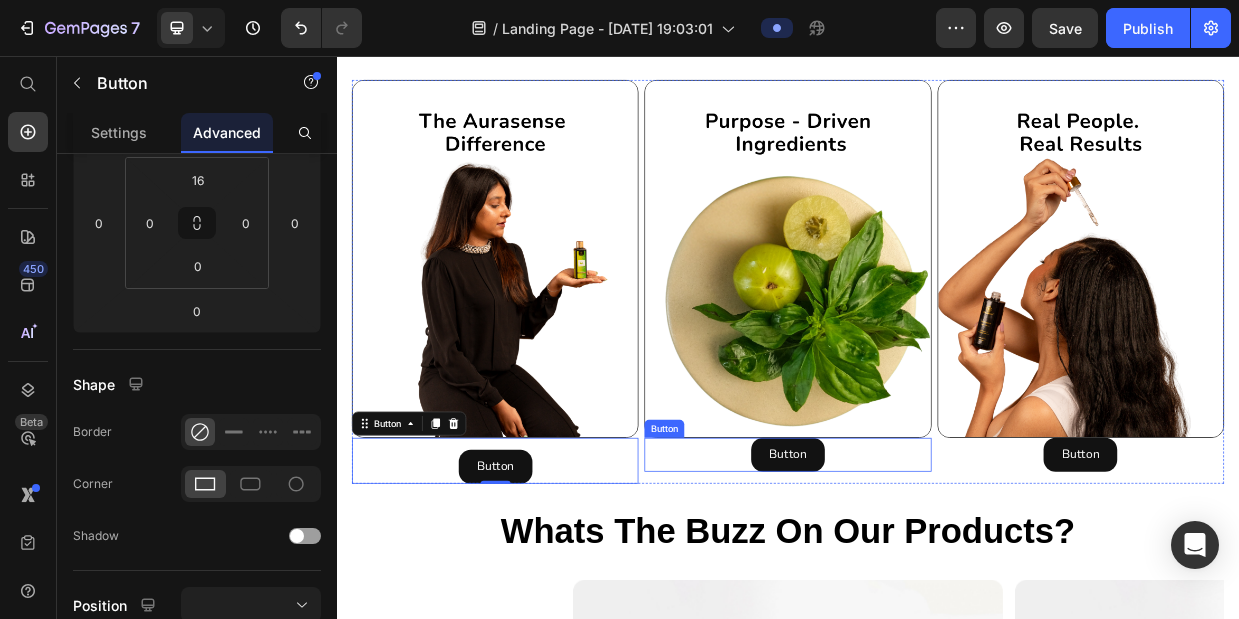 click on "Button Button" at bounding box center [936, 586] 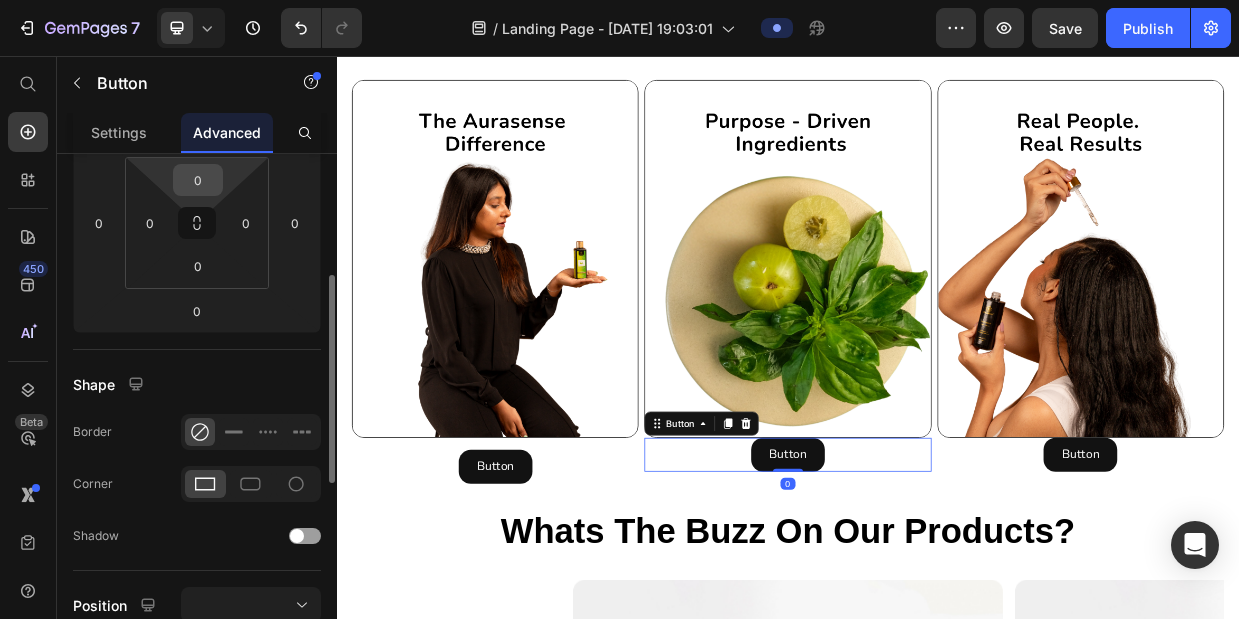 click on "0" at bounding box center [198, 180] 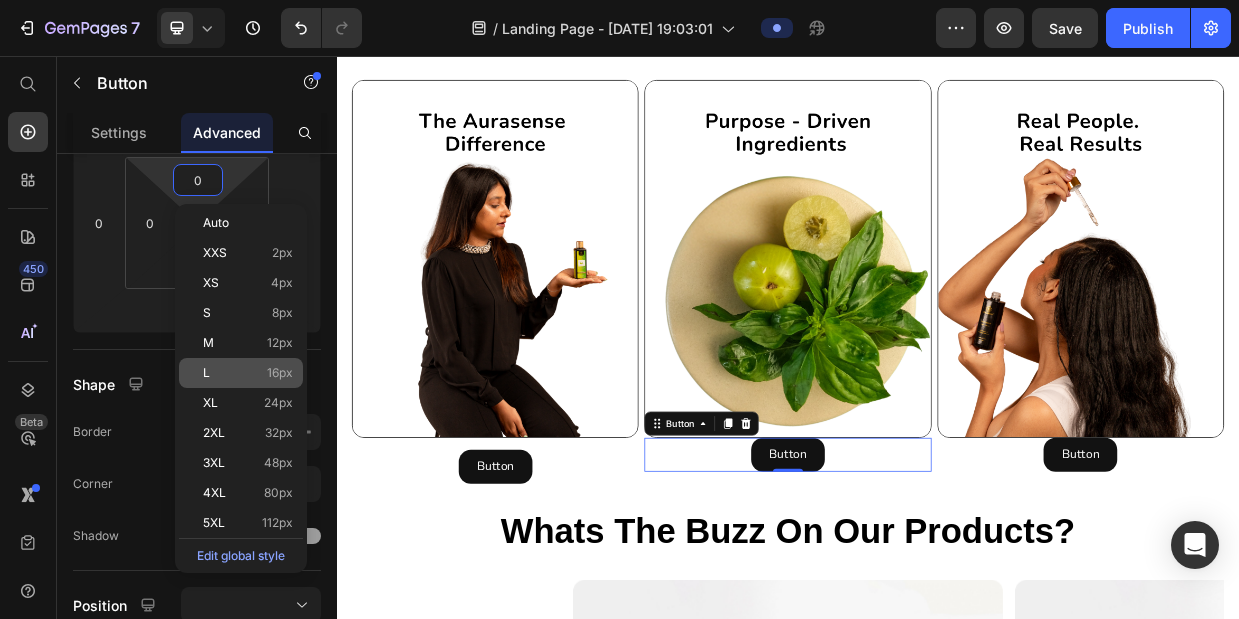 click on "16px" at bounding box center [280, 373] 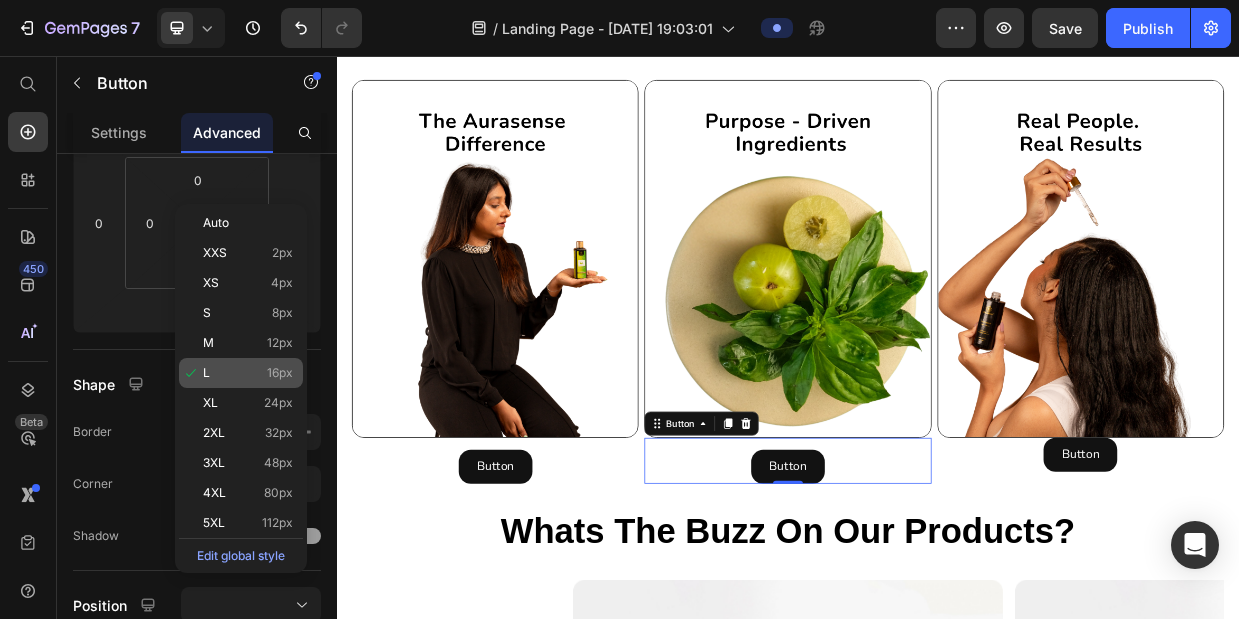 type on "16" 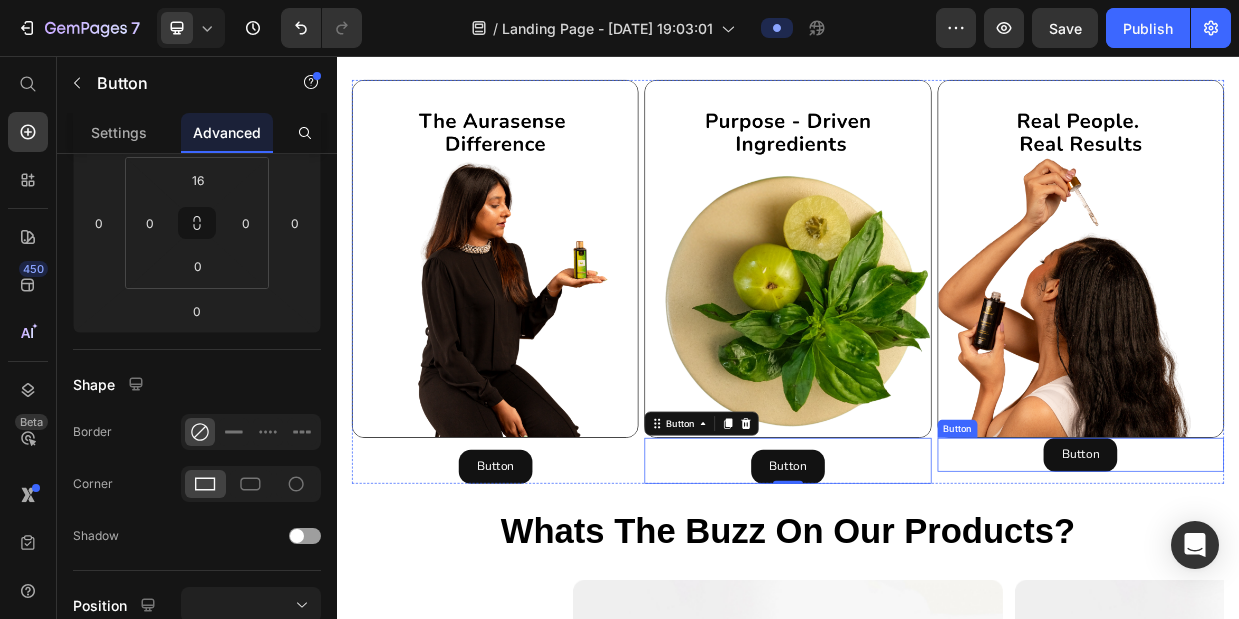 click on "Button Button" at bounding box center (1326, 586) 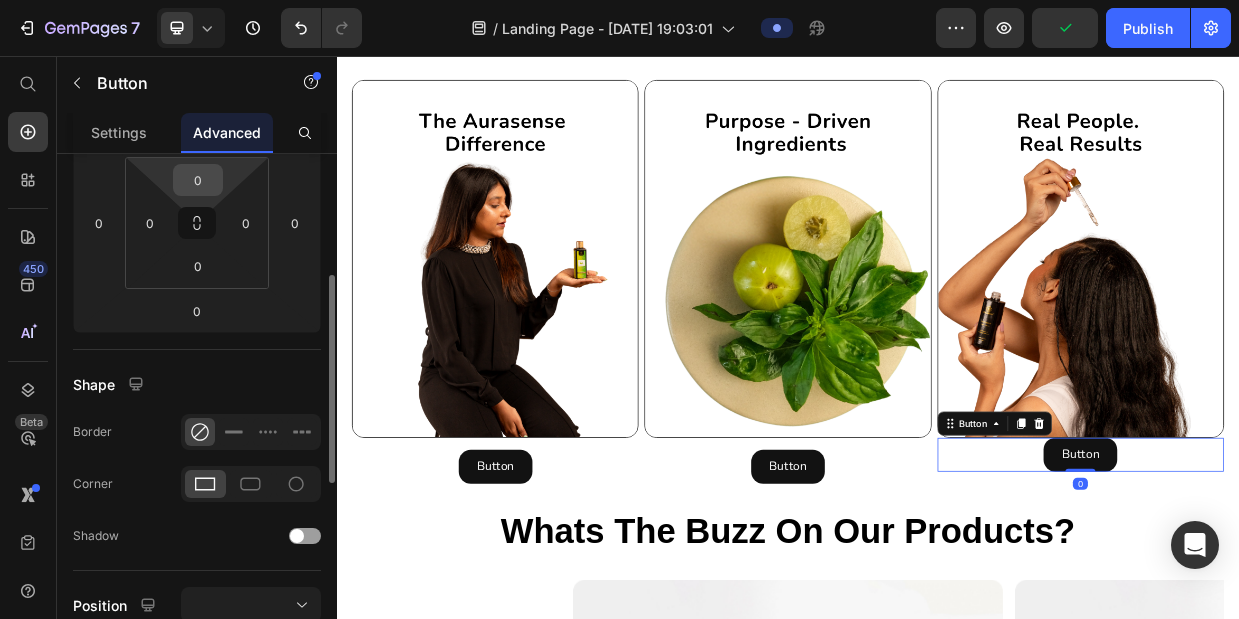 click on "0" at bounding box center (198, 180) 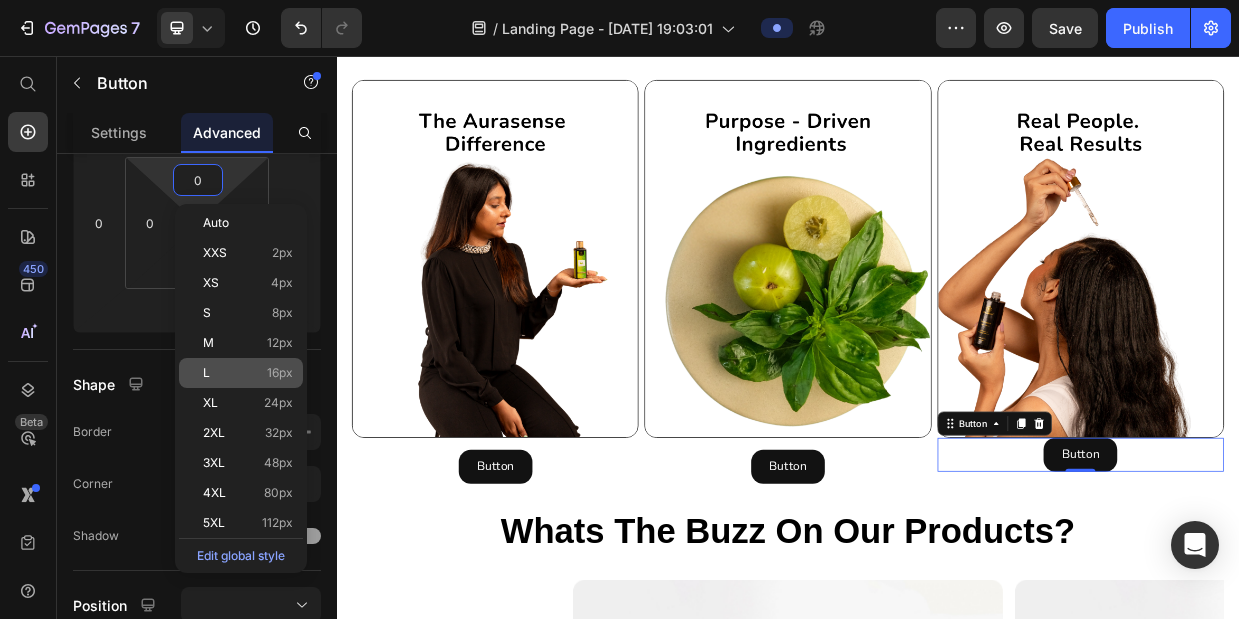 click on "L 16px" at bounding box center (248, 373) 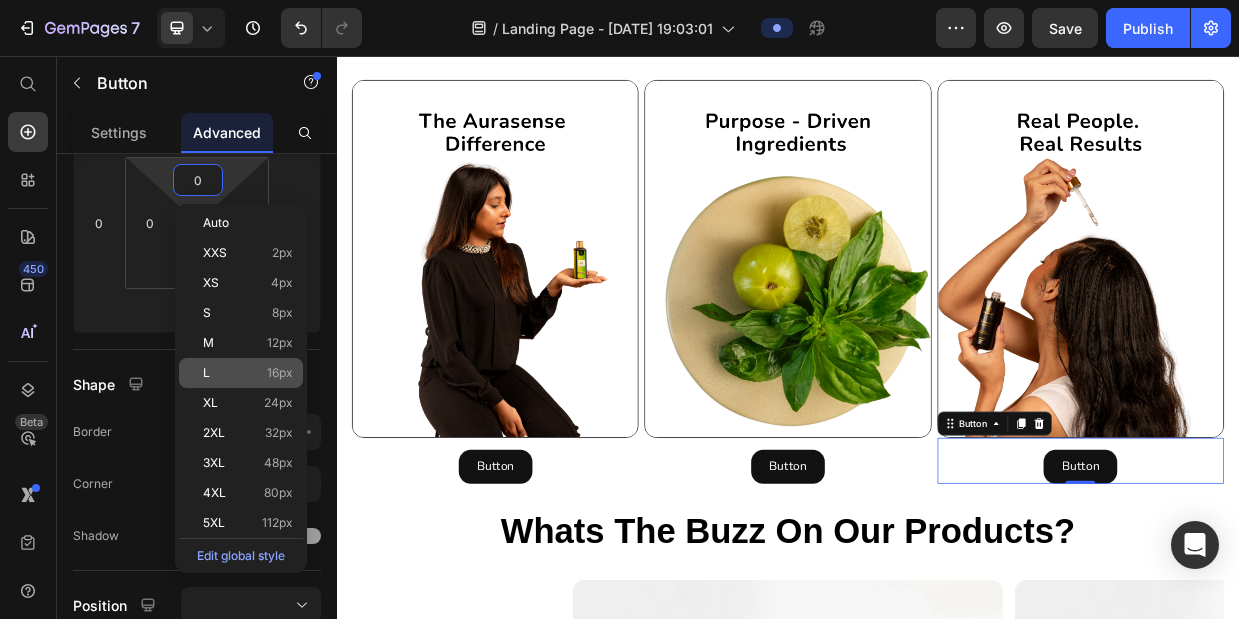 type on "16" 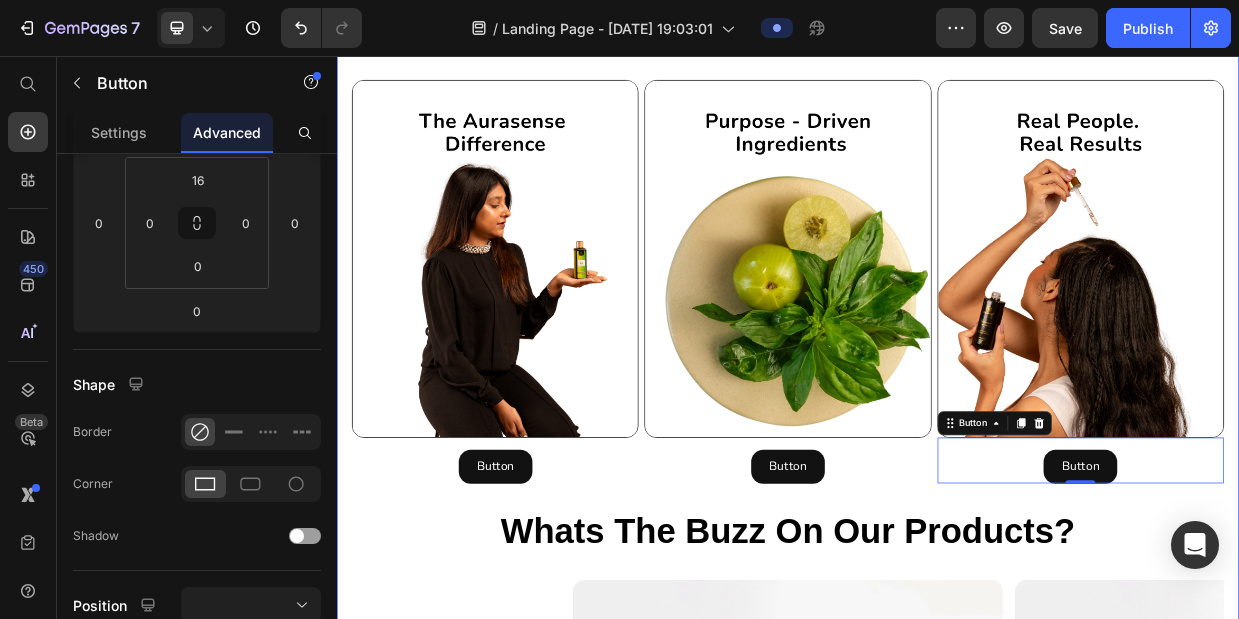 click on "Be Your Hair’s Best Friend, Naturally! Heading Confidence and self-esteem are the cornerstones  of a fulfilling life.  #myauramysense Text Block When your hair feels healthy, your confidence follows. Nourish it naturally and let your inner glow shine through. Text Block Yes, I want the confidence! Button Image Row CRUELTY FREE Text
VEGAN Text
SULPHATE FREE Text
SILICON FREE Text
PARABEN FREE Text Block
DERMATOLOGICALLY TESTED Text Block
CRUELTY FREE Text
VEGAN Text
SULPHATE FREE Text
SILICON FREE Text
PARABEN FREE Text Block
DERMATOLOGICALLY TESTED Text Block
Marquee discover Our Collection Heading Product Images Amla And Basil Shampoo Product Title Learn More Button Row Product Images Amla And Basil Conditioner Product Title Learn More Button Row Product Images Amla And Basil Hair Serum Product Title Learn More Row" at bounding box center (937, -130) 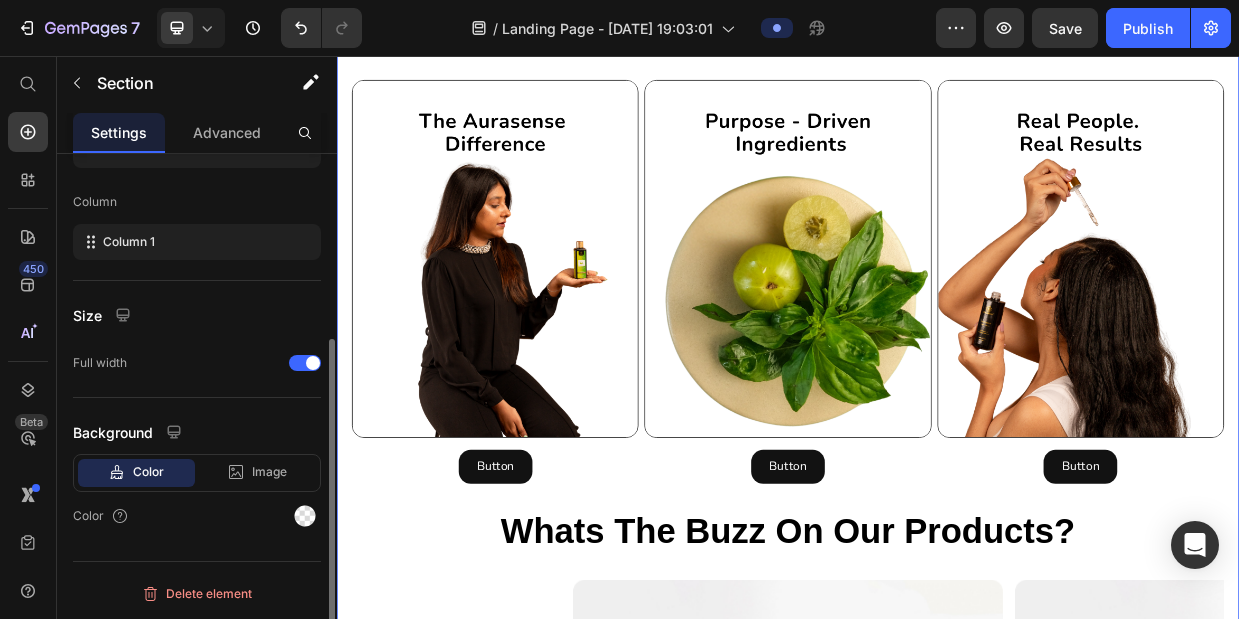 scroll, scrollTop: 0, scrollLeft: 0, axis: both 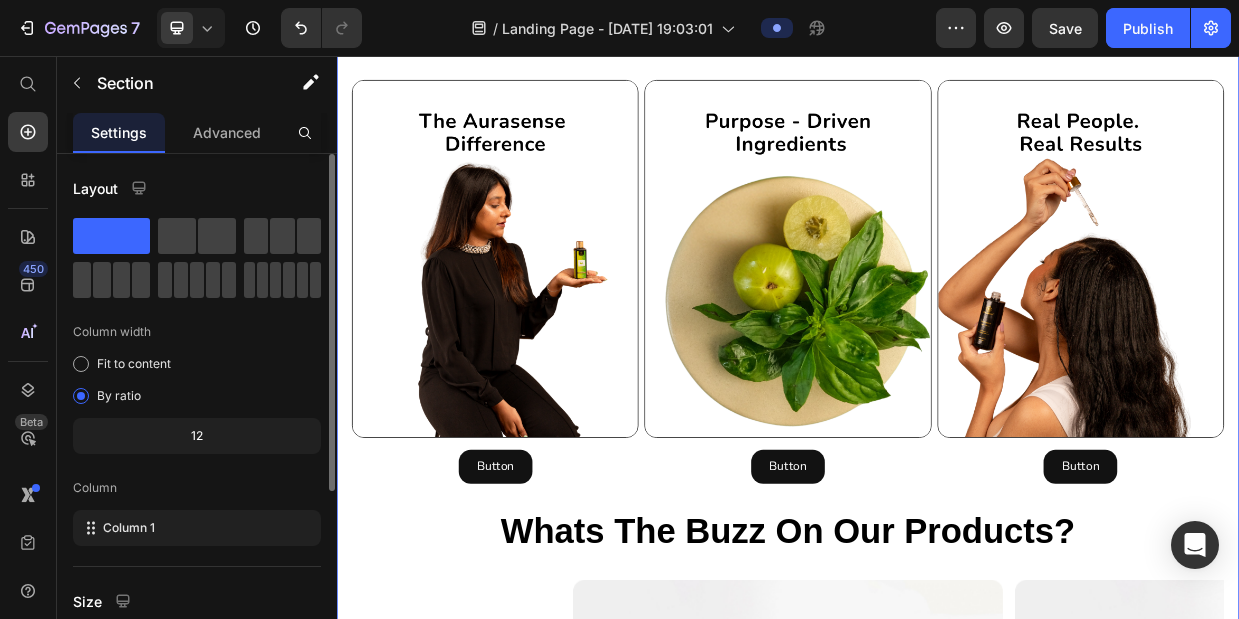 click on "Be Your Hair’s Best Friend, Naturally! Heading Confidence and self-esteem are the cornerstones  of a fulfilling life.  #myauramysense Text Block When your hair feels healthy, your confidence follows. Nourish it naturally and let your inner glow shine through. Text Block Yes, I want the confidence! Button Image Row CRUELTY FREE Text
VEGAN Text
SULPHATE FREE Text
SILICON FREE Text
PARABEN FREE Text Block
DERMATOLOGICALLY TESTED Text Block
CRUELTY FREE Text
VEGAN Text
SULPHATE FREE Text
SILICON FREE Text
PARABEN FREE Text Block
DERMATOLOGICALLY TESTED Text Block
Marquee discover Our Collection Heading Product Images Amla And Basil Shampoo Product Title Learn More Button Row Product Images Amla And Basil Conditioner Product Title Learn More Button Row Product Images Amla And Basil Hair Serum Product Title Learn More Row" at bounding box center (937, -130) 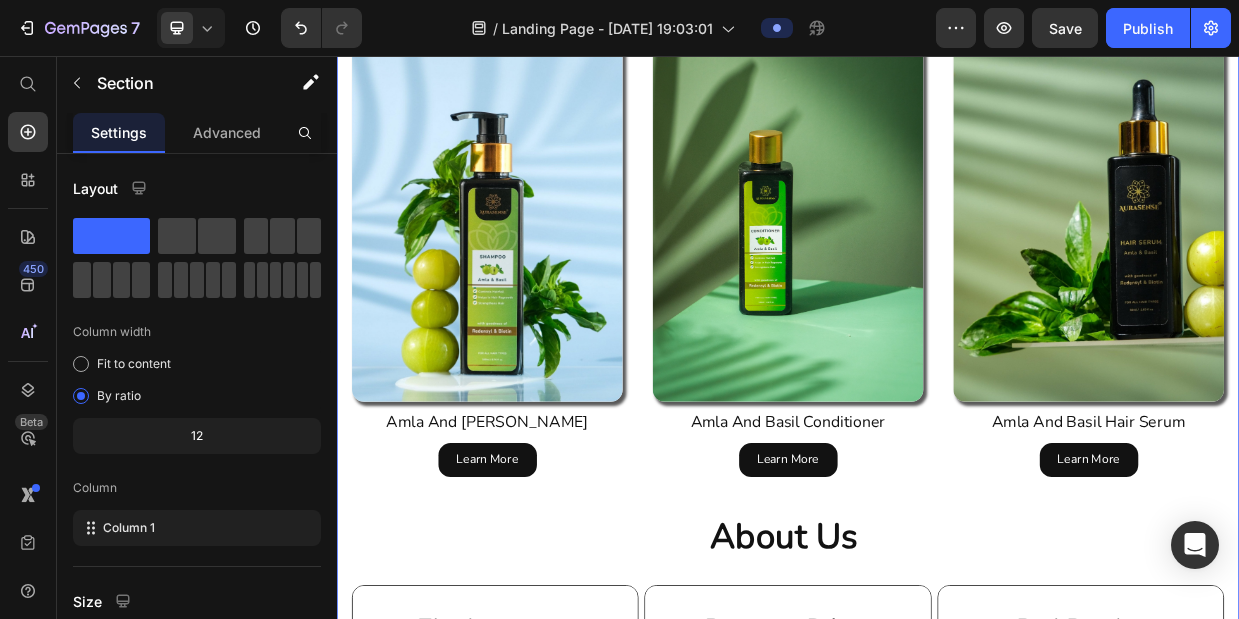 scroll, scrollTop: 932, scrollLeft: 0, axis: vertical 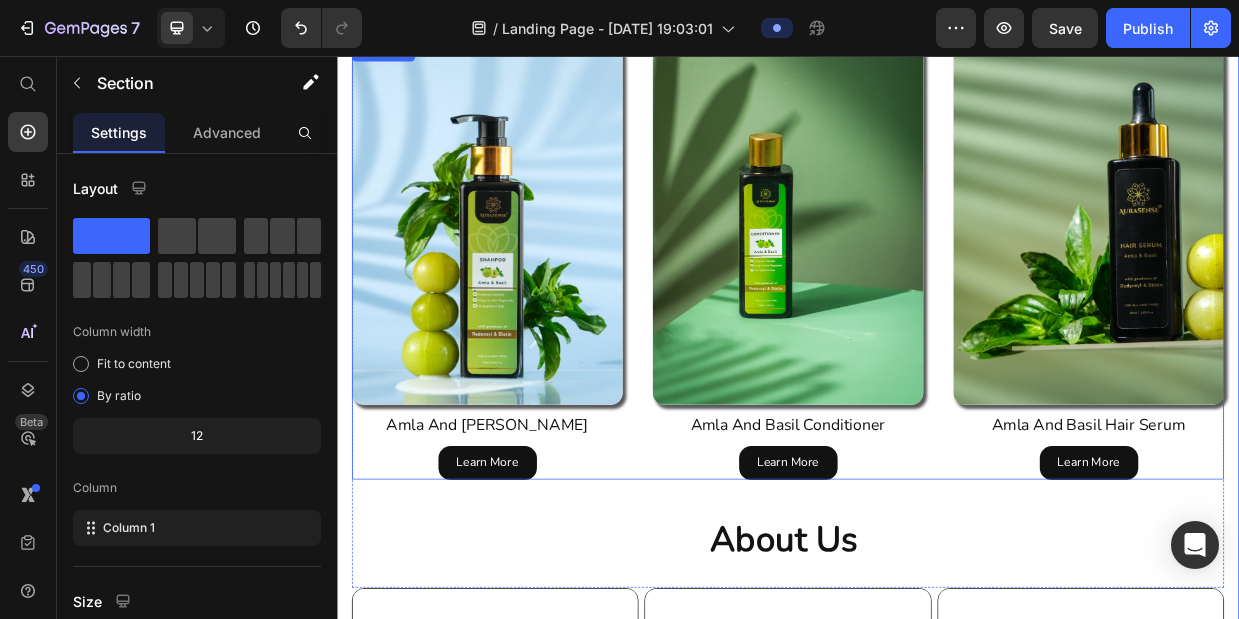 click on "Product Images Amla And Basil Shampoo Product Title Learn More Button Row Product Images Amla And Basil Conditioner Product Title Learn More Button Row Product Images Amla And Basil Hair Serum Product Title Learn More Button Row" at bounding box center [937, 330] 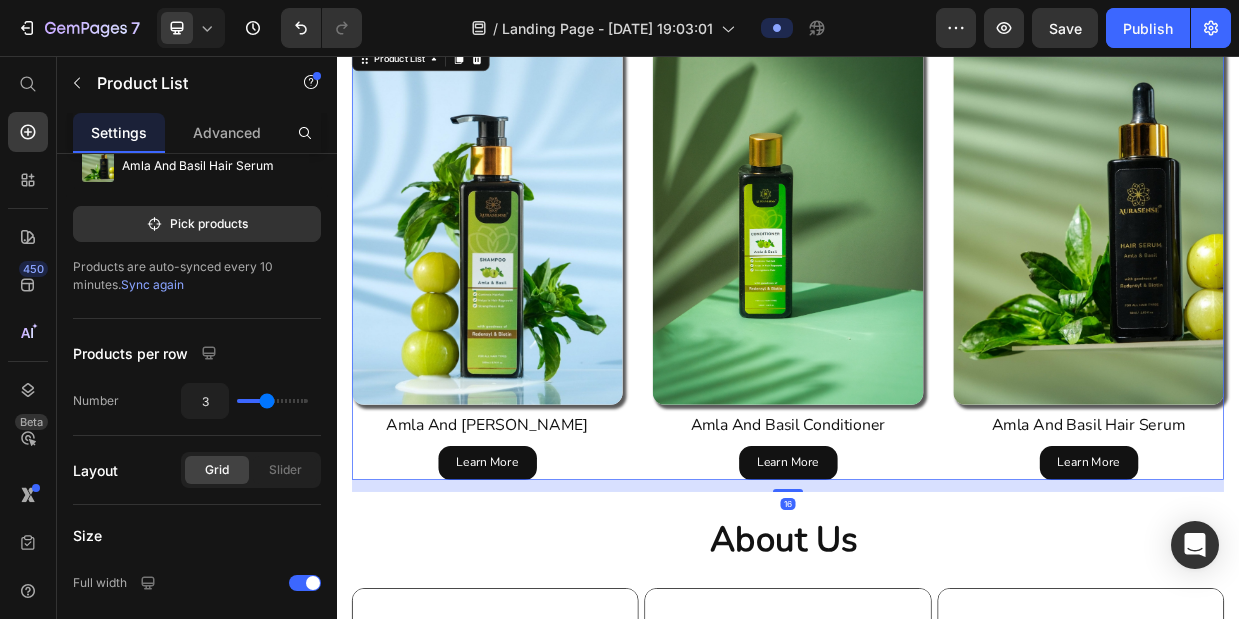 scroll, scrollTop: 514, scrollLeft: 0, axis: vertical 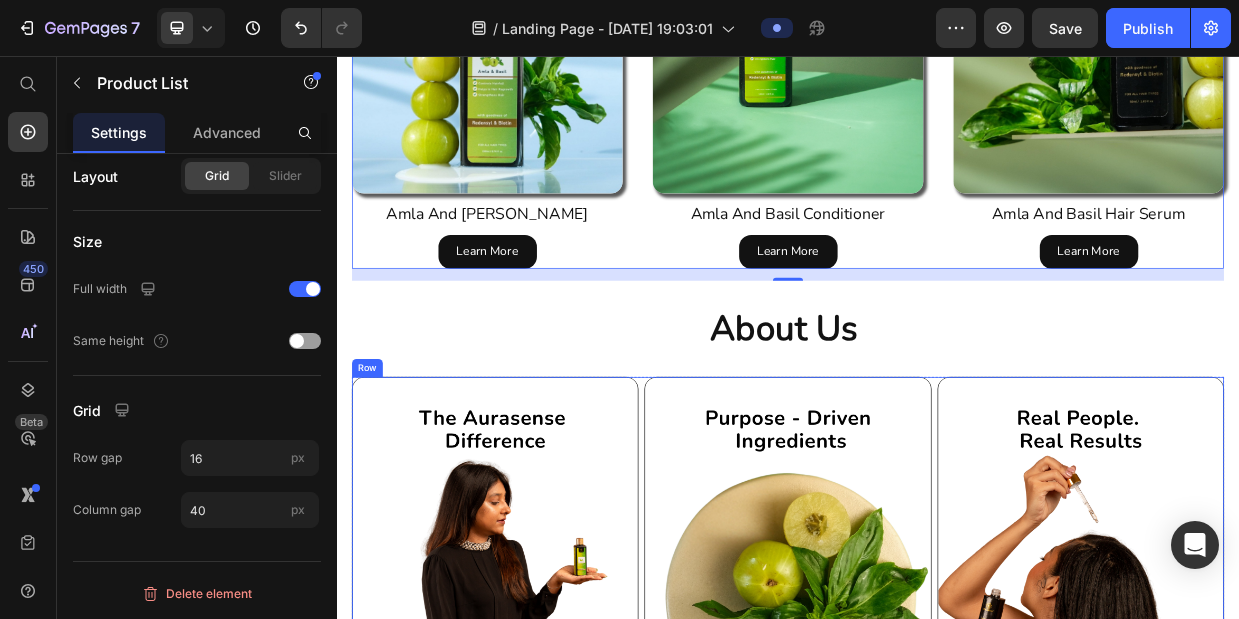 click on "Image Button Button Image Button Button Image Button Button Row" at bounding box center [937, 751] 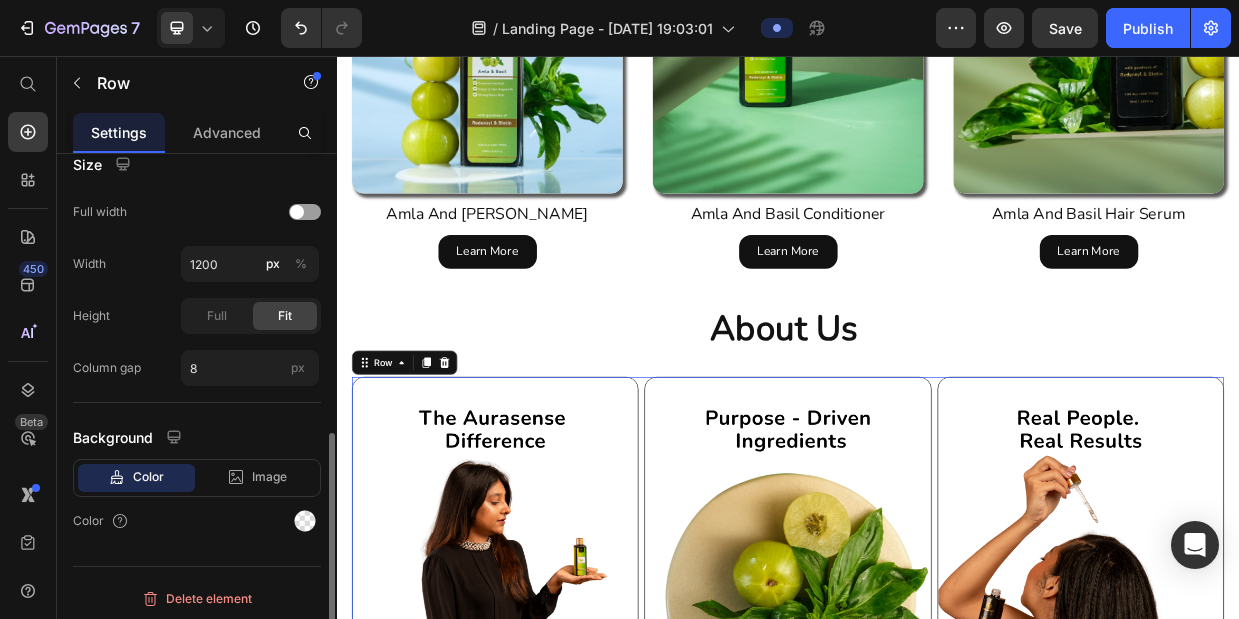 scroll, scrollTop: 639, scrollLeft: 0, axis: vertical 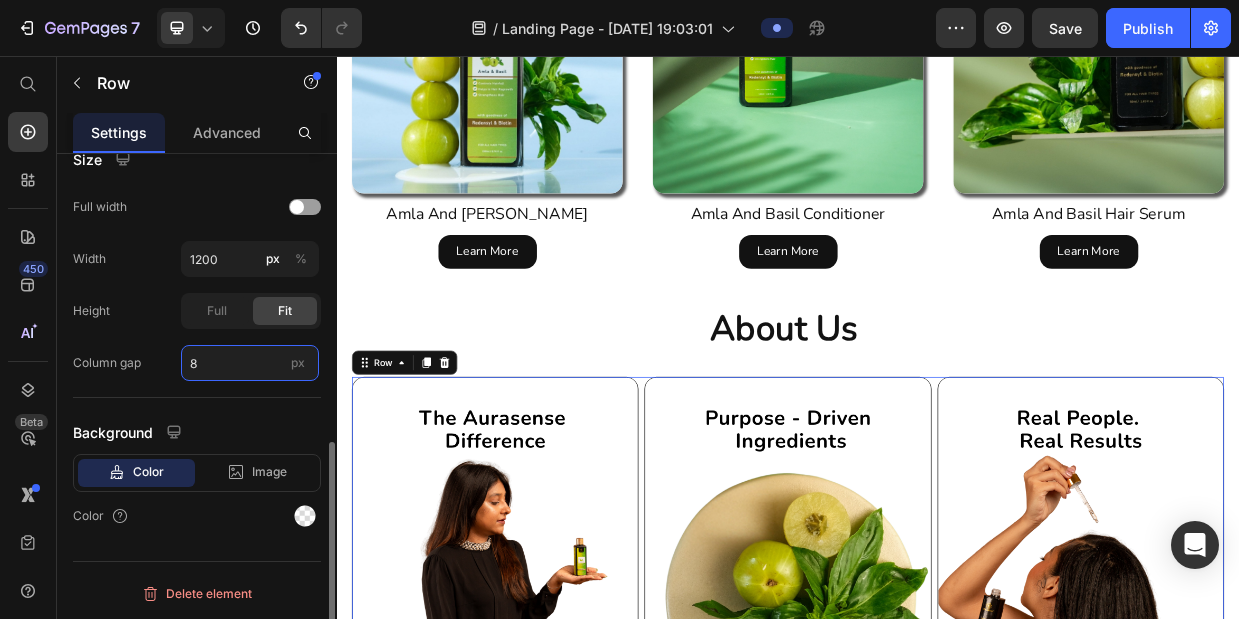 click on "8" at bounding box center [250, 363] 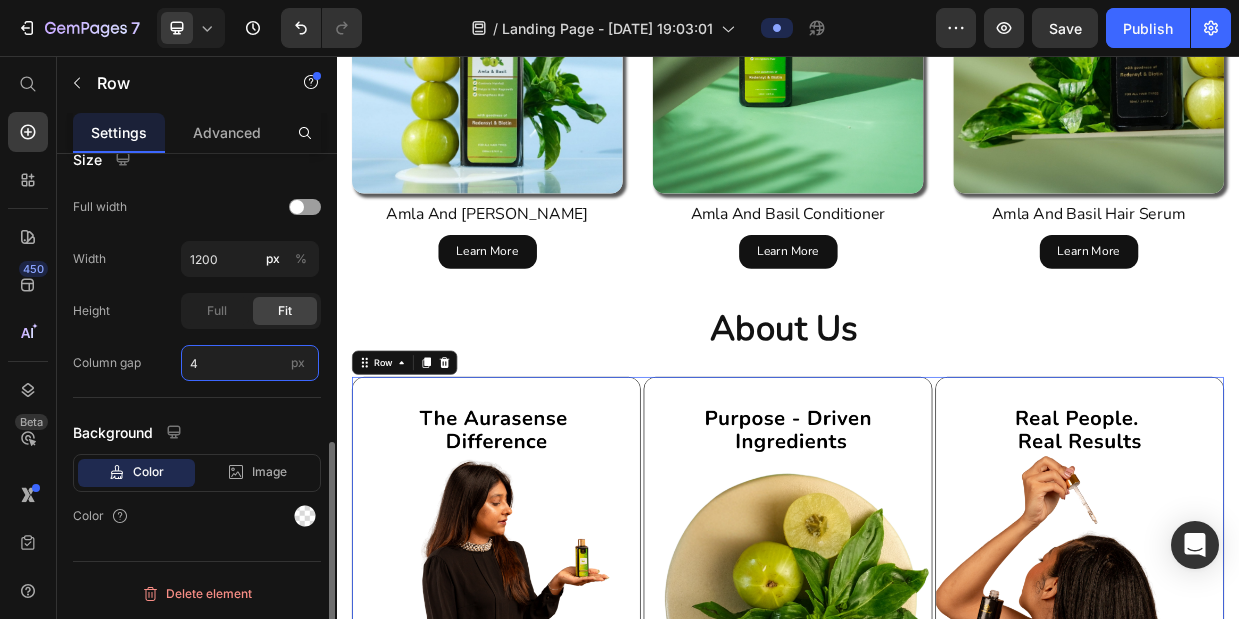 type on "40" 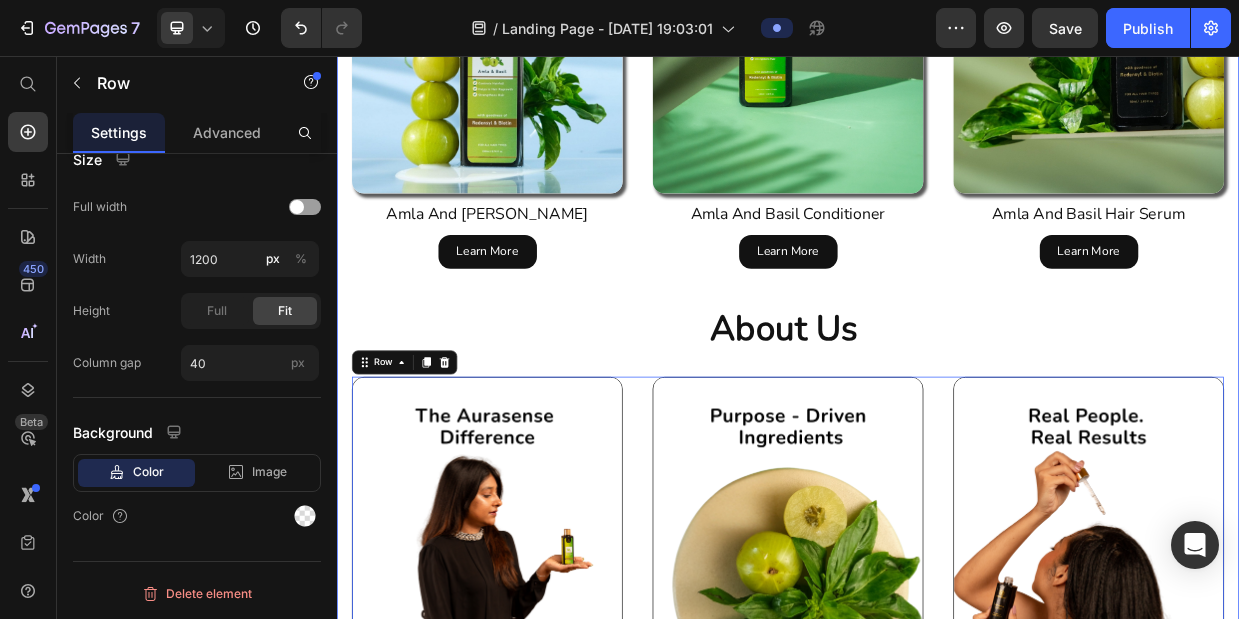 click on "Be Your Hair’s Best Friend, Naturally! Heading Confidence and self-esteem are the cornerstones  of a fulfilling life.  #myauramysense Text Block When your hair feels healthy, your confidence follows. Nourish it naturally and let your inner glow shine through. Text Block Yes, I want the confidence! Button Image Row CRUELTY FREE Text
VEGAN Text
SULPHATE FREE Text
SILICON FREE Text
PARABEN FREE Text Block
DERMATOLOGICALLY TESTED Text Block
CRUELTY FREE Text
VEGAN Text
SULPHATE FREE Text
SILICON FREE Text
PARABEN FREE Text Block
DERMATOLOGICALLY TESTED Text Block
Marquee discover Our Collection Heading Product Images Amla And Basil Shampoo Product Title Learn More Button Row Product Images Amla And Basil Conditioner Product Title Learn More Button Row Product Images Amla And Basil Hair Serum Product Title Learn More Row" at bounding box center [937, 252] 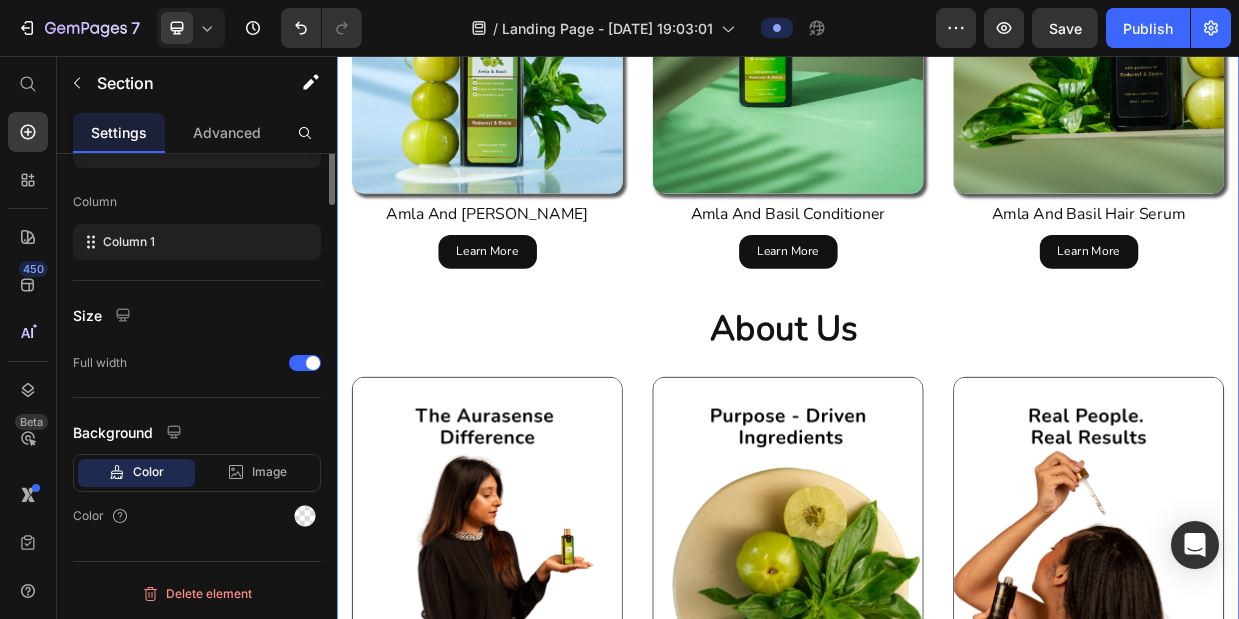 scroll, scrollTop: 0, scrollLeft: 0, axis: both 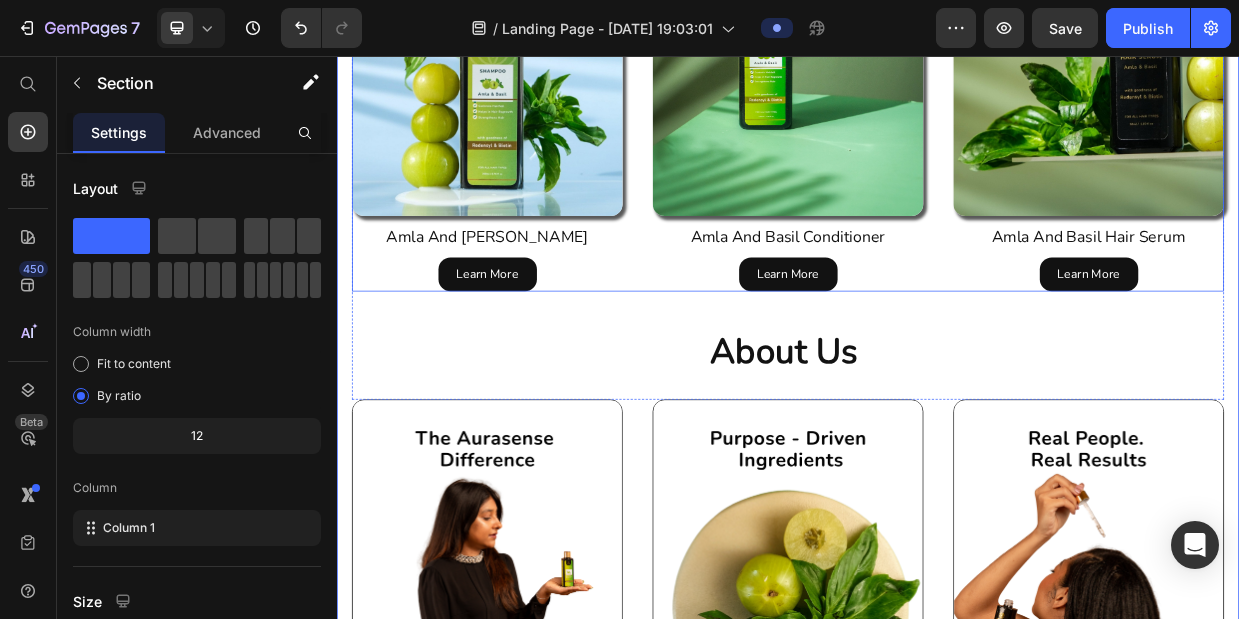 click on "Product Images Amla And Basil Shampoo Product Title Learn More Button Row Product Images Amla And Basil Conditioner Product Title Learn More Button Row Product Images Amla And Basil Hair Serum Product Title Learn More Button Row" at bounding box center (937, 79) 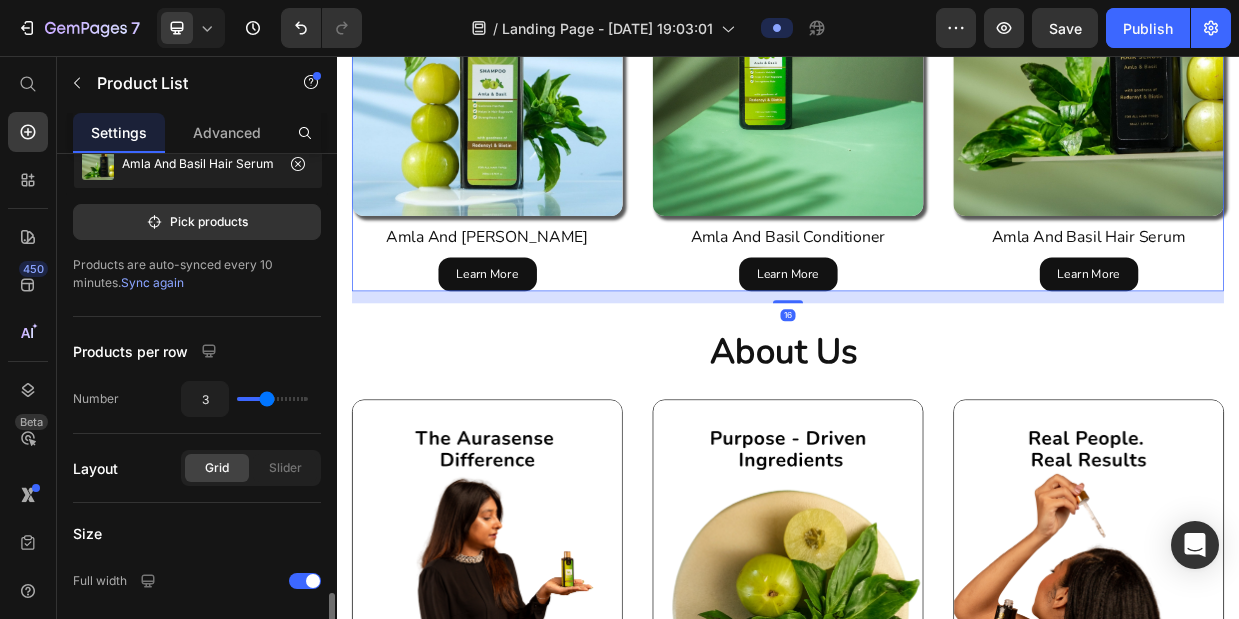 scroll, scrollTop: 514, scrollLeft: 0, axis: vertical 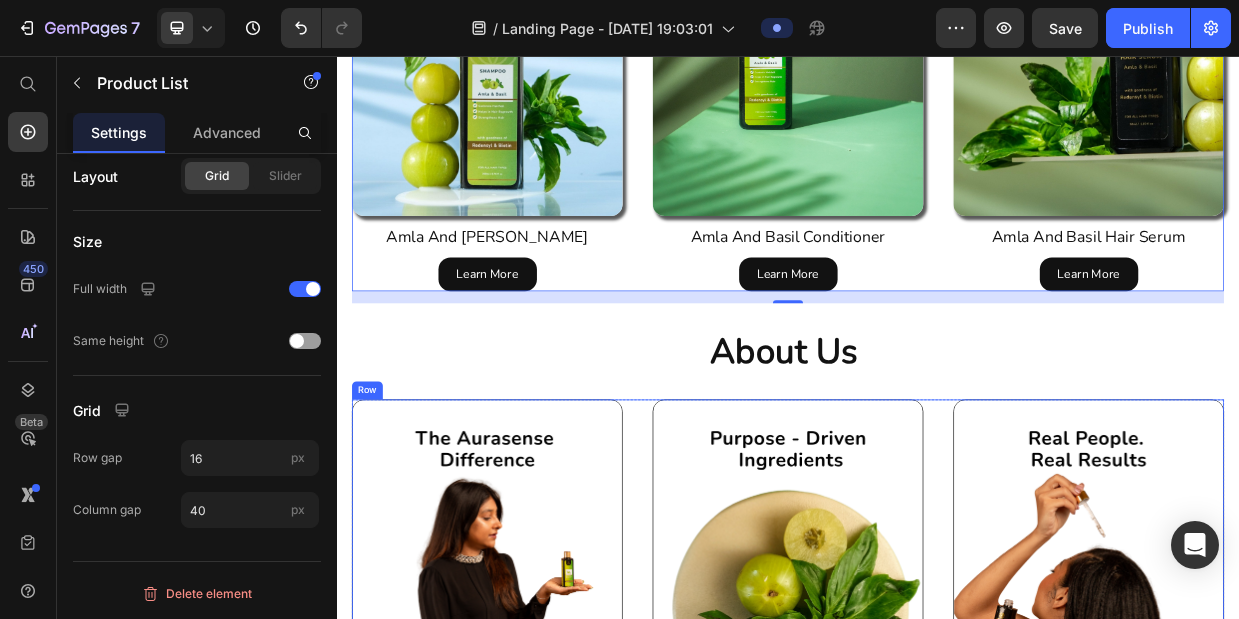 click on "Image Button Button Image Button Button Image Button Button Row" at bounding box center (937, 768) 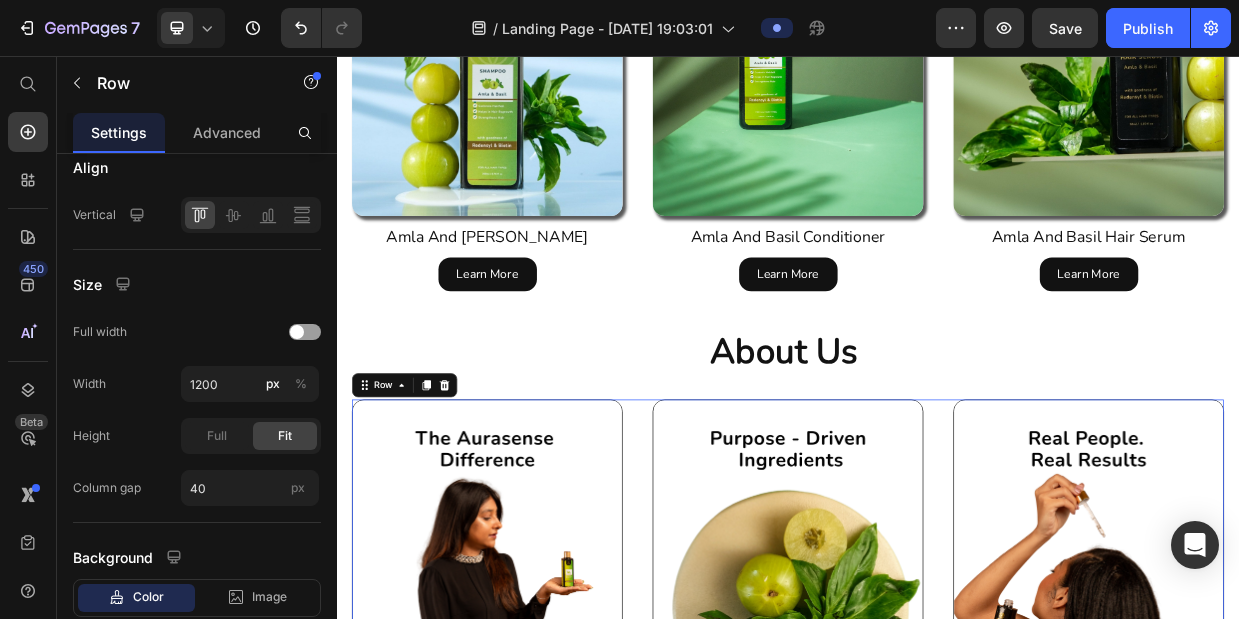scroll, scrollTop: 0, scrollLeft: 0, axis: both 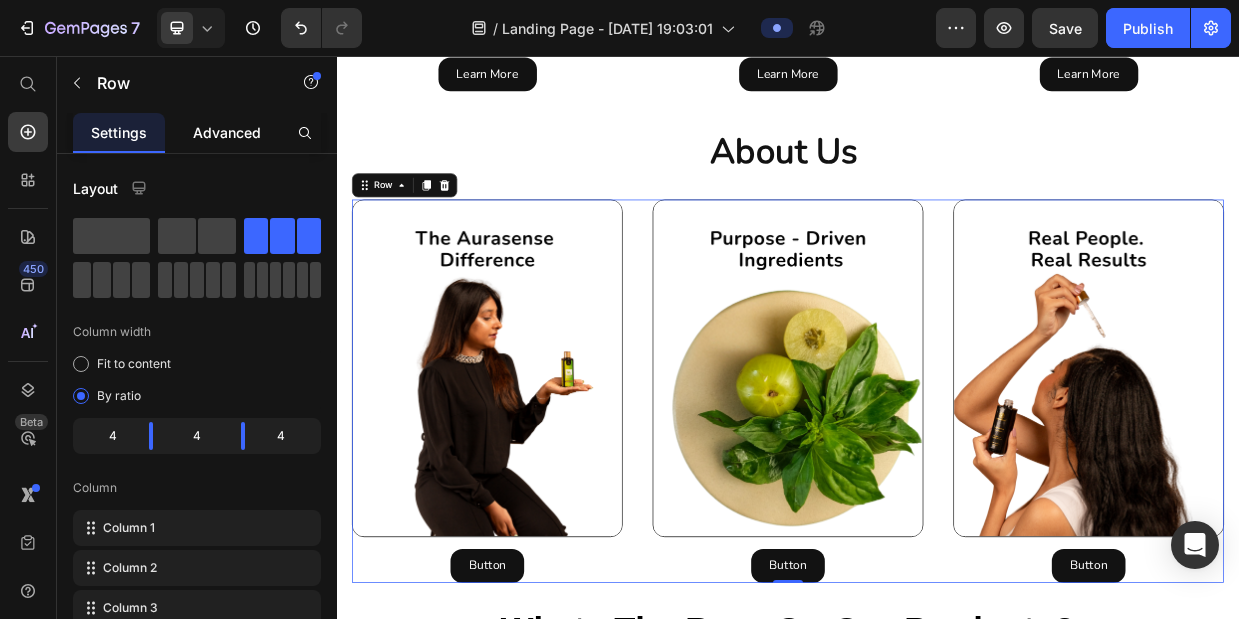click on "Advanced" at bounding box center (227, 132) 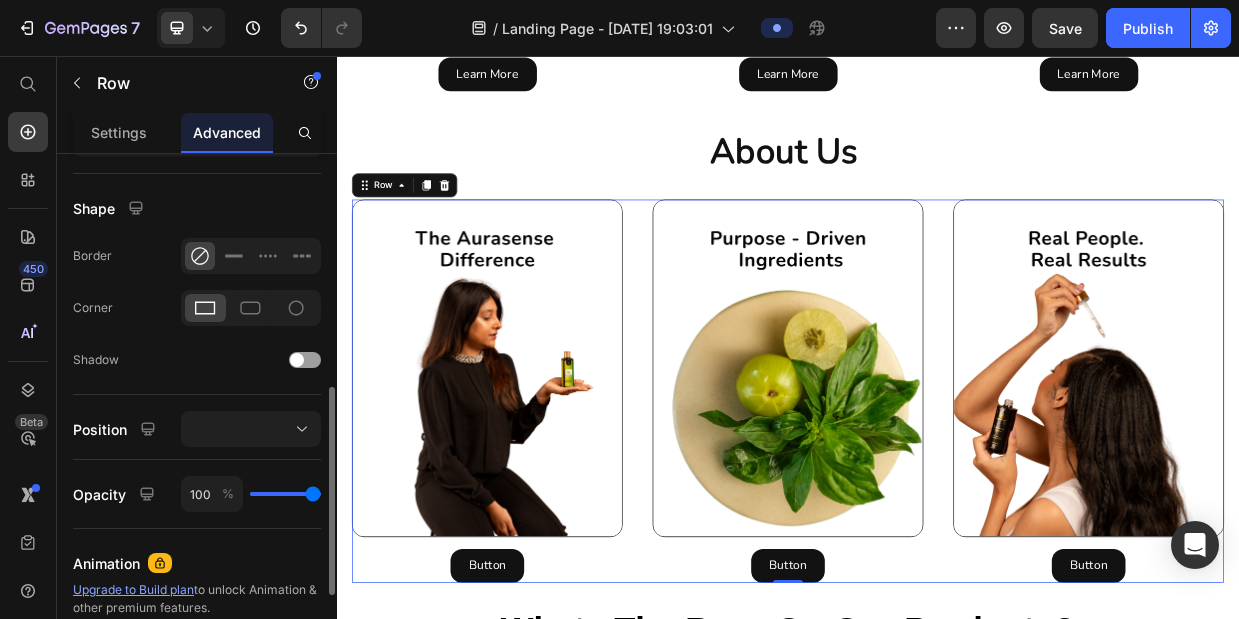 scroll, scrollTop: 526, scrollLeft: 0, axis: vertical 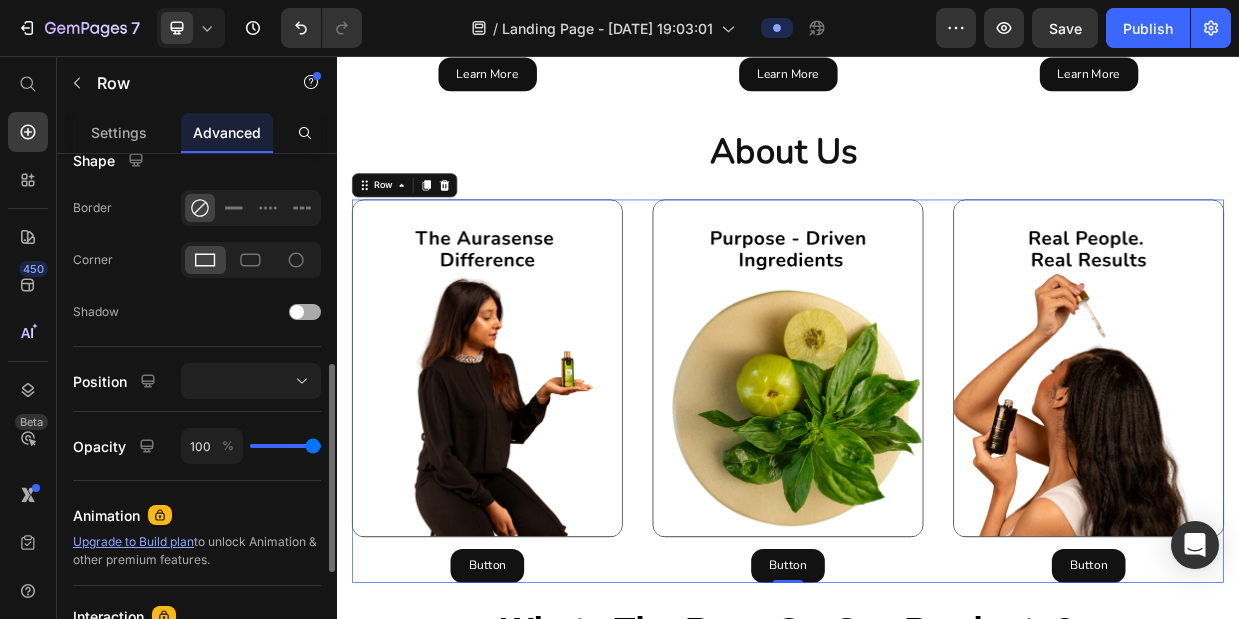 click at bounding box center (305, 312) 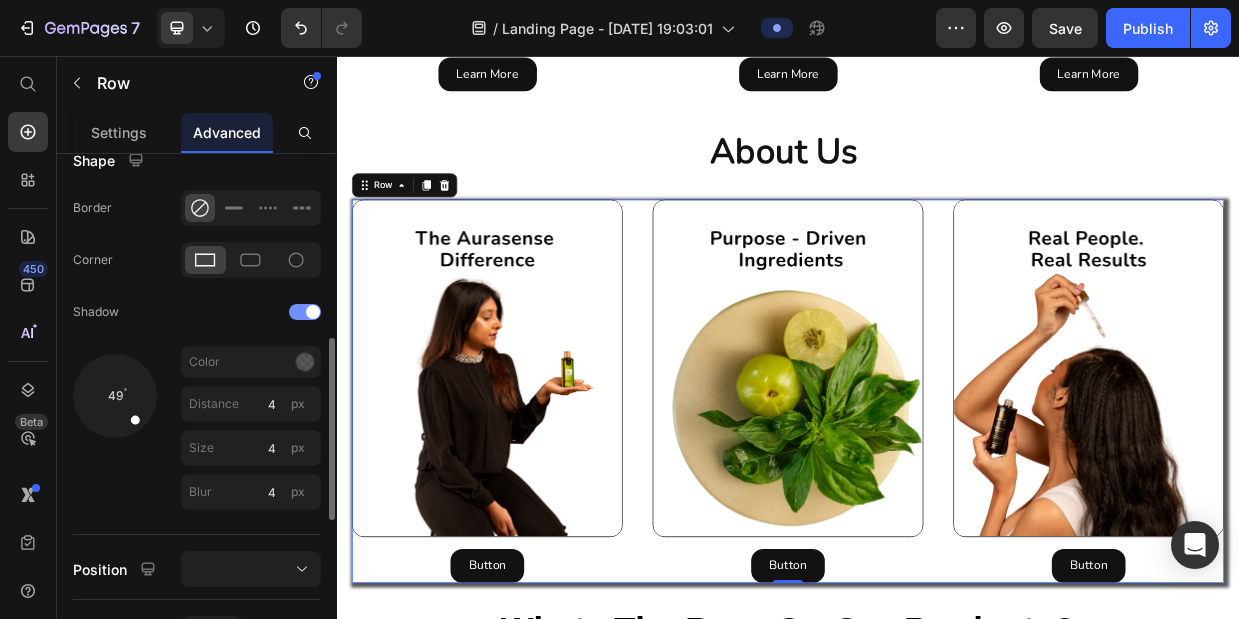click at bounding box center (305, 312) 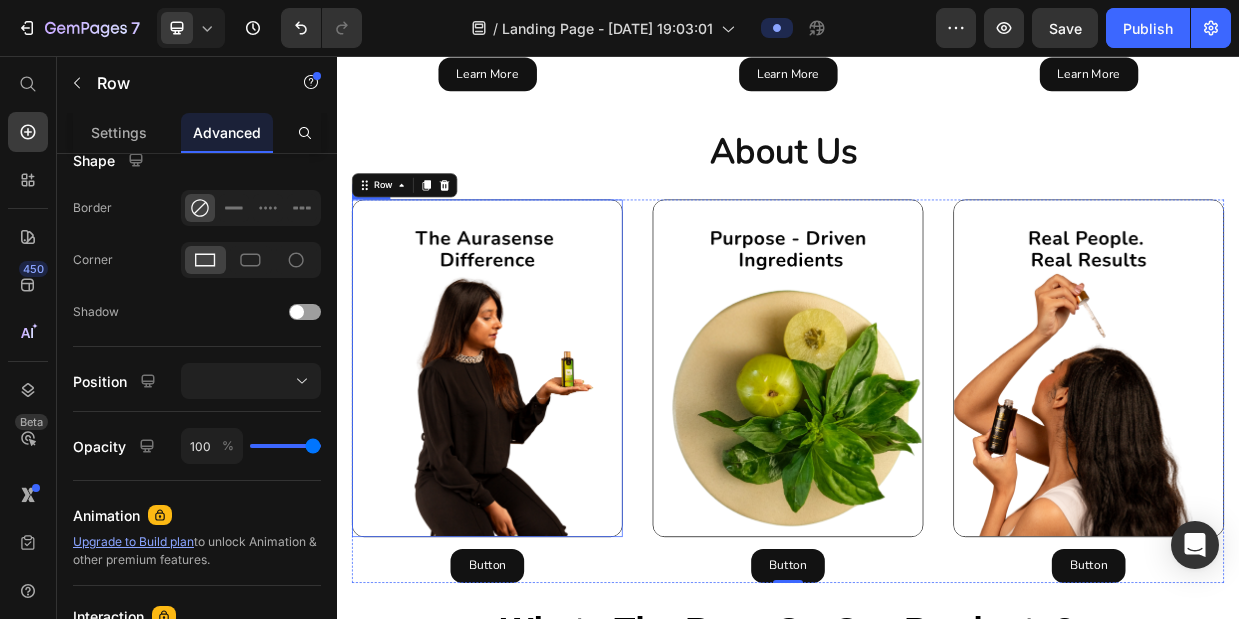 click at bounding box center (537, 472) 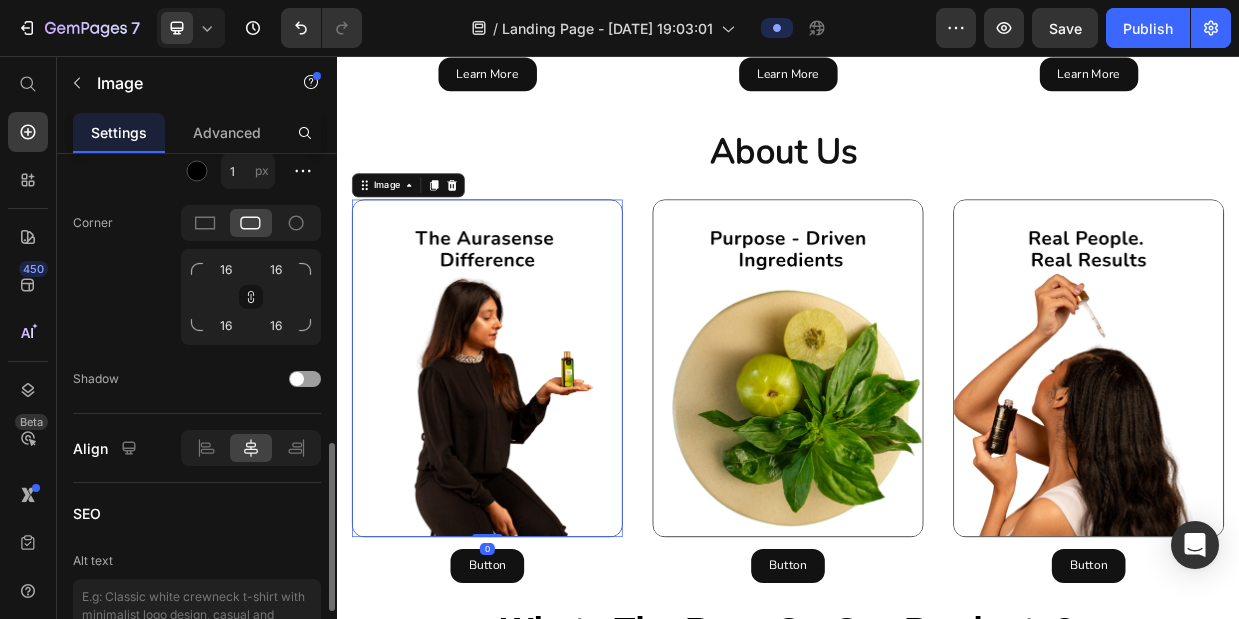 scroll, scrollTop: 894, scrollLeft: 0, axis: vertical 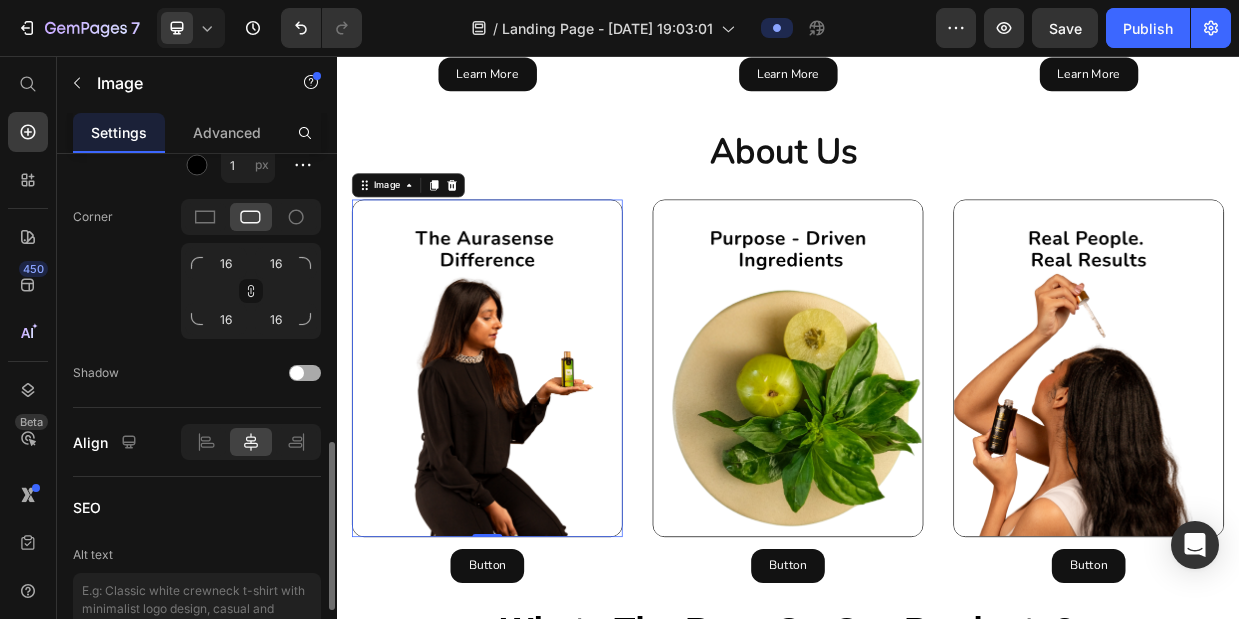 click at bounding box center [305, 373] 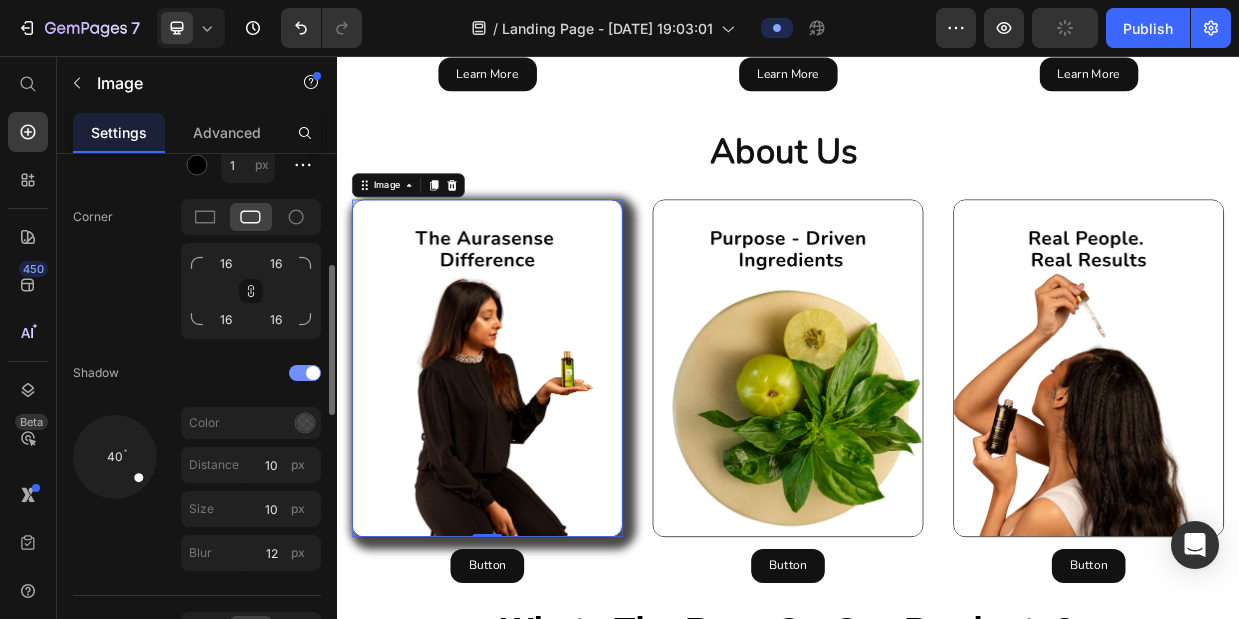 scroll, scrollTop: 762, scrollLeft: 0, axis: vertical 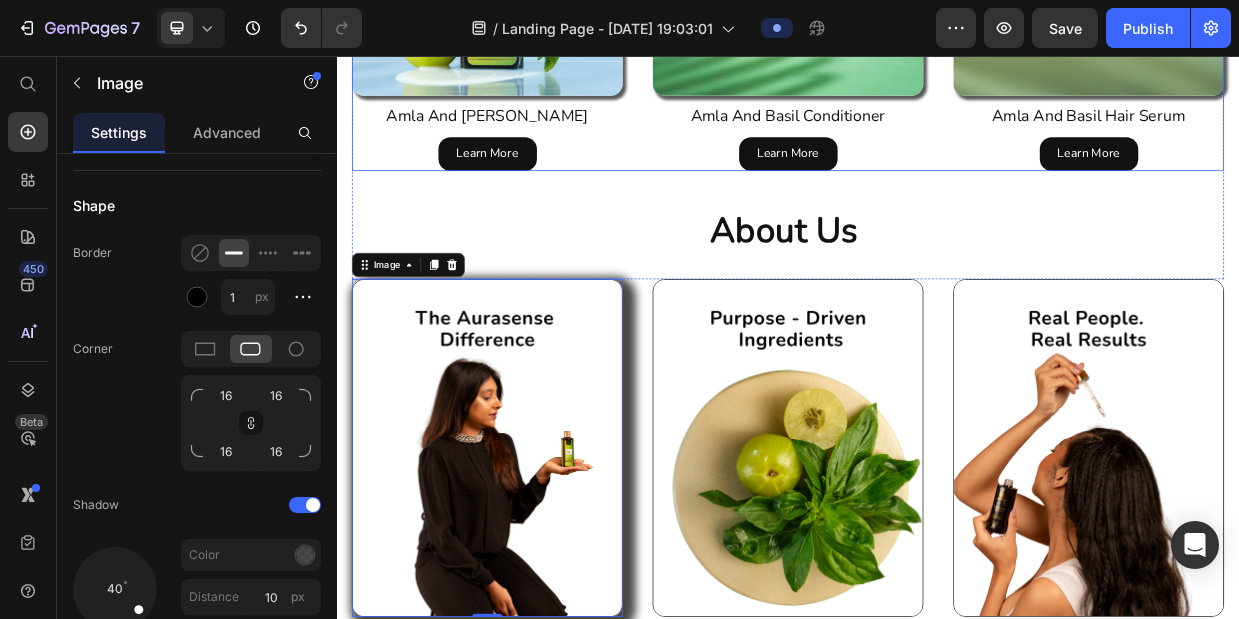 click on "Product Images Amla And Basil Shampoo Product Title Learn More Button Row Product Images Amla And Basil Conditioner Product Title Learn More Button Row Product Images Amla And Basil Hair Serum Product Title Learn More Button Row" at bounding box center [937, -81] 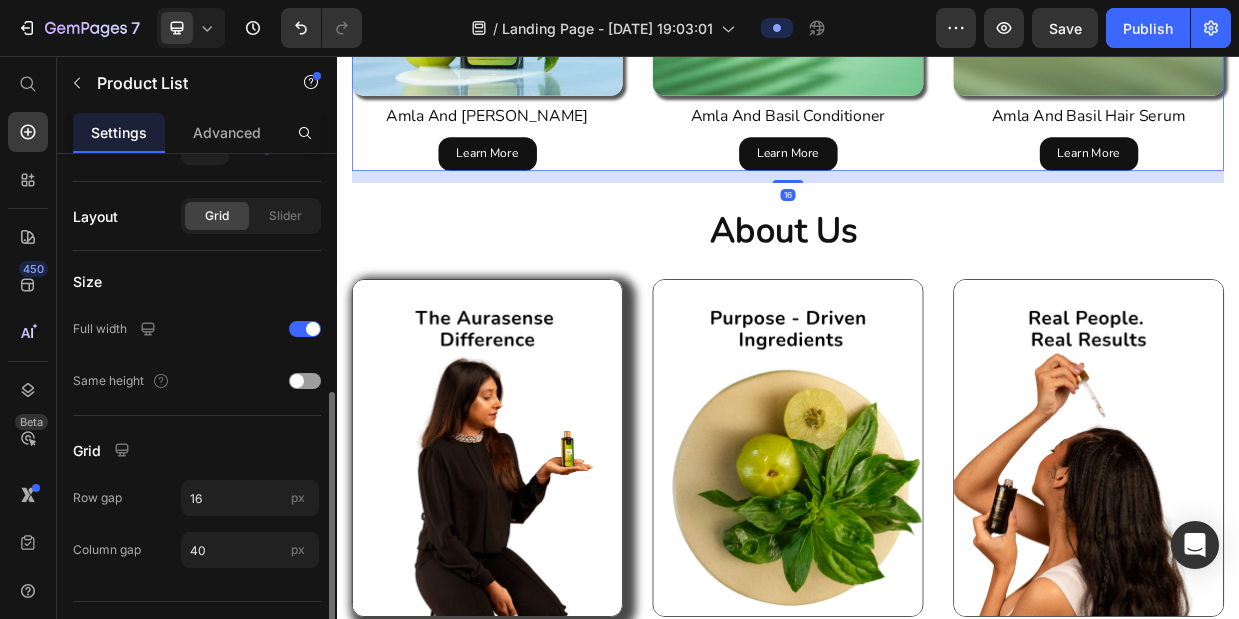 scroll, scrollTop: 514, scrollLeft: 0, axis: vertical 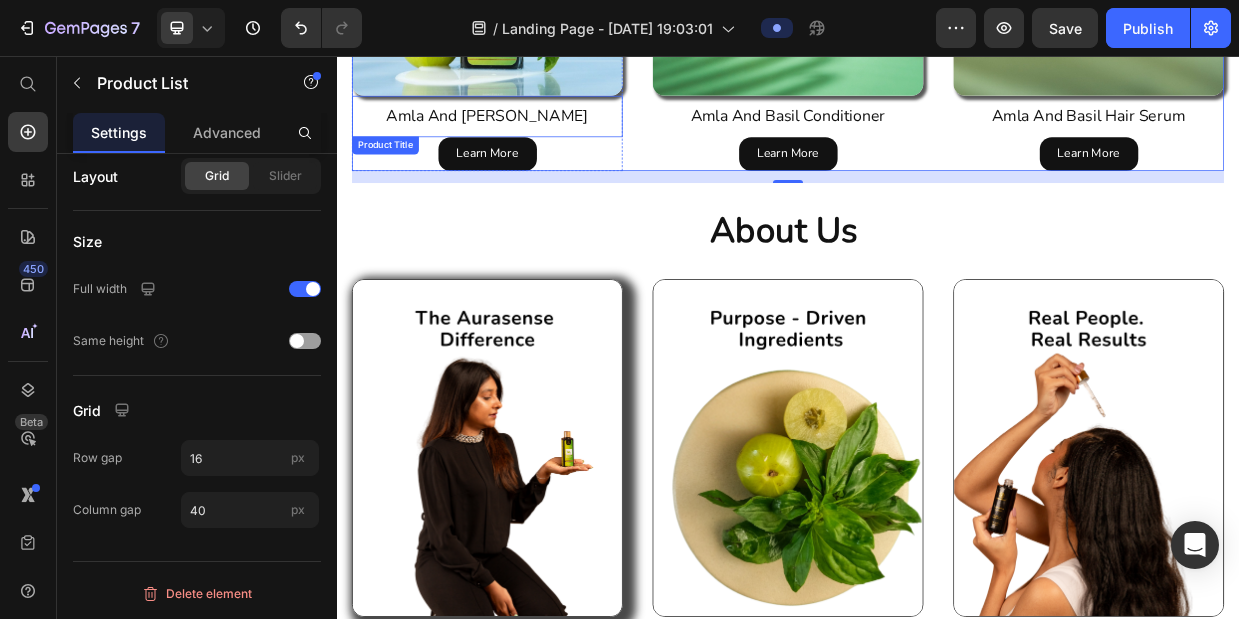 click on "Amla And [PERSON_NAME] Product Title" at bounding box center [537, 136] 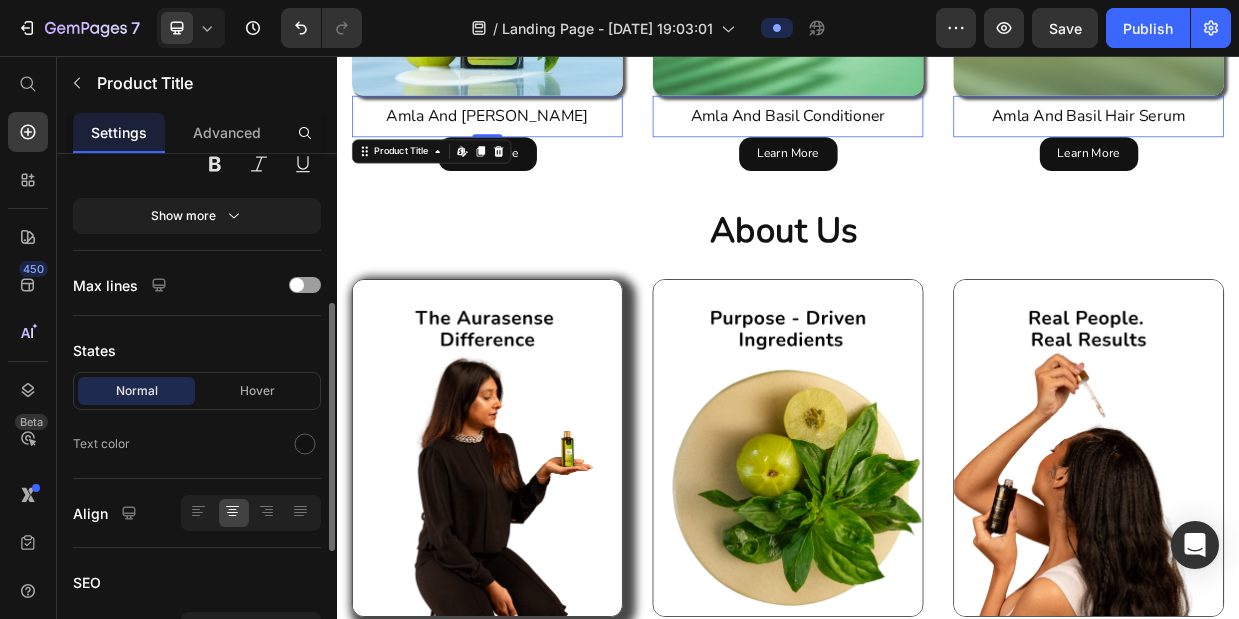 scroll, scrollTop: 394, scrollLeft: 0, axis: vertical 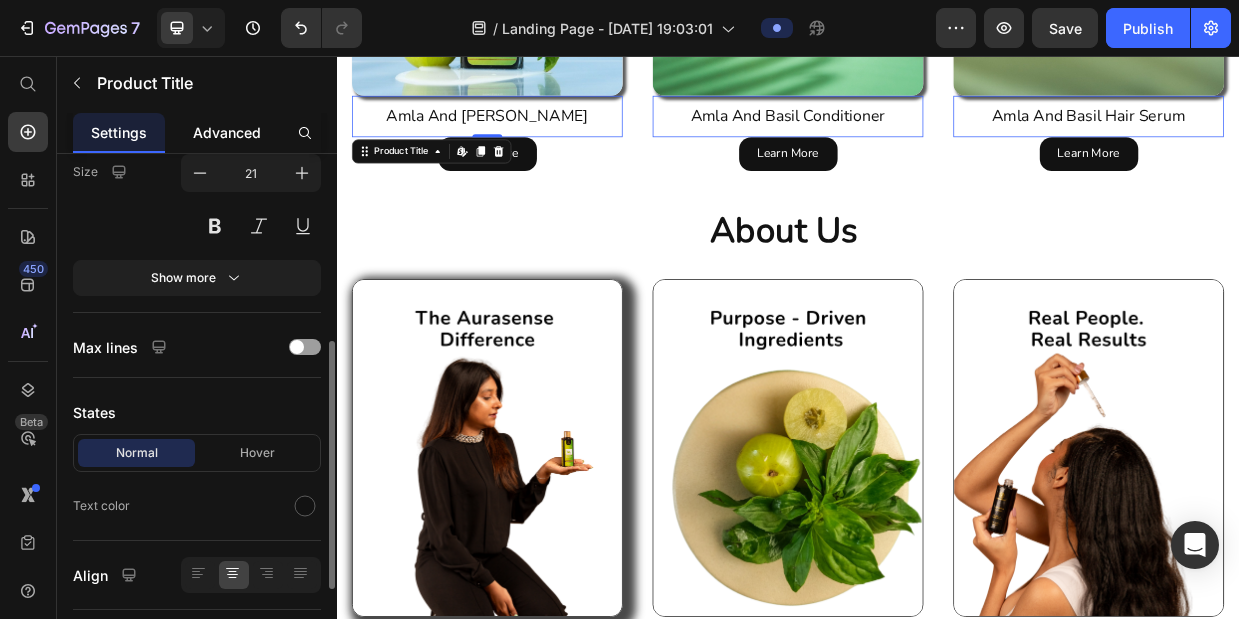 click on "Advanced" at bounding box center [227, 132] 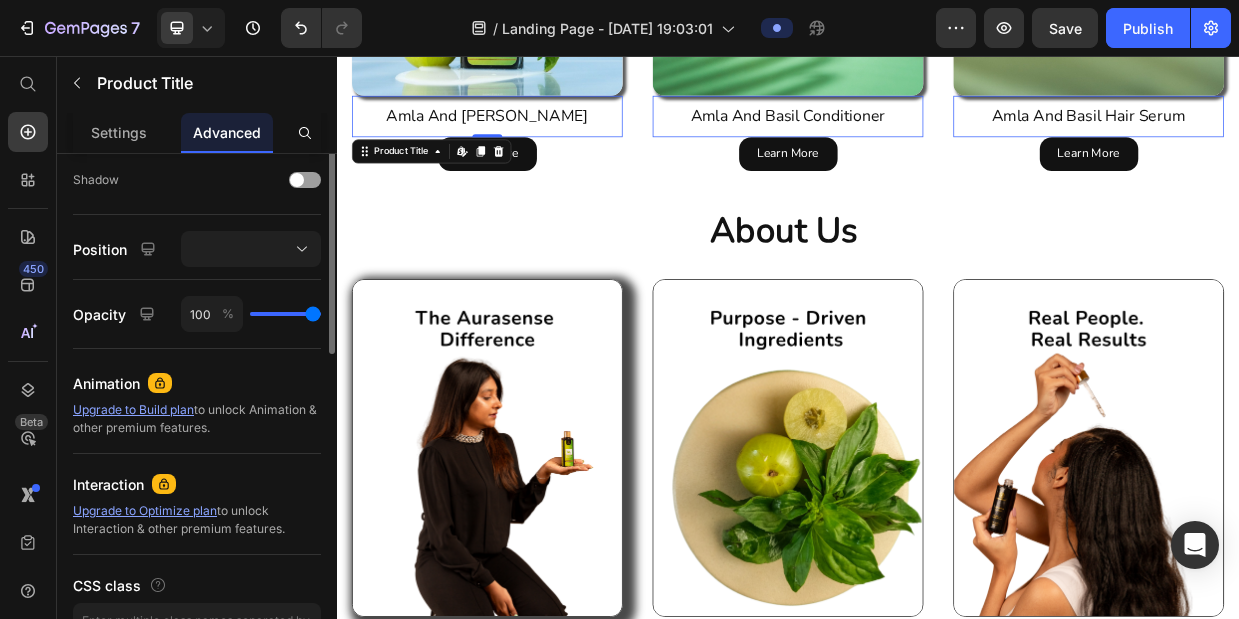 scroll, scrollTop: 450, scrollLeft: 0, axis: vertical 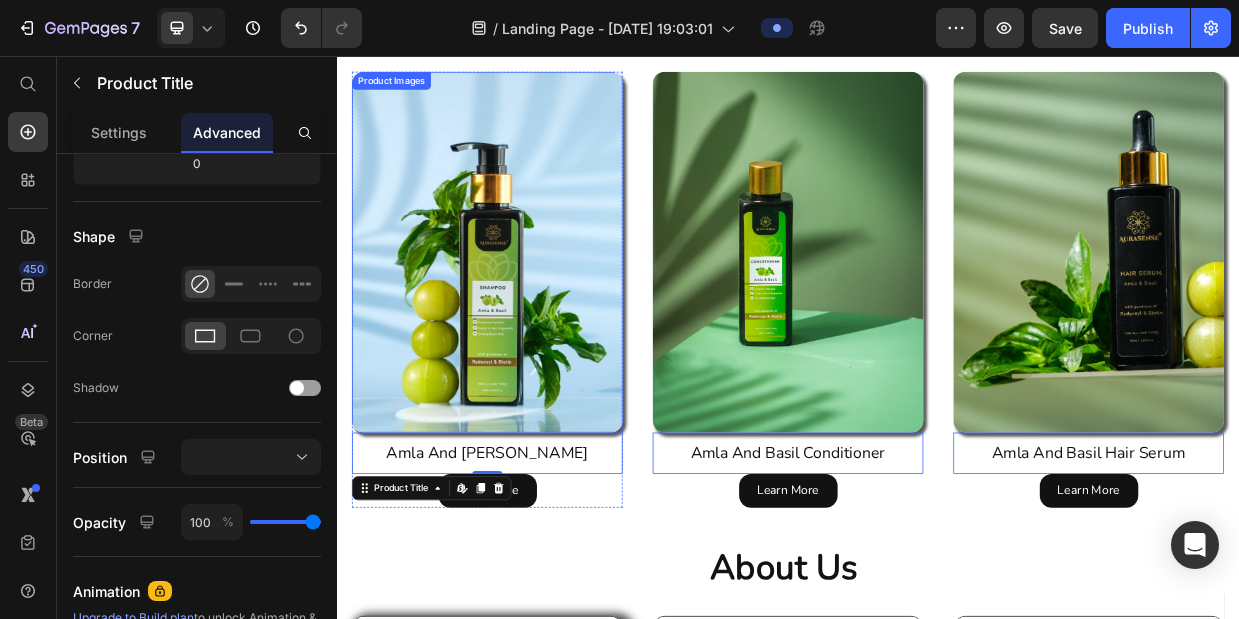 click at bounding box center (537, 317) 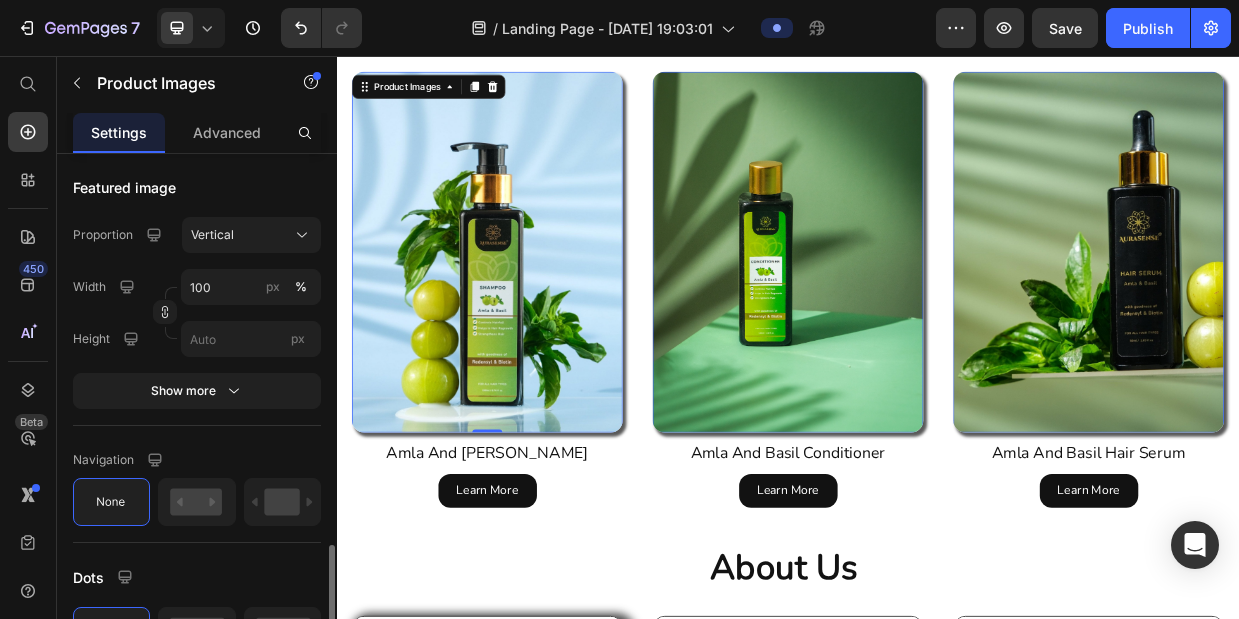 scroll, scrollTop: 922, scrollLeft: 0, axis: vertical 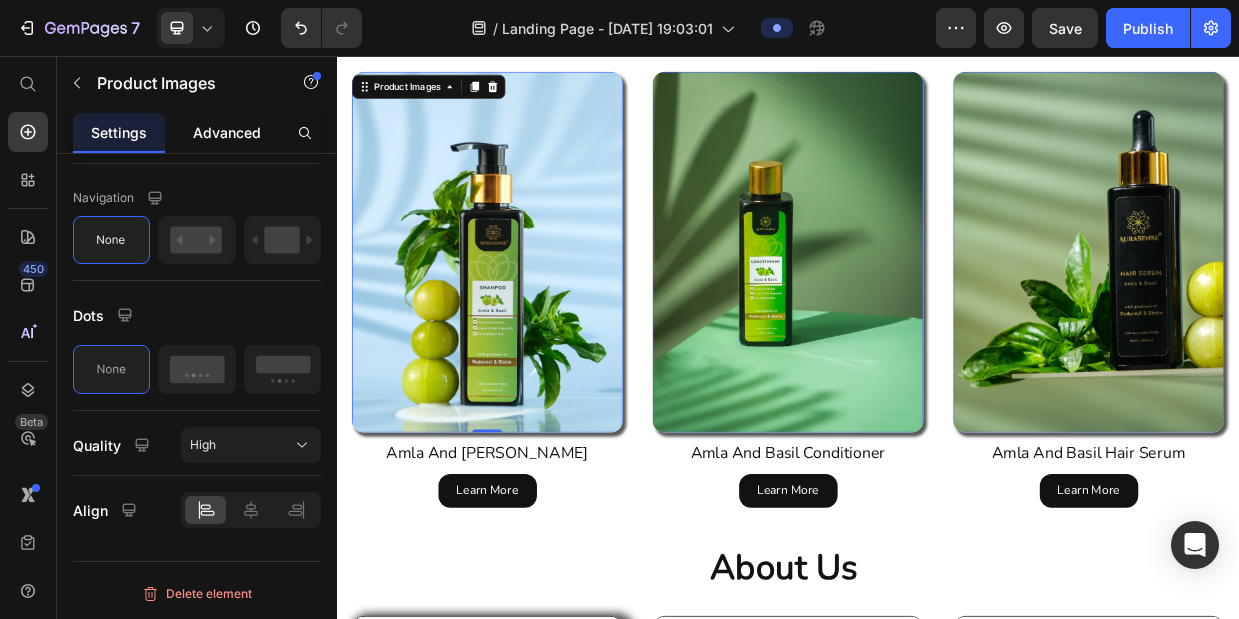 click on "Advanced" at bounding box center [227, 132] 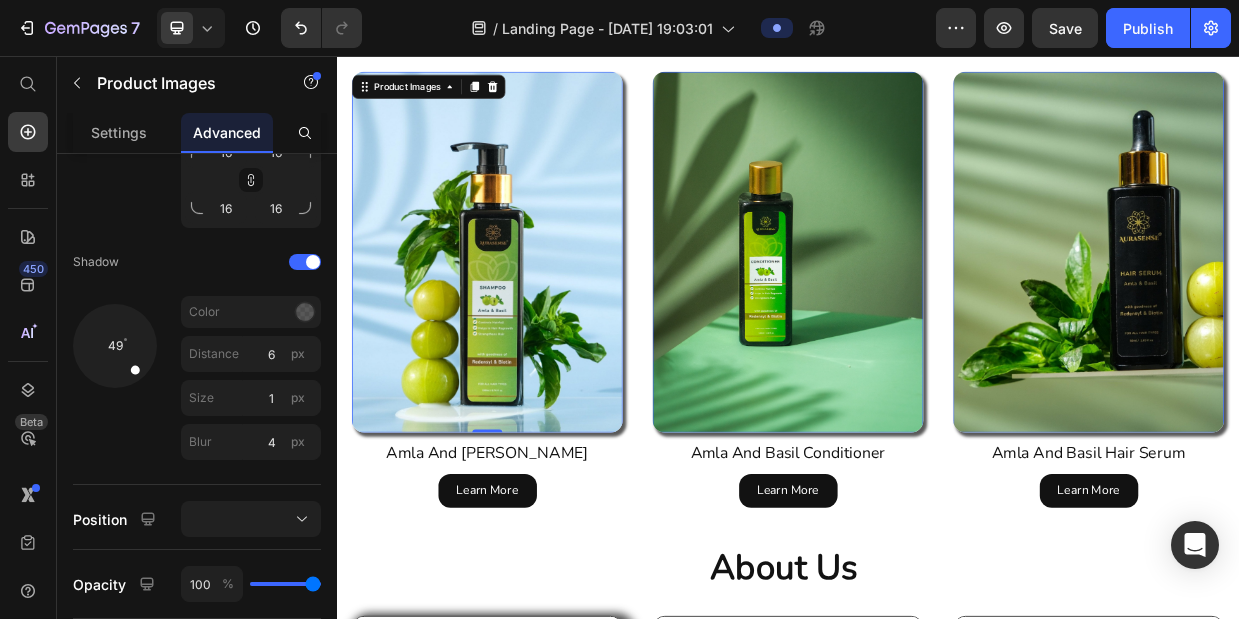 scroll, scrollTop: 1010, scrollLeft: 0, axis: vertical 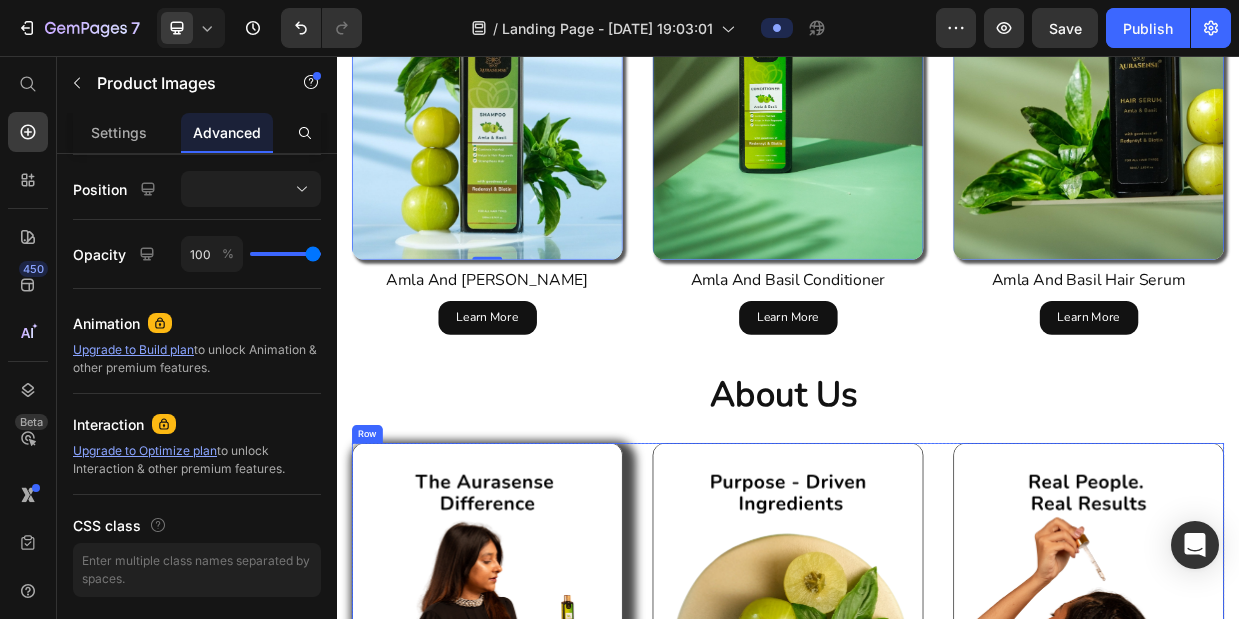 click on "Image Button Button Image Button Button Image Button Button Row" at bounding box center [937, 826] 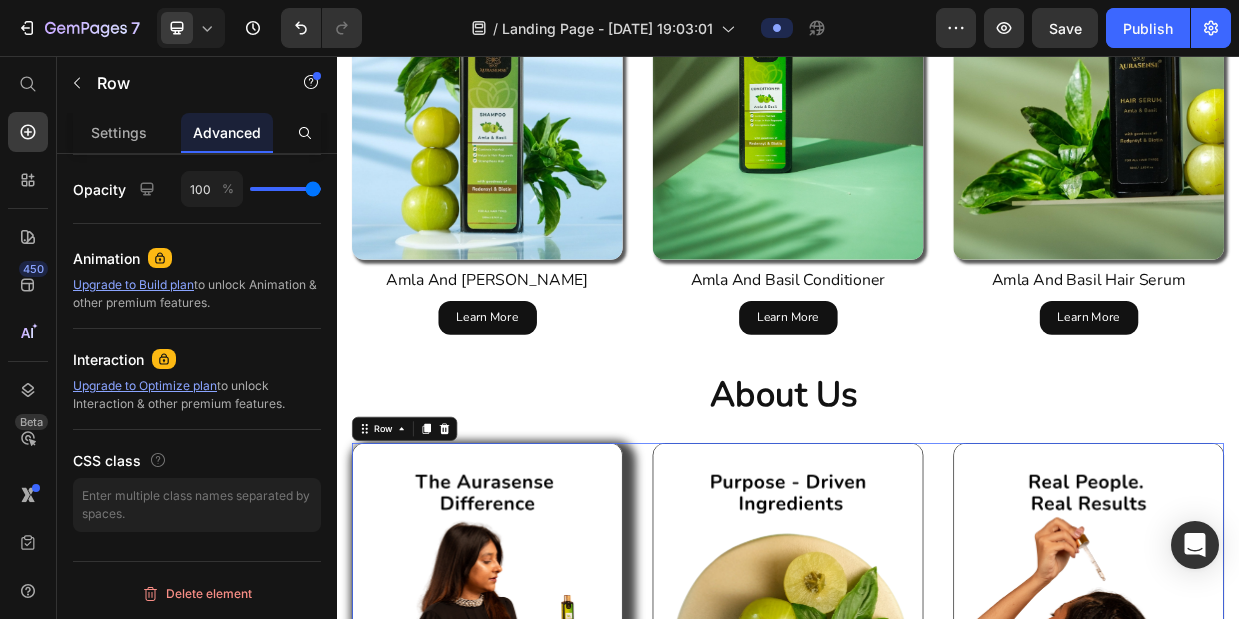 scroll 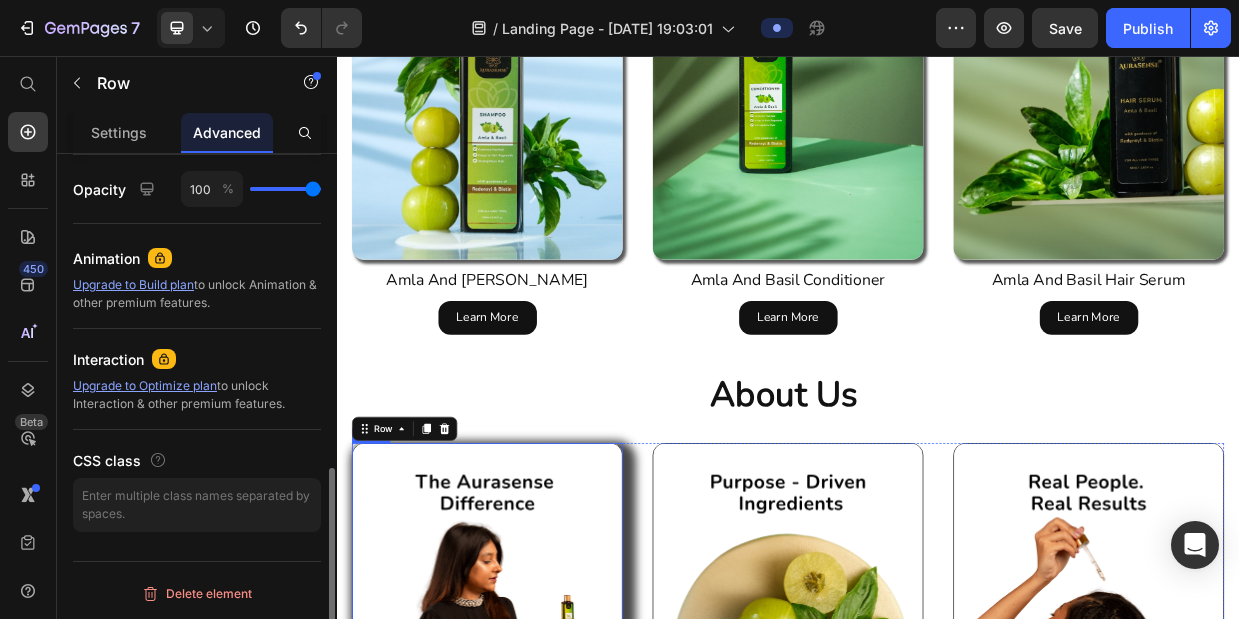 click at bounding box center (537, 796) 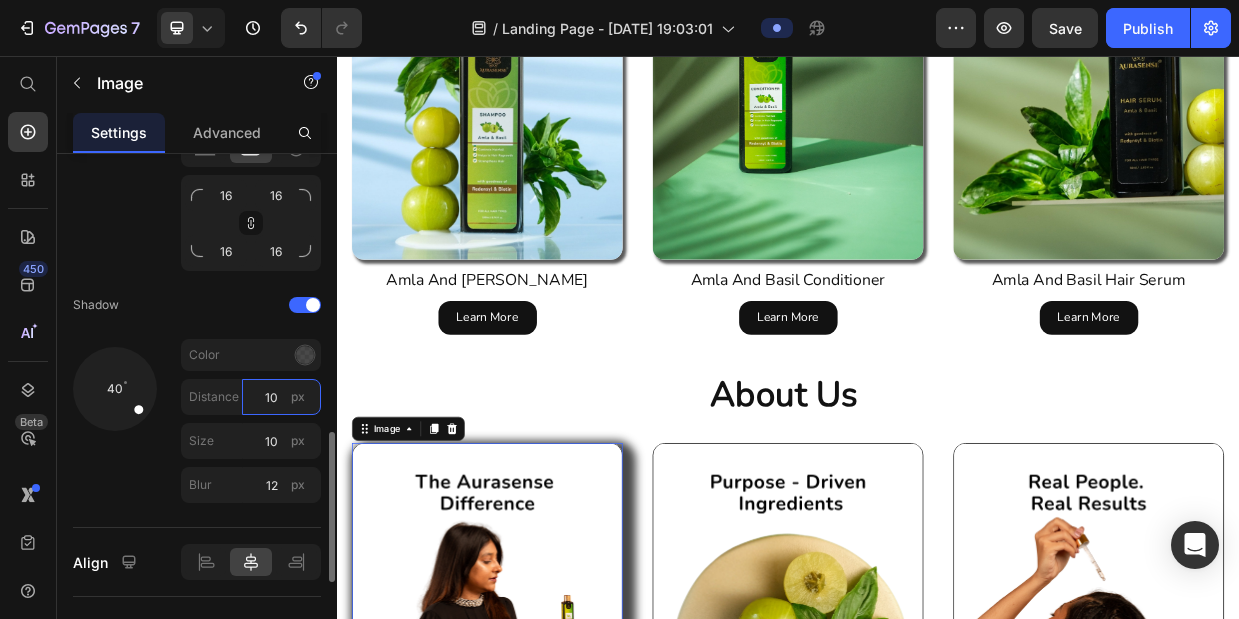click on "10" at bounding box center [281, 397] 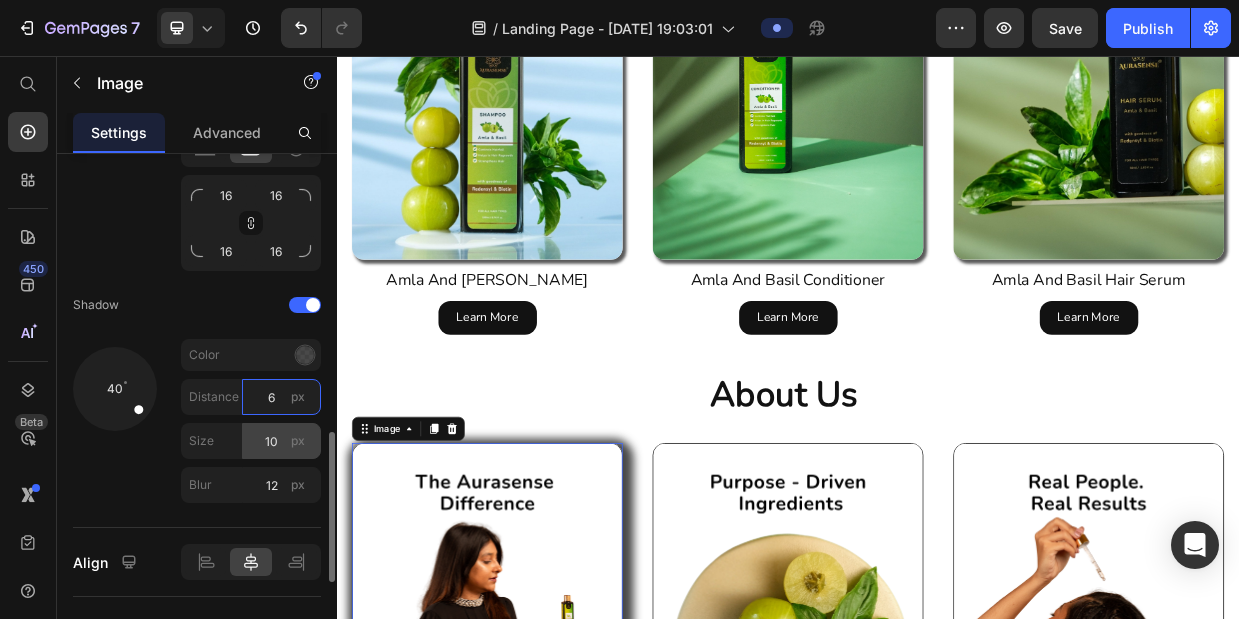 type on "6" 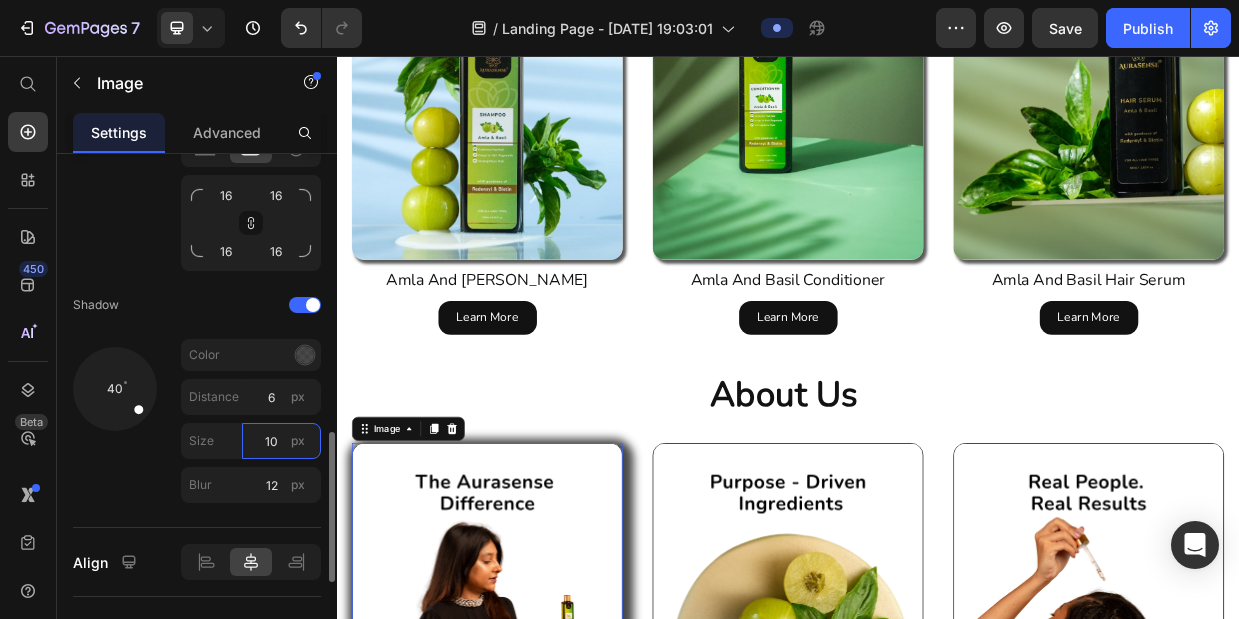 click on "10" at bounding box center [281, 441] 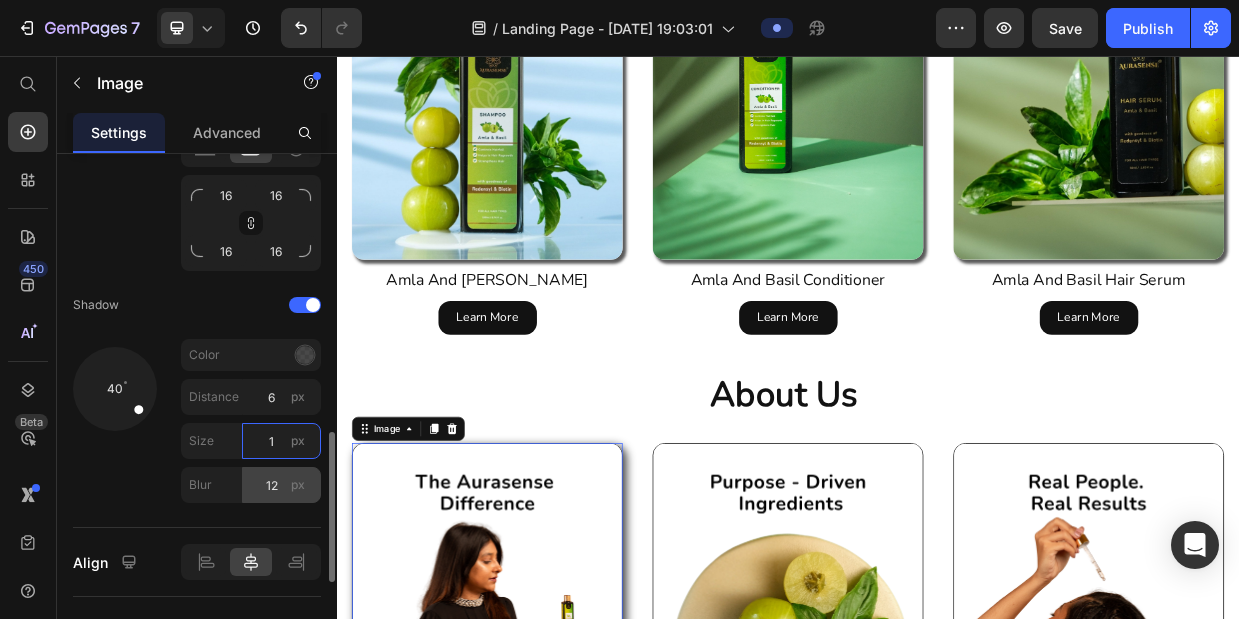 type on "1" 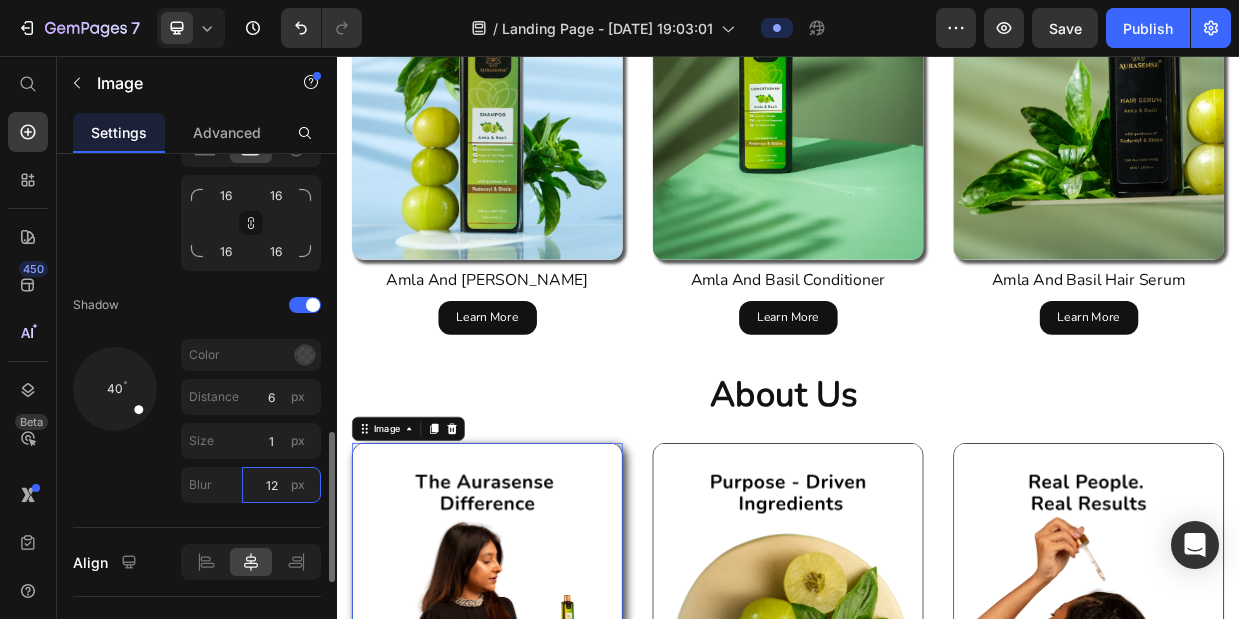 click on "12" at bounding box center [281, 485] 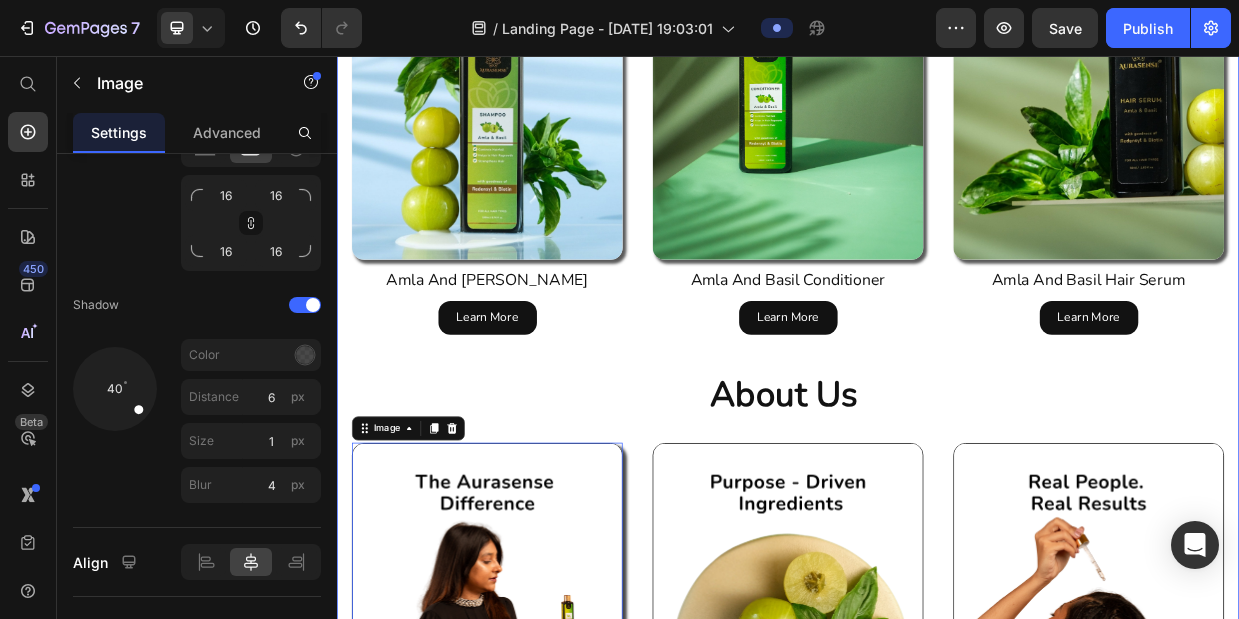 click on "Be Your Hair’s Best Friend, Naturally! Heading Confidence and self-esteem are the cornerstones  of a fulfilling life.  #myauramysense Text Block When your hair feels healthy, your confidence follows. Nourish it naturally and let your inner glow shine through. Text Block Yes, I want the confidence! Button Image Row CRUELTY FREE Text
VEGAN Text
SULPHATE FREE Text
SILICON FREE Text
PARABEN FREE Text Block
DERMATOLOGICALLY TESTED Text Block
CRUELTY FREE Text
VEGAN Text
SULPHATE FREE Text
SILICON FREE Text
PARABEN FREE Text Block
DERMATOLOGICALLY TESTED Text Block
Marquee discover Our Collection Heading Product Images Amla And Basil Shampoo Product Title Learn More Button Row Product Images Amla And Basil Conditioner Product Title Learn More Button Row Product Images Amla And Basil Hair Serum Product Title Learn More Row" at bounding box center [937, 340] 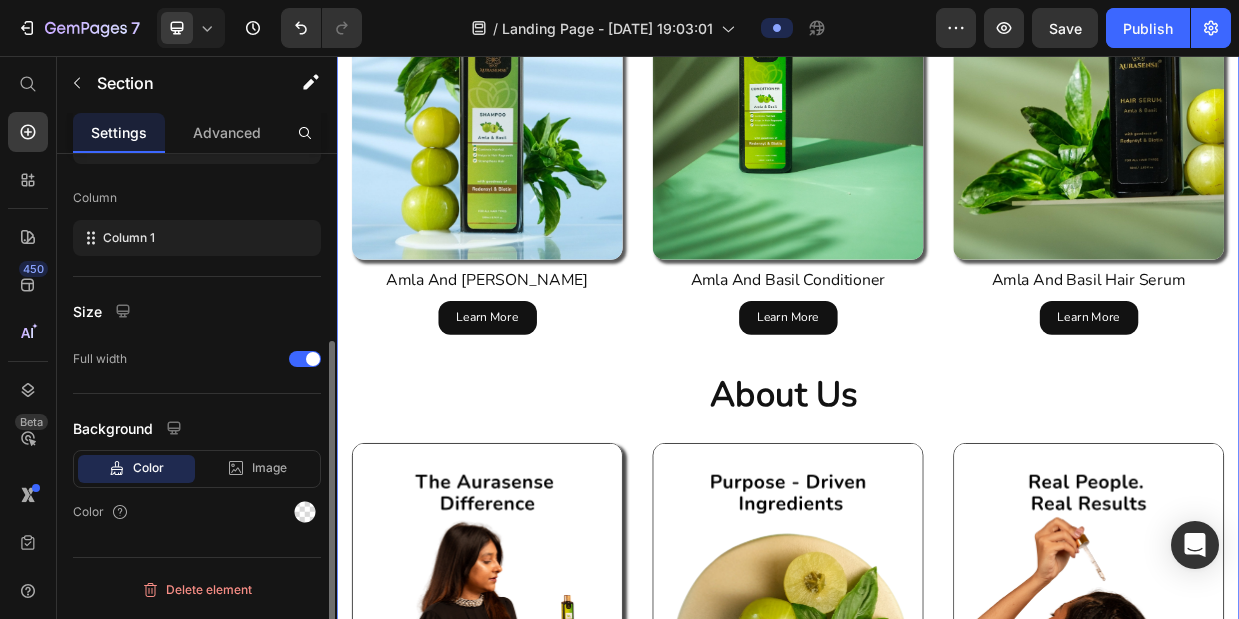 scroll, scrollTop: 0, scrollLeft: 0, axis: both 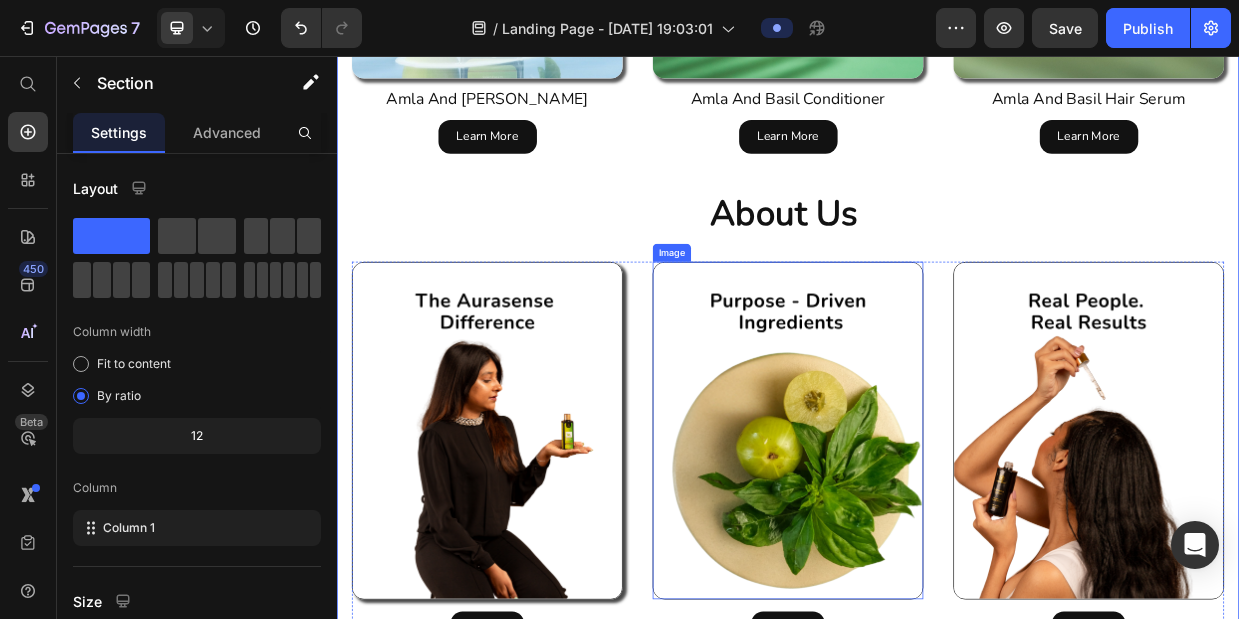 click at bounding box center [937, 555] 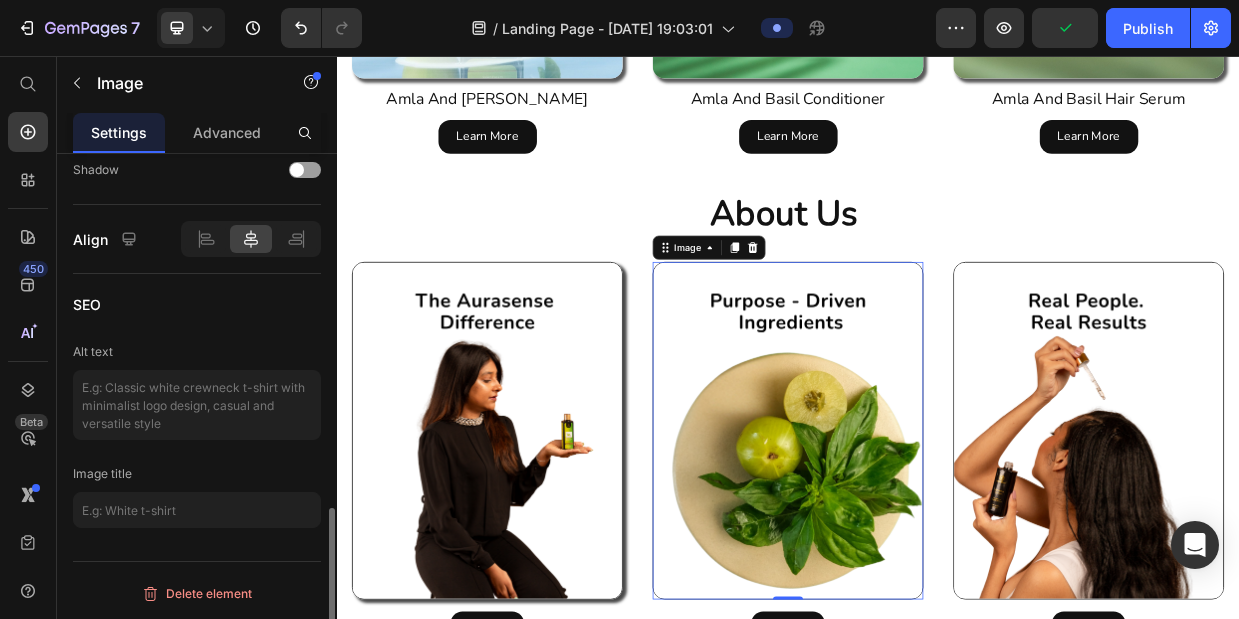 scroll, scrollTop: 1027, scrollLeft: 0, axis: vertical 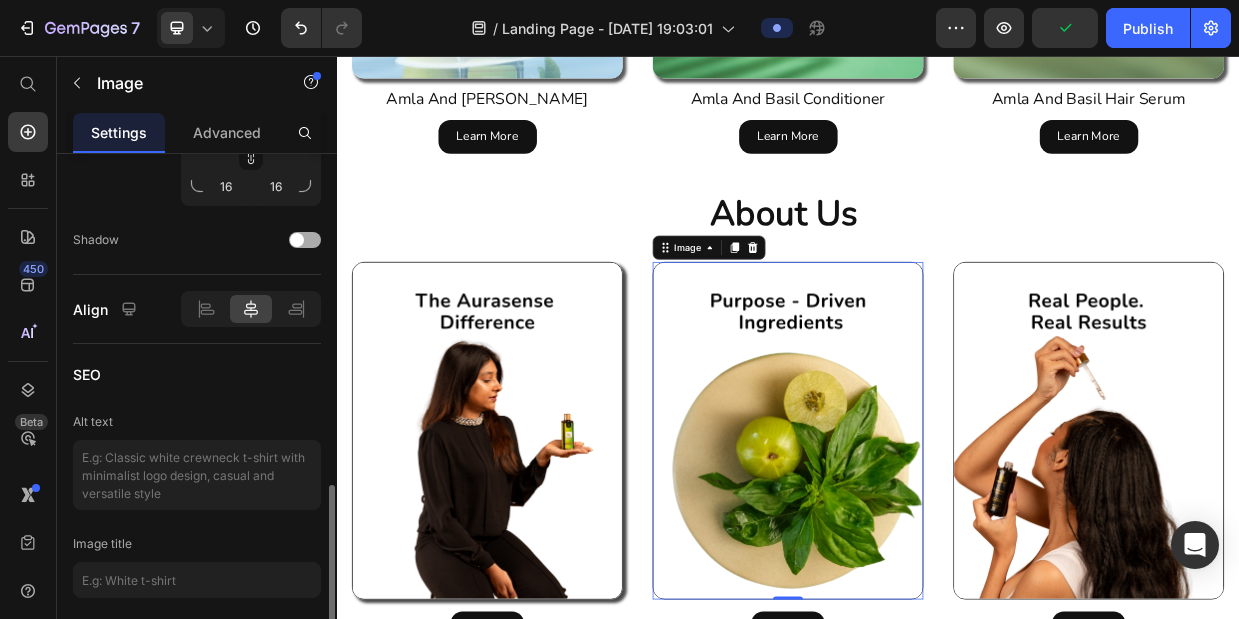 click at bounding box center (305, 240) 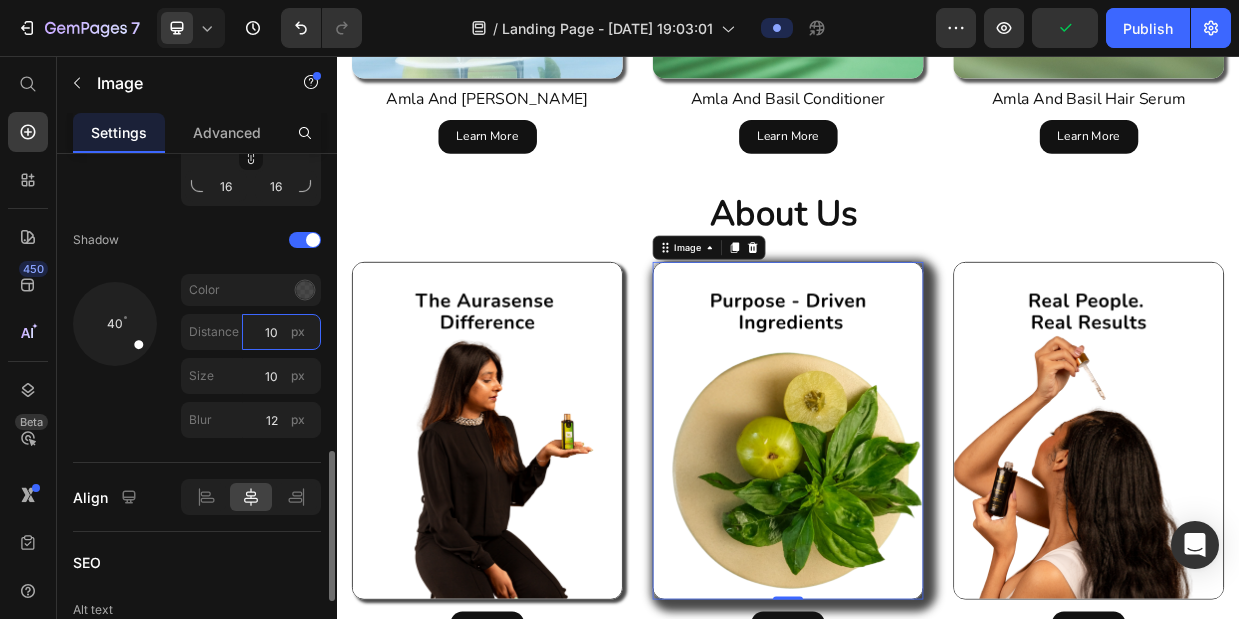 click on "10" at bounding box center [281, 332] 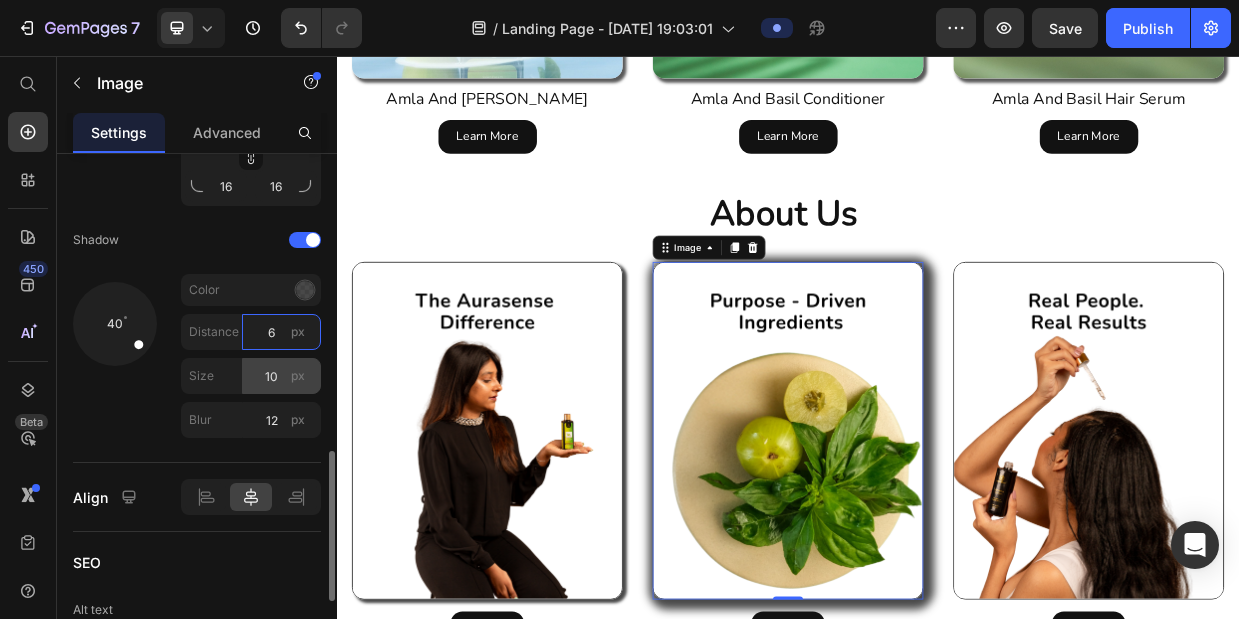 type on "6" 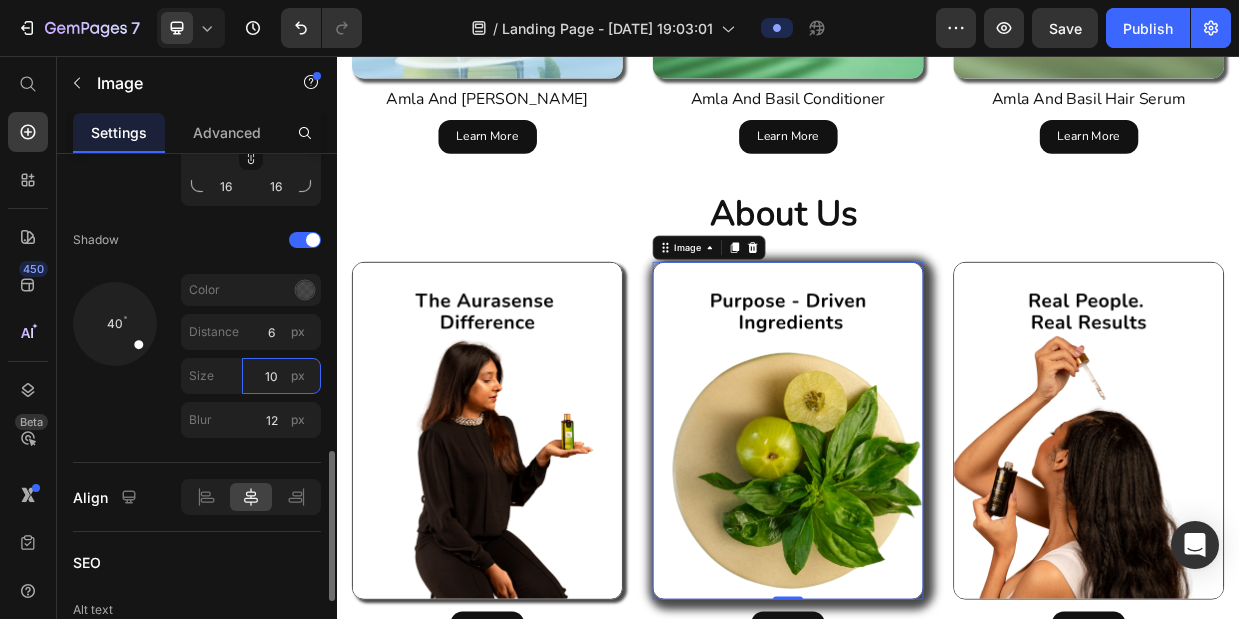 click on "10" at bounding box center [281, 376] 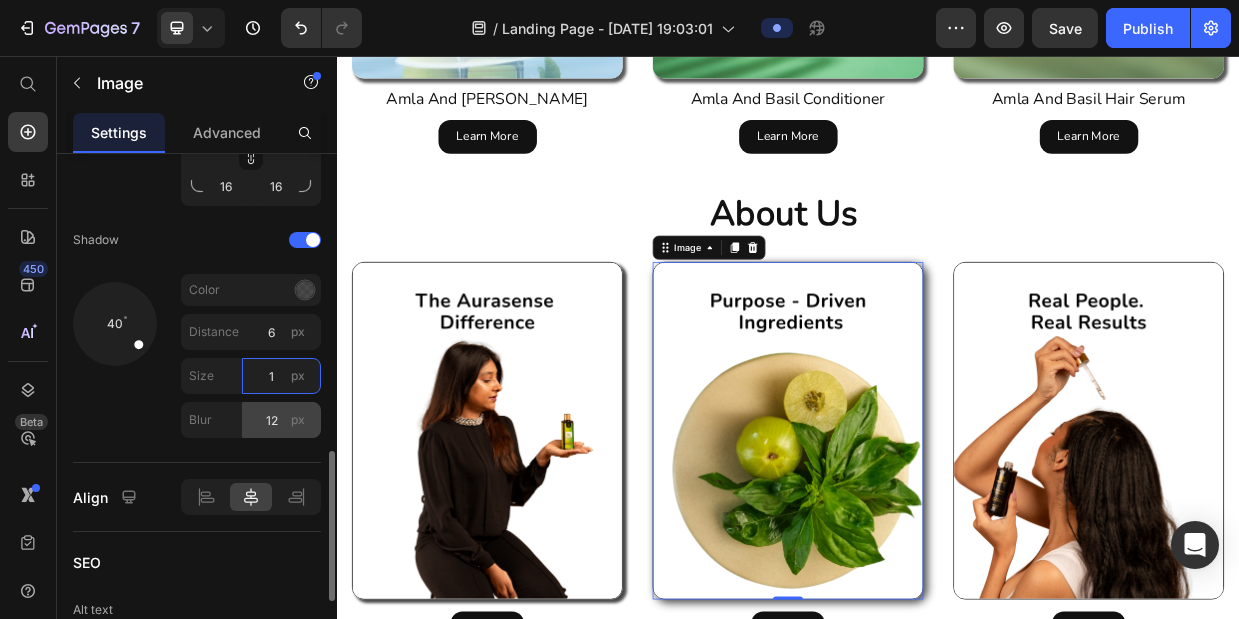 type on "1" 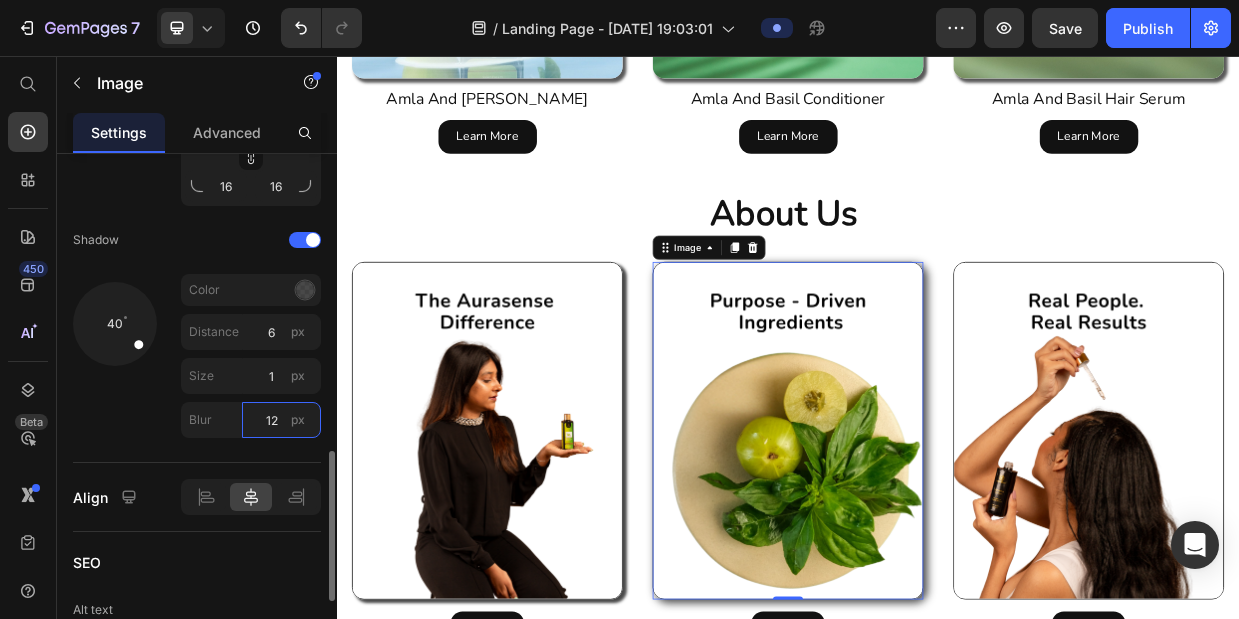 click on "12" at bounding box center [281, 420] 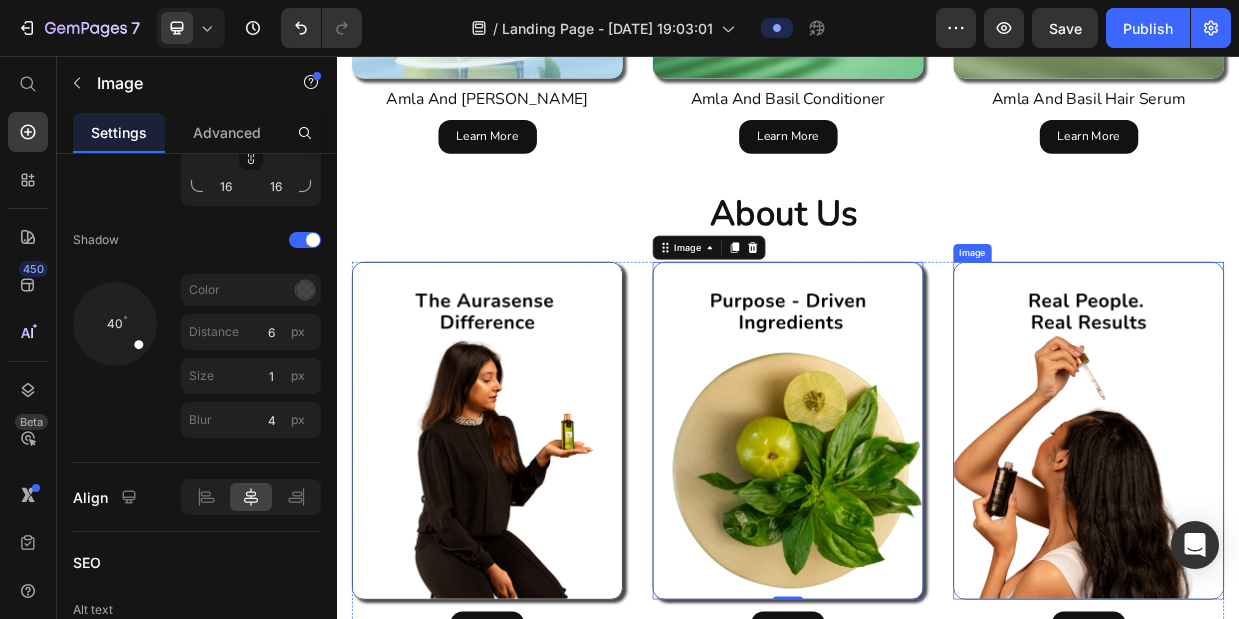 click at bounding box center [1337, 555] 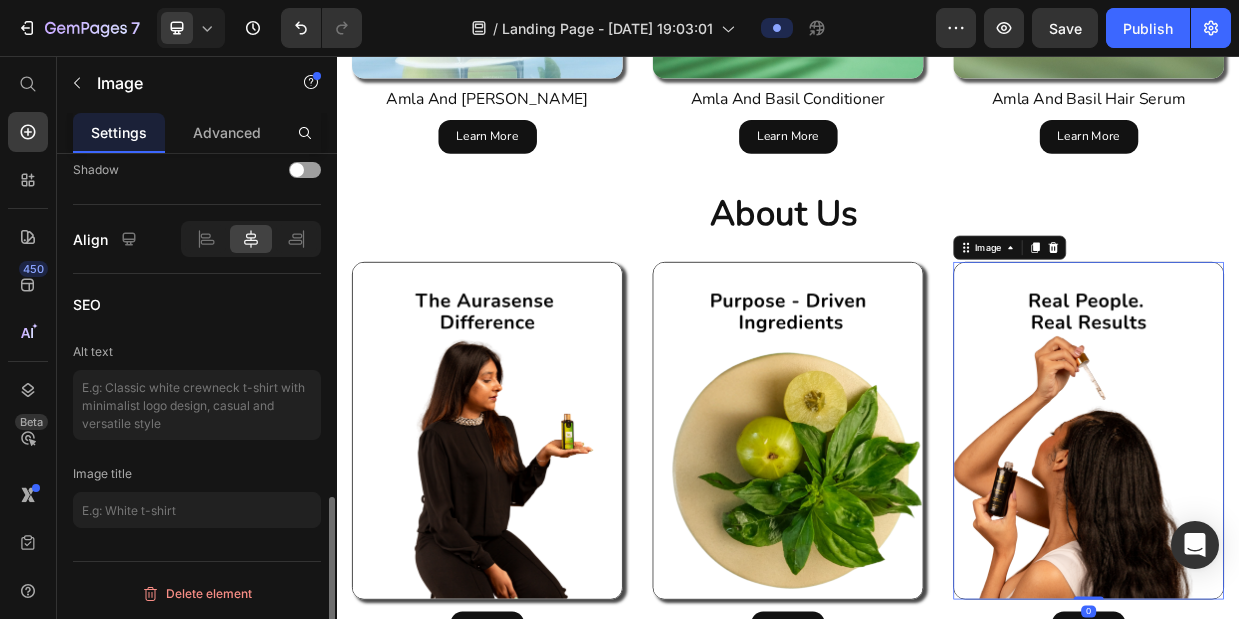 scroll, scrollTop: 903, scrollLeft: 0, axis: vertical 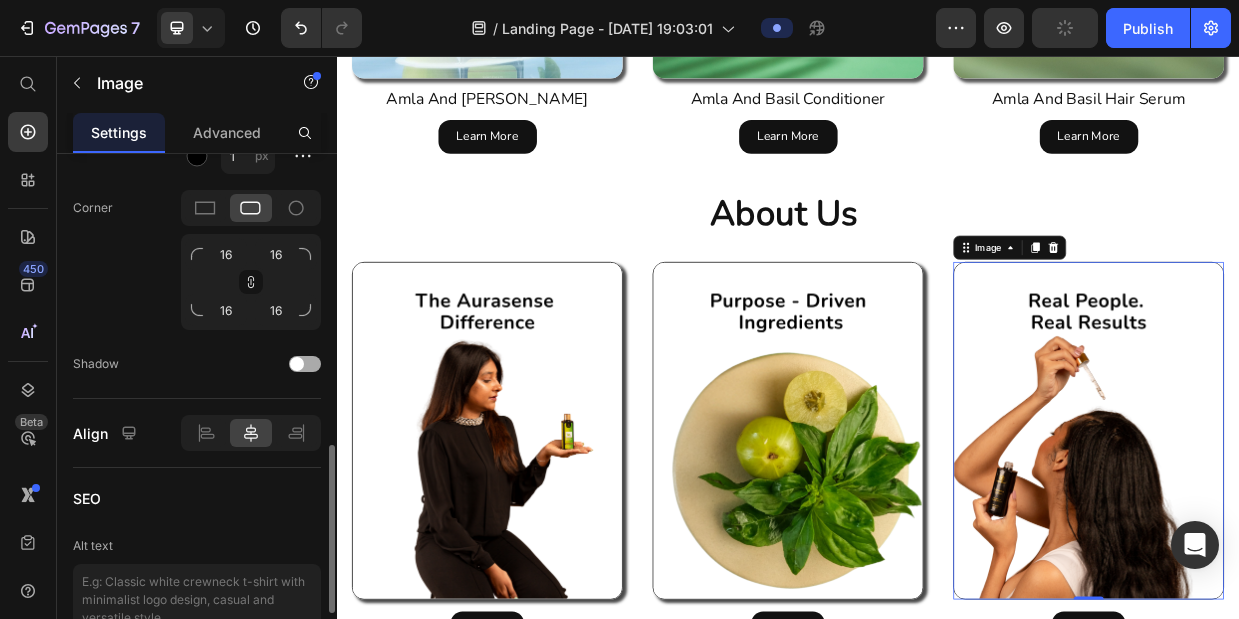 click at bounding box center (305, 364) 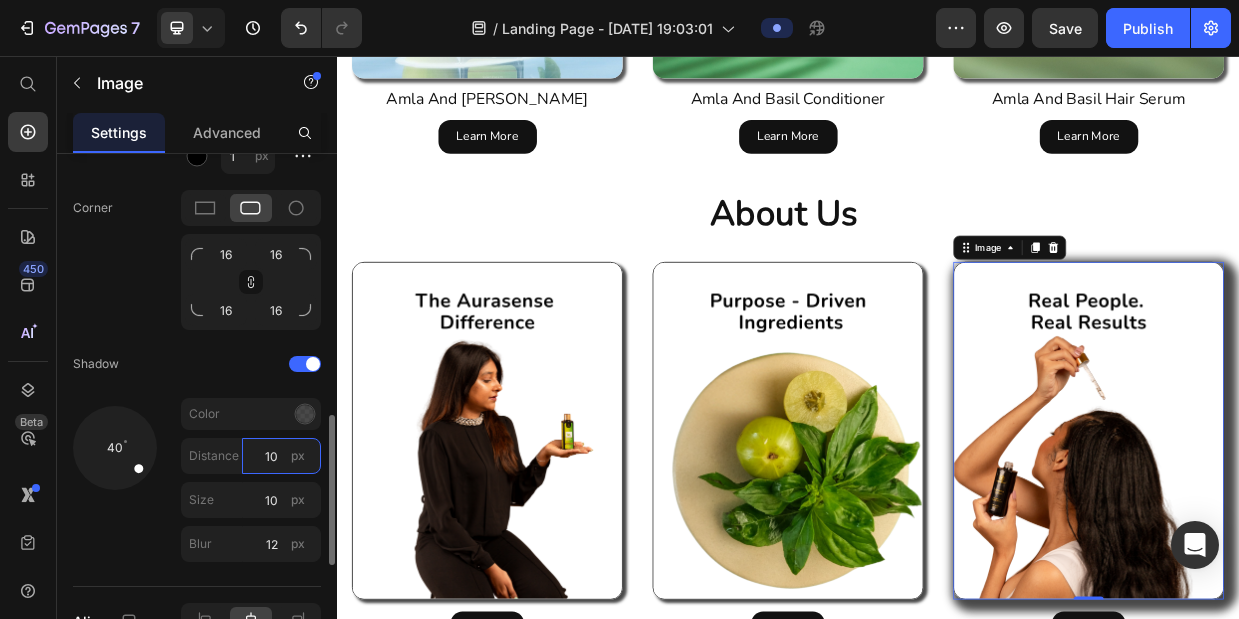 click on "10" at bounding box center [281, 456] 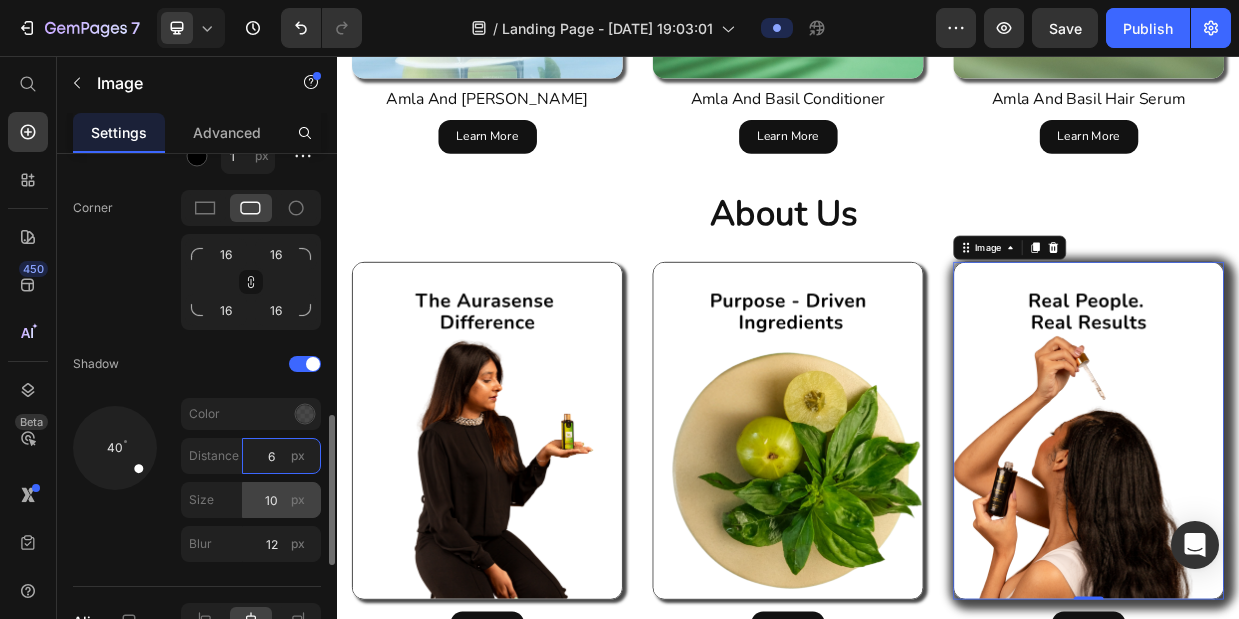type on "6" 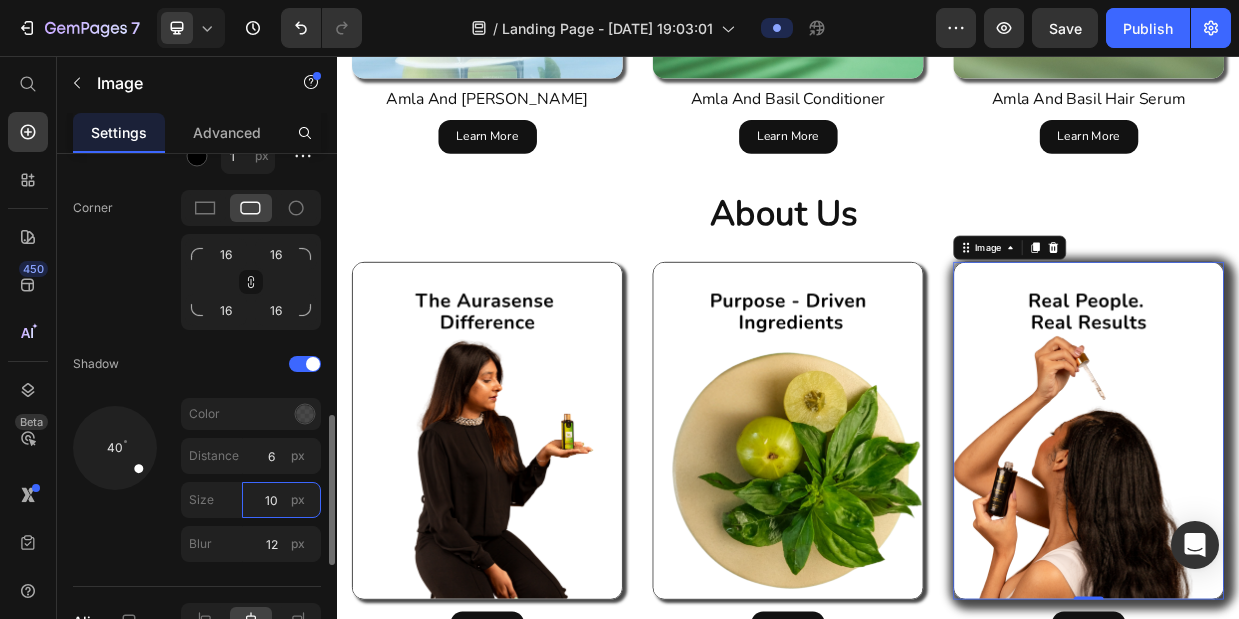 click on "10" at bounding box center [281, 500] 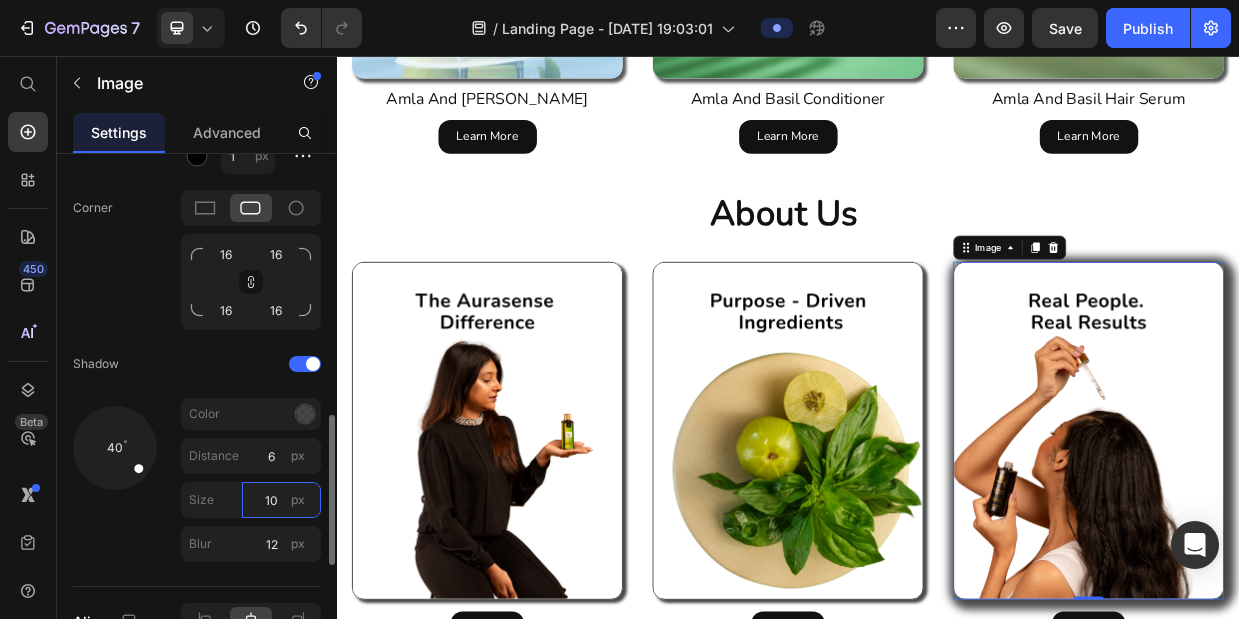 click on "10" at bounding box center (281, 500) 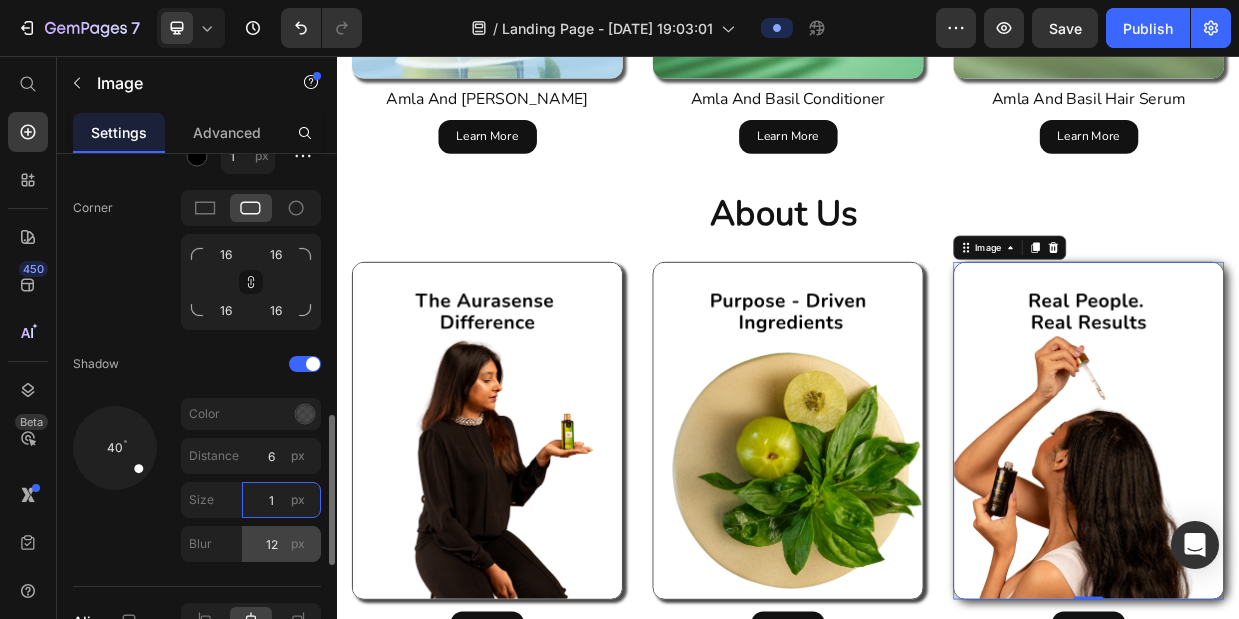 type on "1" 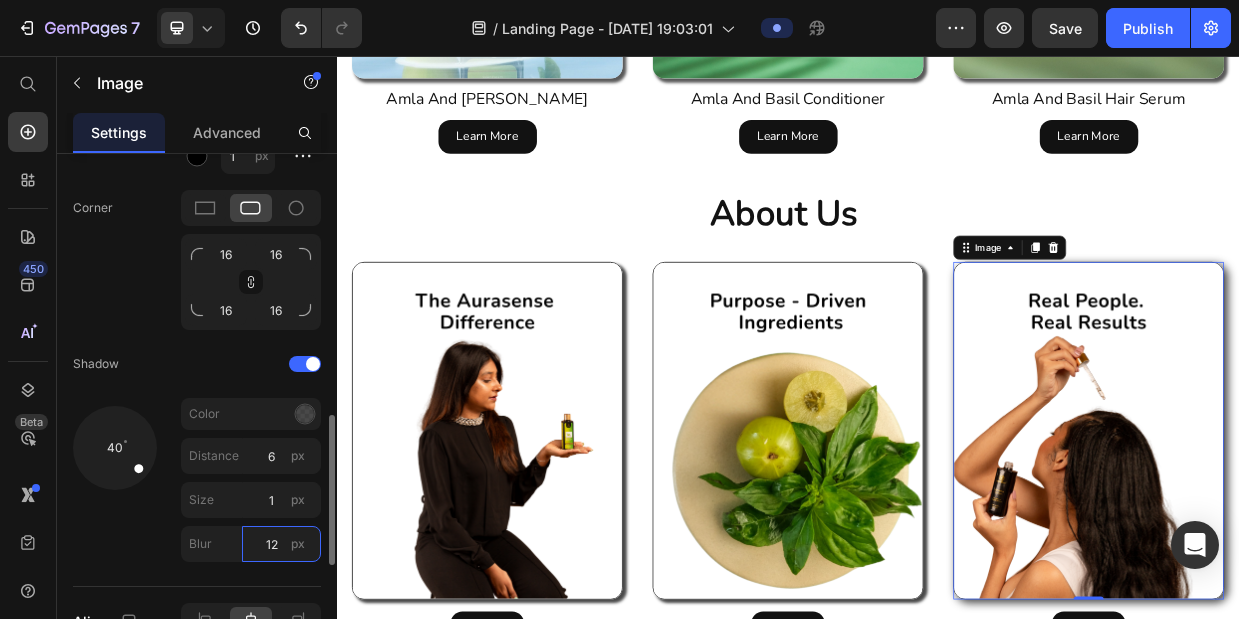 click on "12" at bounding box center [281, 544] 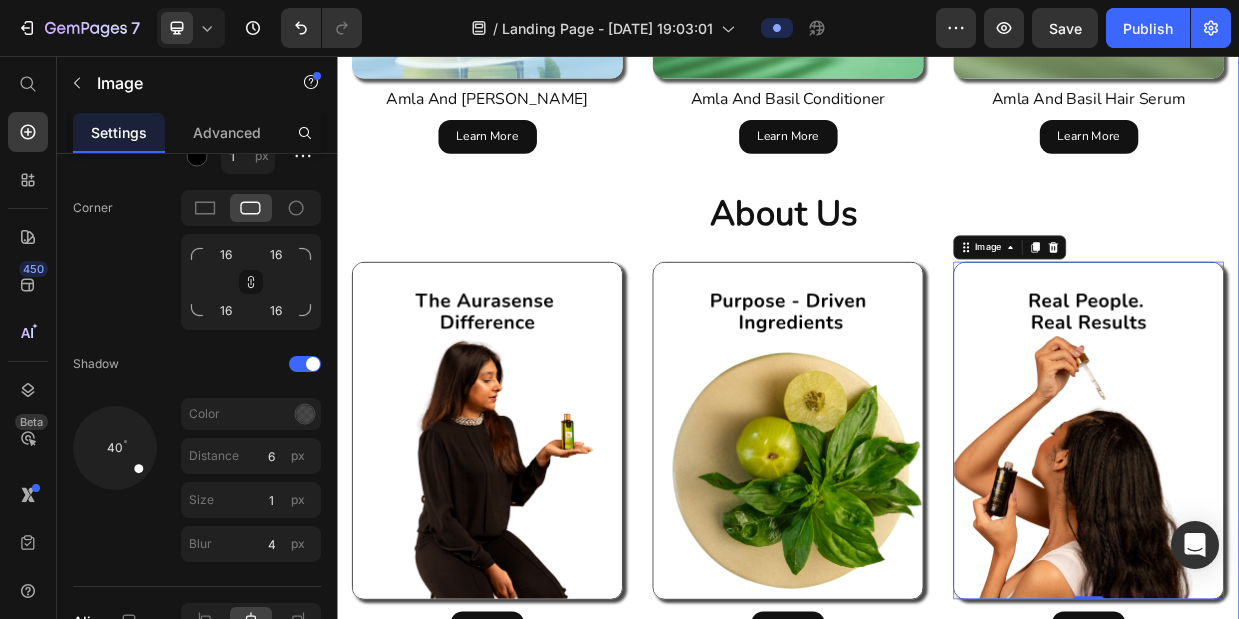 click on "Be Your Hair’s Best Friend, Naturally! Heading Confidence and self-esteem are the cornerstones  of a fulfilling life.  #myauramysense Text Block When your hair feels healthy, your confidence follows. Nourish it naturally and let your inner glow shine through. Text Block Yes, I want the confidence! Button Image Row CRUELTY FREE Text
VEGAN Text
SULPHATE FREE Text
SILICON FREE Text
PARABEN FREE Text Block
DERMATOLOGICALLY TESTED Text Block
CRUELTY FREE Text
VEGAN Text
SULPHATE FREE Text
SILICON FREE Text
PARABEN FREE Text Block
DERMATOLOGICALLY TESTED Text Block
Marquee discover Our Collection Heading Product Images Amla And Basil Shampoo Product Title Learn More Button Row Product Images Amla And Basil Conditioner Product Title Learn More Button Row Product Images Amla And Basil Hair Serum Product Title Learn More Row" at bounding box center (937, 99) 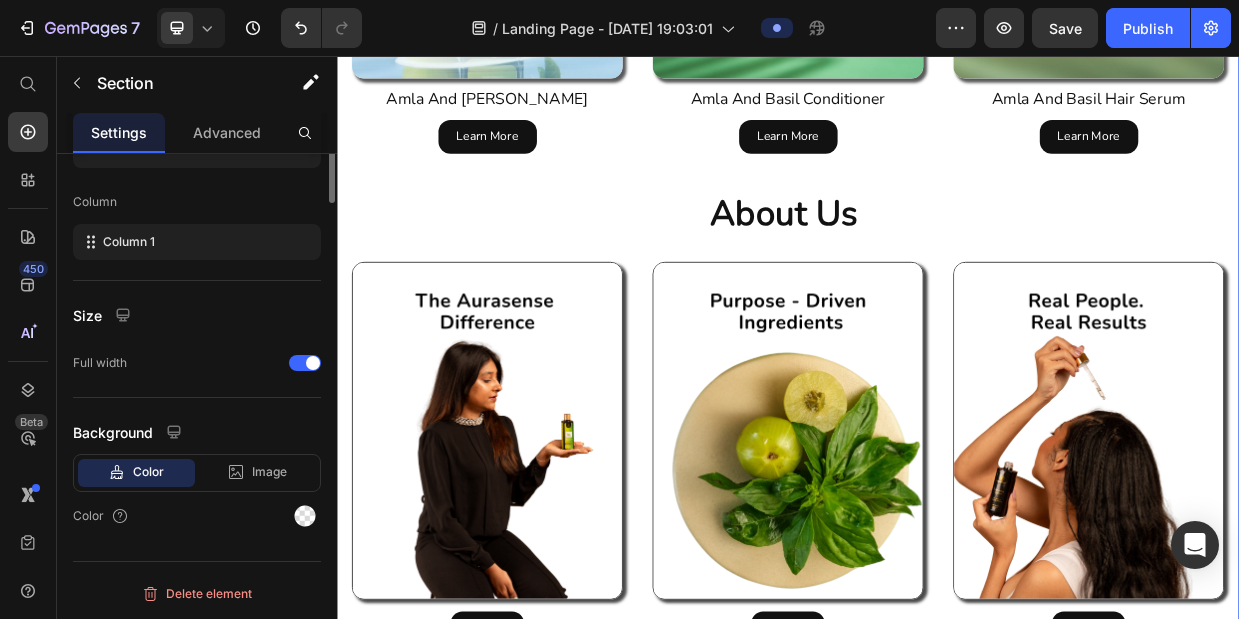 scroll, scrollTop: 0, scrollLeft: 0, axis: both 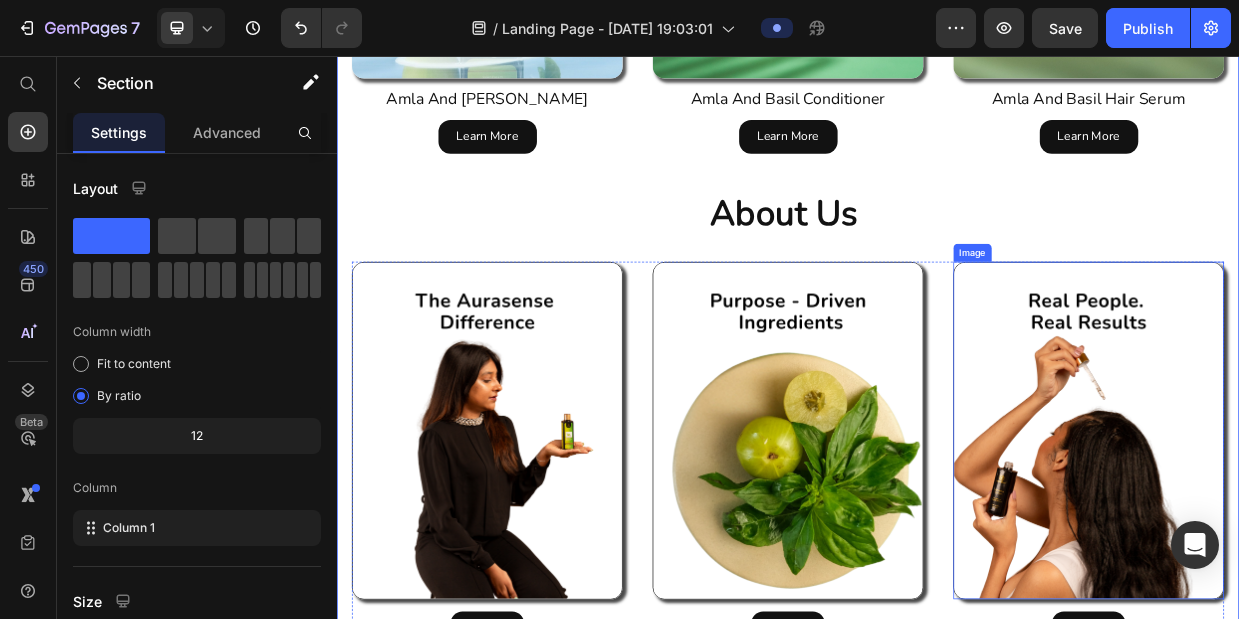 click at bounding box center [1337, 555] 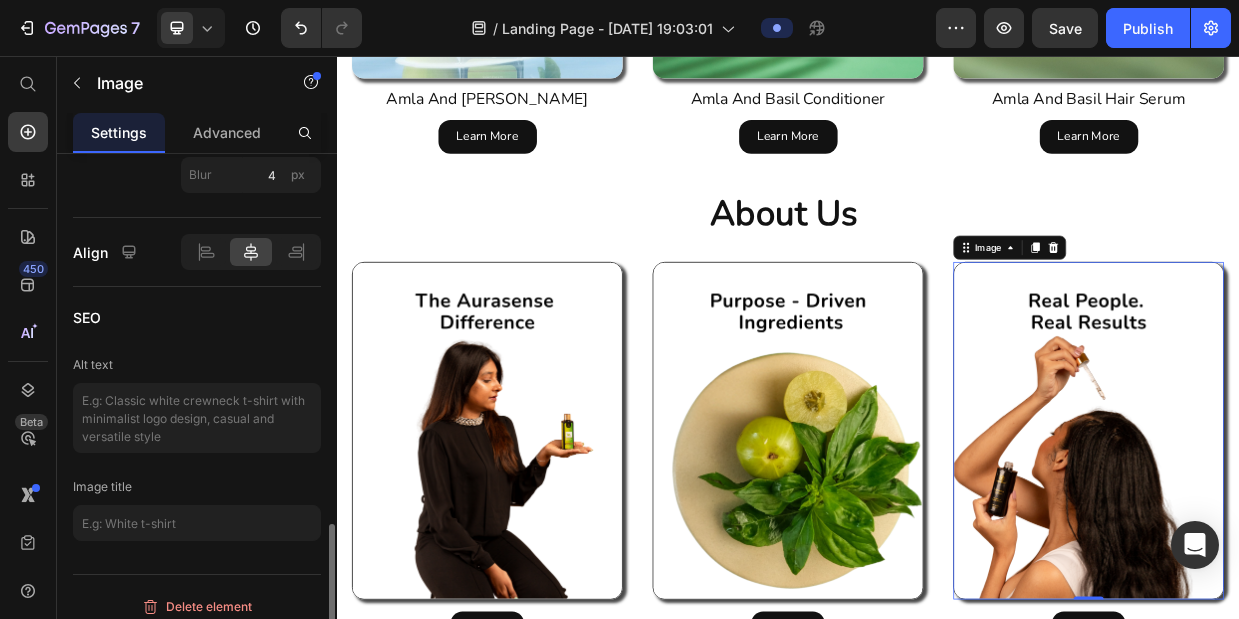 scroll, scrollTop: 1274, scrollLeft: 0, axis: vertical 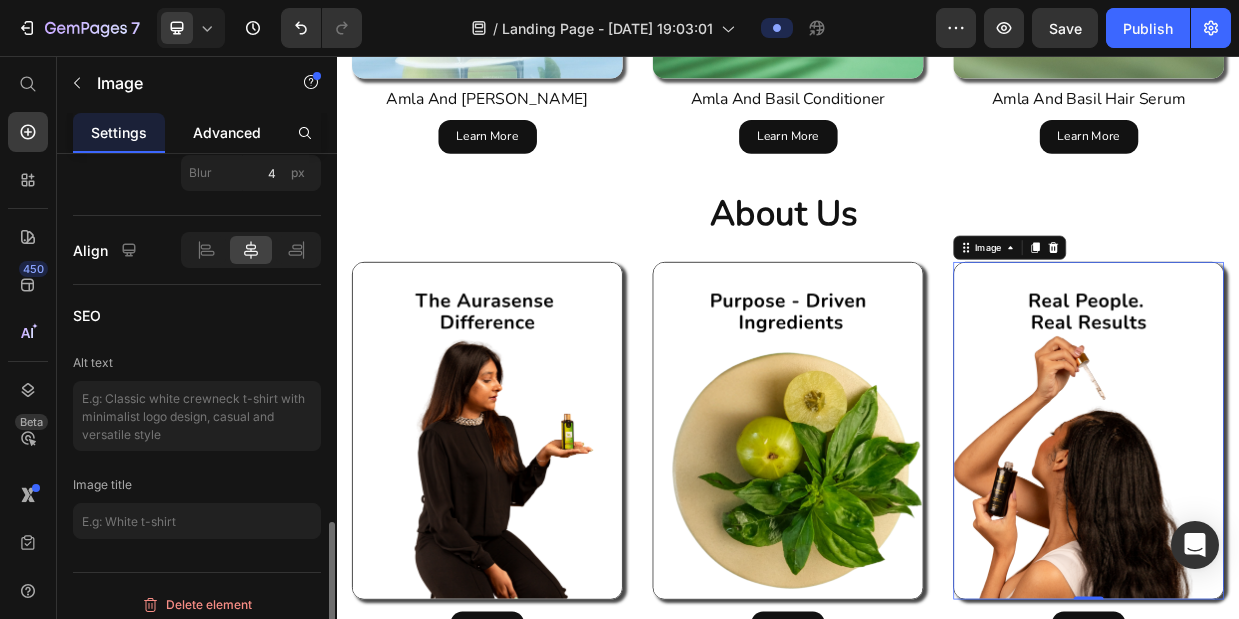 click on "Advanced" at bounding box center [227, 132] 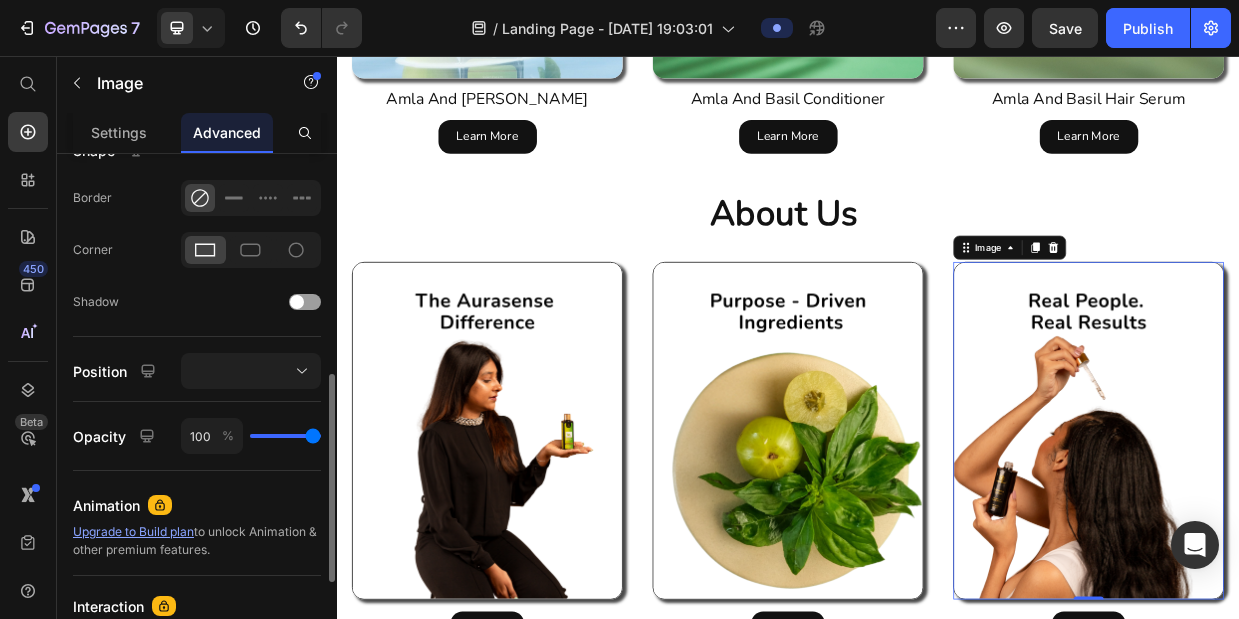scroll, scrollTop: 548, scrollLeft: 0, axis: vertical 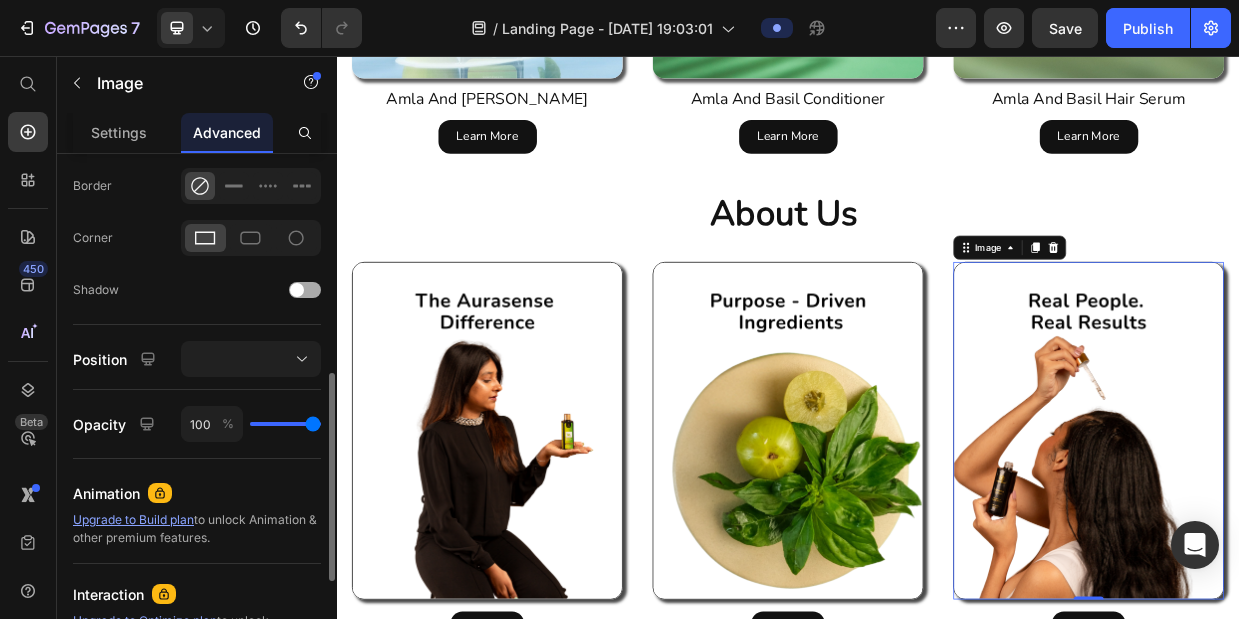 click at bounding box center (305, 290) 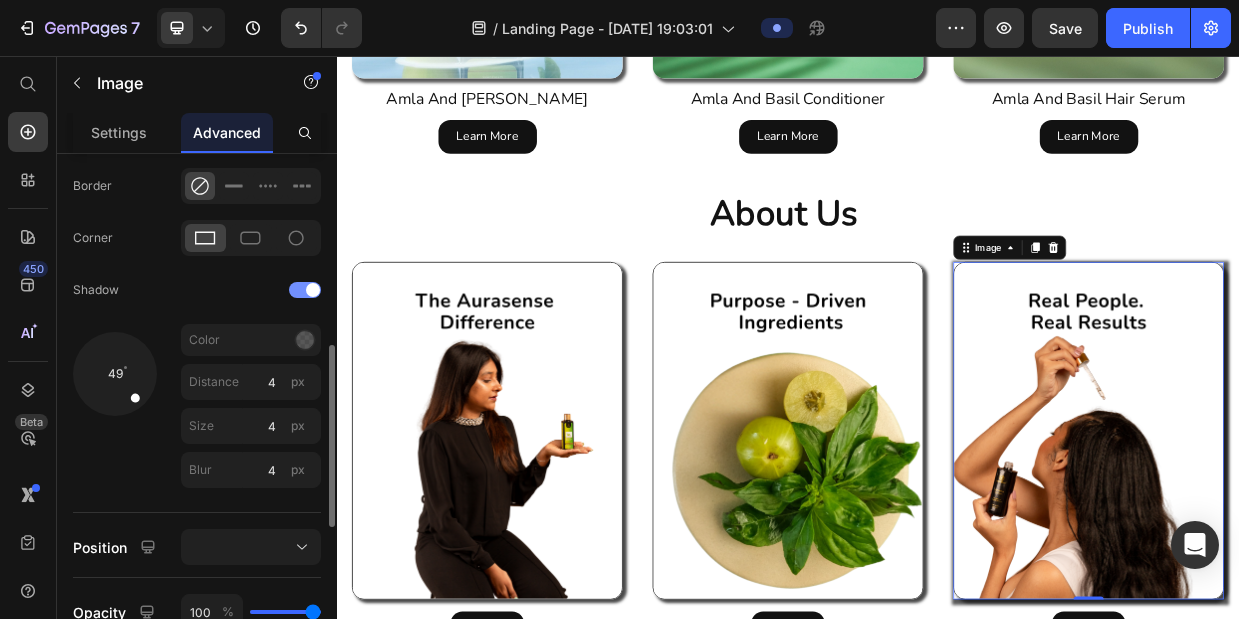click at bounding box center (305, 290) 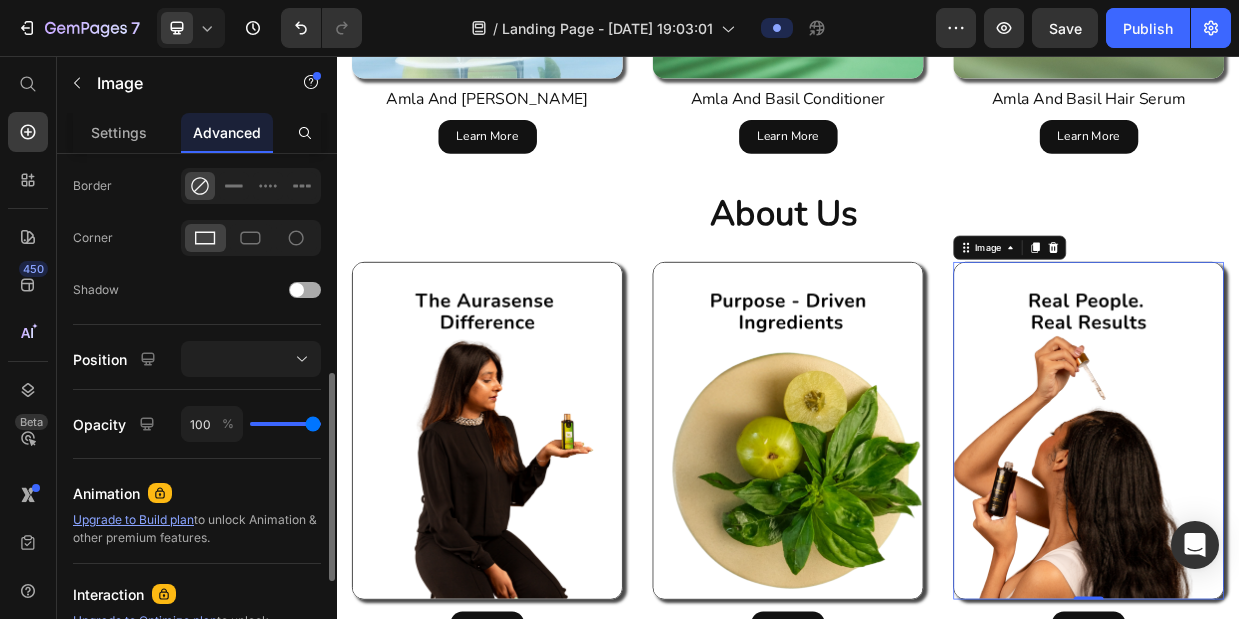 click at bounding box center (305, 290) 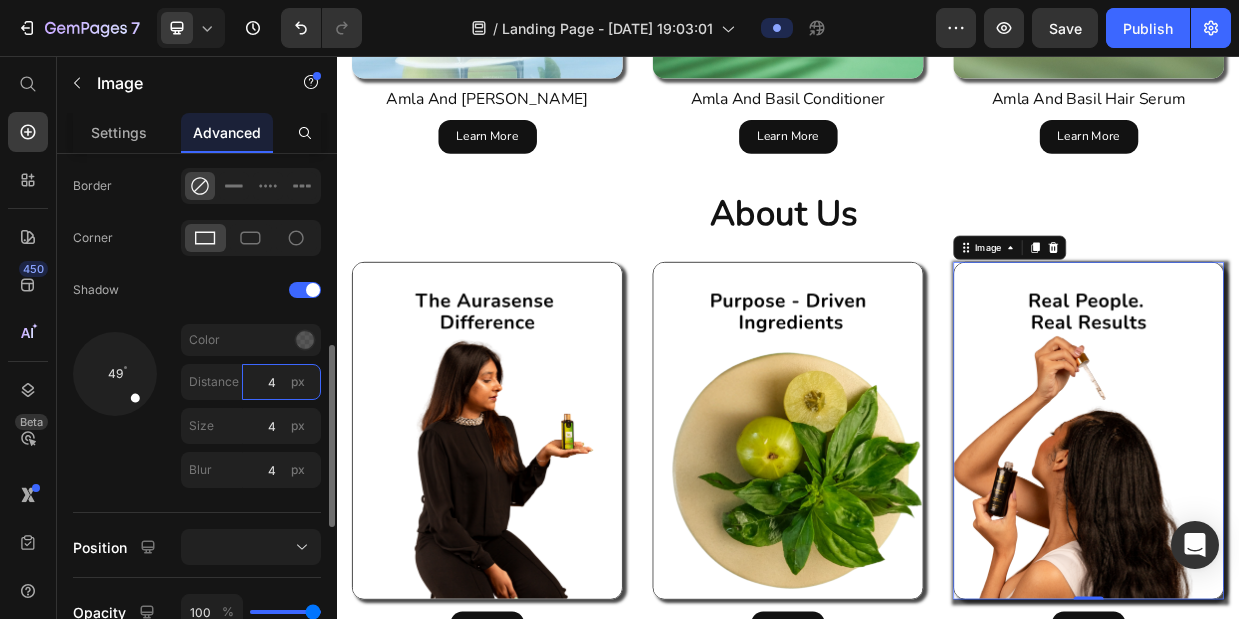 click on "4" at bounding box center [281, 382] 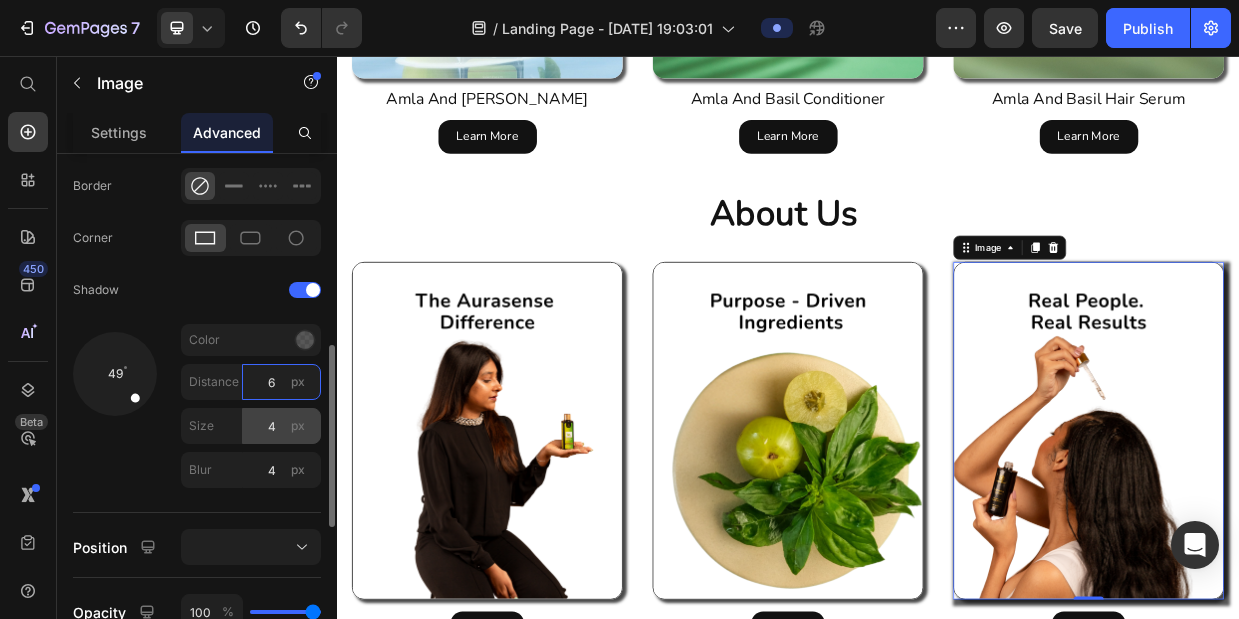 type on "6" 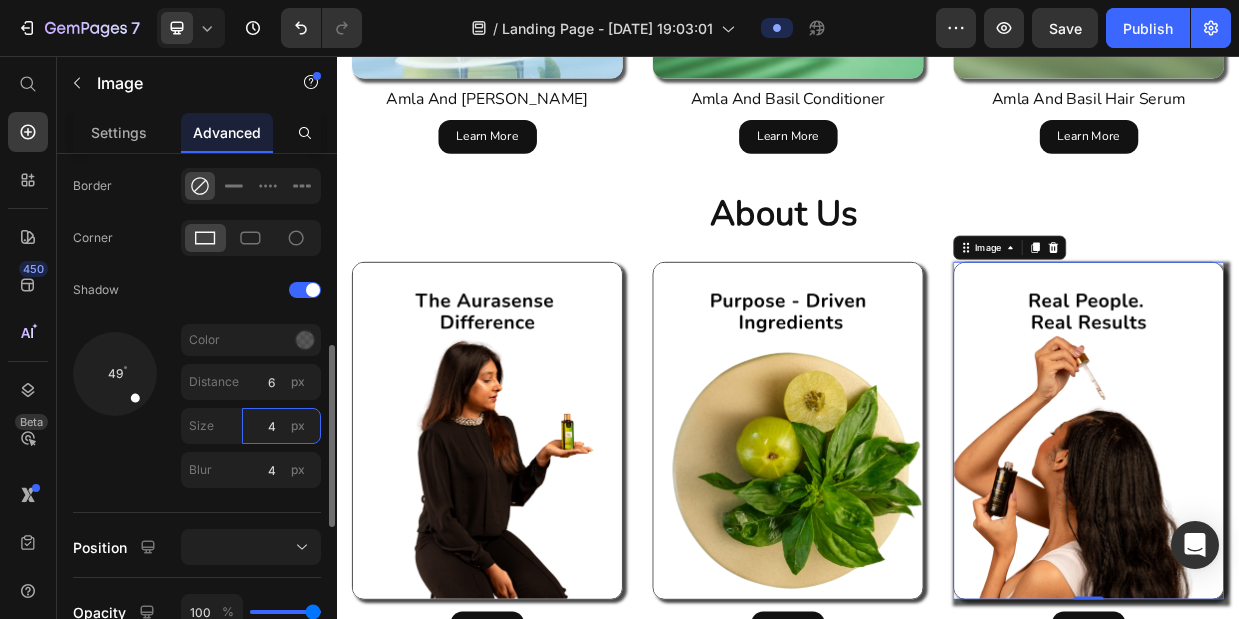 click on "4" at bounding box center [281, 426] 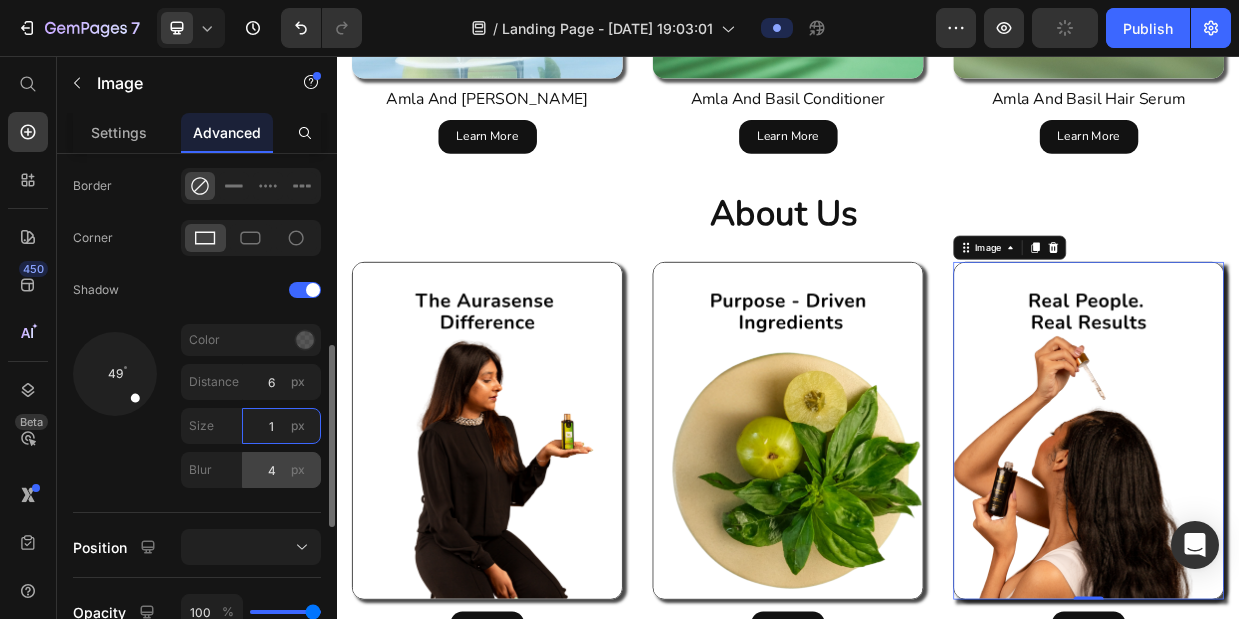type on "1" 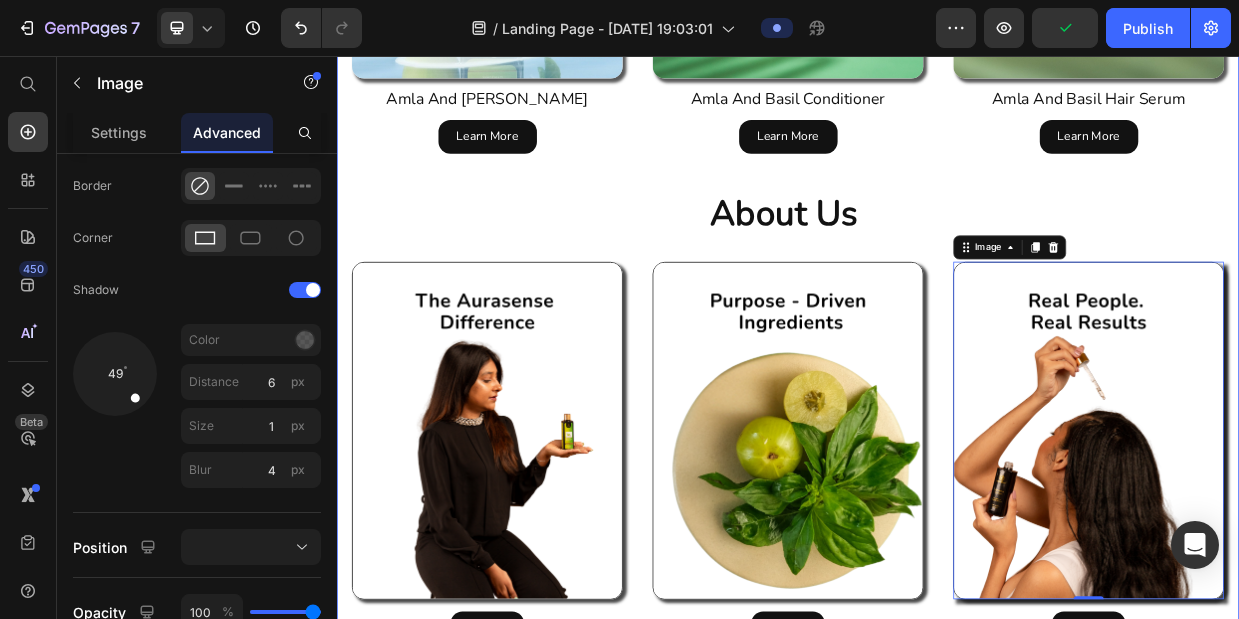 click on "Be Your Hair’s Best Friend, Naturally! Heading Confidence and self-esteem are the cornerstones  of a fulfilling life.  #myauramysense Text Block When your hair feels healthy, your confidence follows. Nourish it naturally and let your inner glow shine through. Text Block Yes, I want the confidence! Button Image Row CRUELTY FREE Text
VEGAN Text
SULPHATE FREE Text
SILICON FREE Text
PARABEN FREE Text Block
DERMATOLOGICALLY TESTED Text Block
CRUELTY FREE Text
VEGAN Text
SULPHATE FREE Text
SILICON FREE Text
PARABEN FREE Text Block
DERMATOLOGICALLY TESTED Text Block
Marquee discover Our Collection Heading Product Images Amla And Basil Shampoo Product Title Learn More Button Row Product Images Amla And Basil Conditioner Product Title Learn More Button Row Product Images Amla And Basil Hair Serum Product Title Learn More Row" at bounding box center [937, 99] 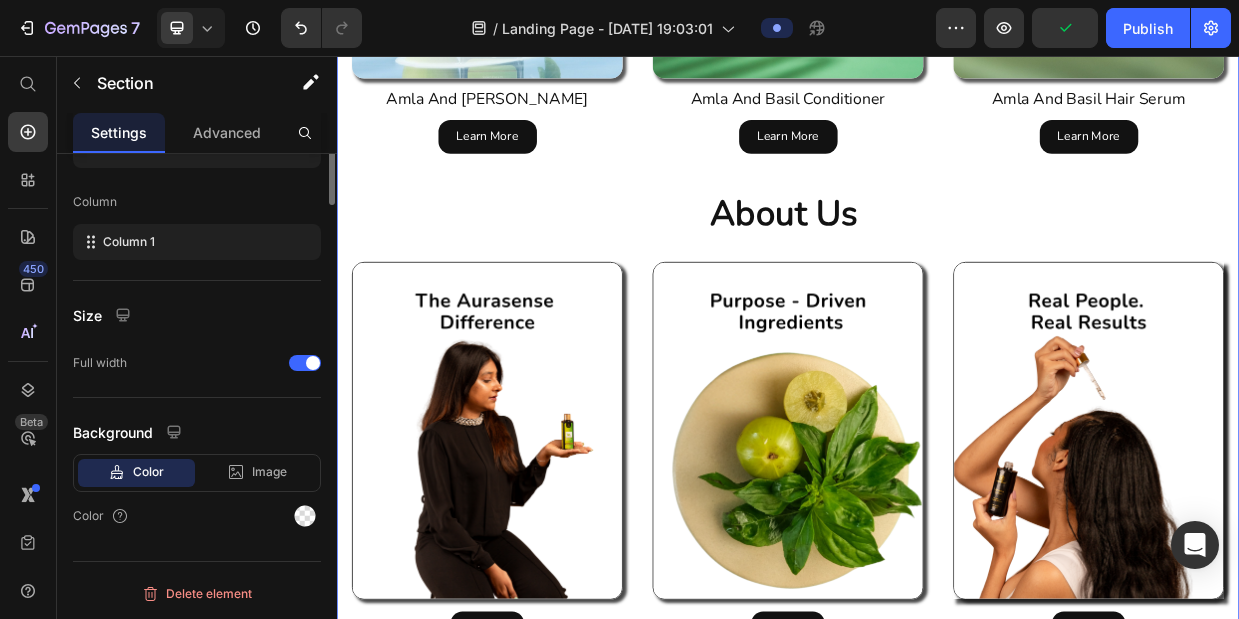 scroll, scrollTop: 0, scrollLeft: 0, axis: both 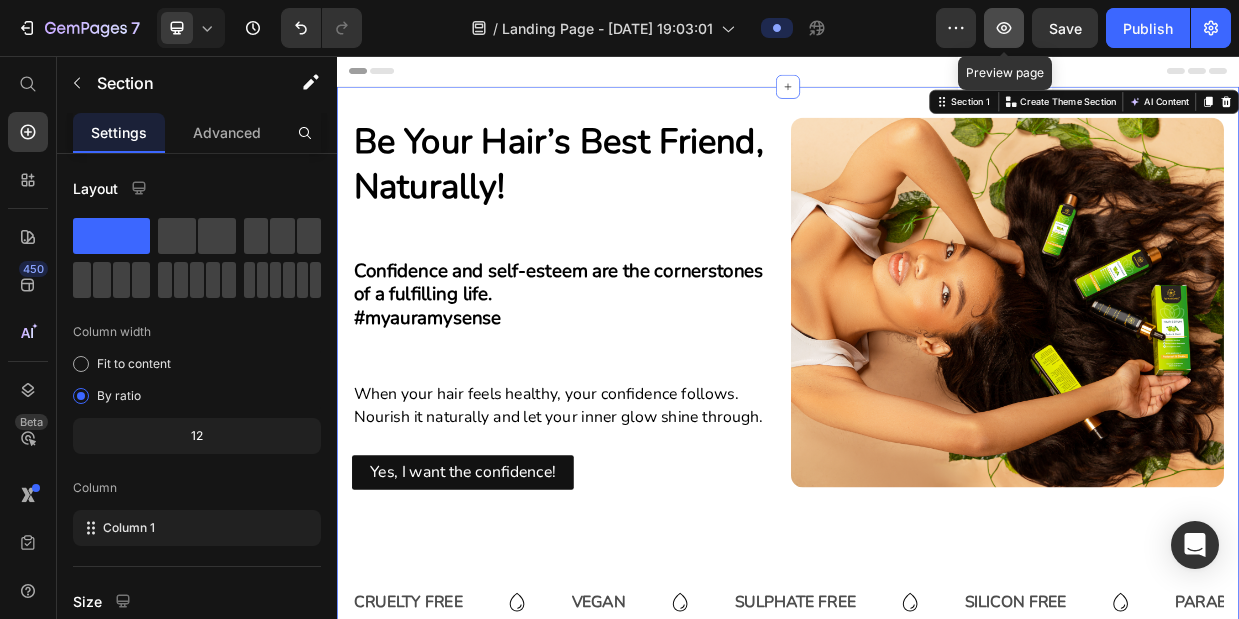 click 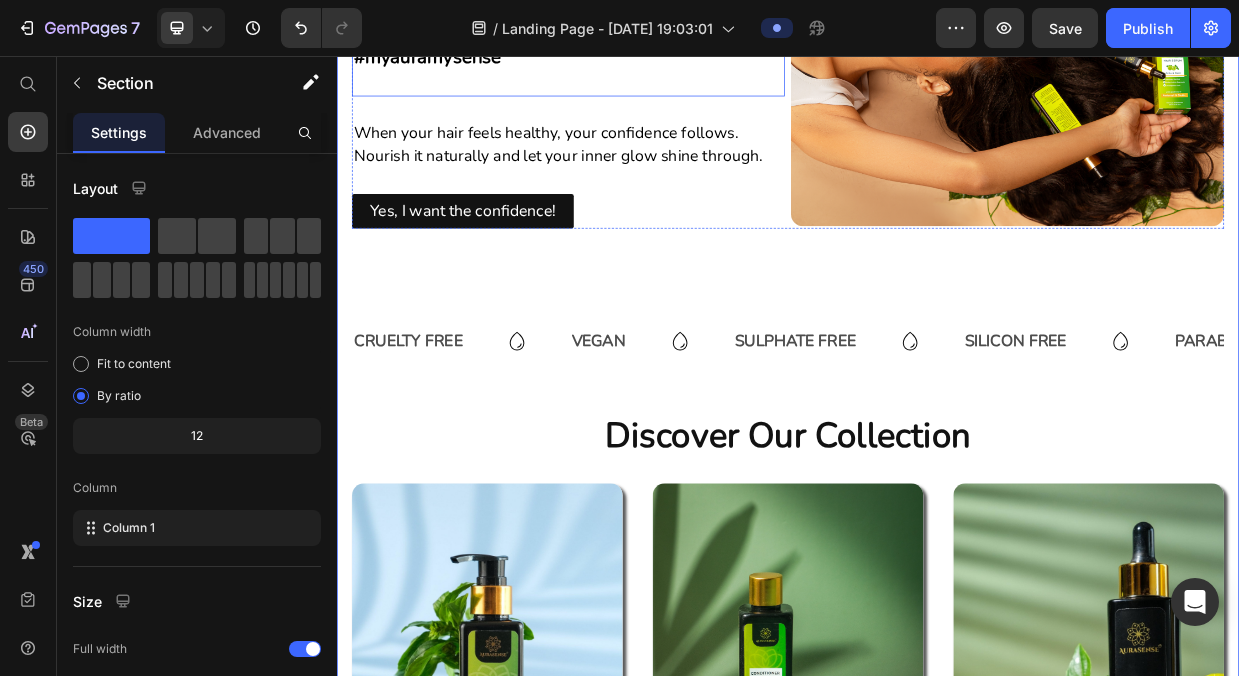 scroll, scrollTop: 385, scrollLeft: 0, axis: vertical 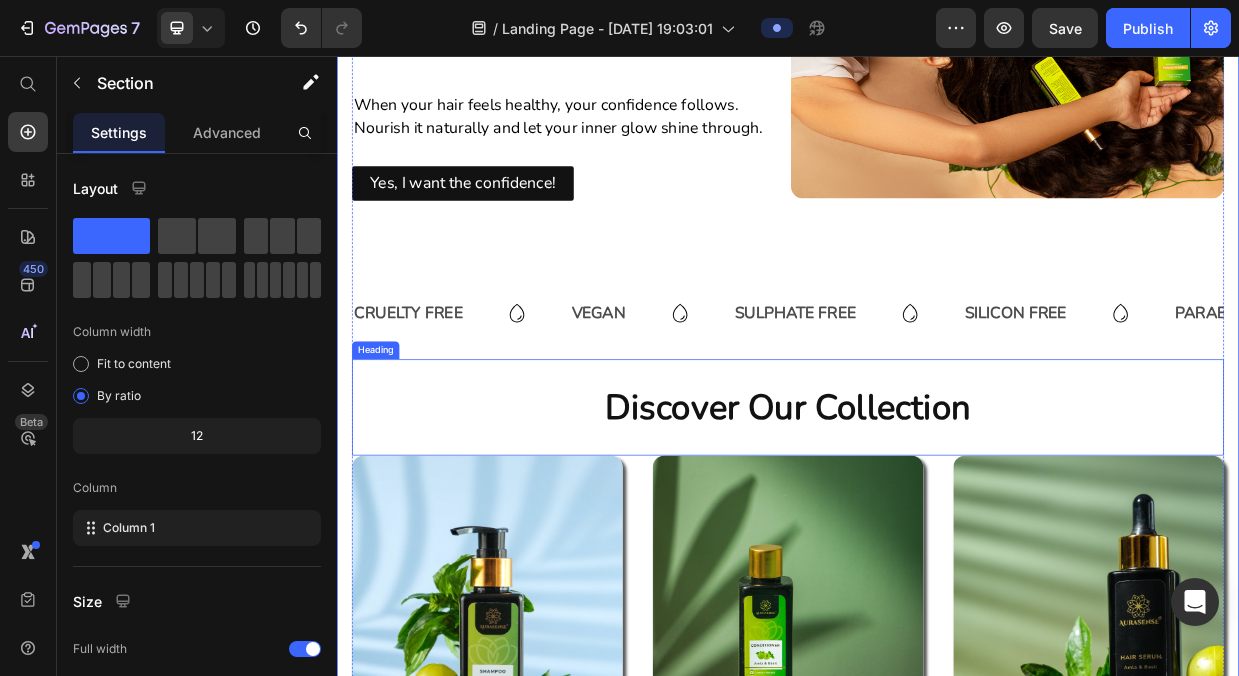 click on "discover Our Collection" at bounding box center [937, 522] 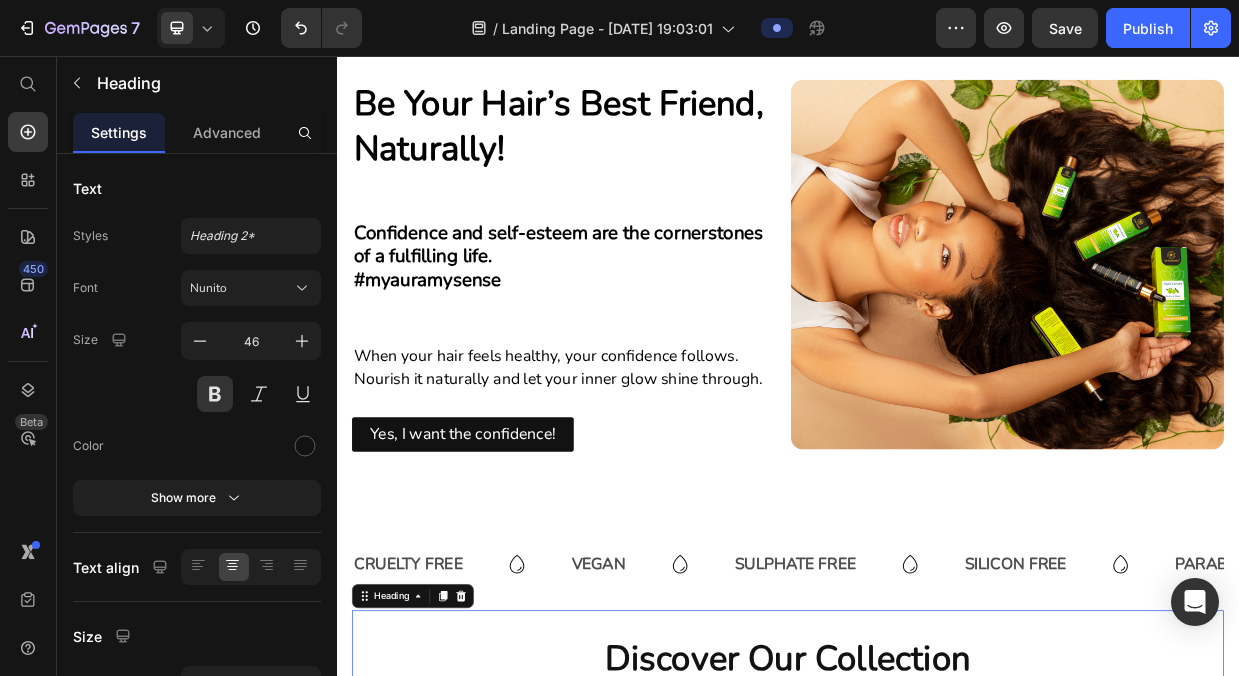 scroll, scrollTop: 18, scrollLeft: 0, axis: vertical 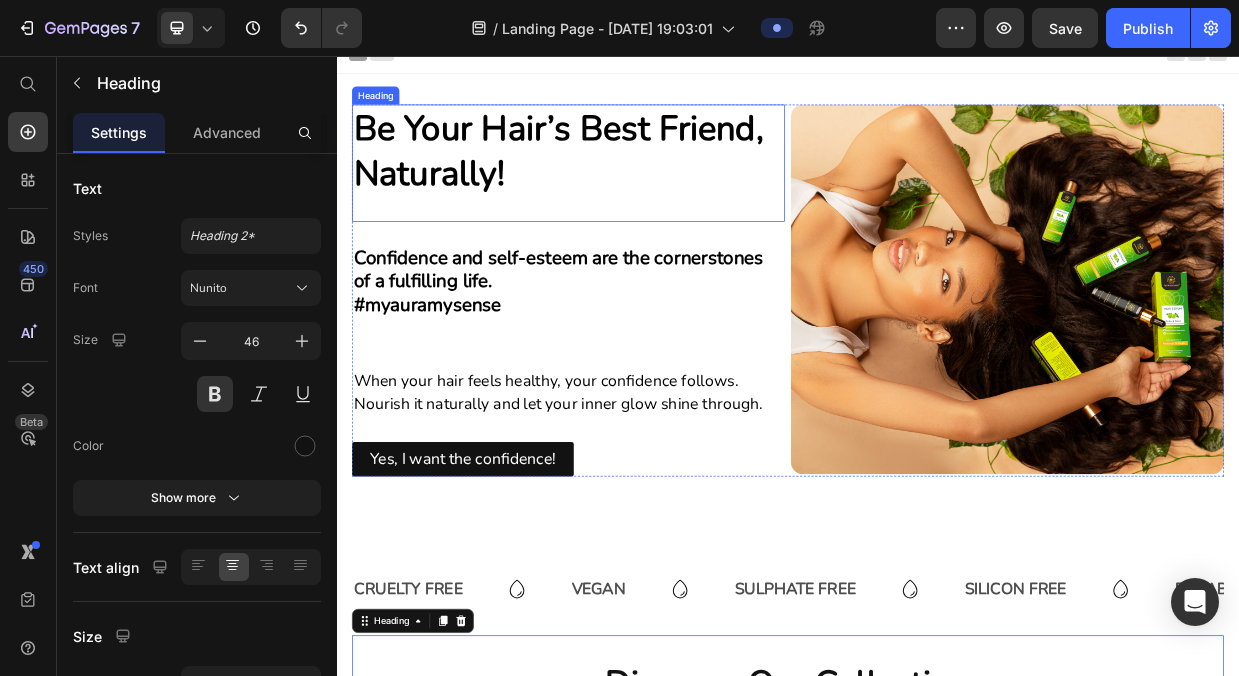 click on "Be Your Hair’s Best Friend, Naturally!" at bounding box center [631, 181] 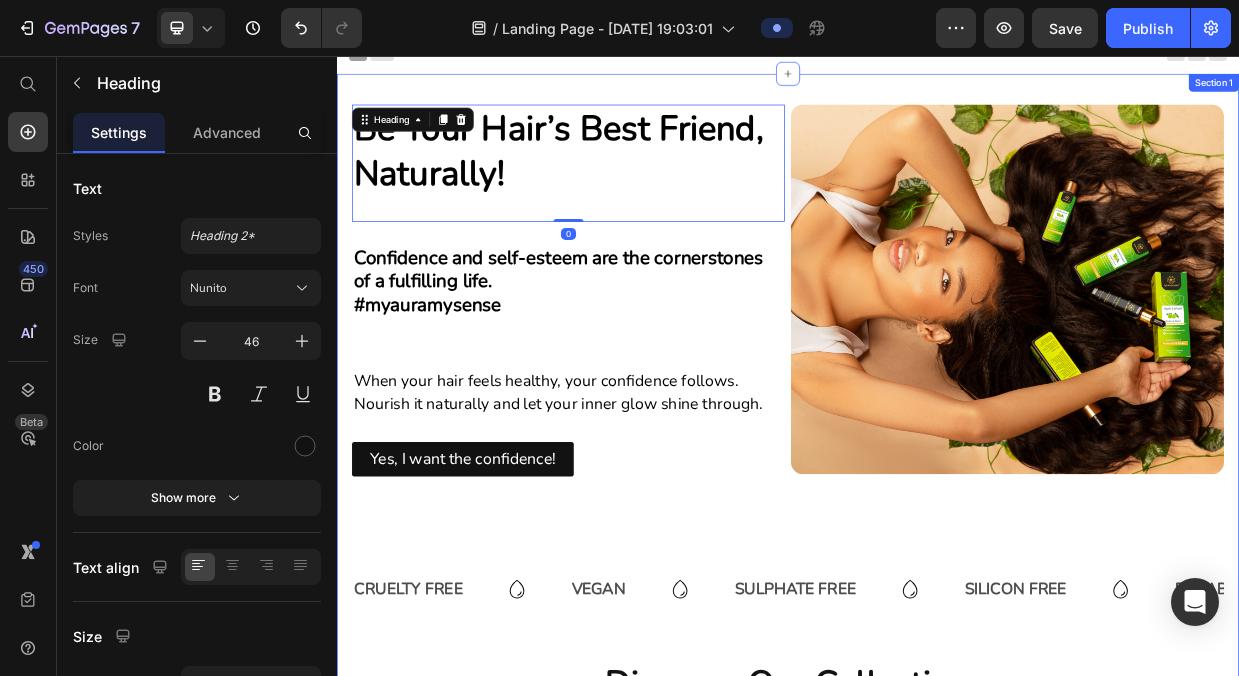 click on "Be Your Hair’s Best Friend, Naturally! Heading   0 Confidence and self-esteem are the cornerstones  of a fulfilling life.  #myauramysense Text Block When your hair feels healthy, your confidence follows. Nourish it naturally and let your inner glow shine through. Text Block Yes, I want the confidence! Button Image Row CRUELTY FREE Text
VEGAN Text
SULPHATE FREE Text
SILICON FREE Text
PARABEN FREE Text Block
DERMATOLOGICALLY TESTED Text Block
CRUELTY FREE Text
VEGAN Text
SULPHATE FREE Text
SILICON FREE Text
PARABEN FREE Text Block
DERMATOLOGICALLY TESTED Text Block
Marquee discover Our Collection Heading Product Images Amla And Basil Shampoo Product Title Learn More Button Row Product Images Amla And Basil Conditioner Product Title Learn More Button Row Product Images Amla And Basil Hair Serum Product Title Learn More" at bounding box center [937, 1447] 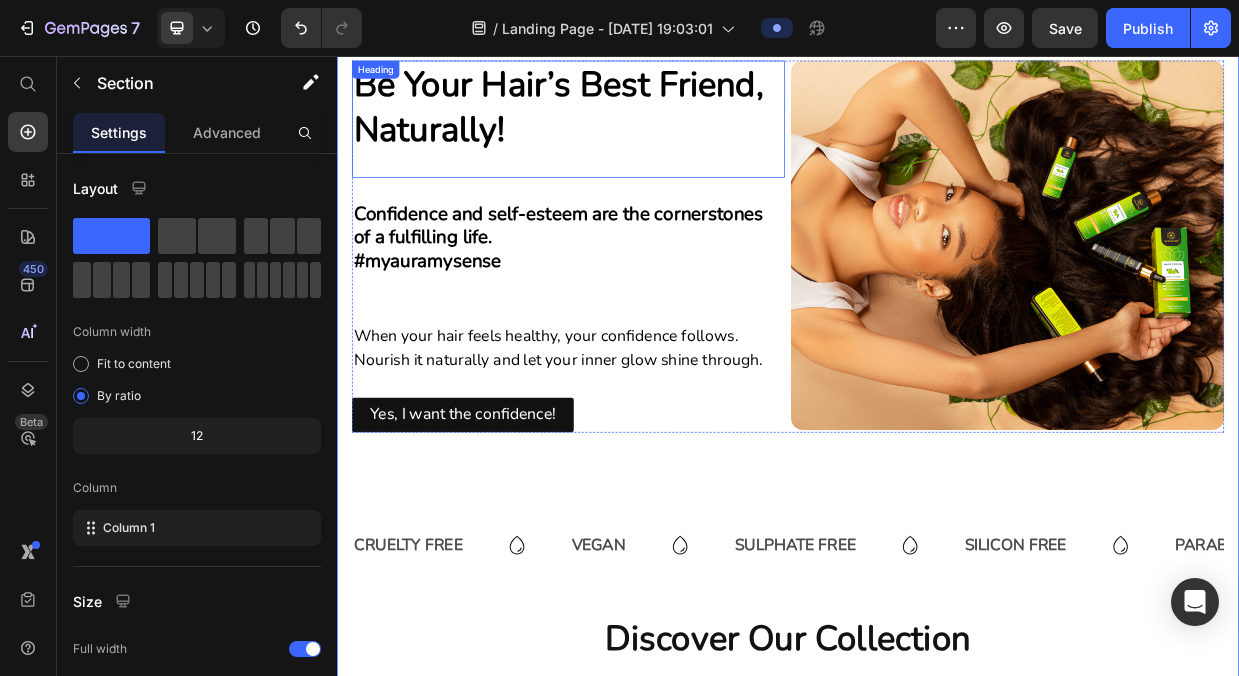 scroll, scrollTop: 0, scrollLeft: 0, axis: both 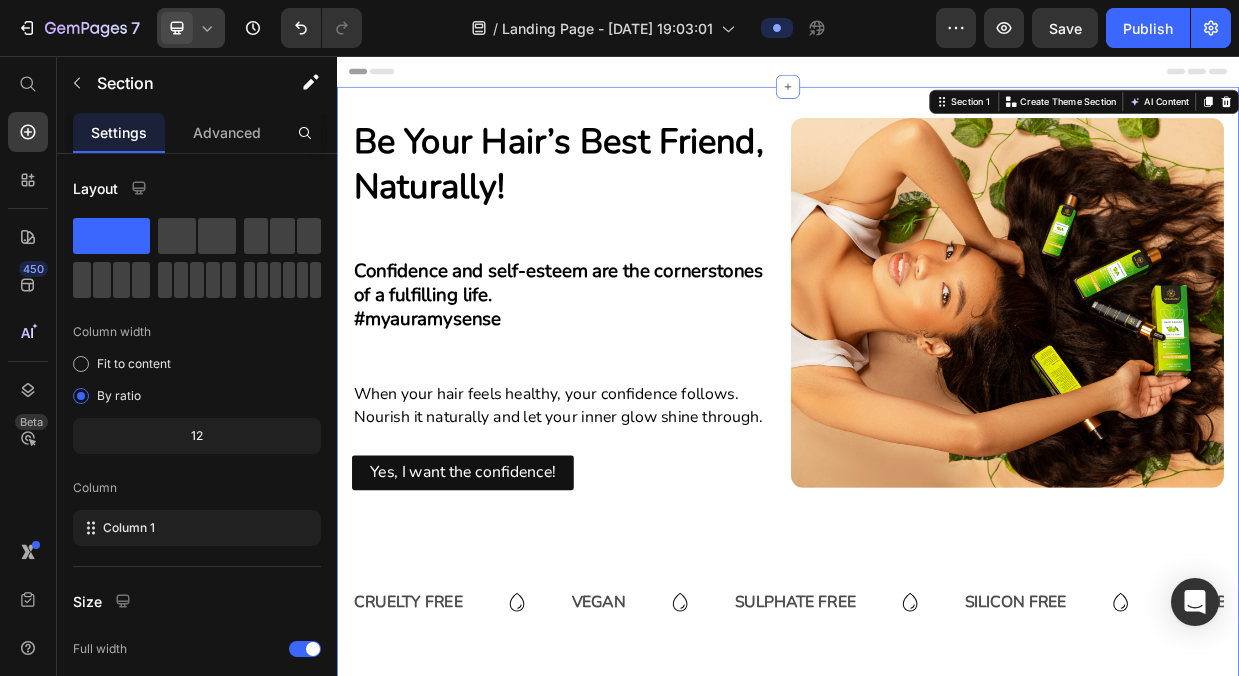 click 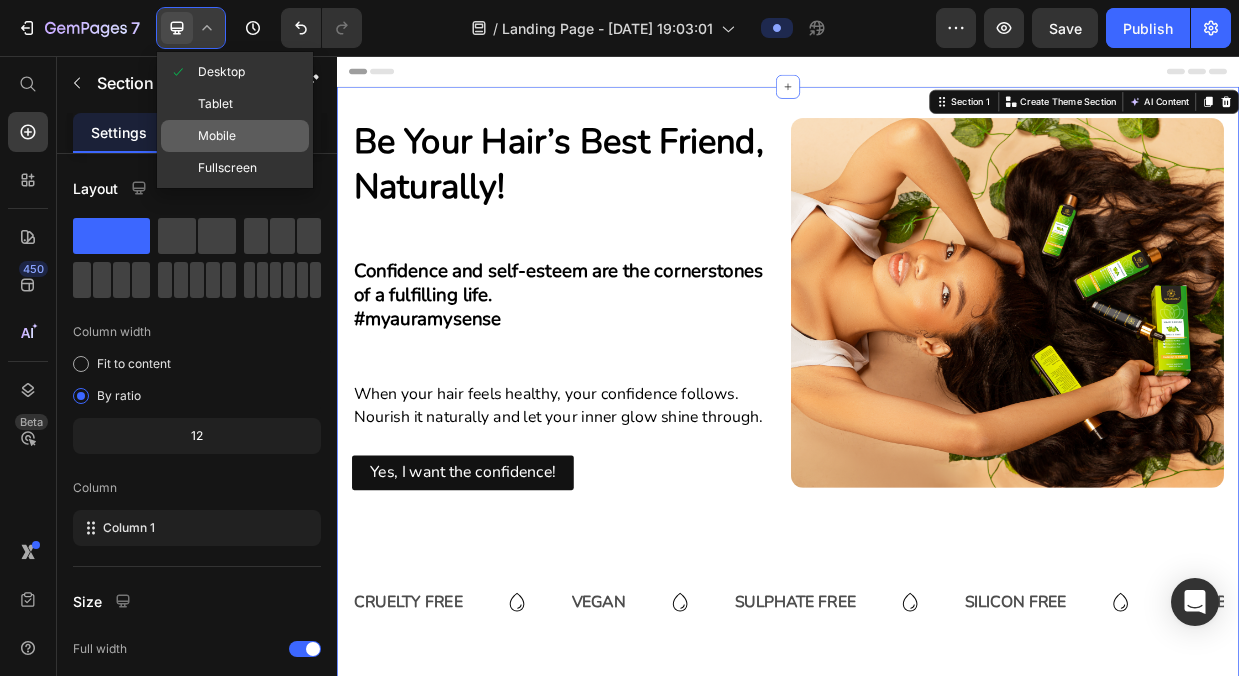 click on "Mobile" at bounding box center [217, 136] 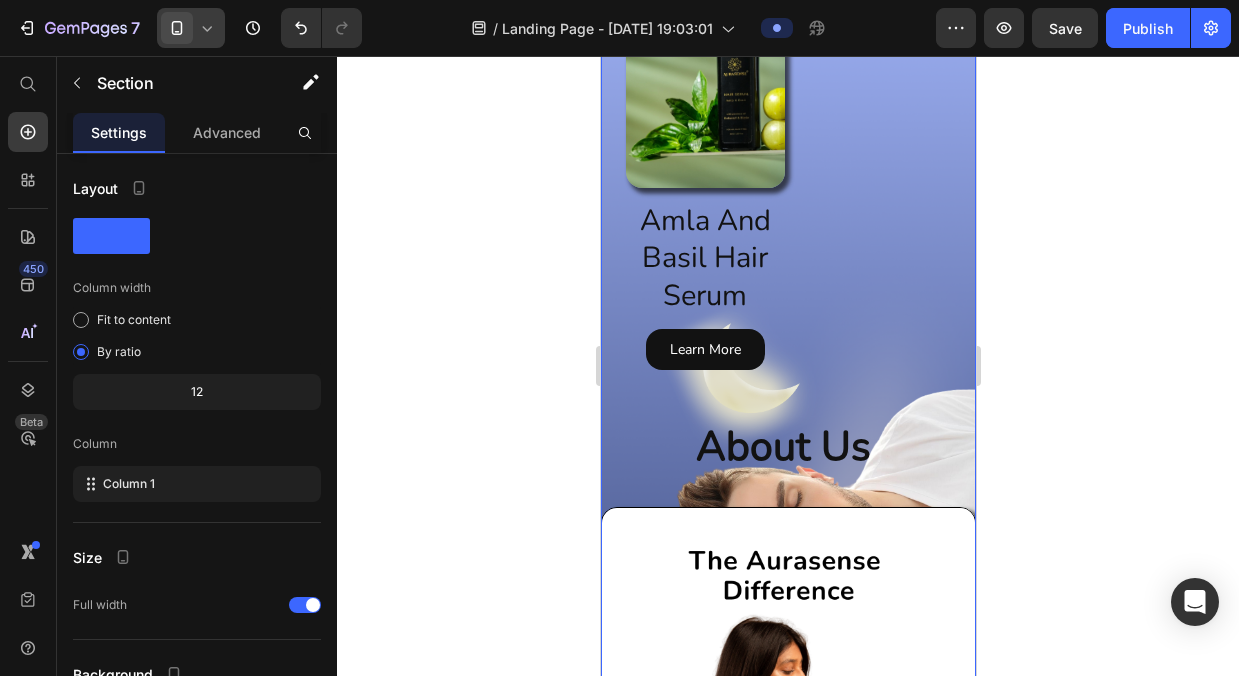 scroll, scrollTop: 1886, scrollLeft: 0, axis: vertical 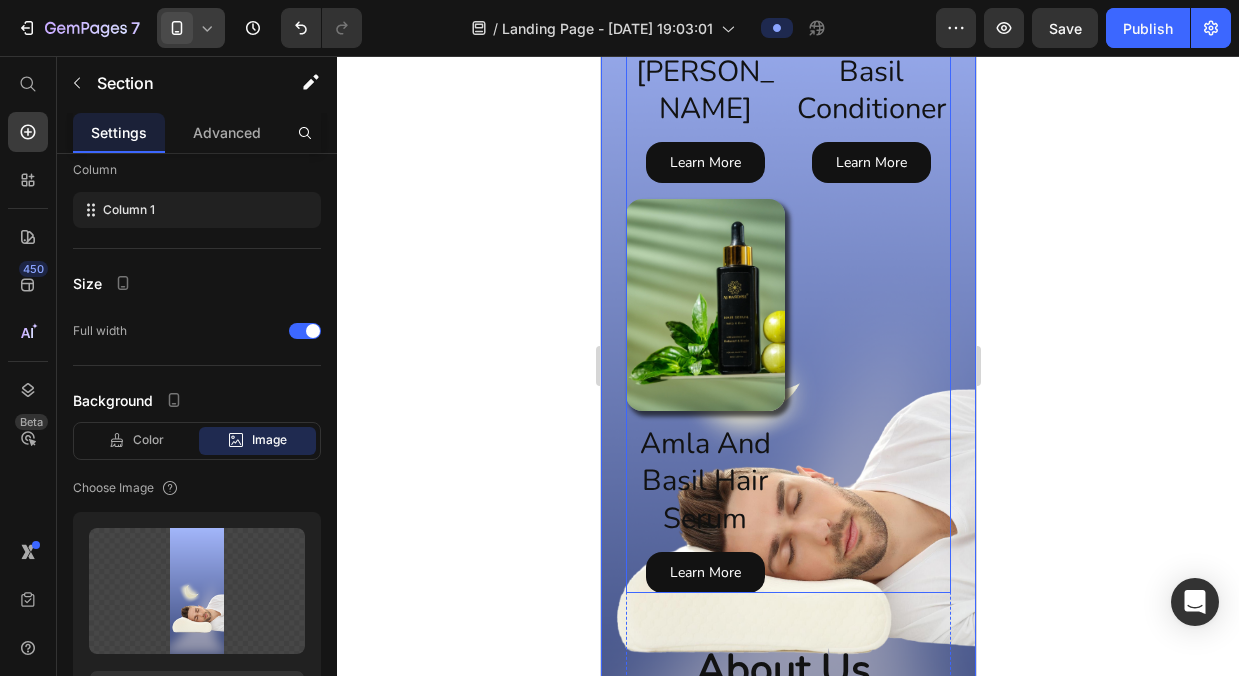 click on "Product Images Amla And Basil Shampoo Product Title Learn More Button Row Product Images Amla And Basil Conditioner Product Title Learn More Button Row Product Images Amla And Basil Hair Serum Product Title Learn More Button Row" at bounding box center (787, 191) 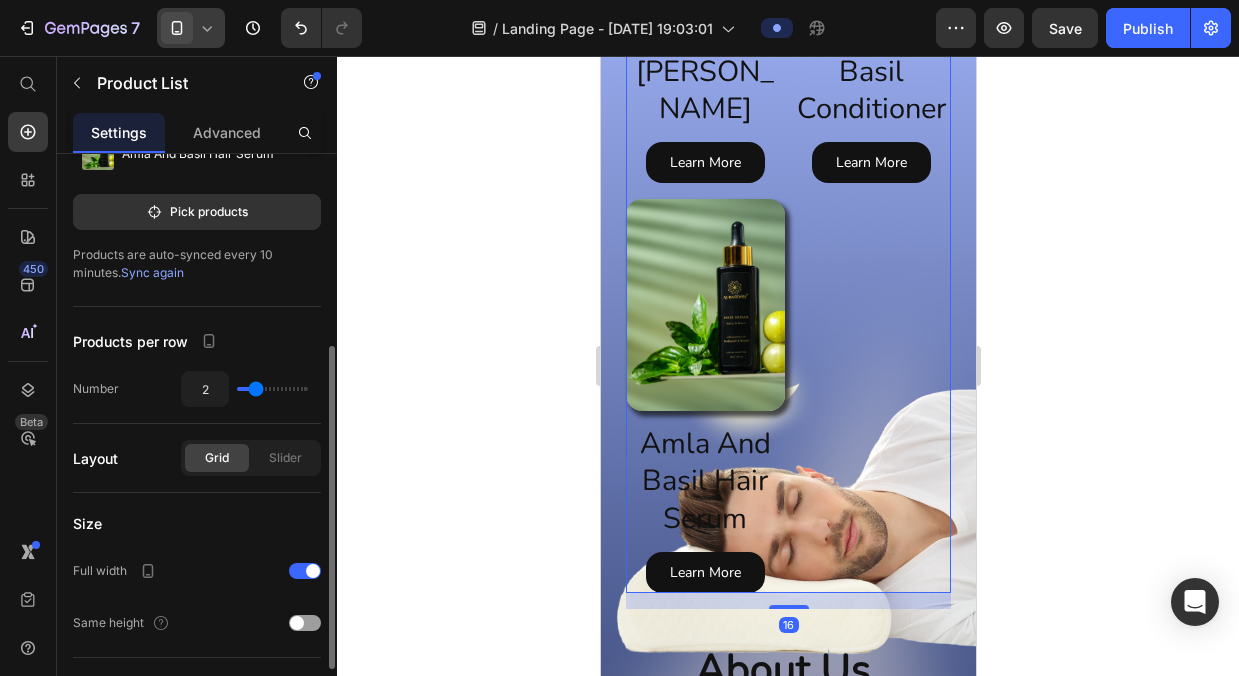 scroll, scrollTop: 292, scrollLeft: 0, axis: vertical 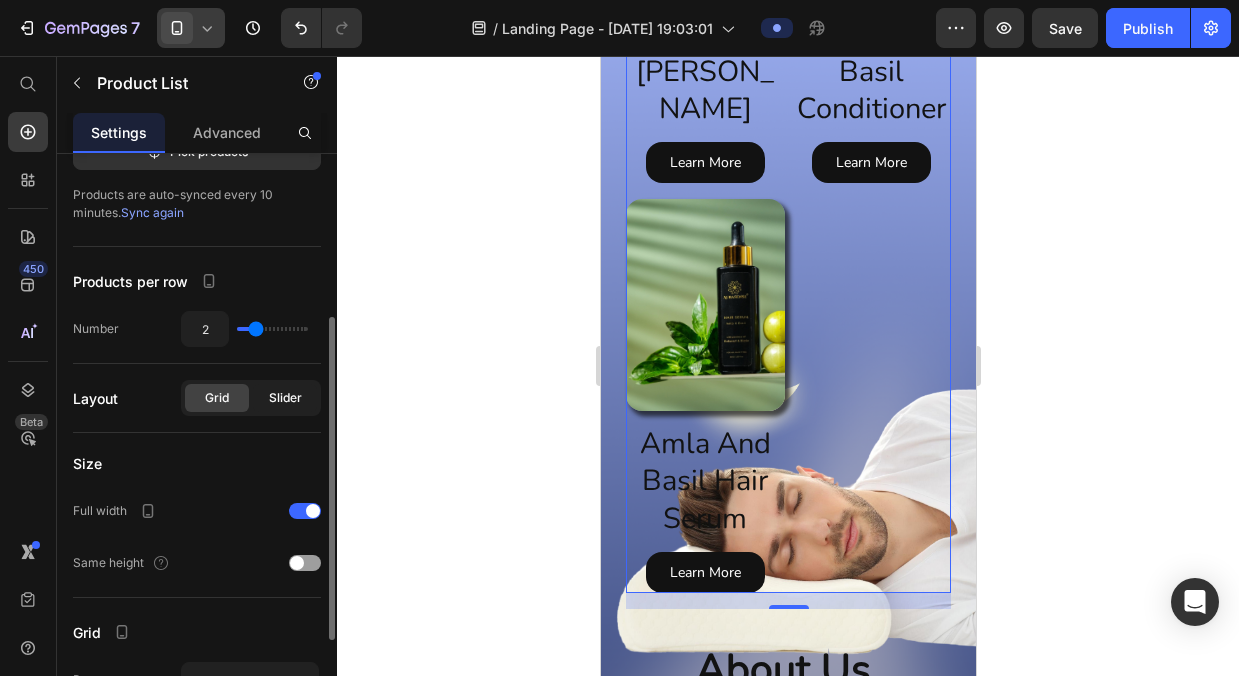 click on "Slider" 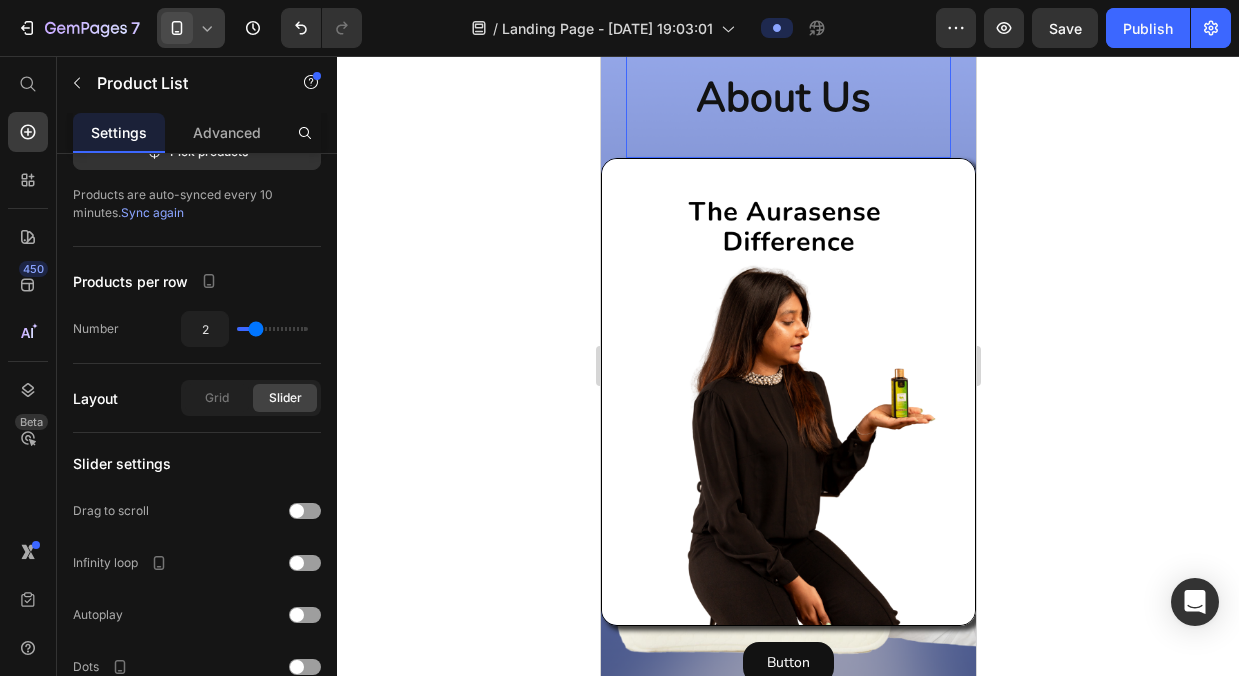 scroll, scrollTop: 1857, scrollLeft: 0, axis: vertical 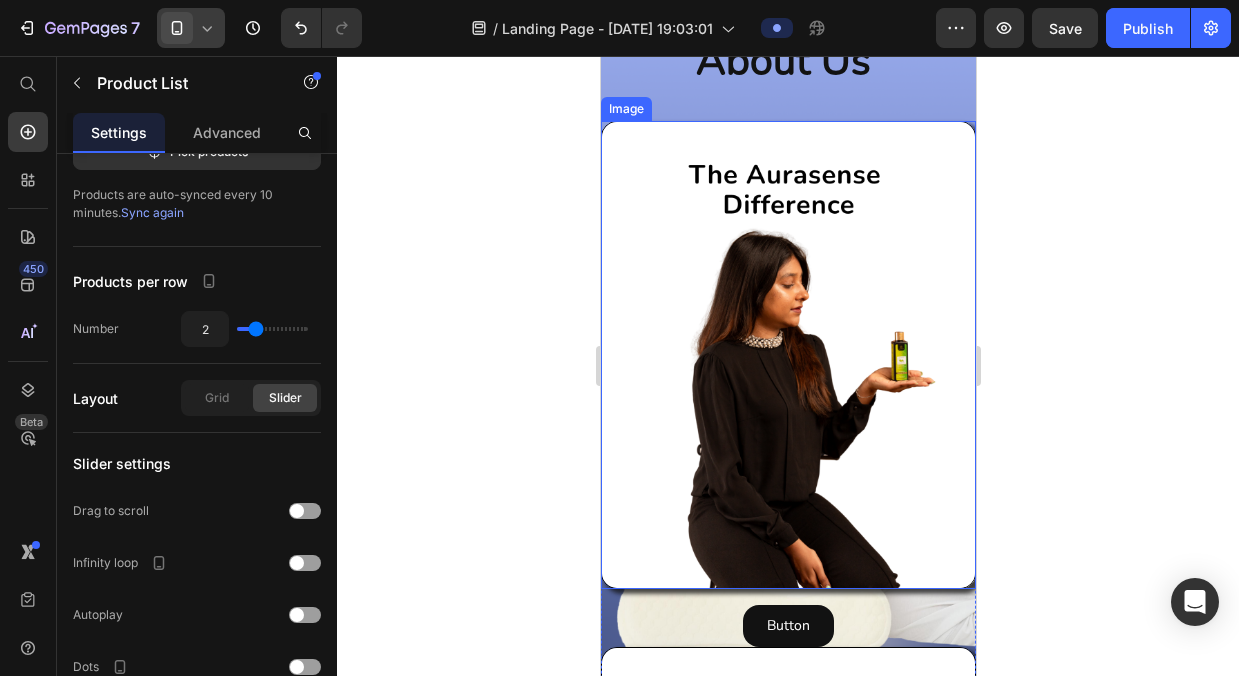 click at bounding box center (787, 355) 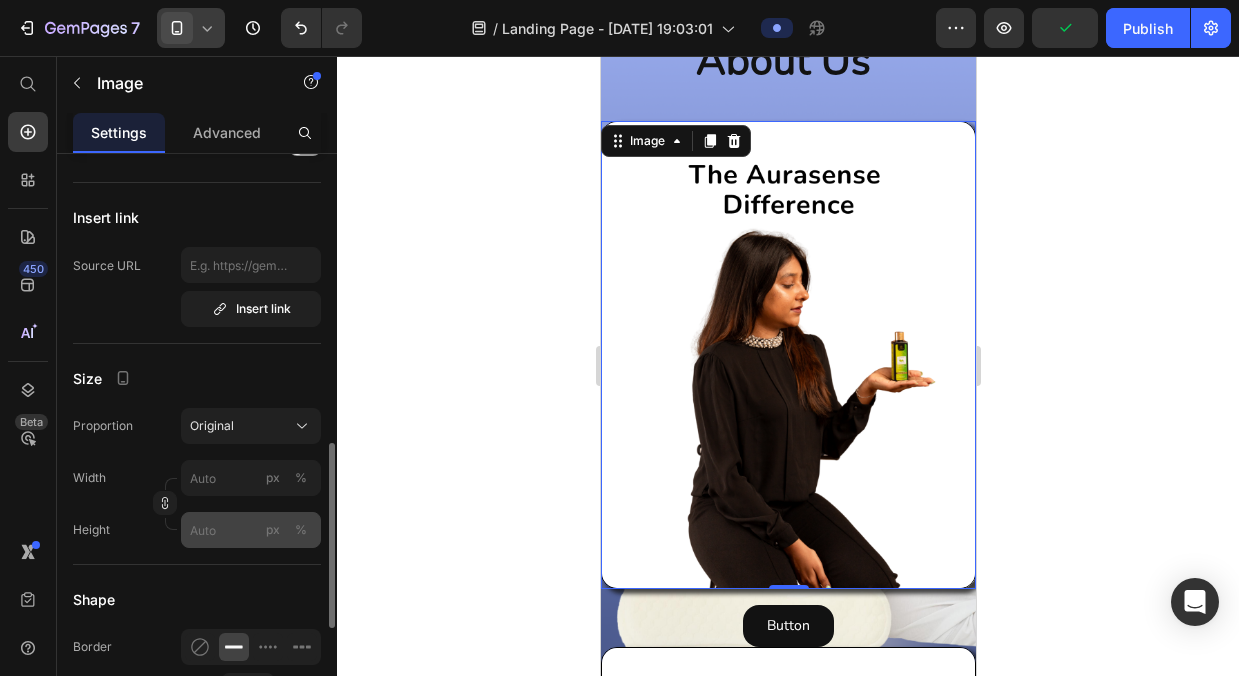 scroll, scrollTop: 504, scrollLeft: 0, axis: vertical 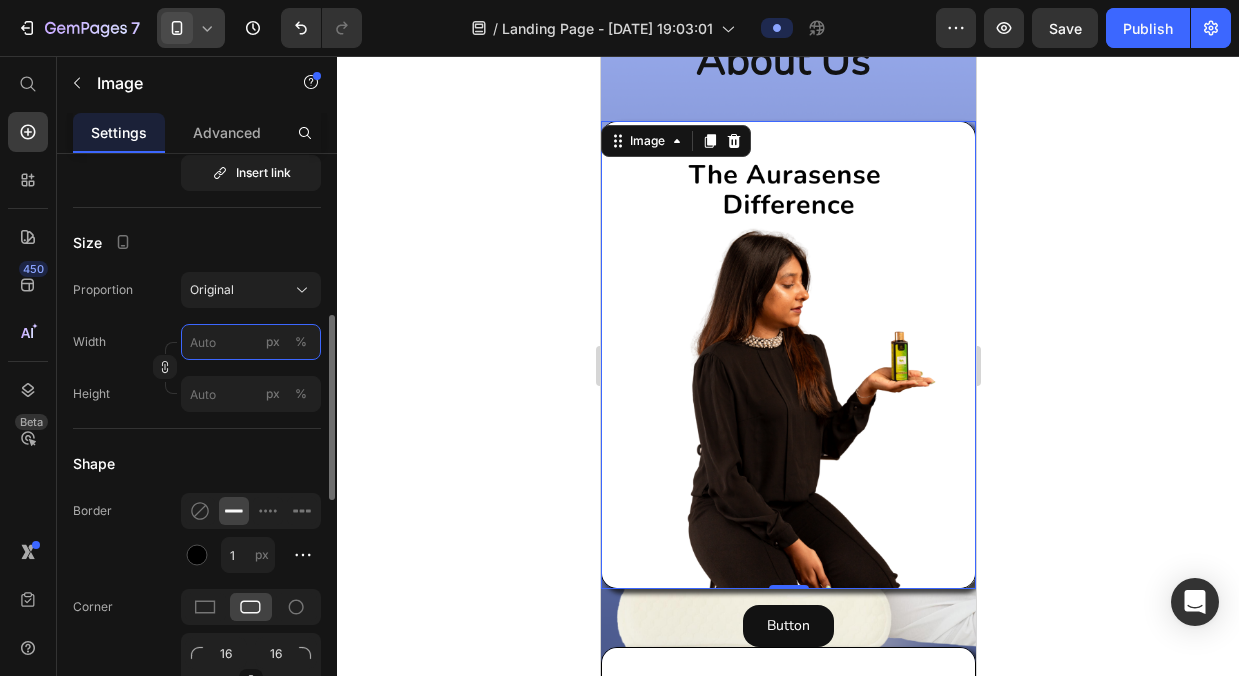 click on "px %" at bounding box center [251, 342] 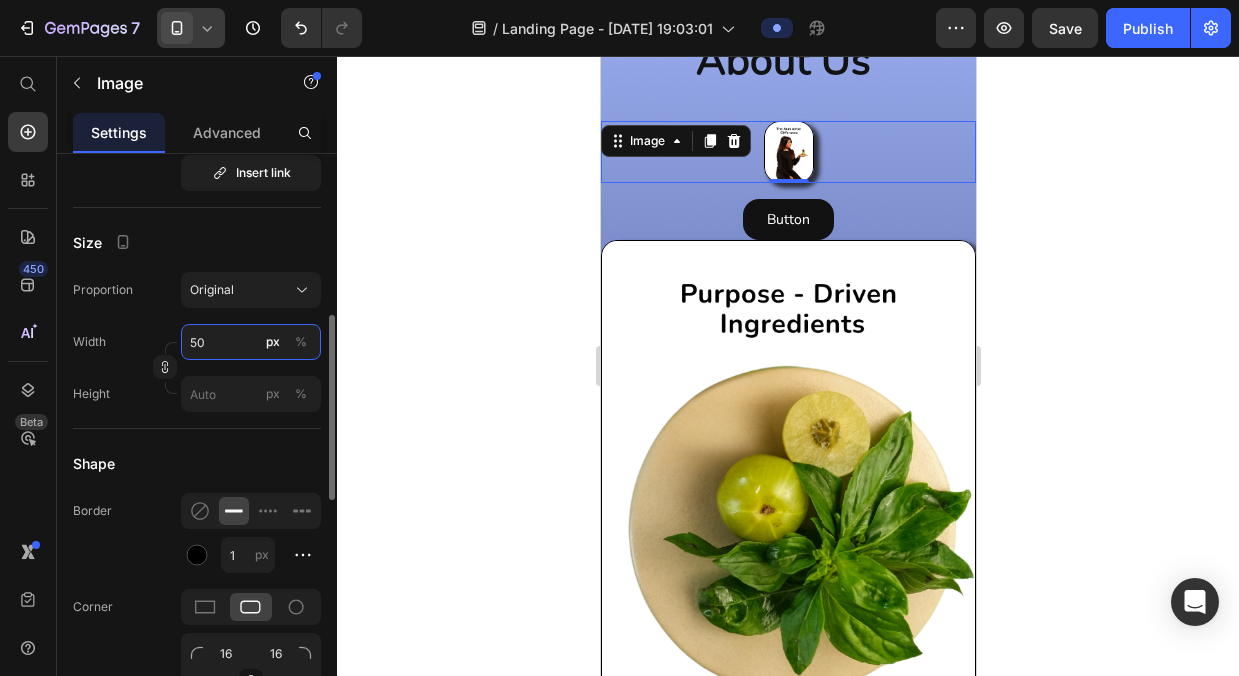 type on "5" 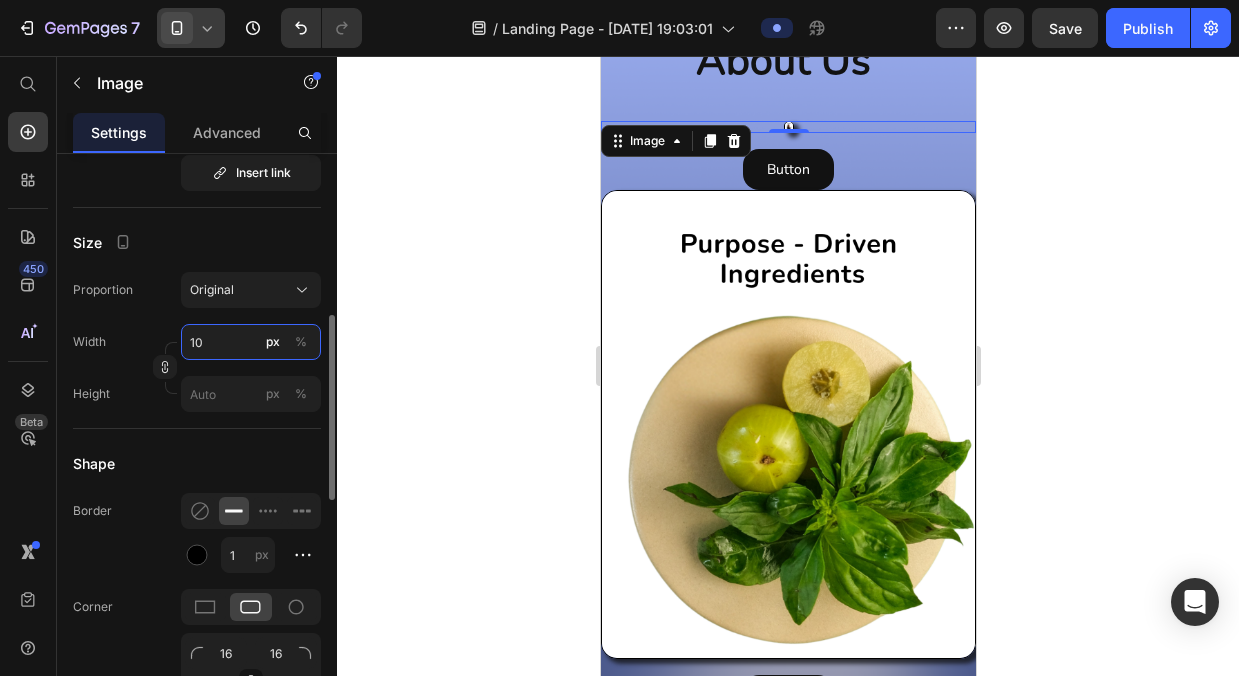 type on "1" 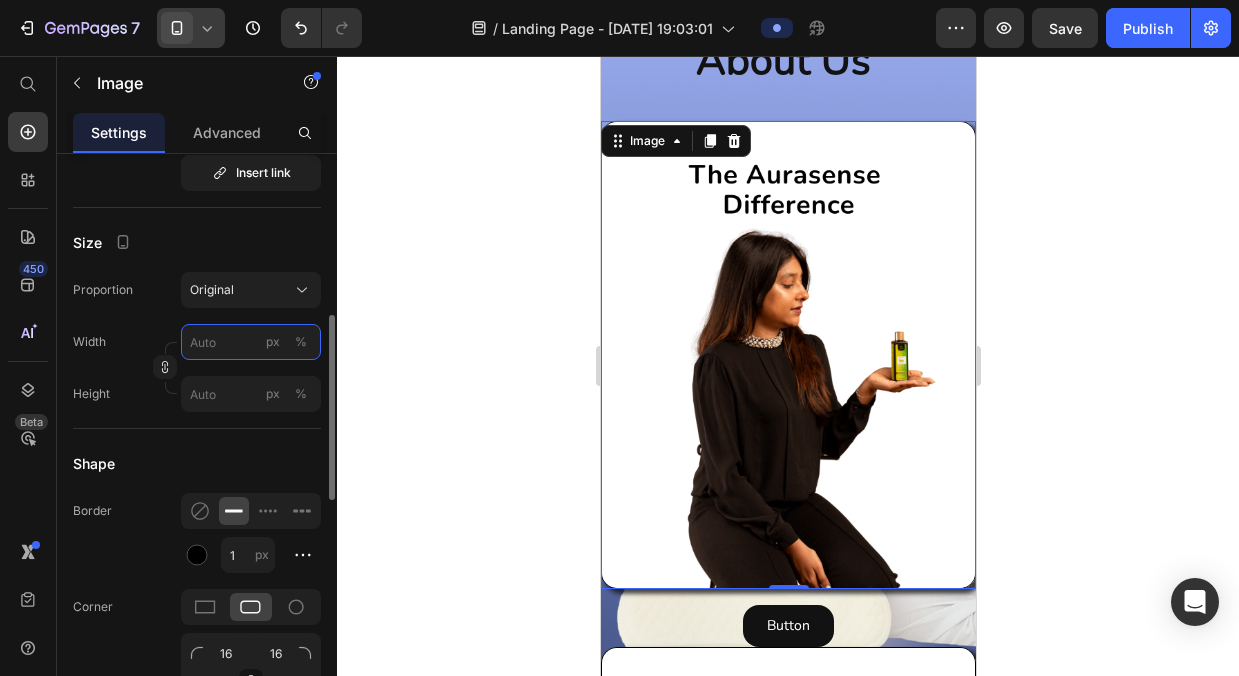 type on "1" 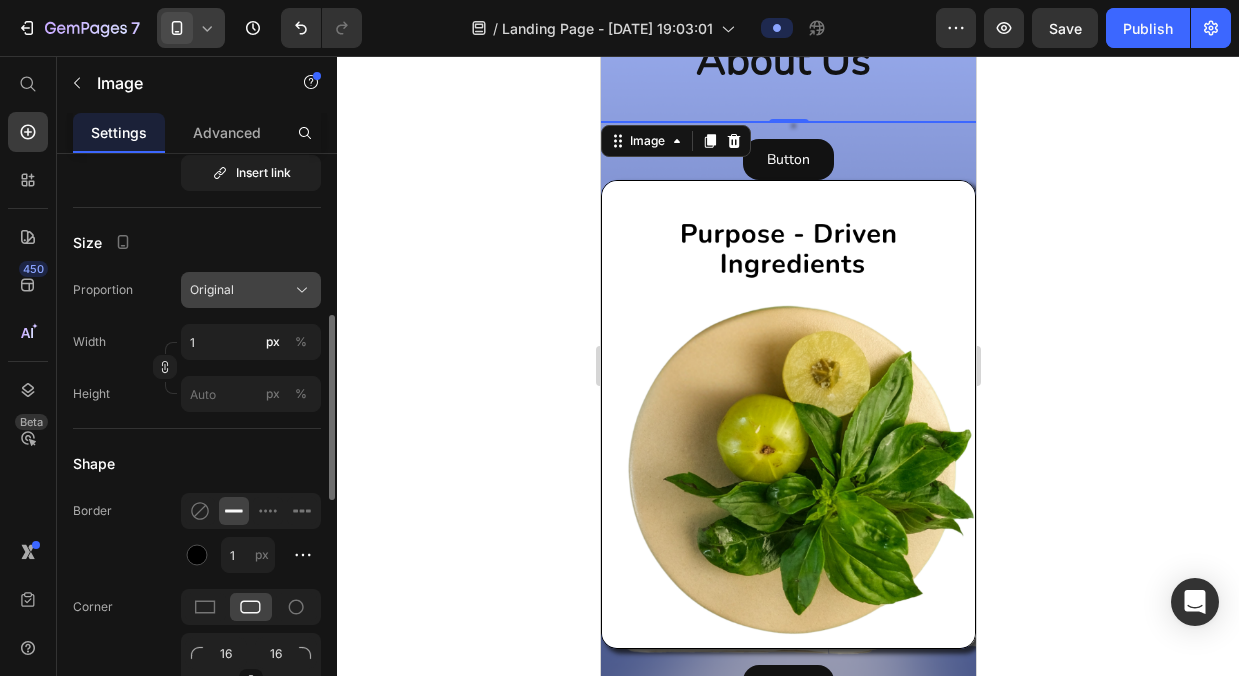 click on "Original" 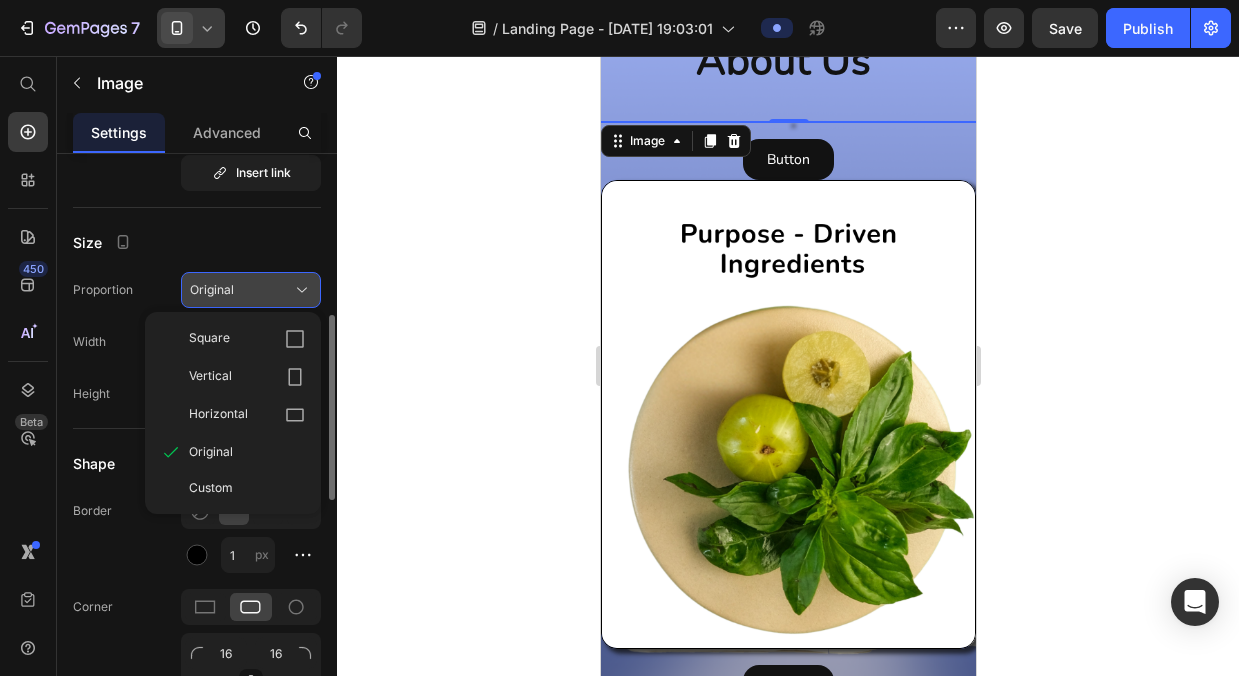 click on "Original" 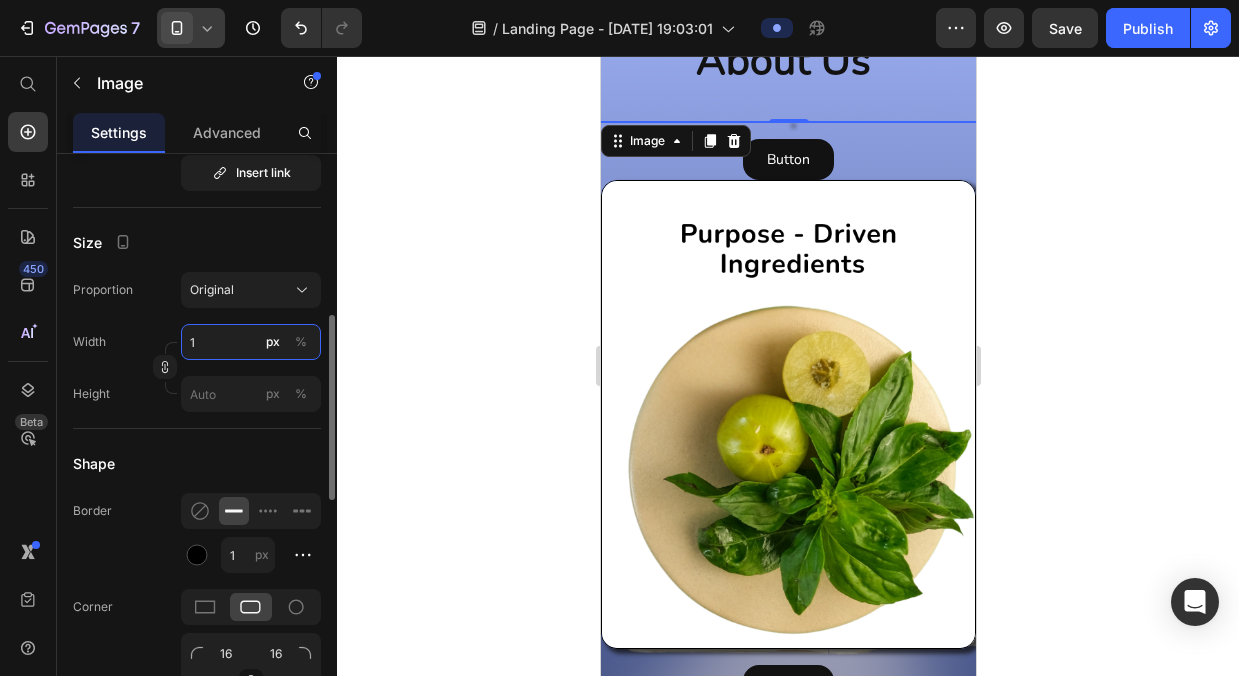 click on "1" at bounding box center (251, 342) 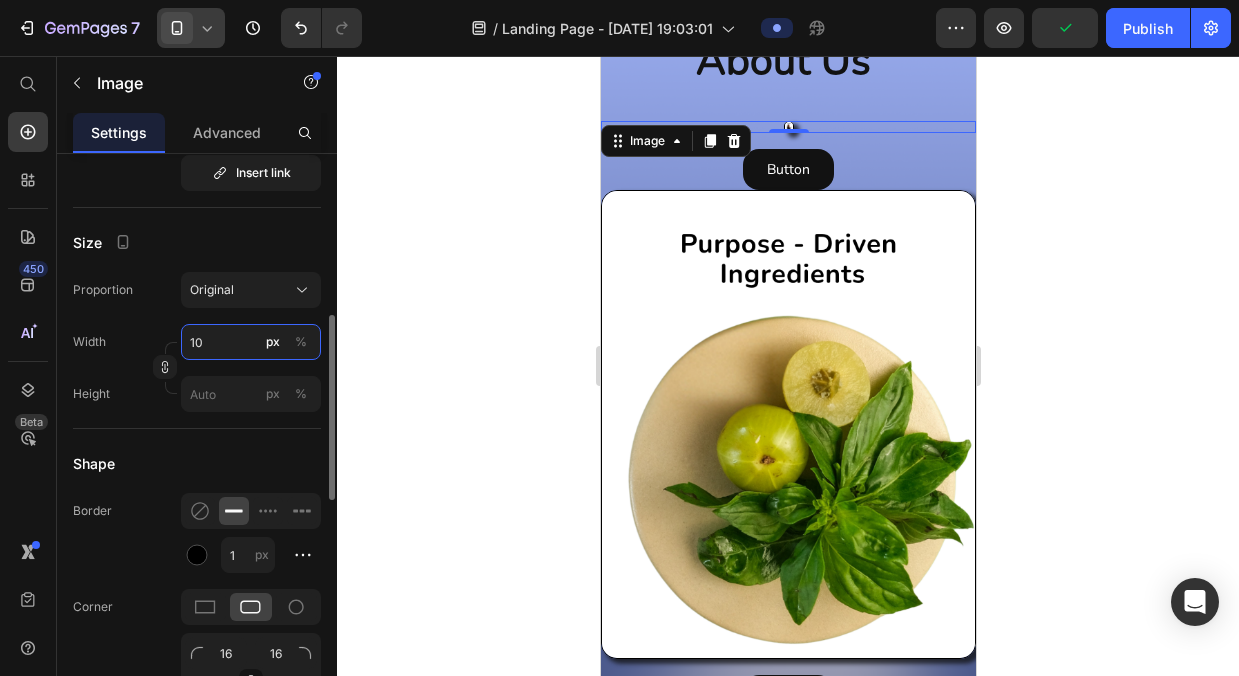type on "1" 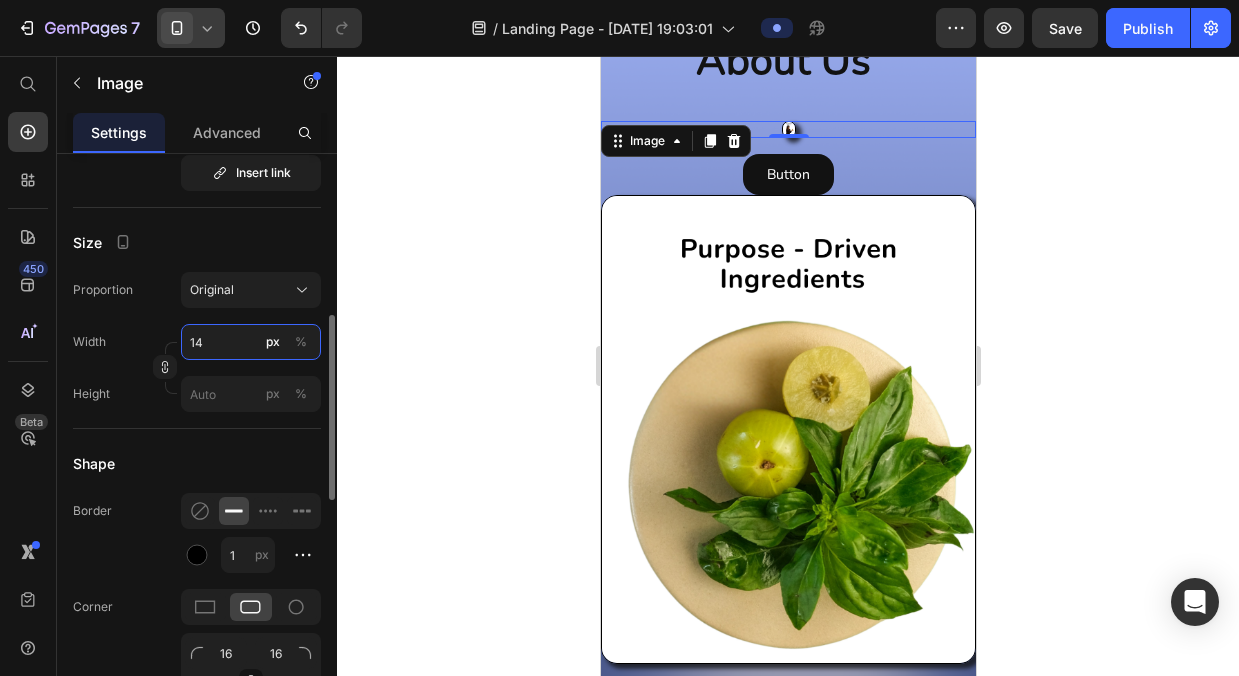 type on "1" 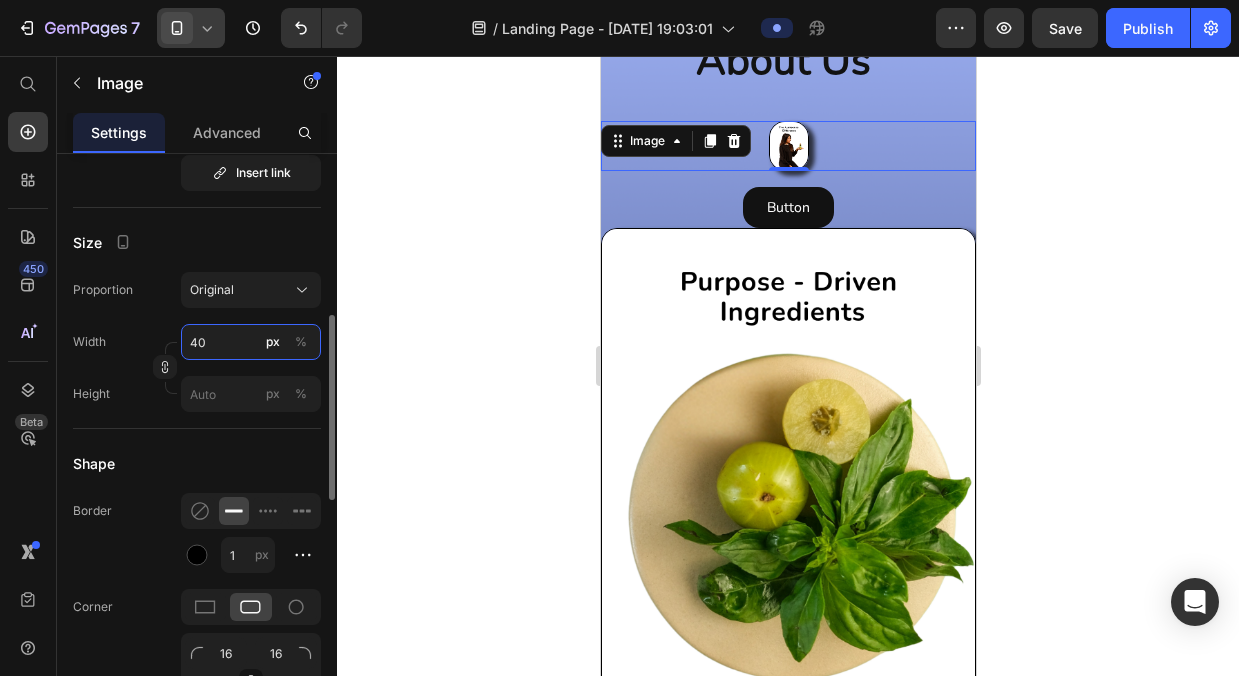 type on "4" 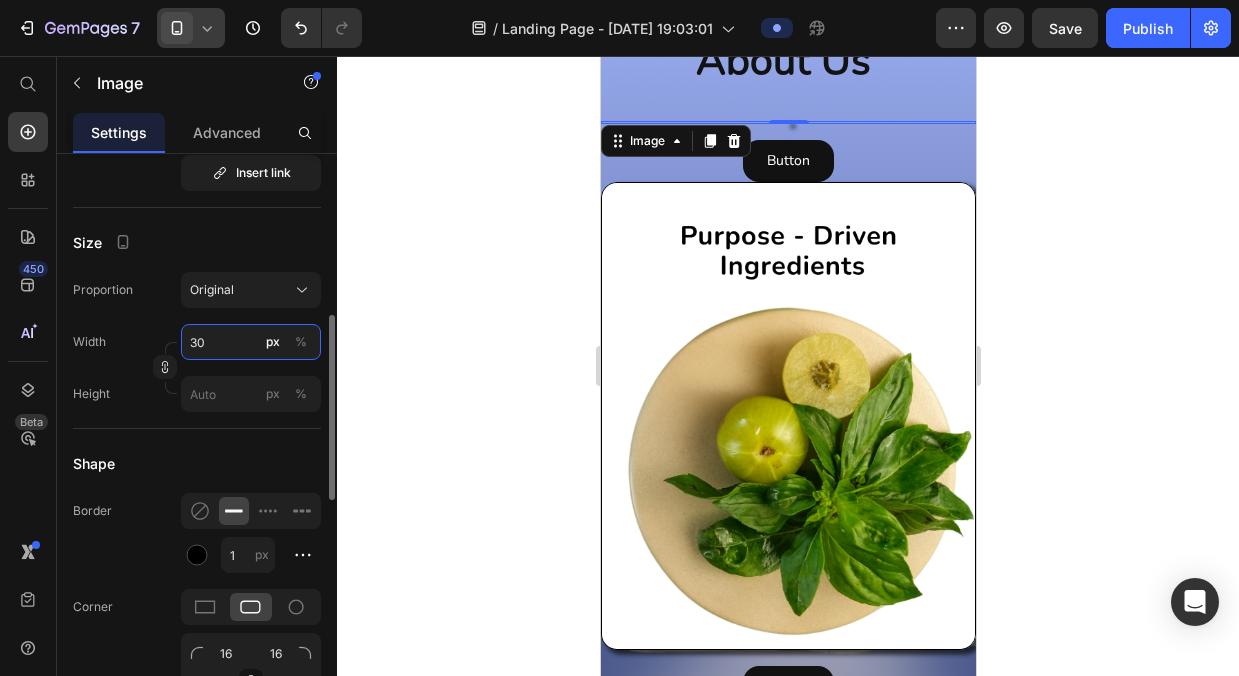 type on "300" 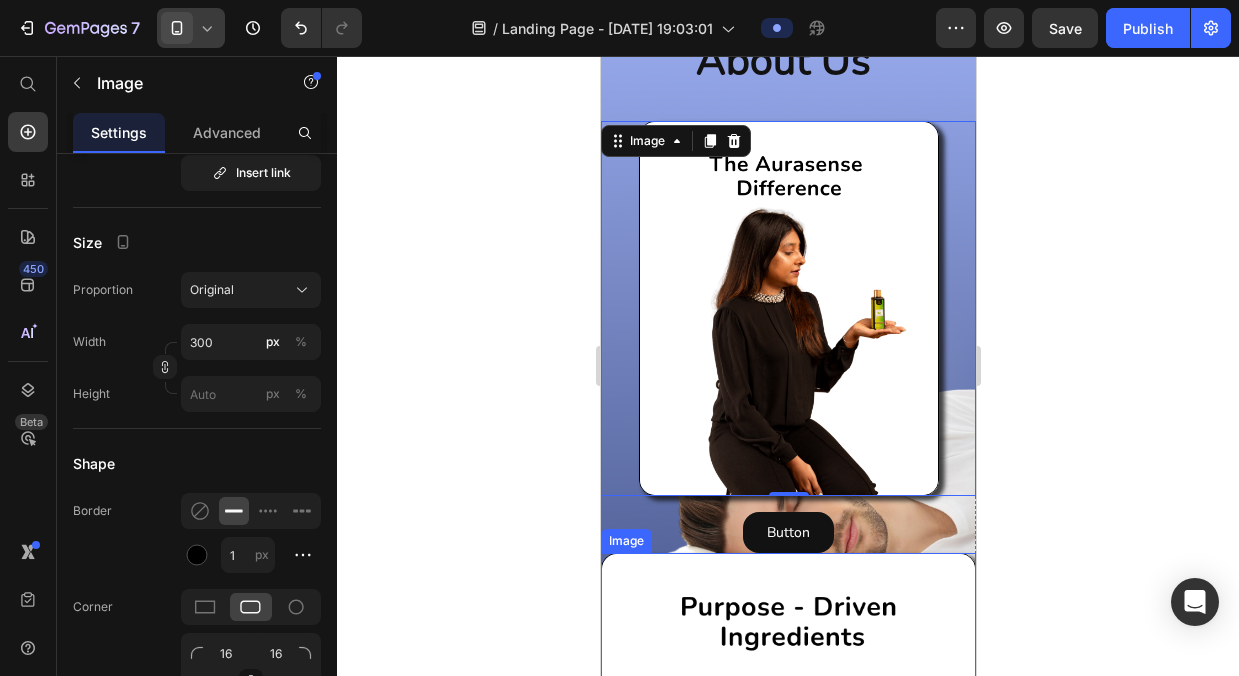 click at bounding box center [787, 787] 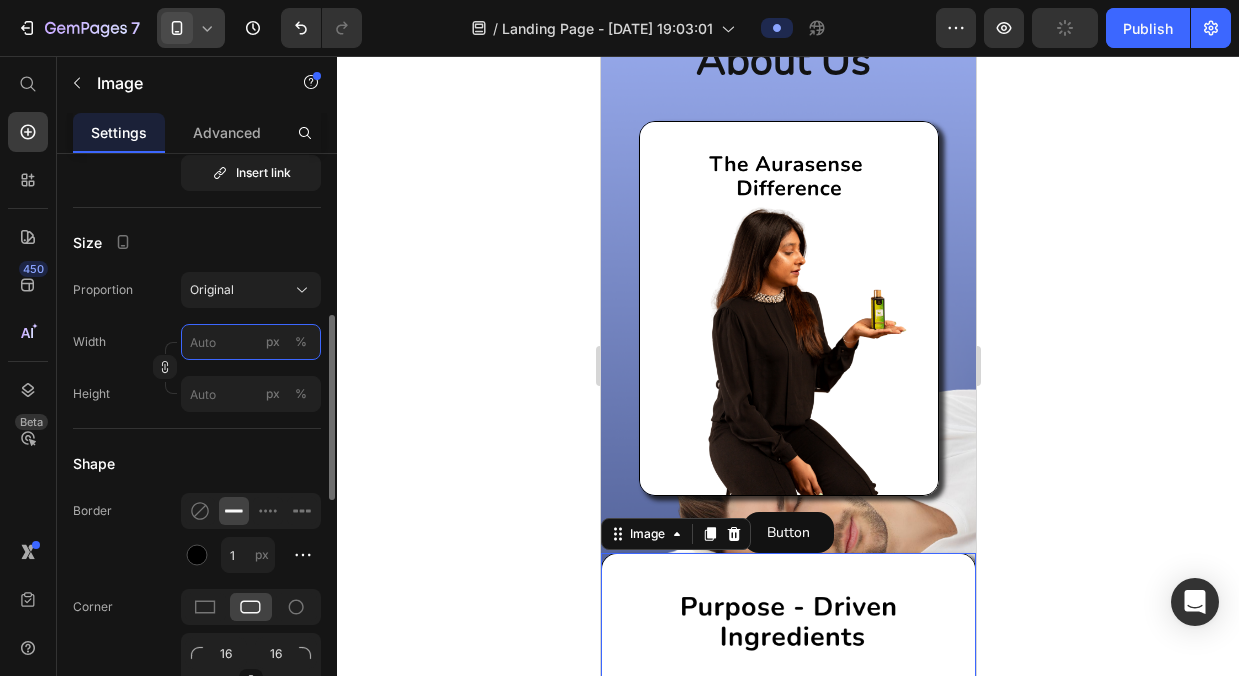 click on "px %" at bounding box center [251, 342] 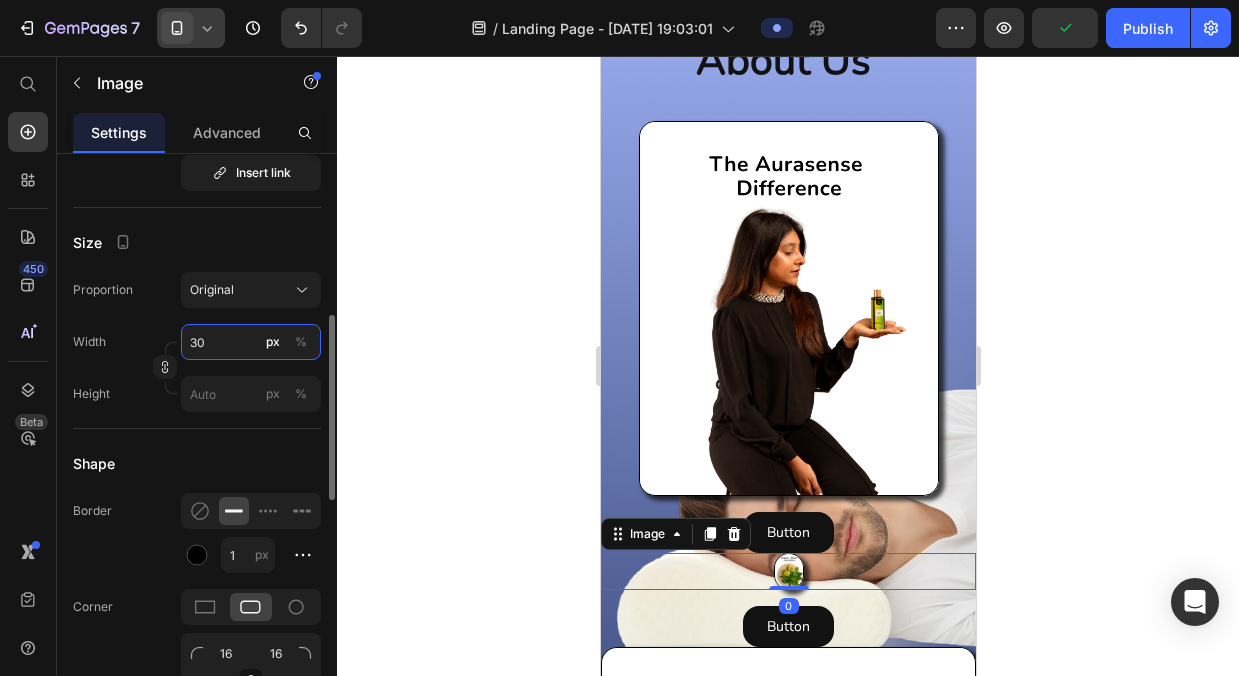 type on "300" 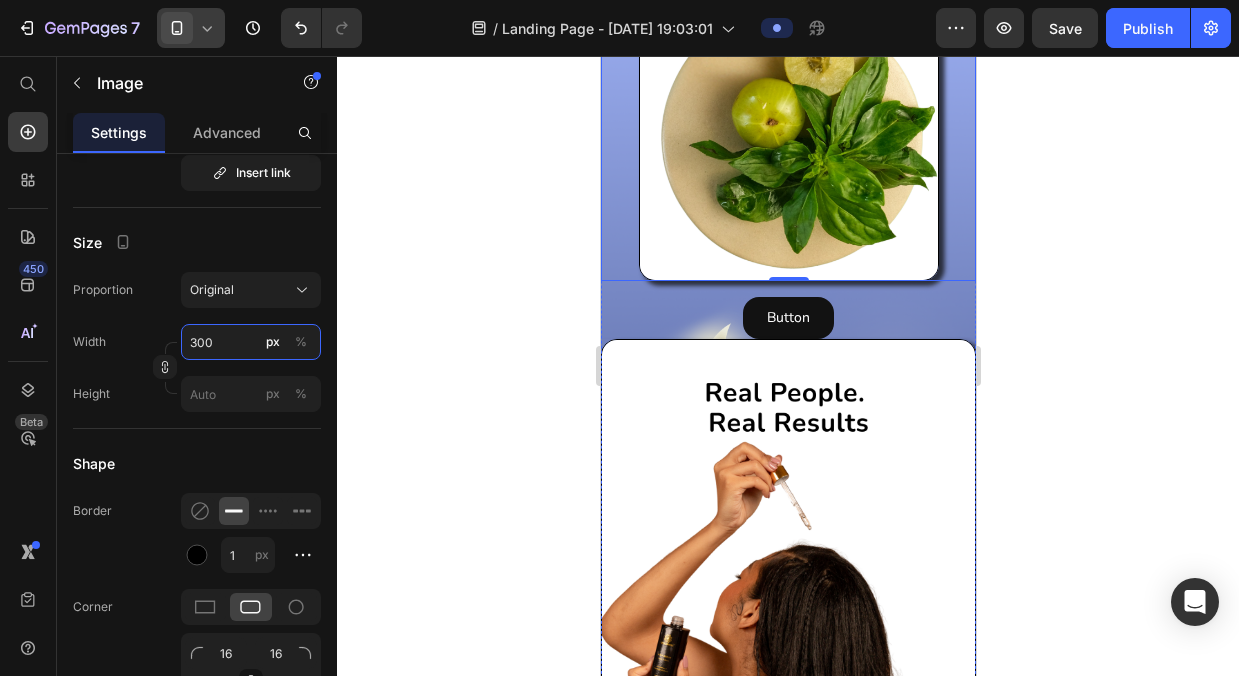 scroll, scrollTop: 2528, scrollLeft: 0, axis: vertical 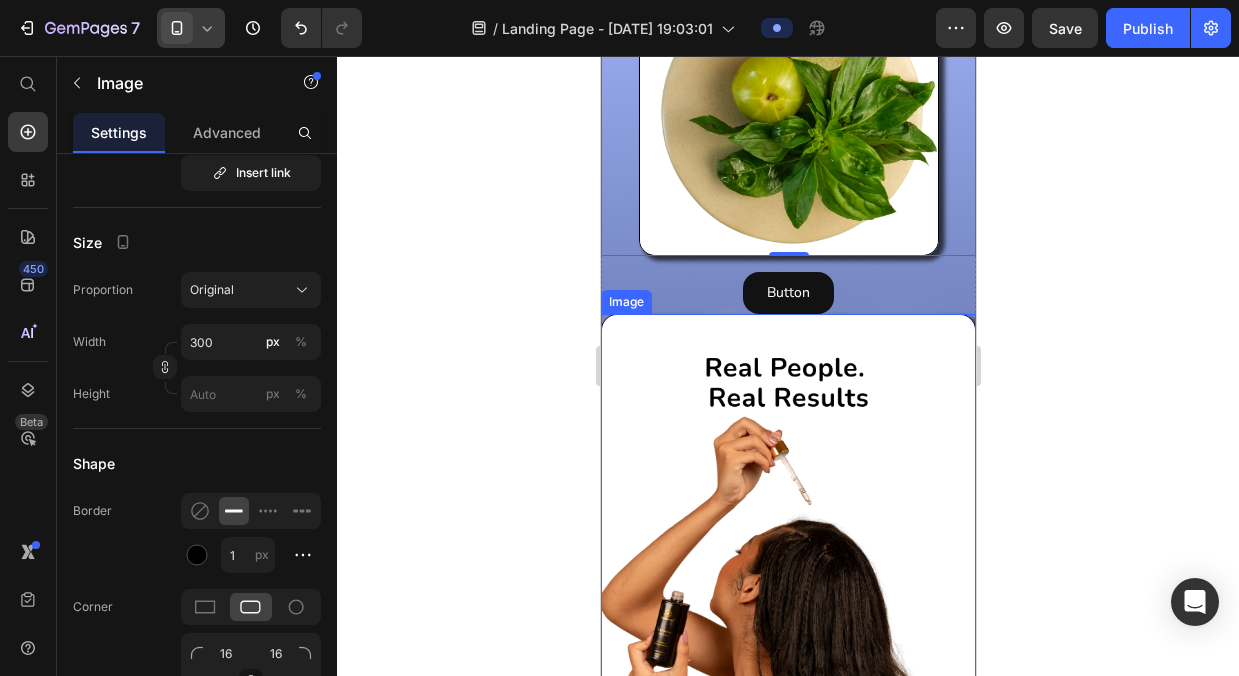 click at bounding box center (787, 548) 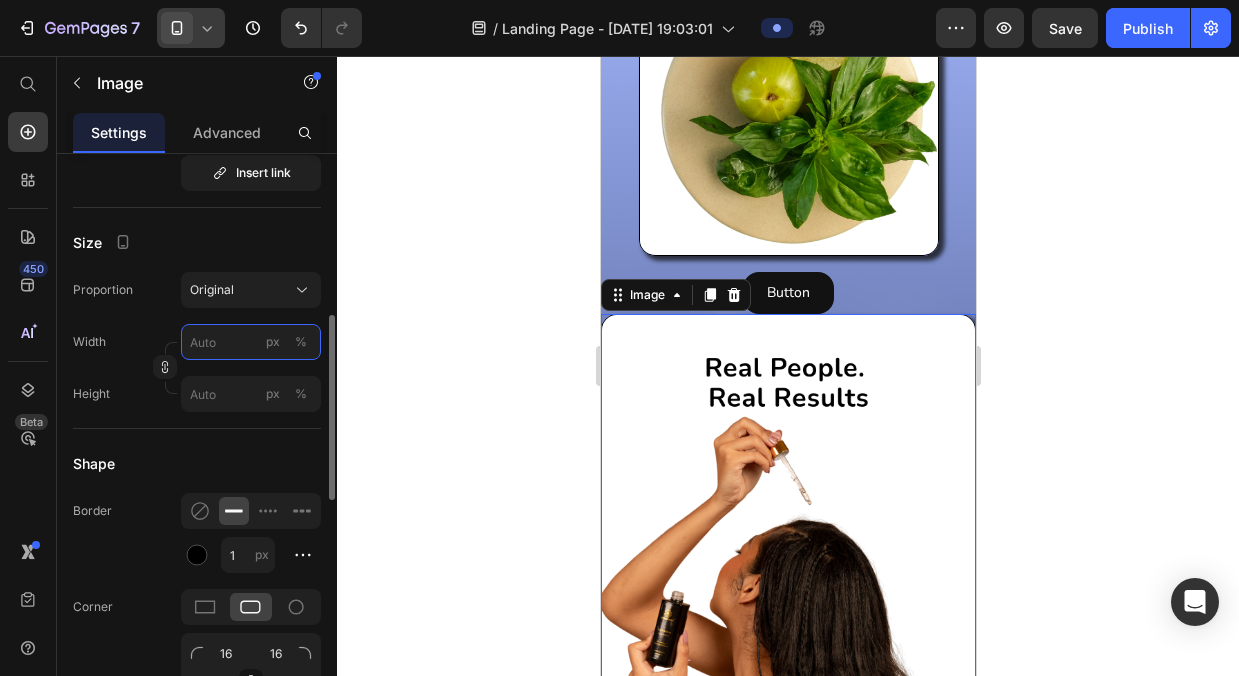 click on "px %" at bounding box center (251, 342) 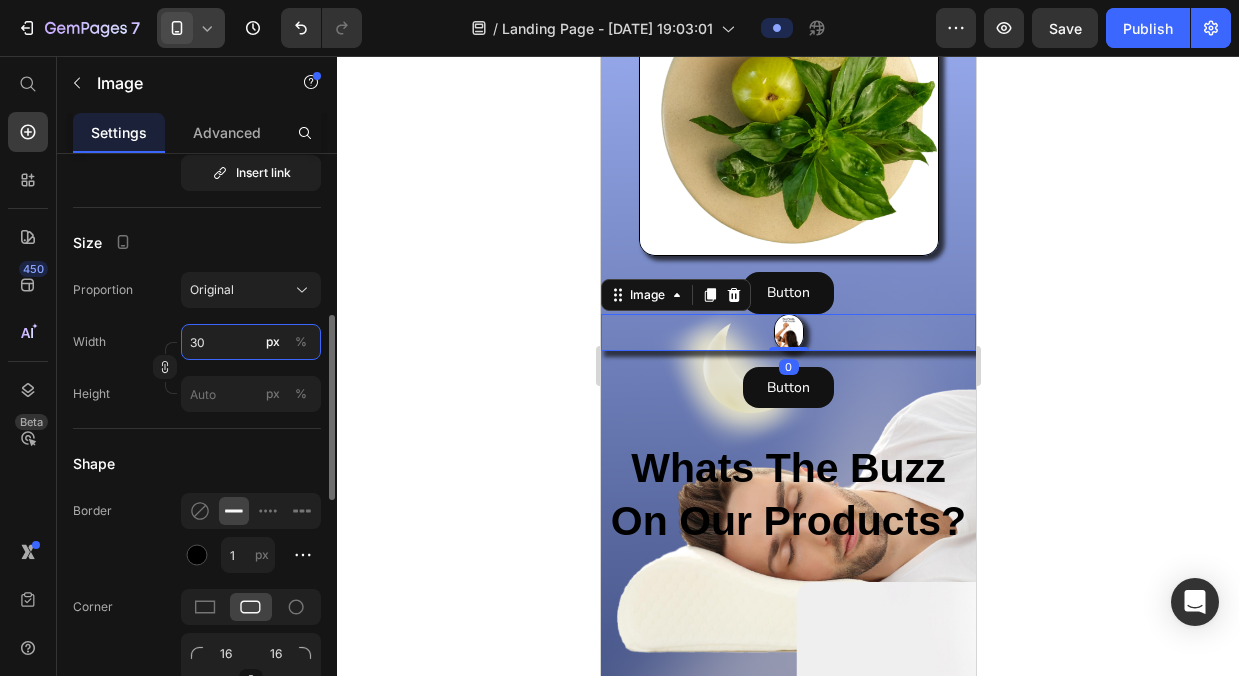 type on "300" 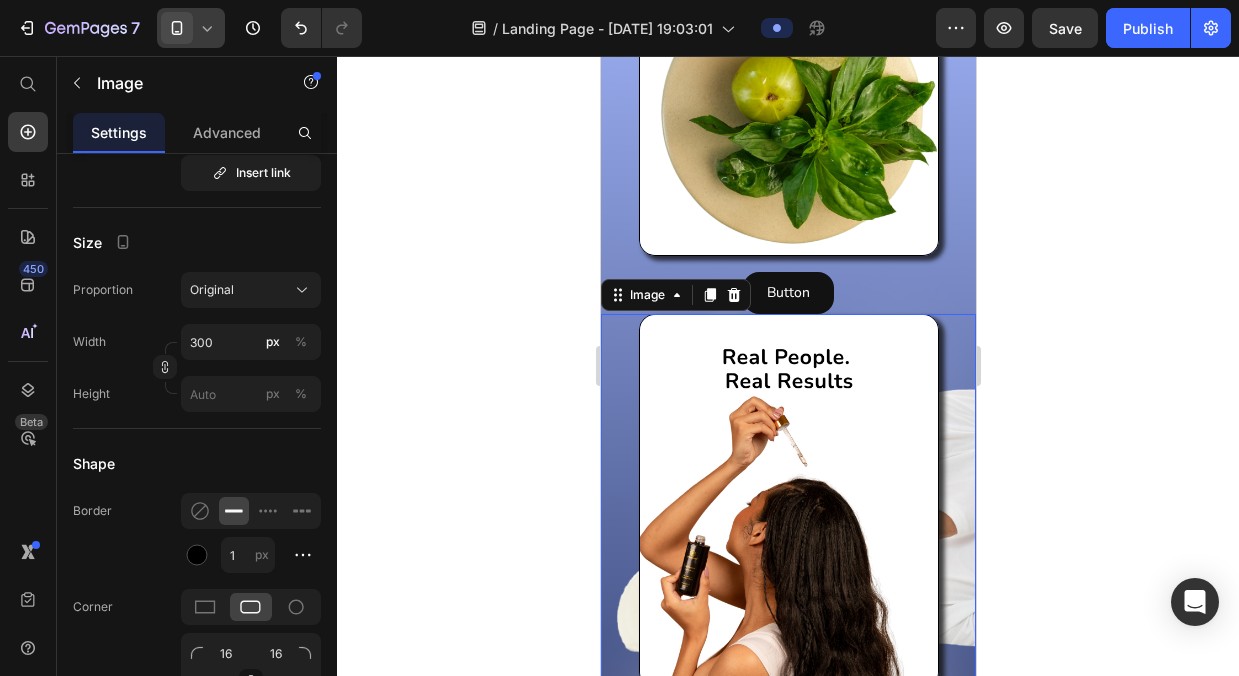 click 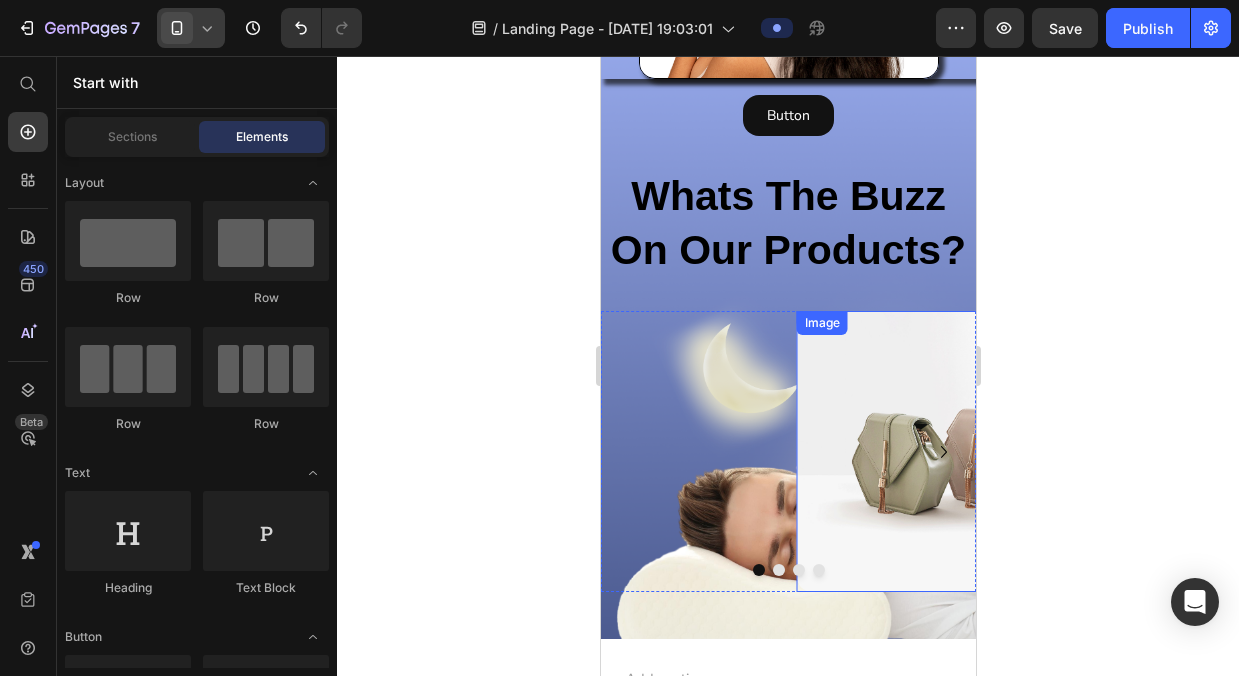 scroll, scrollTop: 3133, scrollLeft: 0, axis: vertical 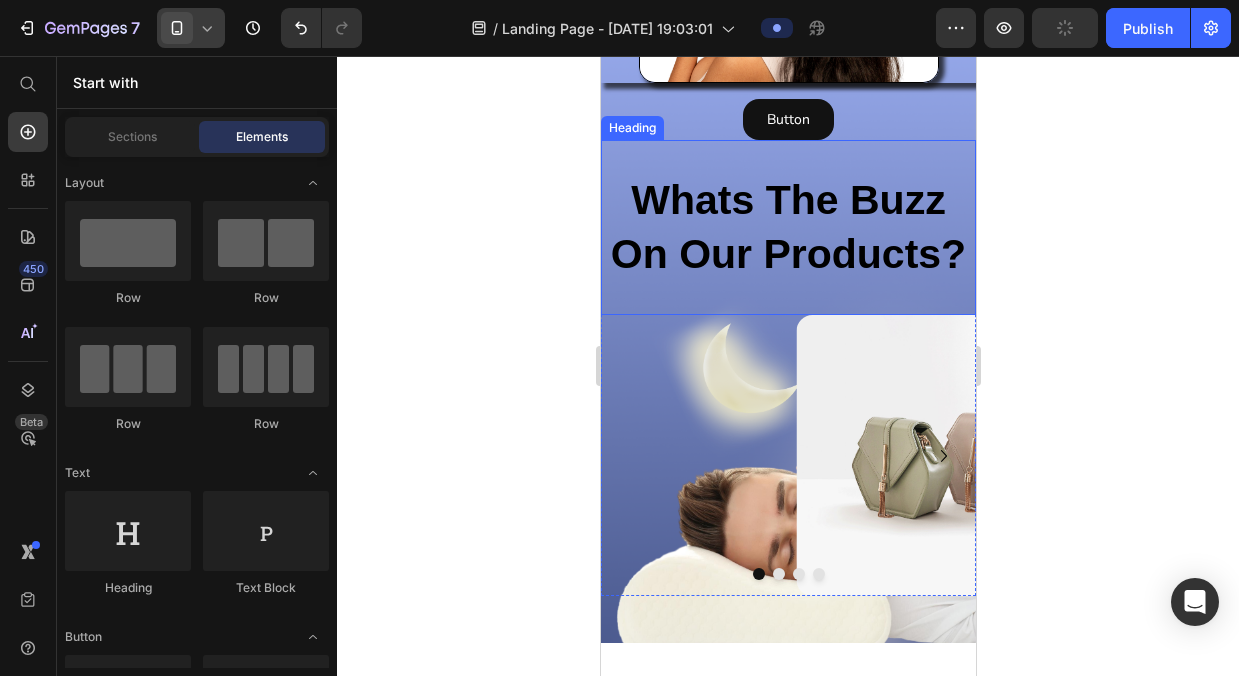 click on "Whats the Buzz On Our Products?" at bounding box center (787, 226) 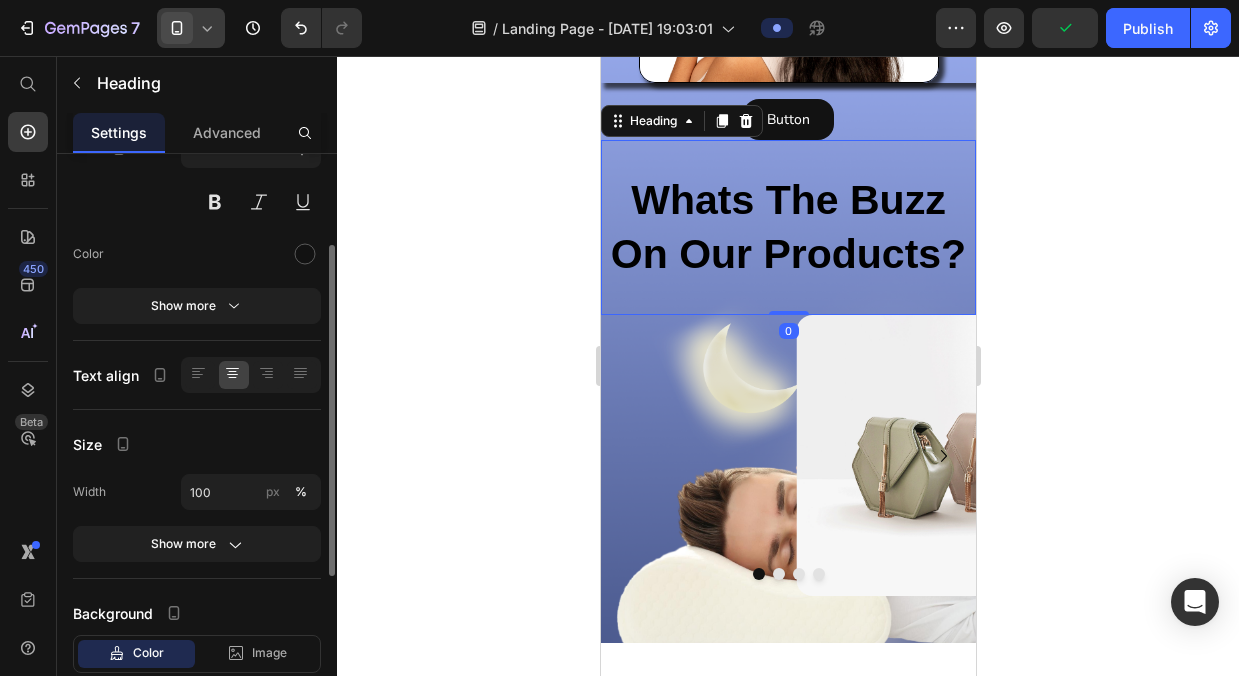 scroll, scrollTop: 230, scrollLeft: 0, axis: vertical 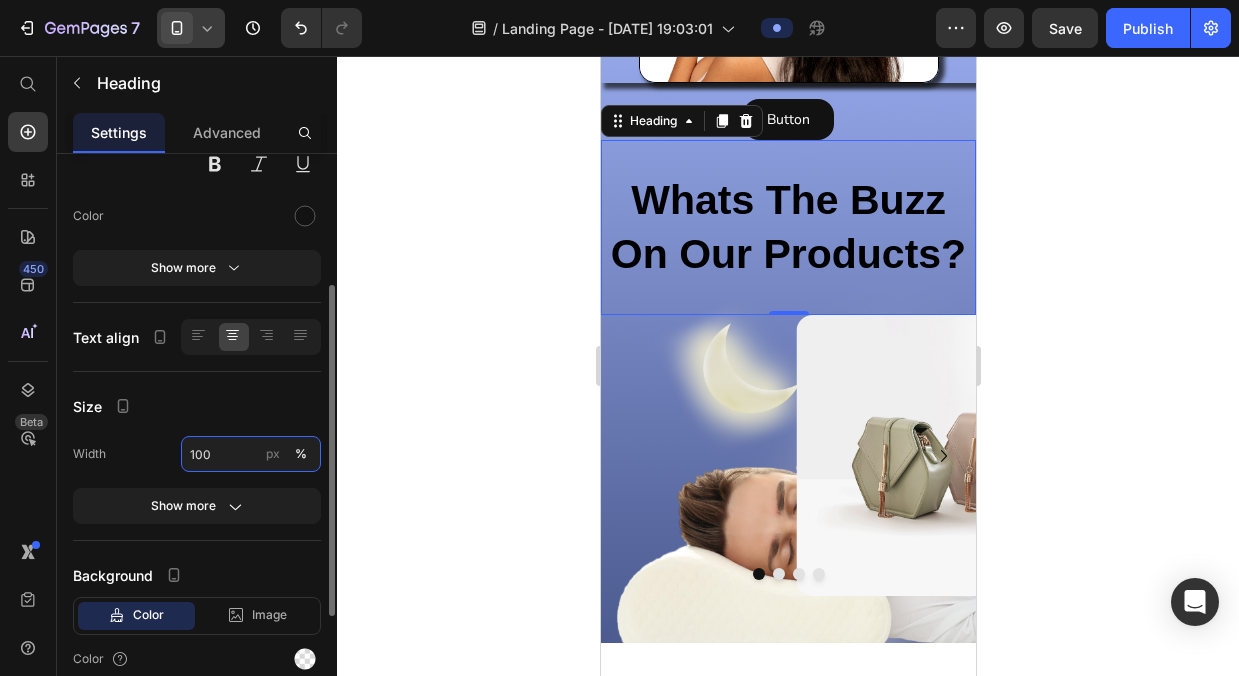 click on "100" at bounding box center [251, 454] 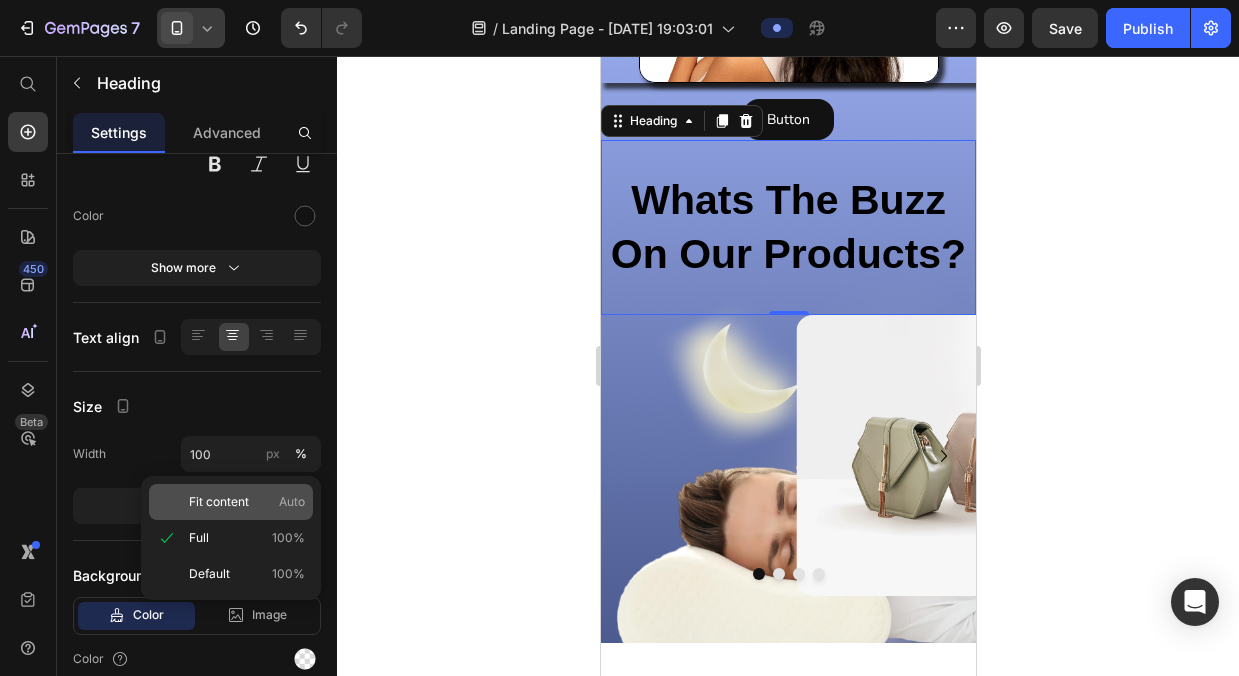 click on "Fit content" at bounding box center [219, 502] 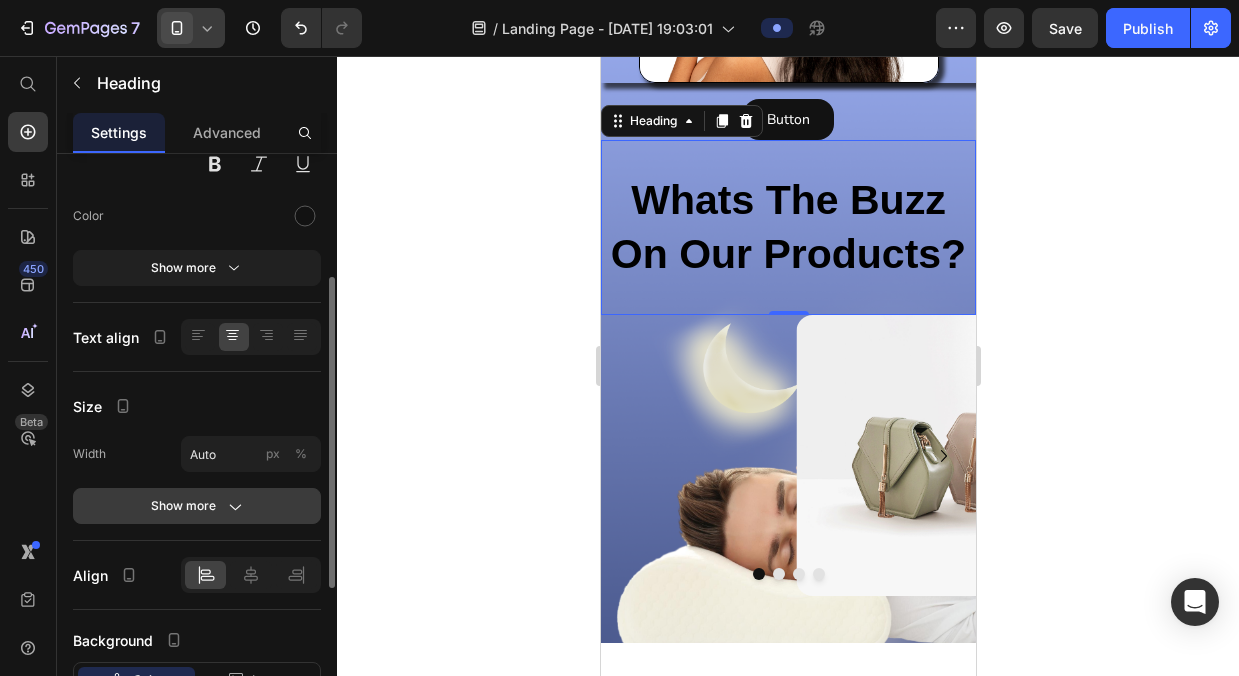 click 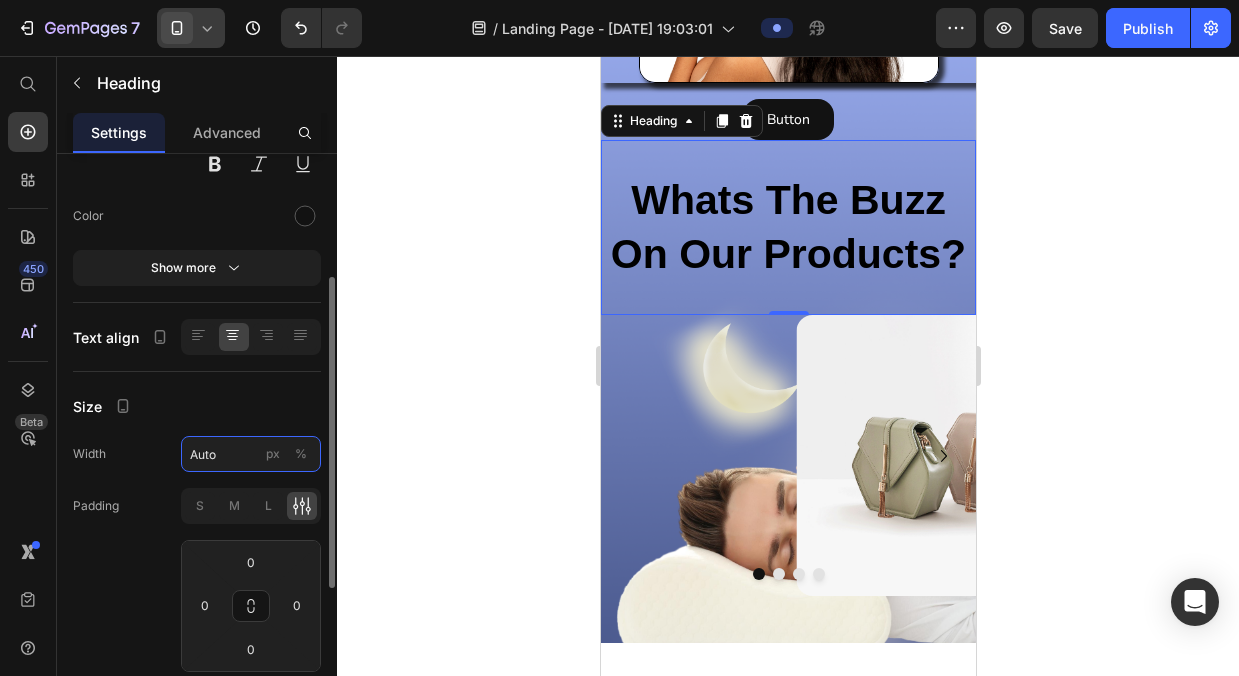click on "Auto" at bounding box center [251, 454] 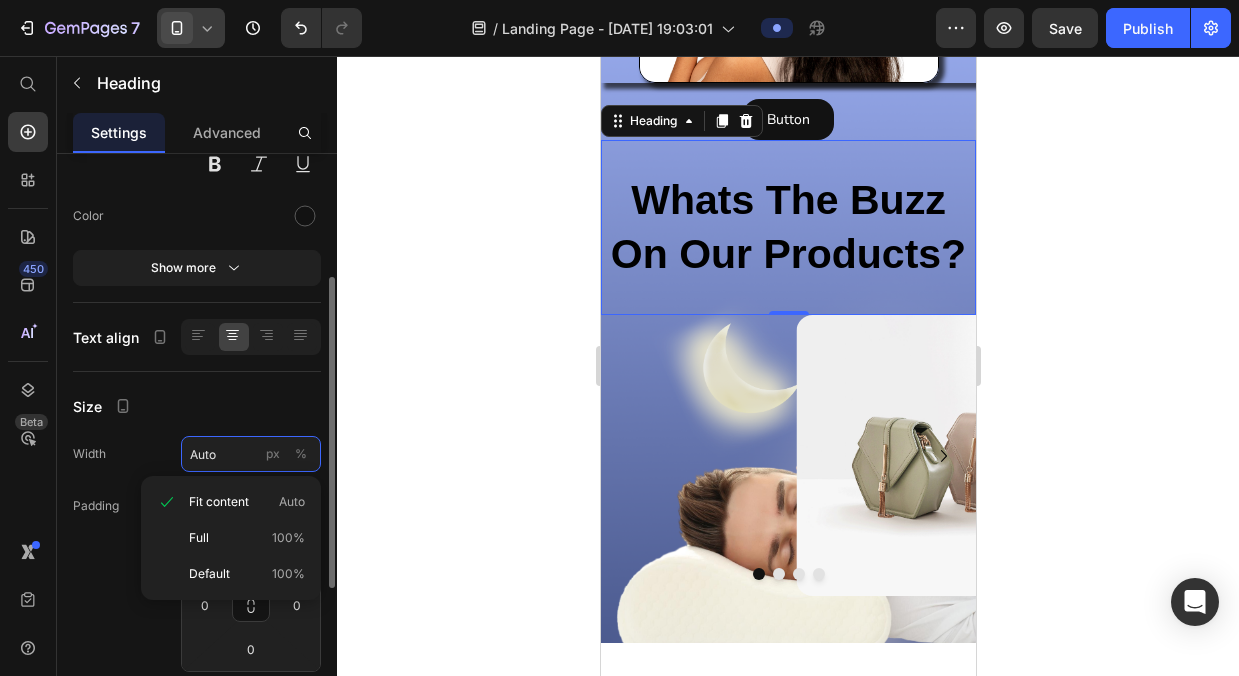 click on "Auto" at bounding box center [251, 454] 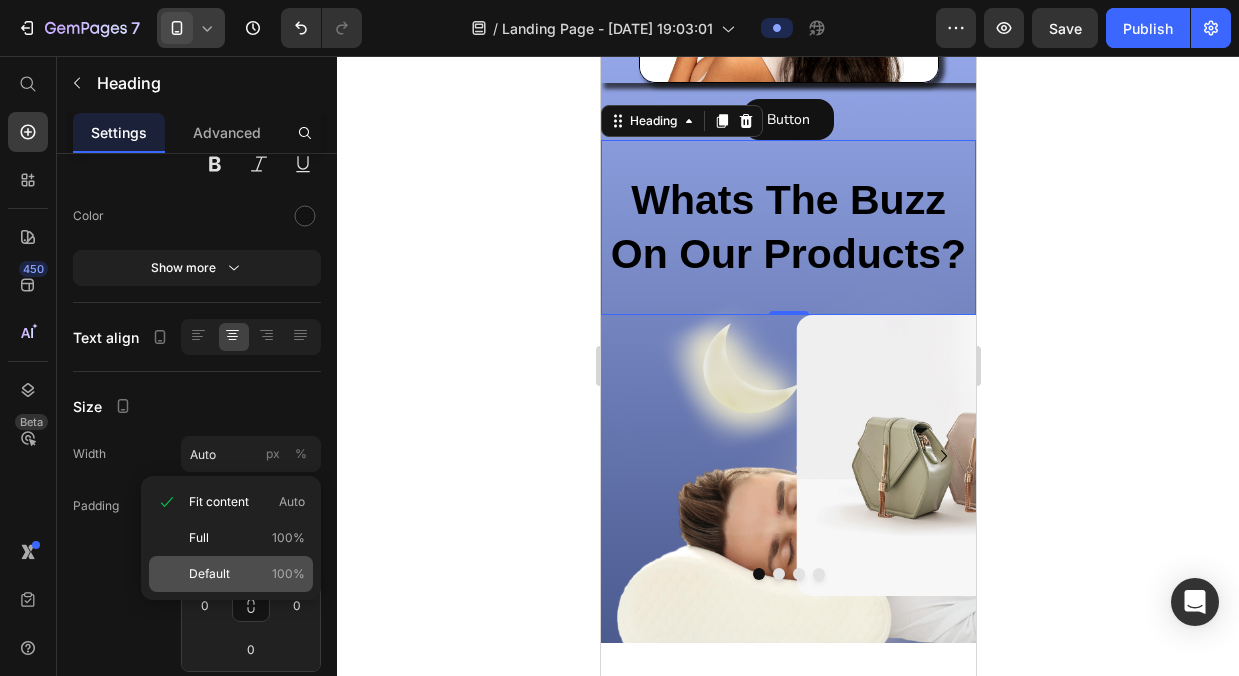 click on "100%" at bounding box center [288, 574] 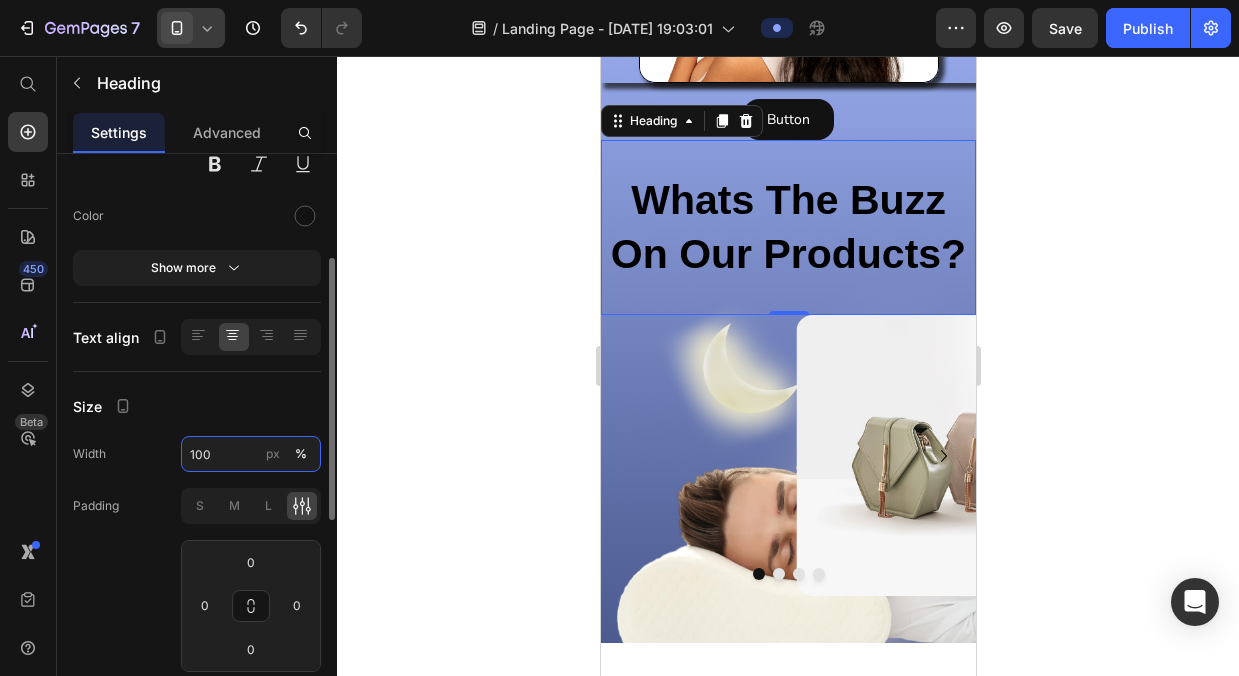 click on "100" at bounding box center [251, 454] 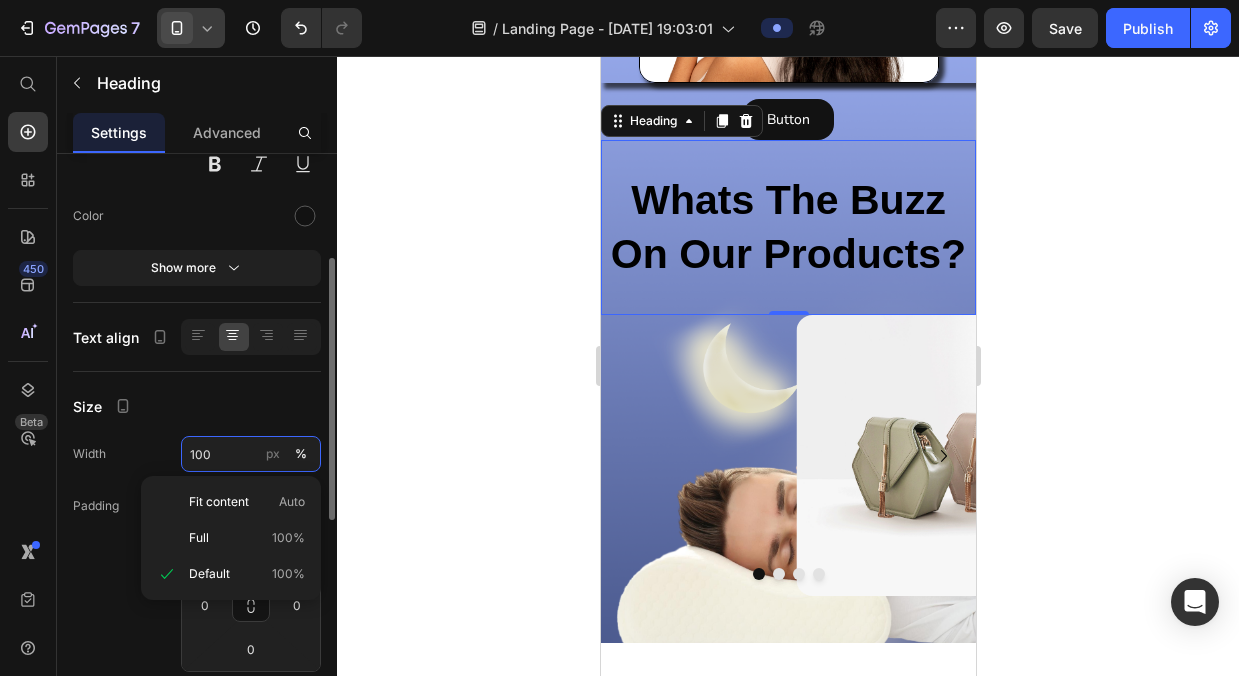 click on "100" at bounding box center (251, 454) 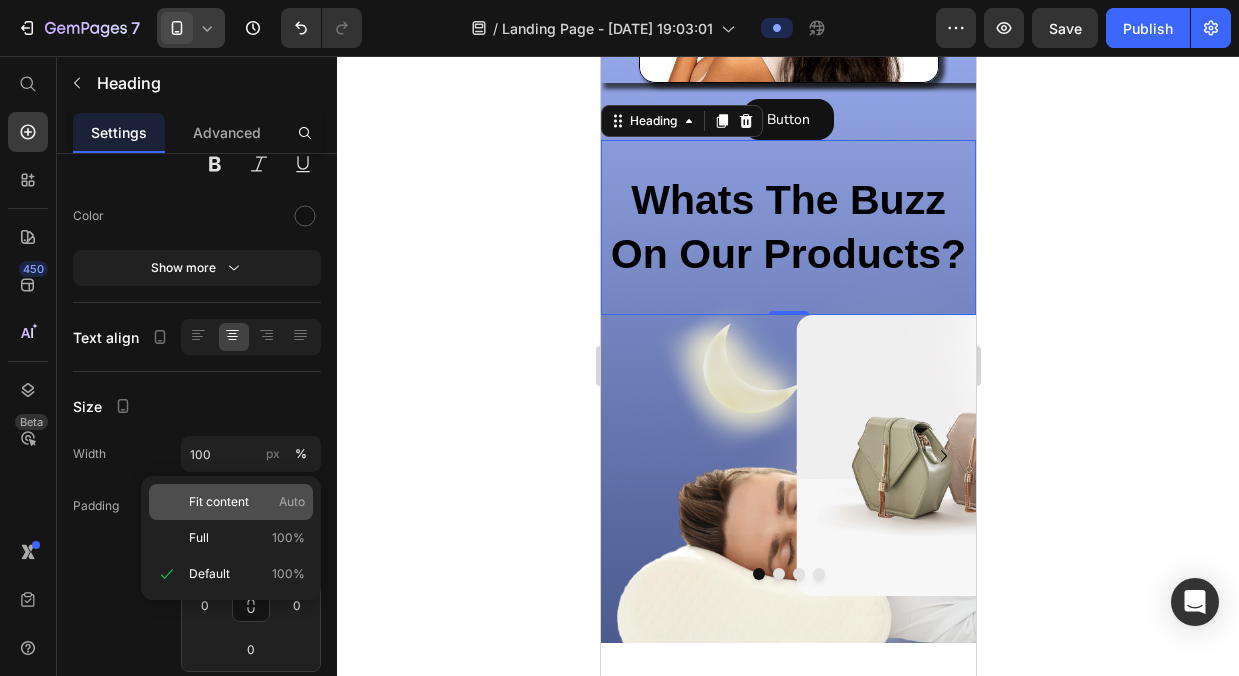 click on "Fit content" at bounding box center (219, 502) 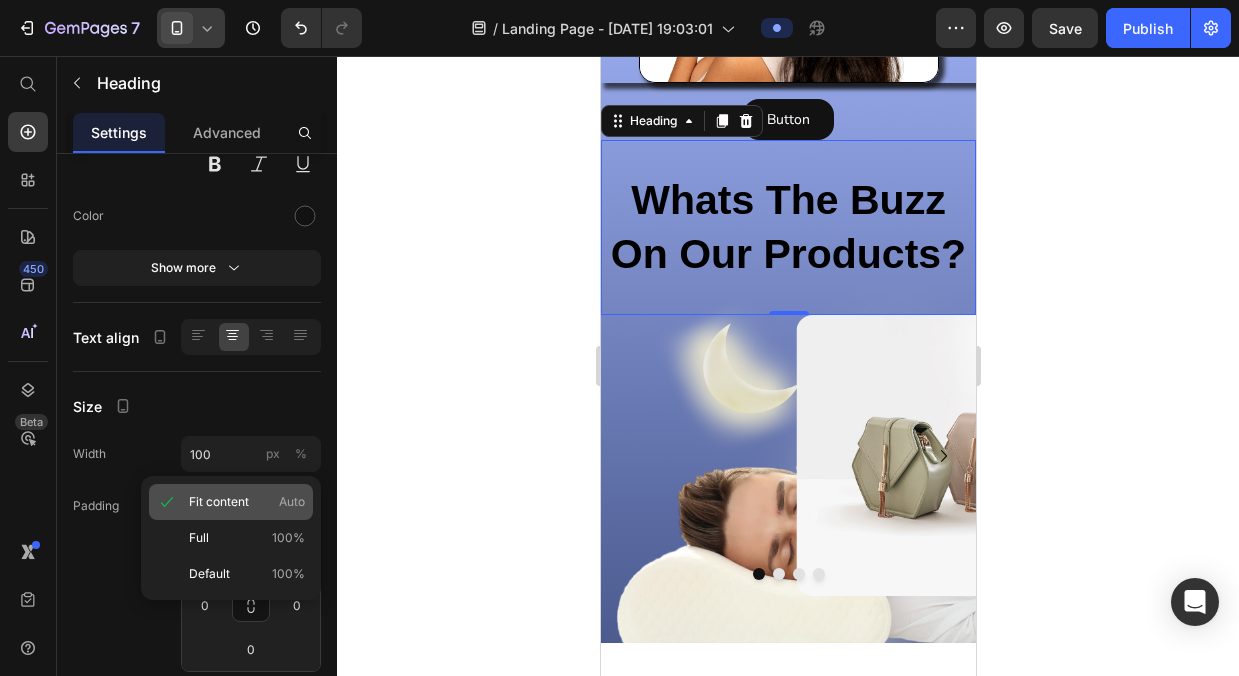 type on "Auto" 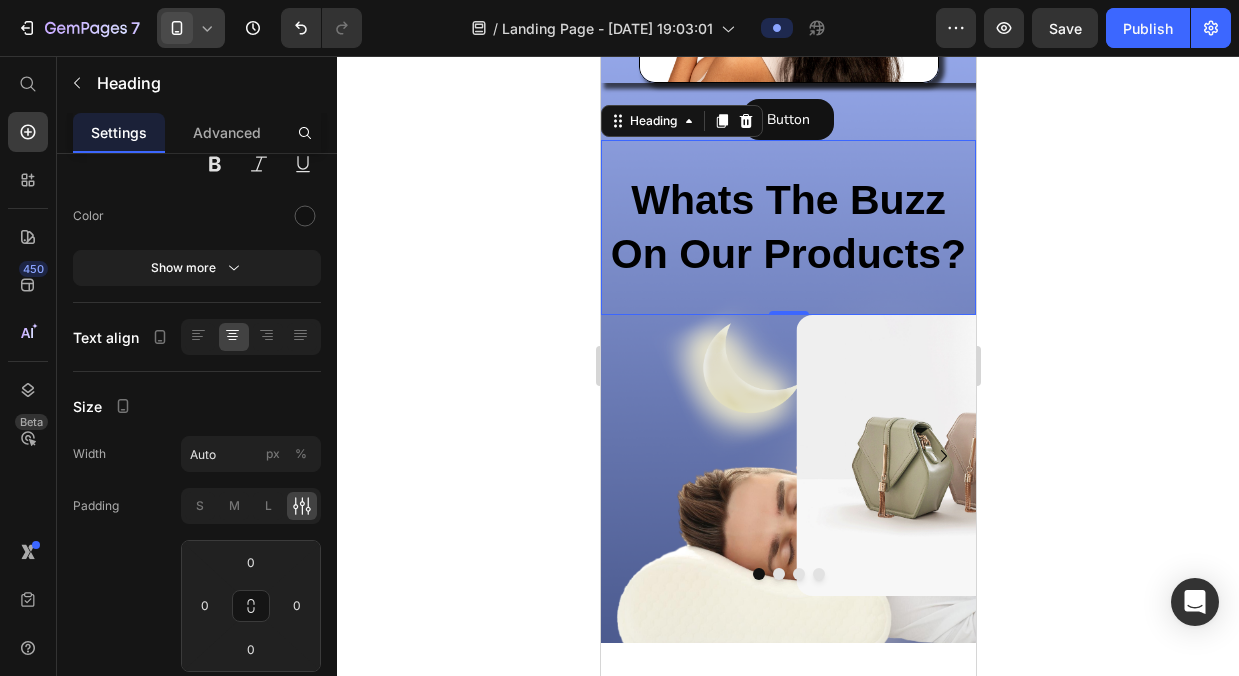 click 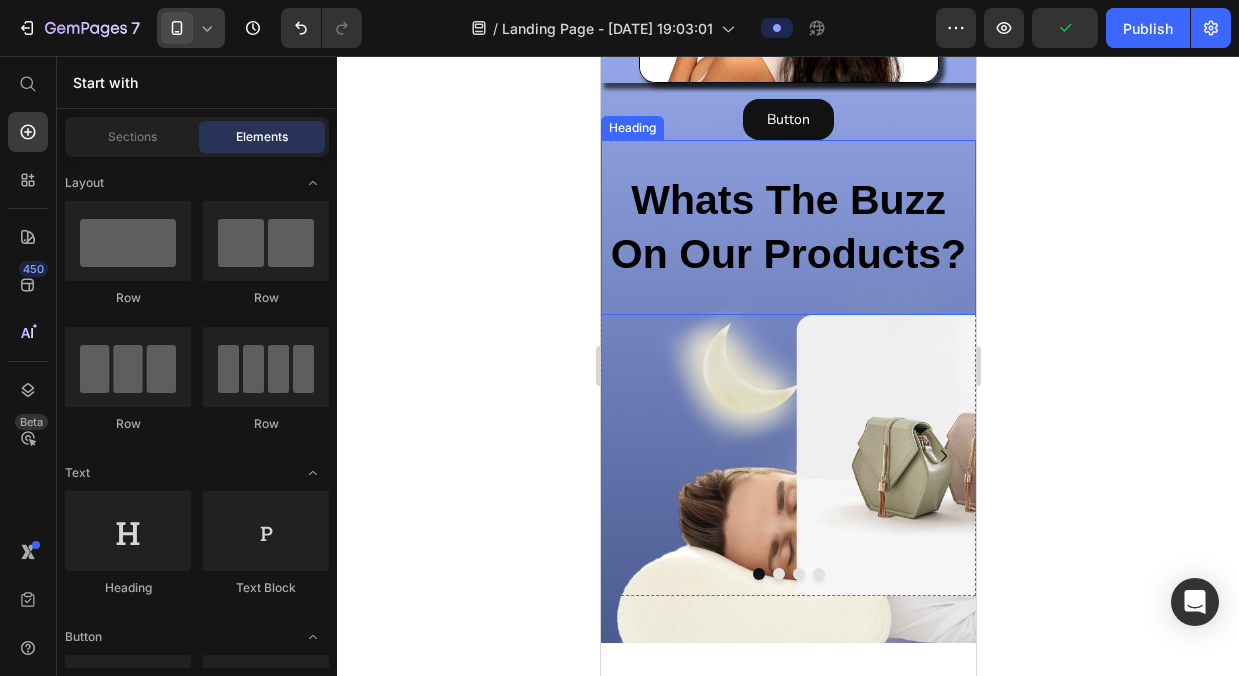 click on "Whats the Buzz On Our Products?" at bounding box center [787, 226] 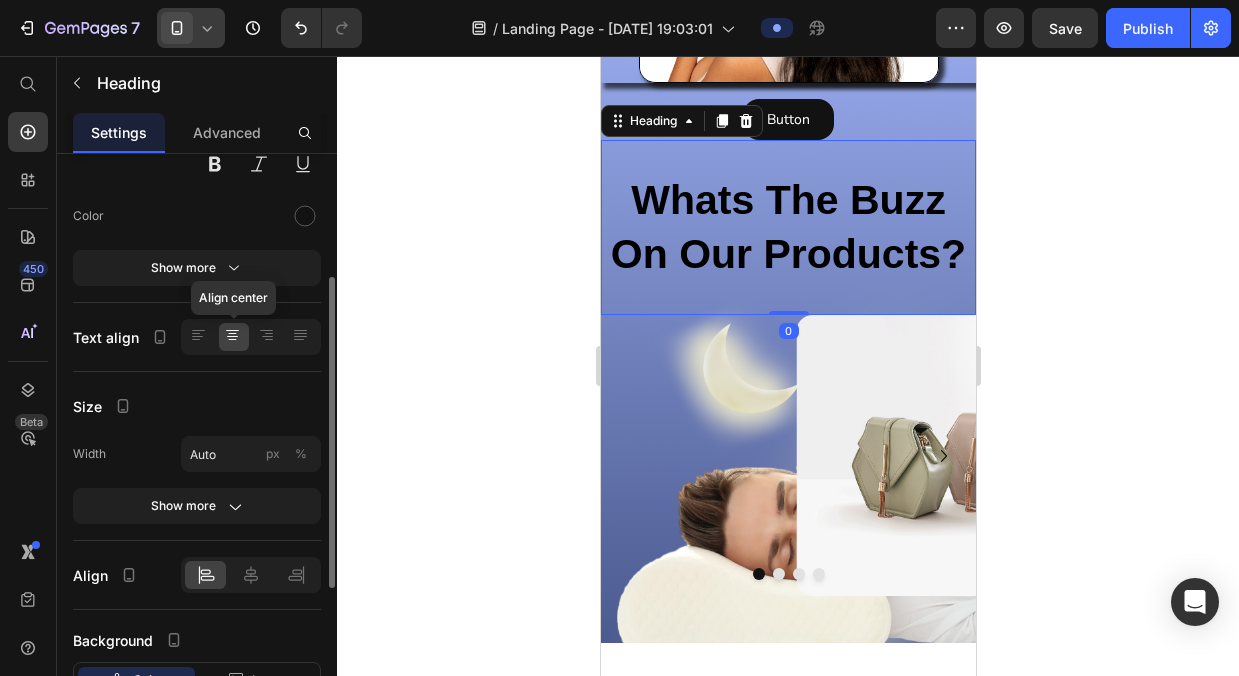 click 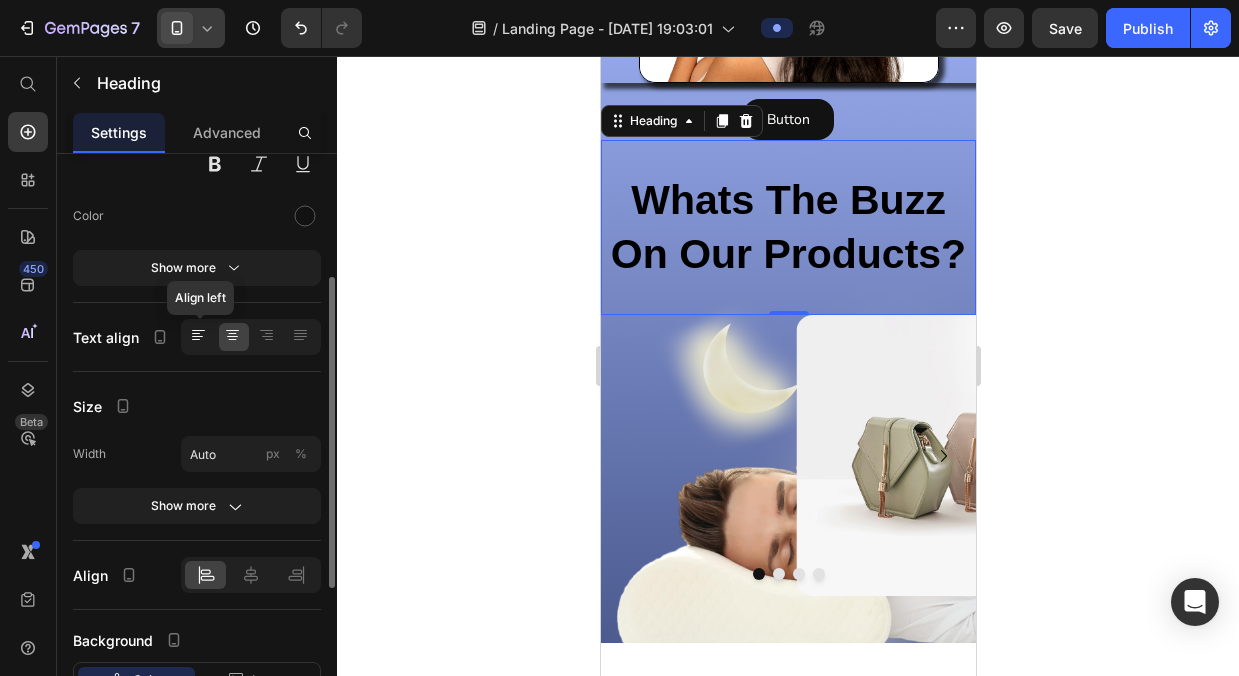 click 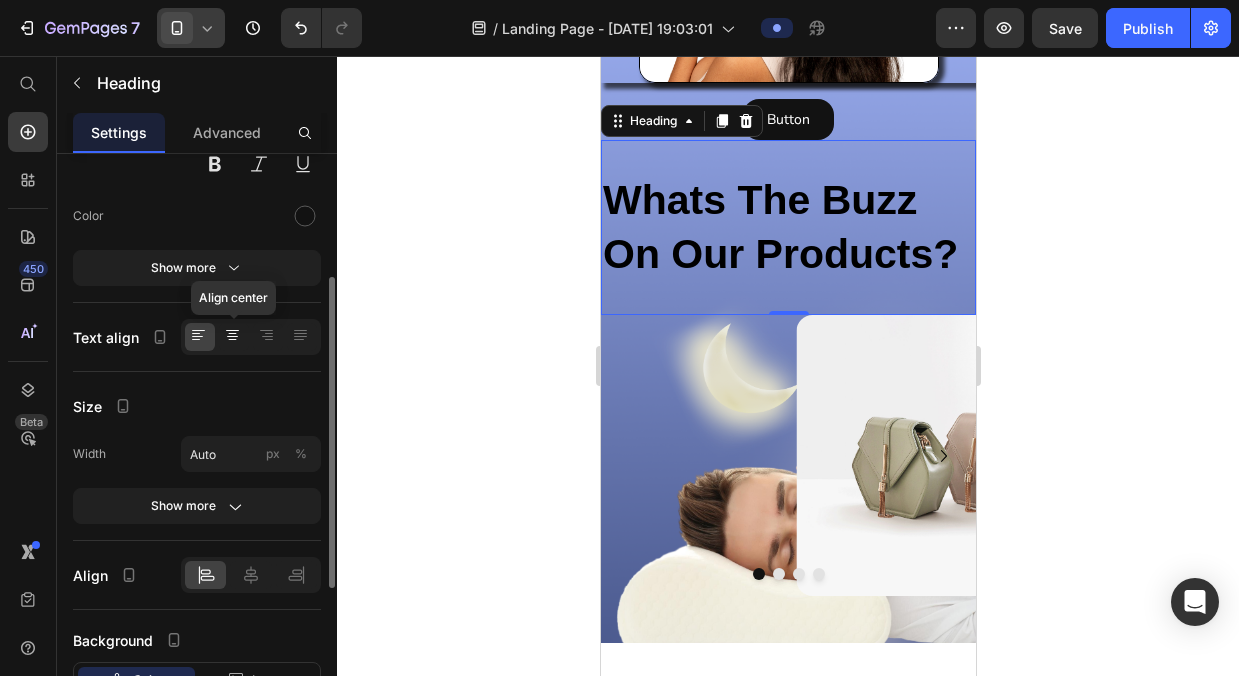 click 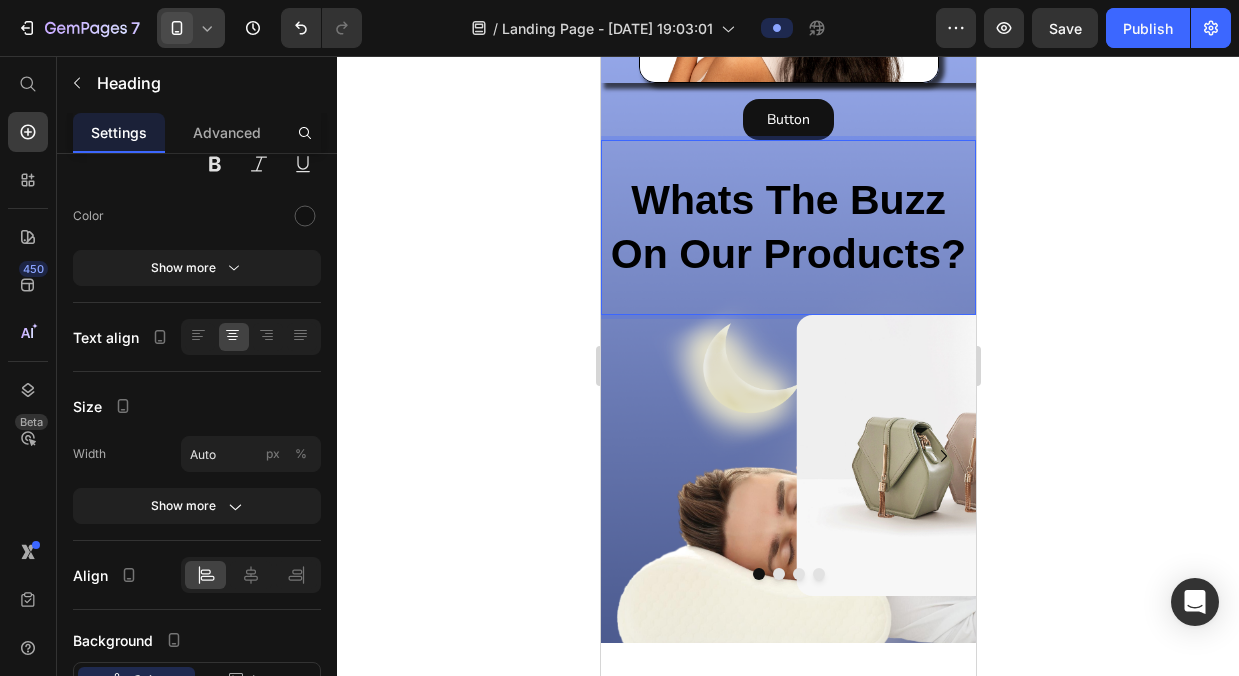 click on "Whats the Buzz On Our Products?" at bounding box center (787, 226) 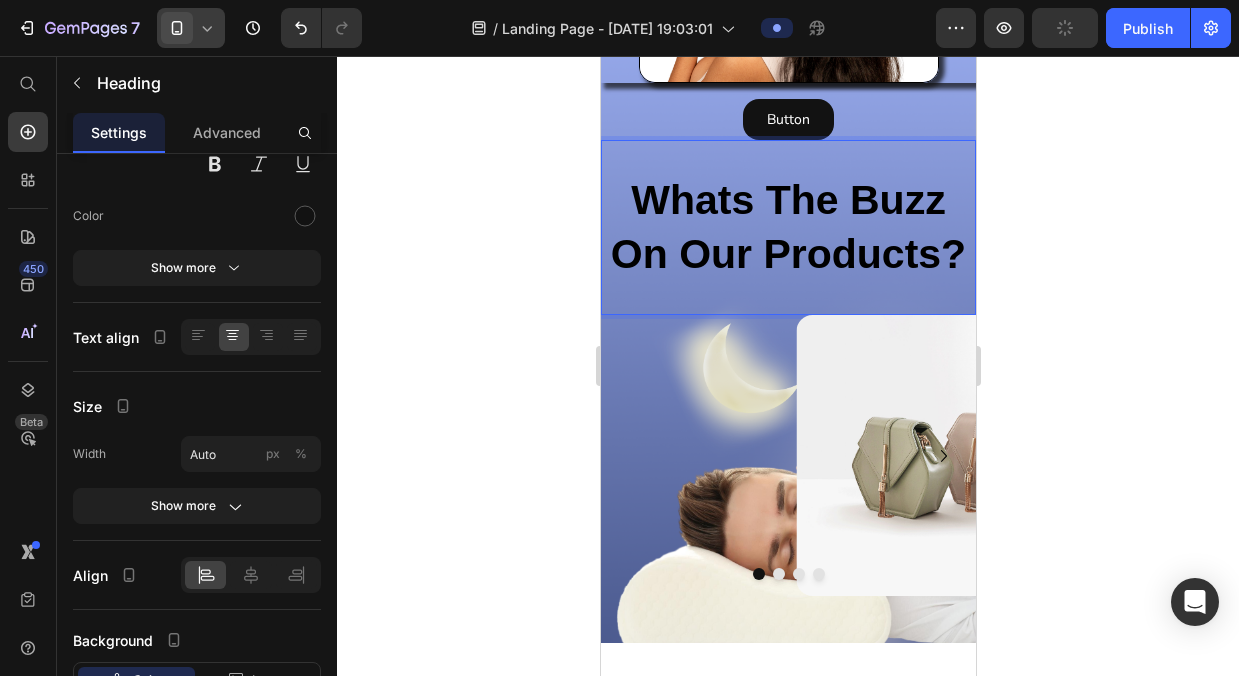click 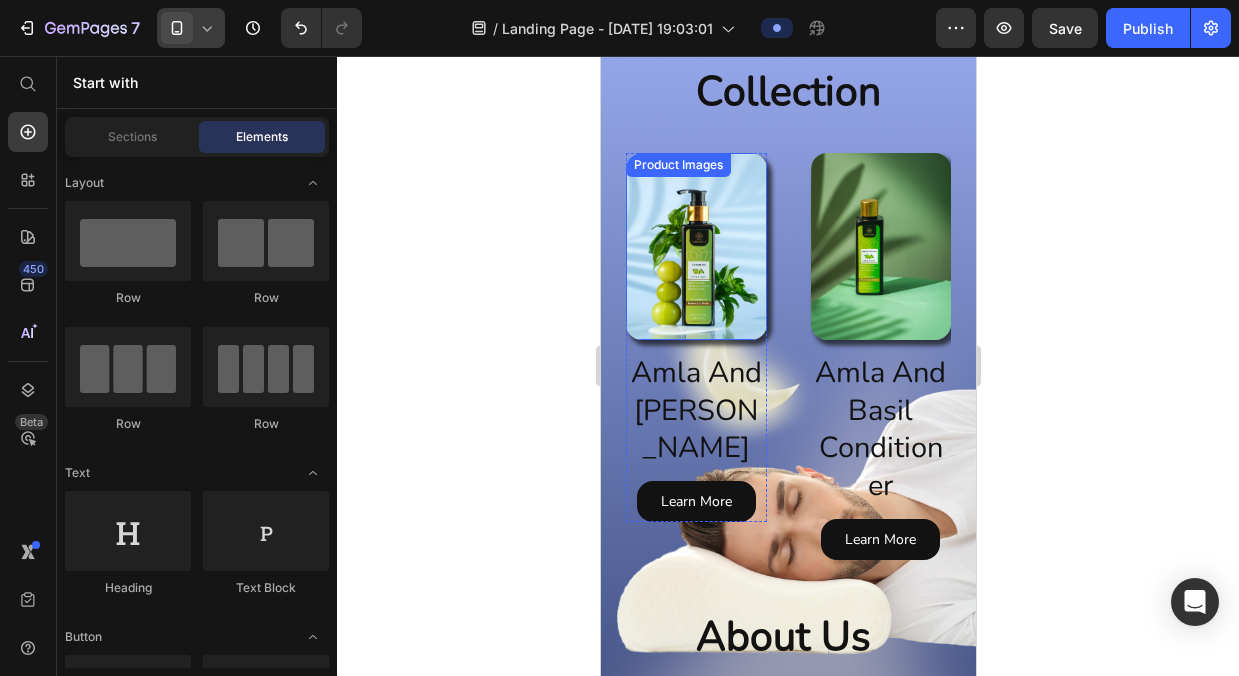scroll, scrollTop: 1275, scrollLeft: 0, axis: vertical 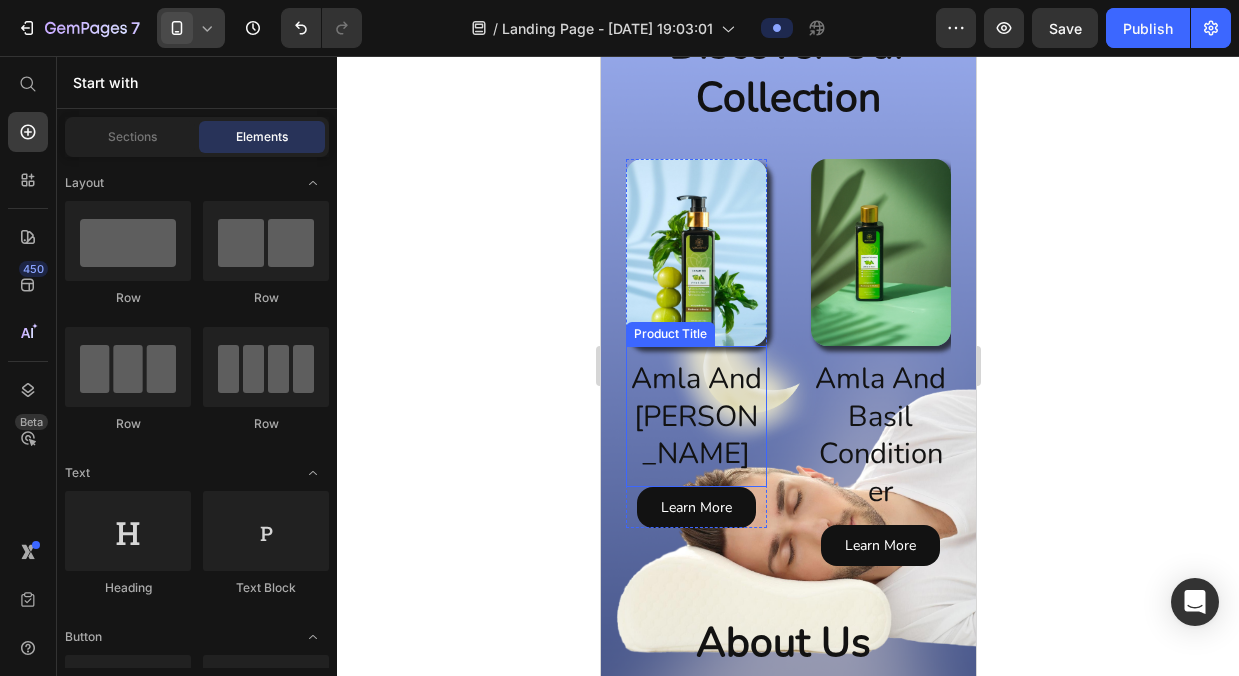 click on "Amla And [PERSON_NAME]" at bounding box center (695, 416) 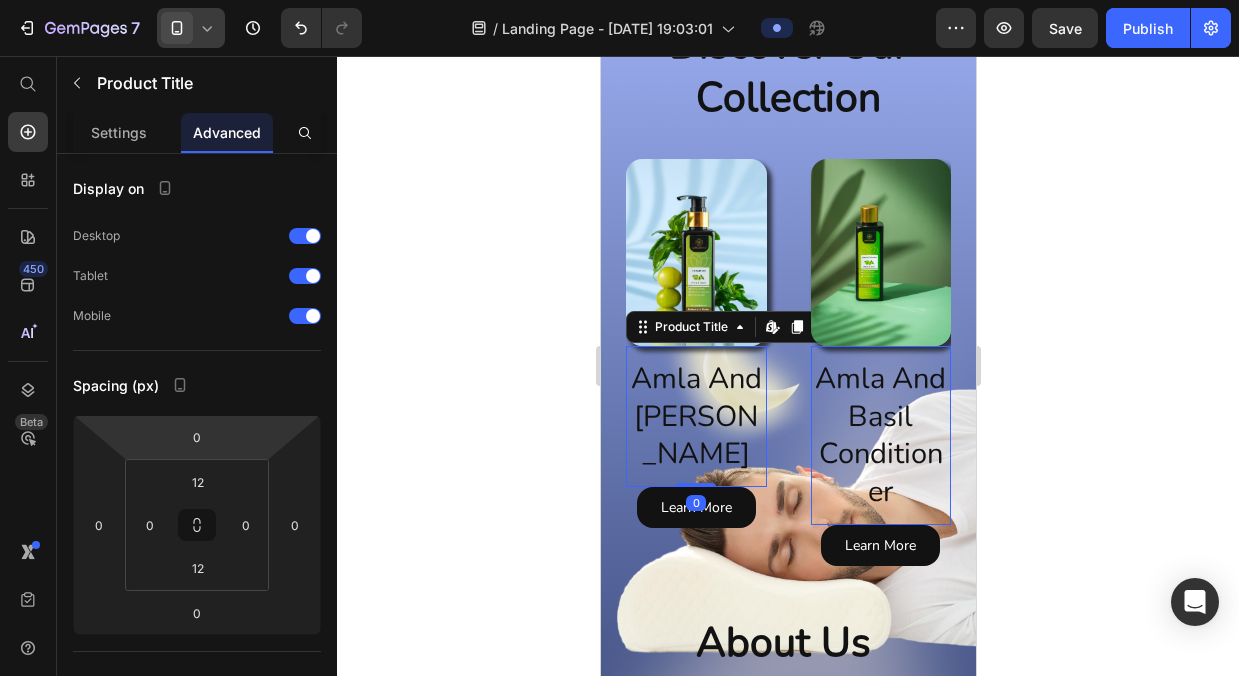 scroll, scrollTop: 458, scrollLeft: 0, axis: vertical 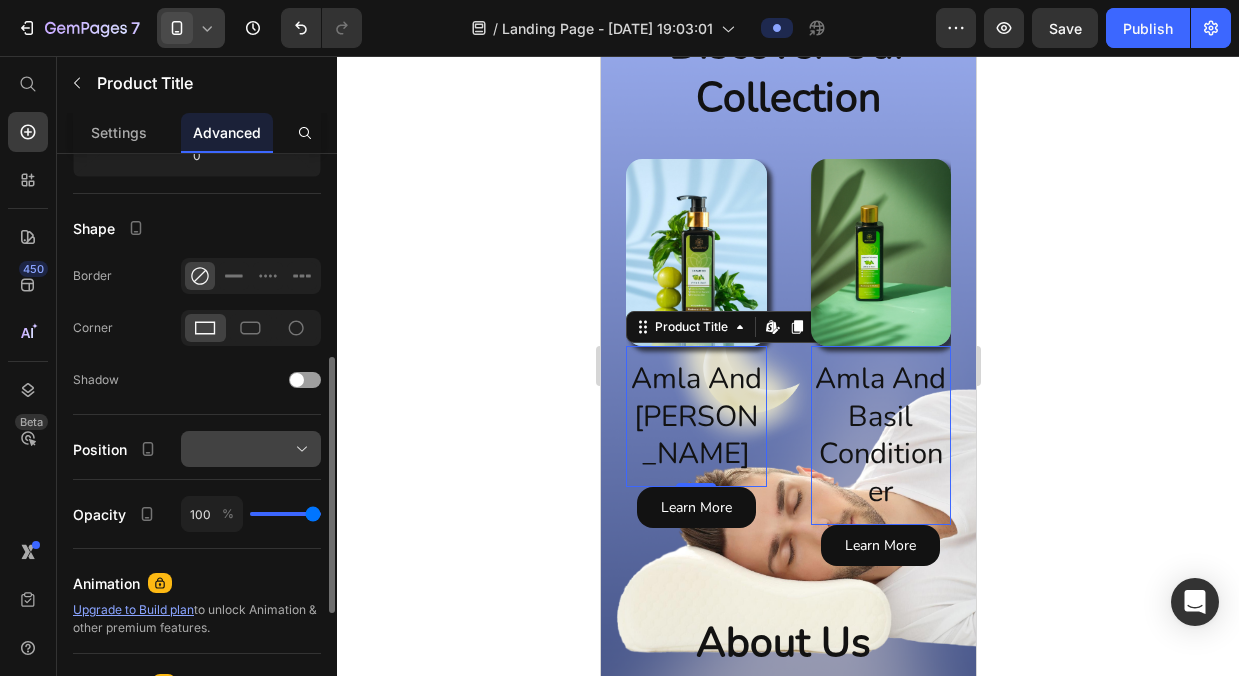 click 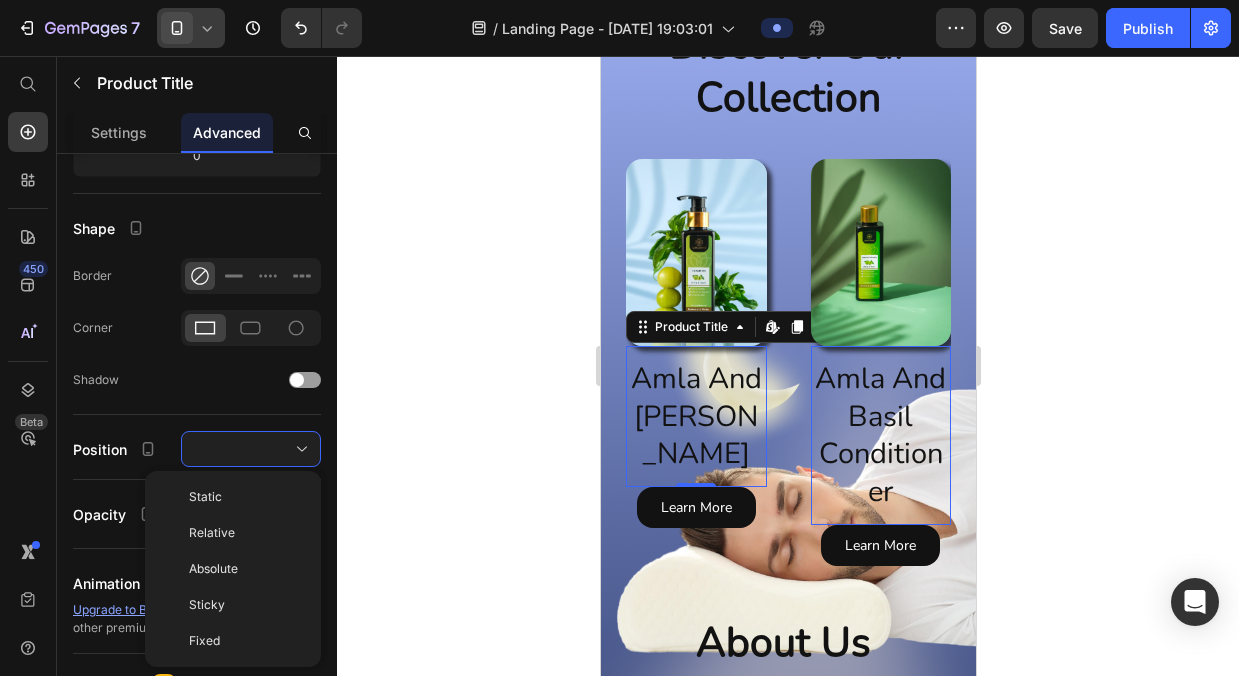 click 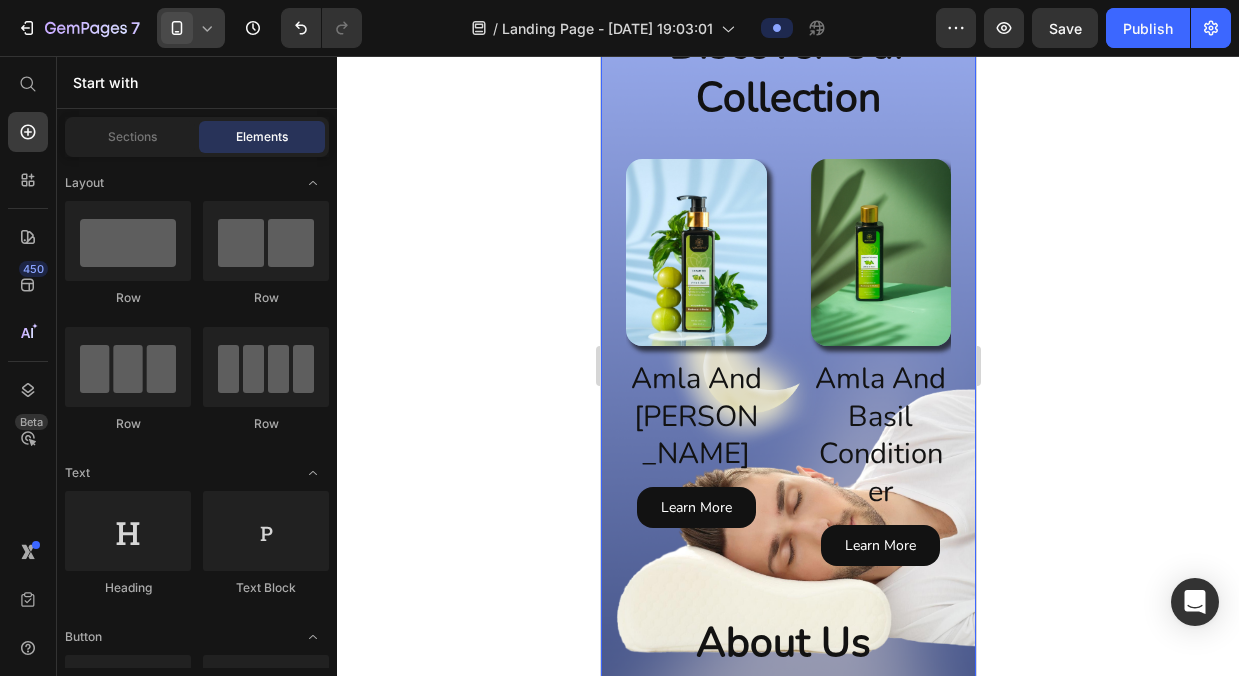 click on "Be Your Hair’s Best Friend, Naturally! Heading Confidence and self-esteem are the cornerstones  of a fulfilling life.  #myauramysense Text Block When your hair feels healthy, your confidence follows. Nourish it naturally and let your inner glow shine through. Text Block Yes, I want the confidence! Button Image Row CRUELTY FREE Text
VEGAN Text
SULPHATE FREE Text
SILICON FREE Text
PARABEN FREE Text Block
DERMATOLOGICALLY TESTED Text Block
CRUELTY FREE Text
VEGAN Text
SULPHATE FREE Text
SILICON FREE Text
PARABEN FREE Text Block
DERMATOLOGICALLY TESTED Text Block
Marquee discover Our Collection Heading Product Images Amla And Basil Shampoo Product Title Learn More Button Row Product Images Amla And Basil Conditioner Product Title Learn More Button Row Product Images Amla And Basil Hair Serum Product Title Learn More Row" at bounding box center [787, -225] 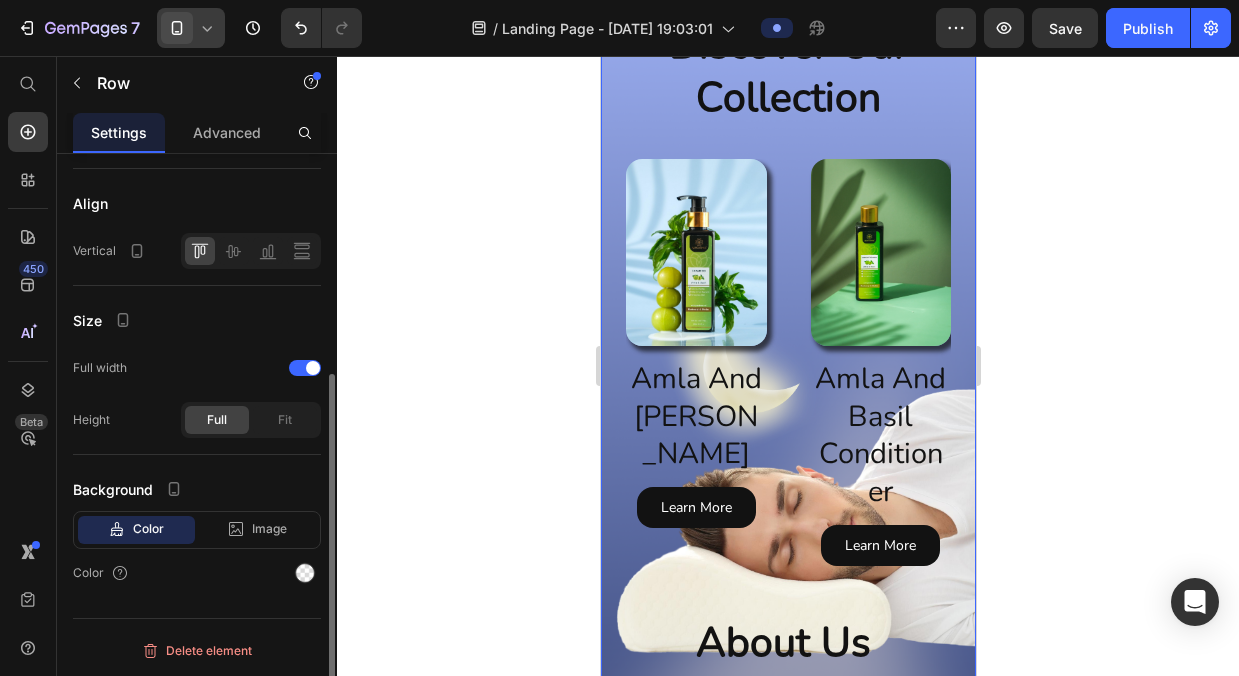 scroll, scrollTop: 0, scrollLeft: 0, axis: both 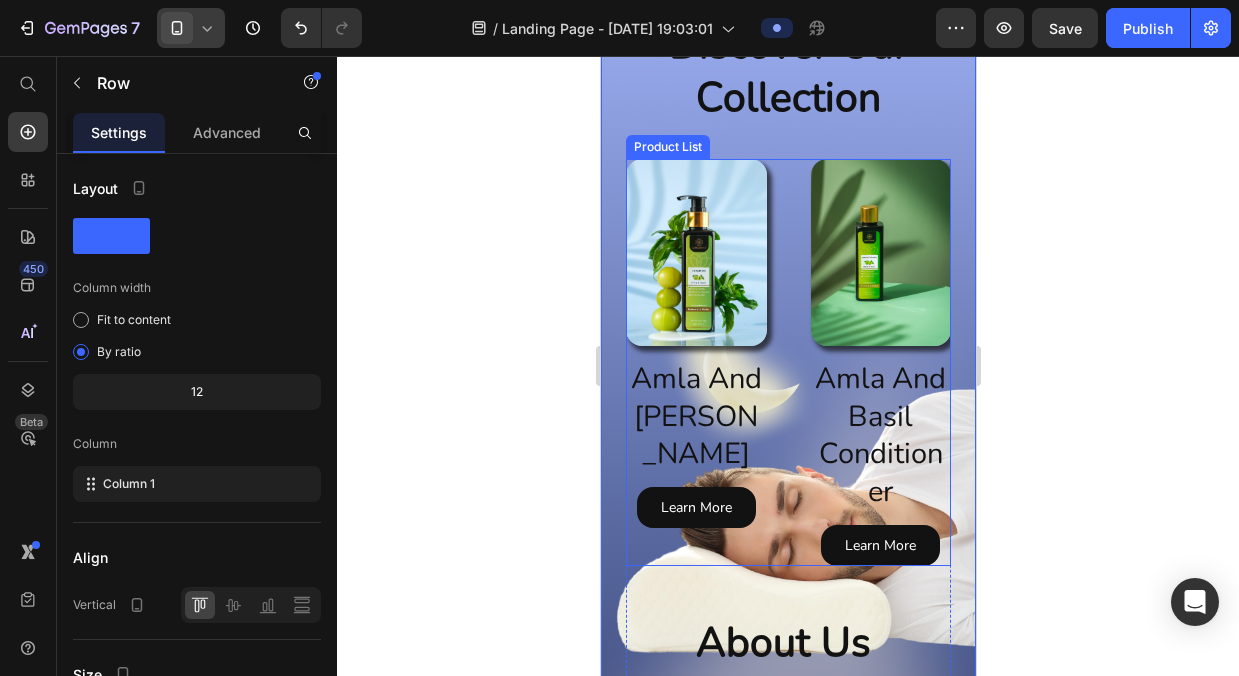 click on "Product Images Amla And Basil Shampoo Product Title Learn More Button Row Product Images Amla And Basil Conditioner Product Title Learn More Button Row Product Images Amla And Basil Hair Serum Product Title Learn More Button Row" at bounding box center (787, 362) 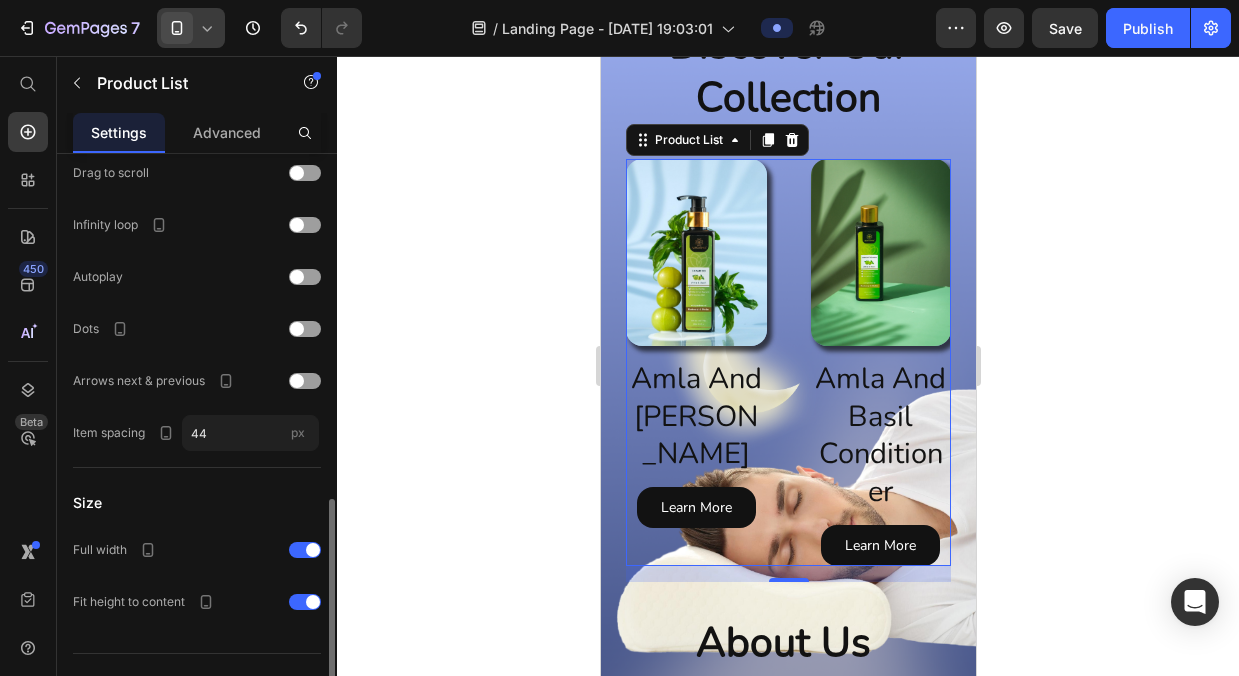scroll, scrollTop: 665, scrollLeft: 0, axis: vertical 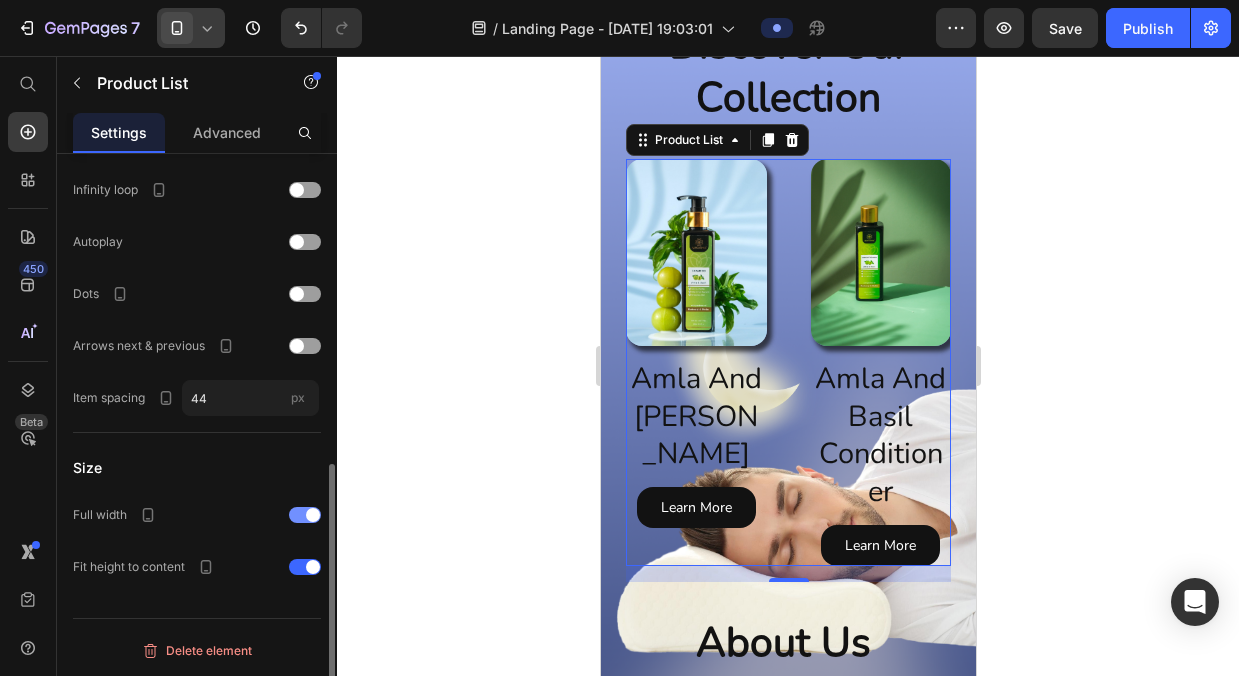 click at bounding box center [305, 515] 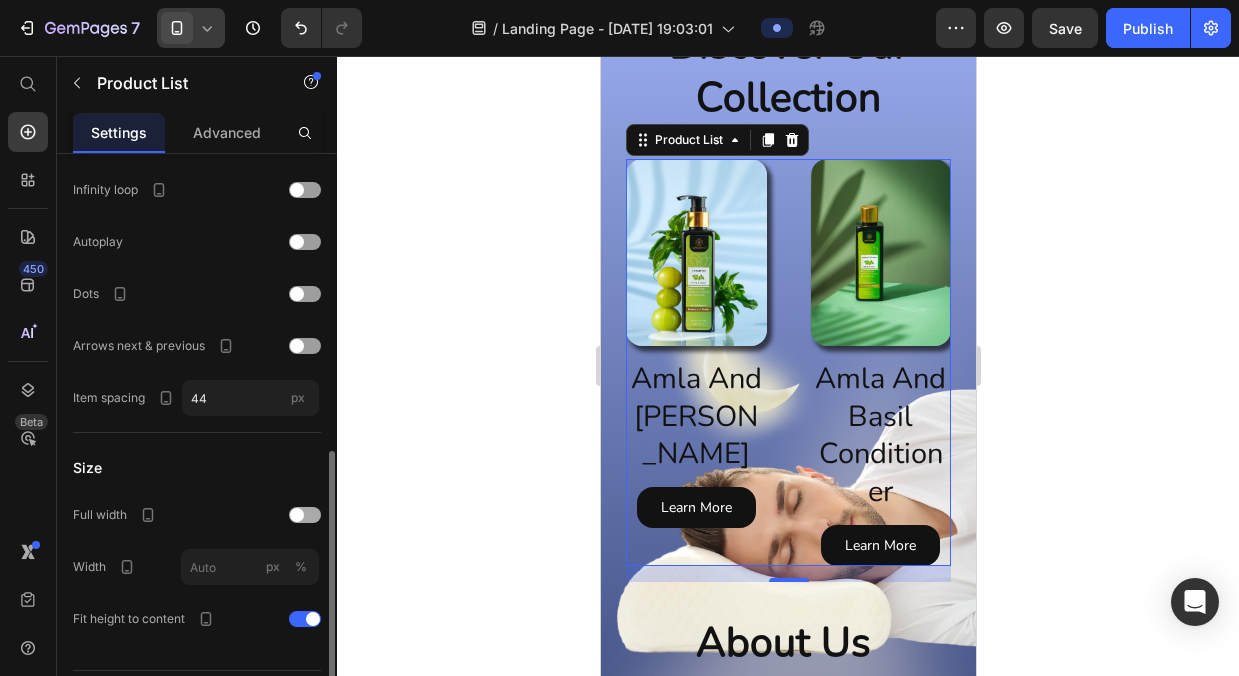 click at bounding box center [305, 515] 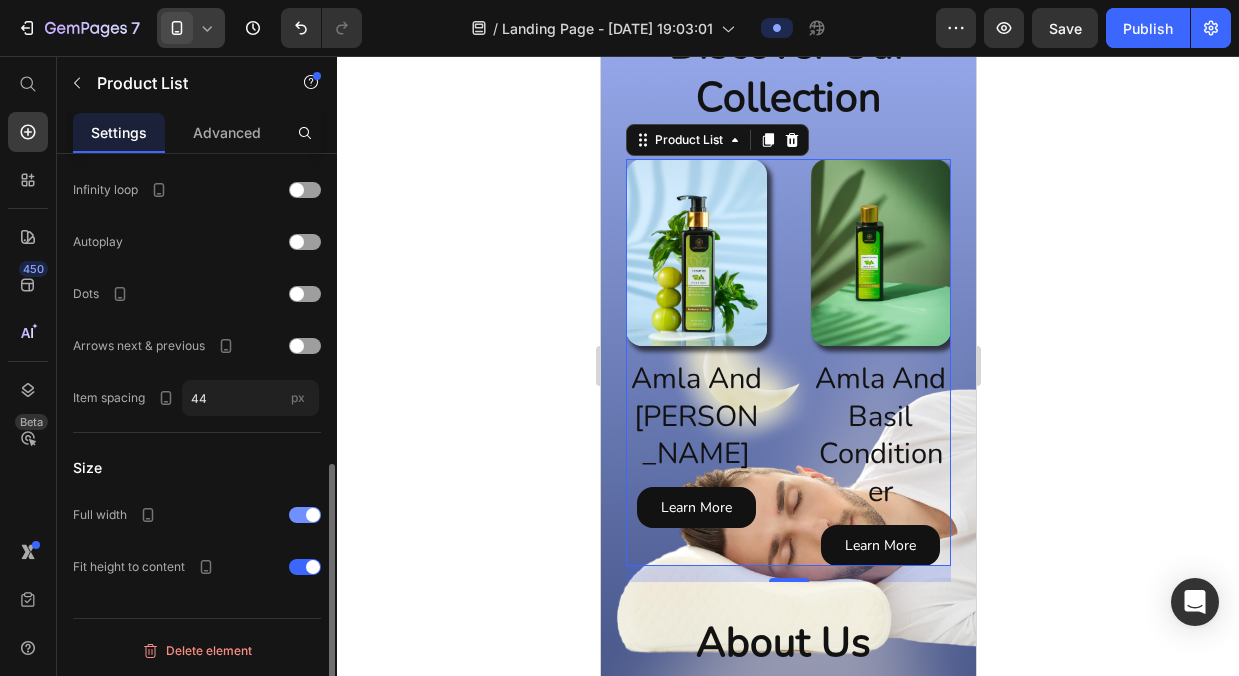 click at bounding box center [305, 515] 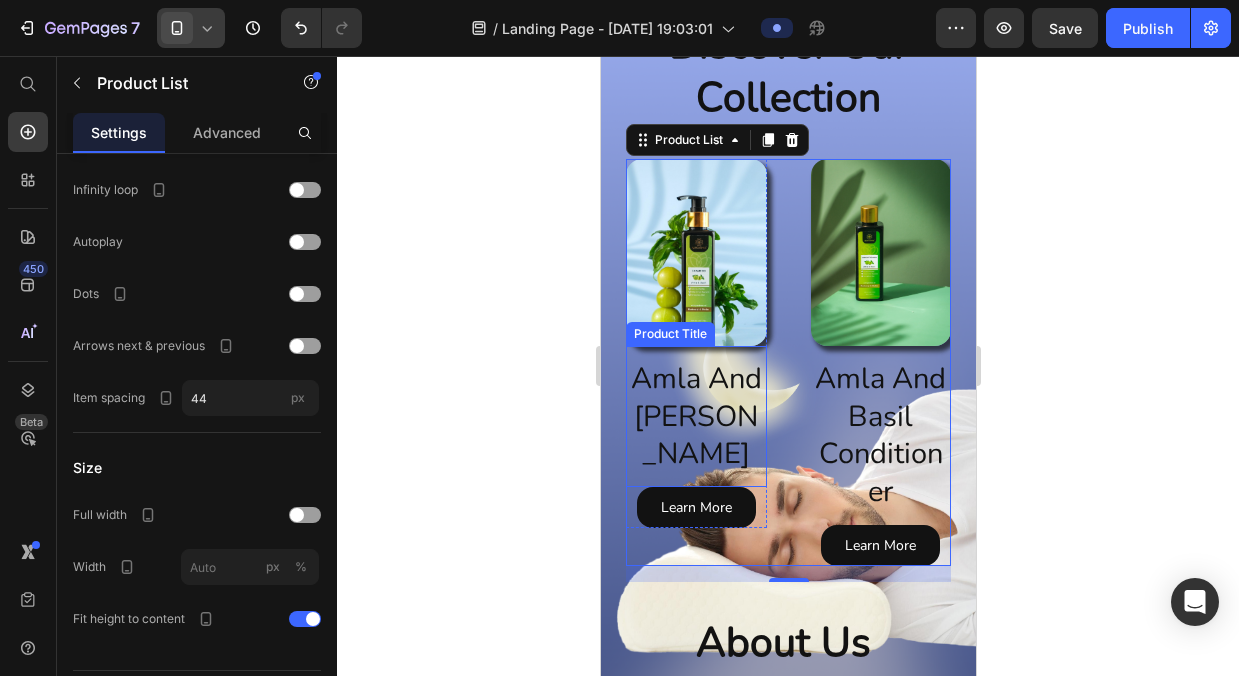 click on "Amla And [PERSON_NAME]" at bounding box center (695, 416) 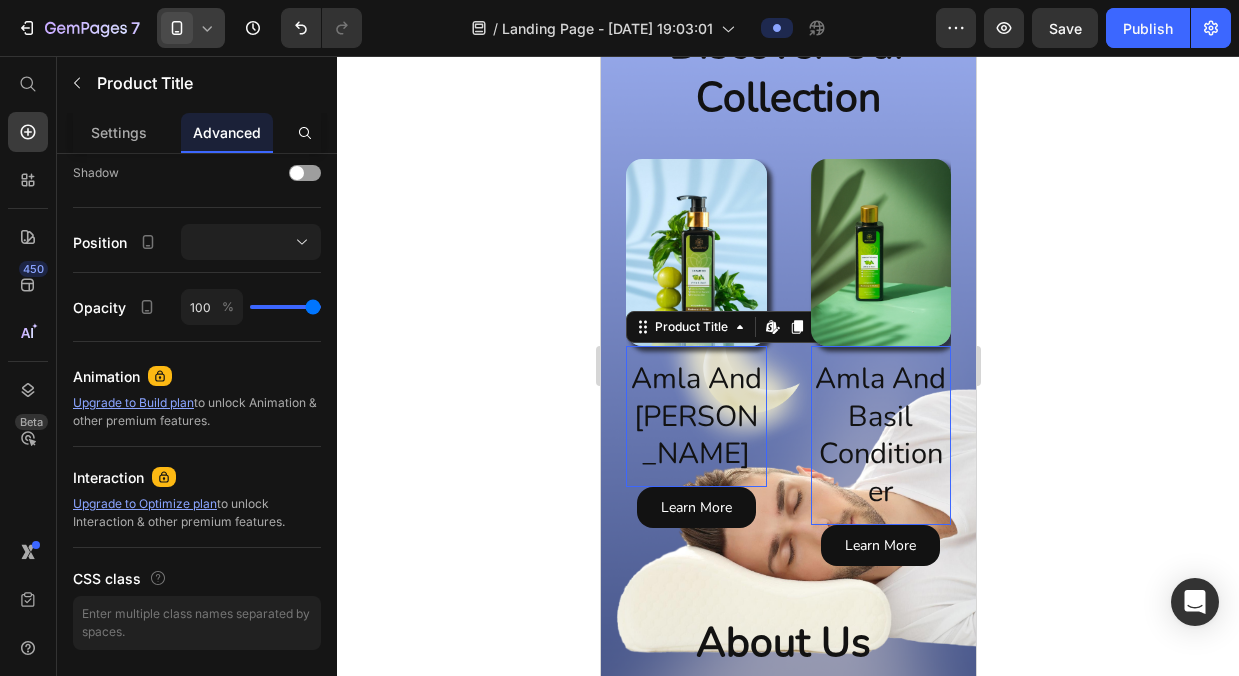 scroll, scrollTop: 0, scrollLeft: 0, axis: both 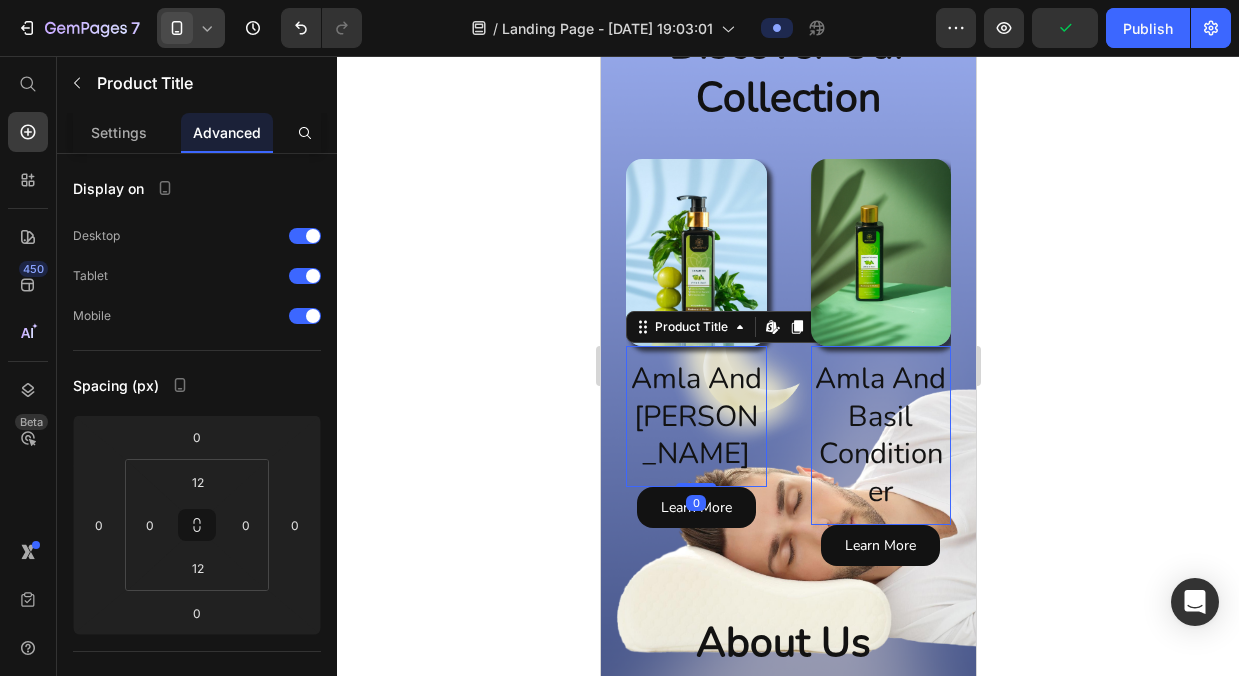 click on "Amla And [PERSON_NAME]" at bounding box center [695, 416] 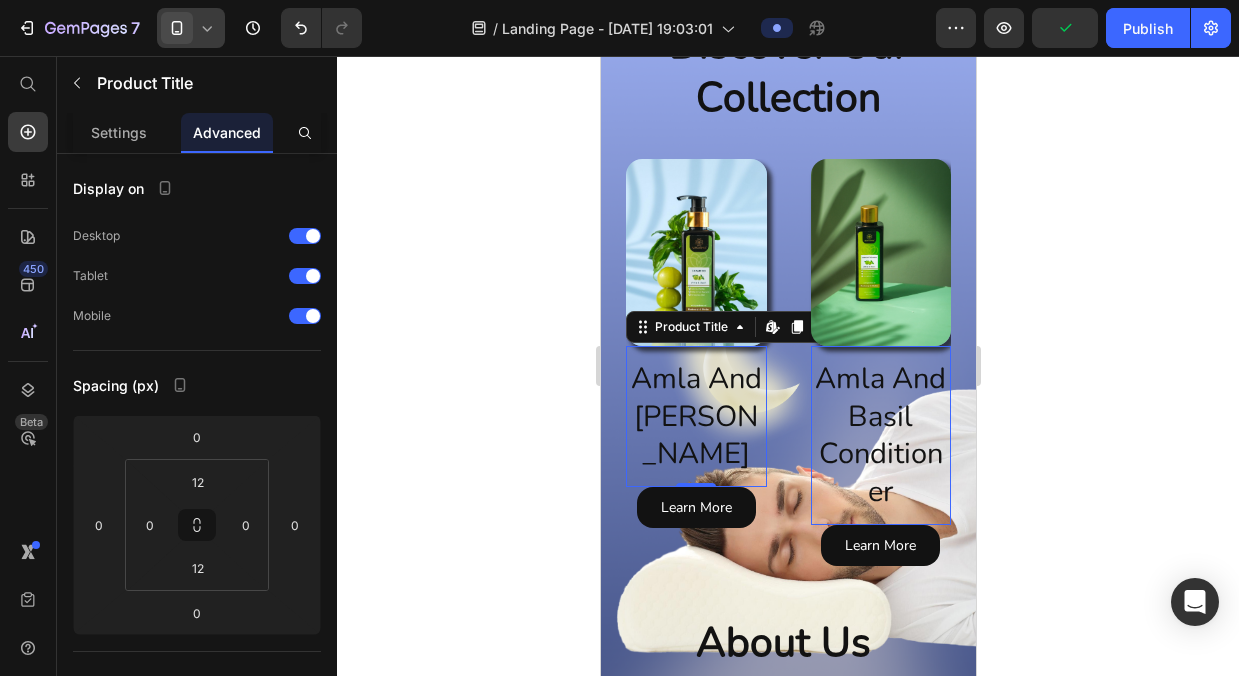 click on "Amla And [PERSON_NAME]" at bounding box center [695, 416] 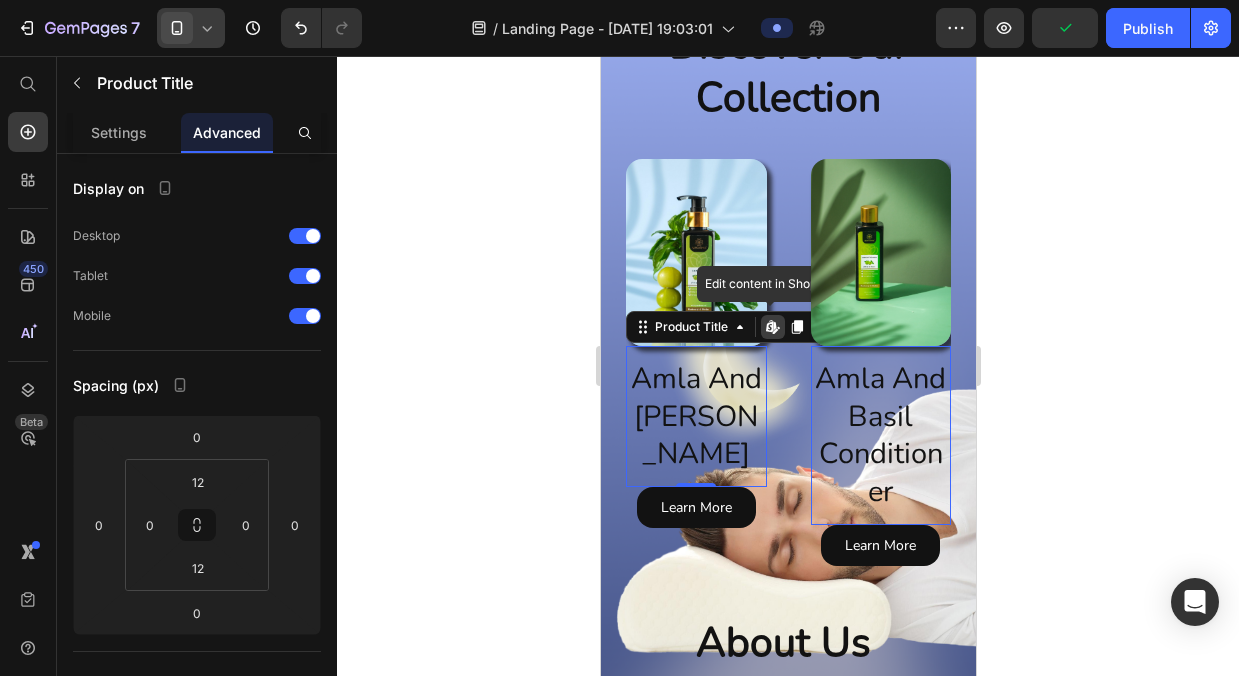 click on "Amla And [PERSON_NAME]" at bounding box center [695, 416] 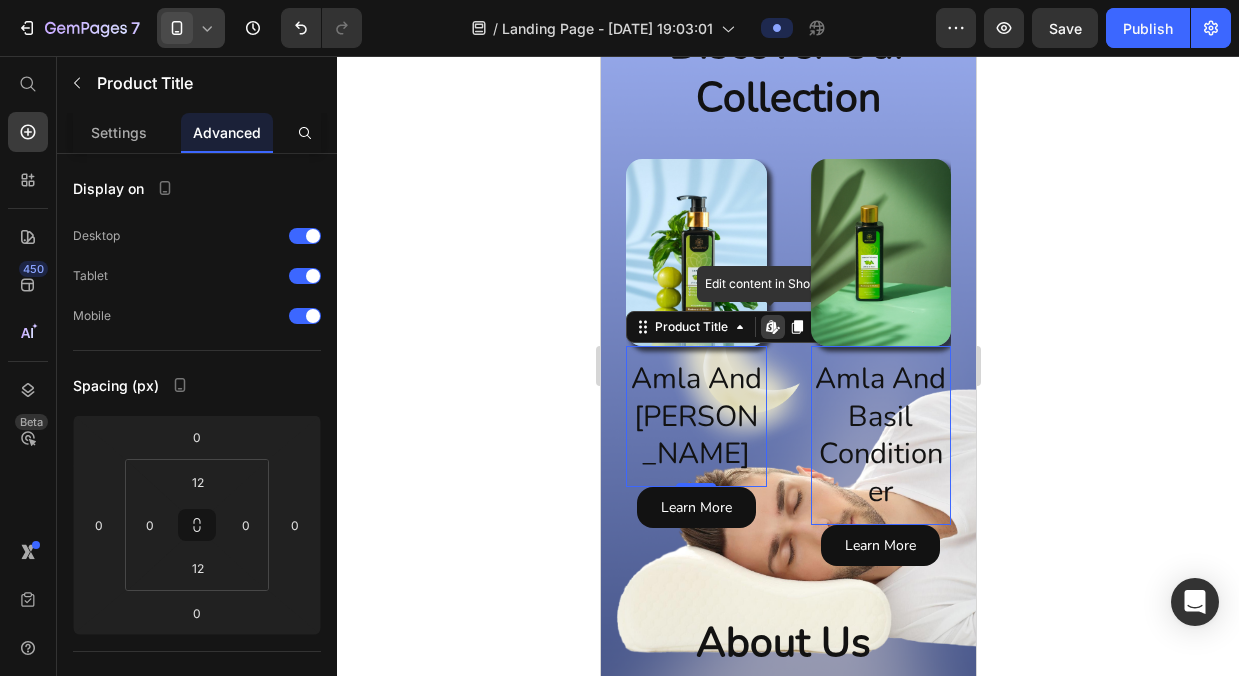click on "Amla And [PERSON_NAME]" at bounding box center [695, 416] 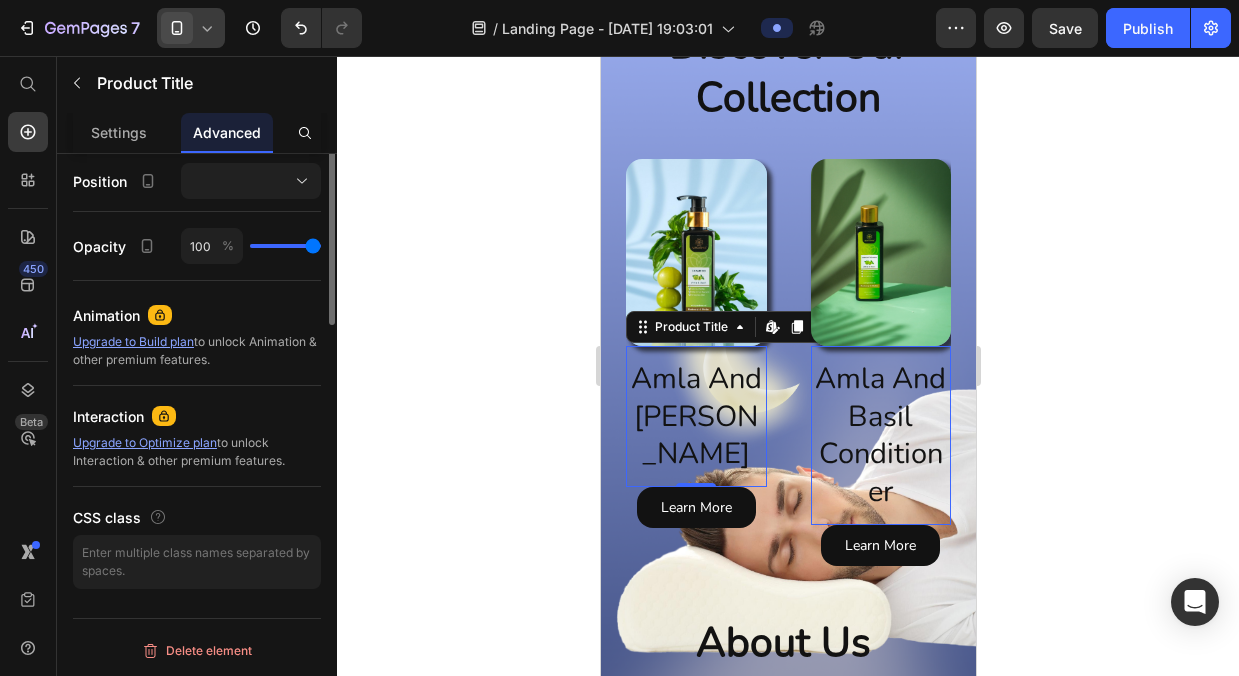 scroll, scrollTop: 422, scrollLeft: 0, axis: vertical 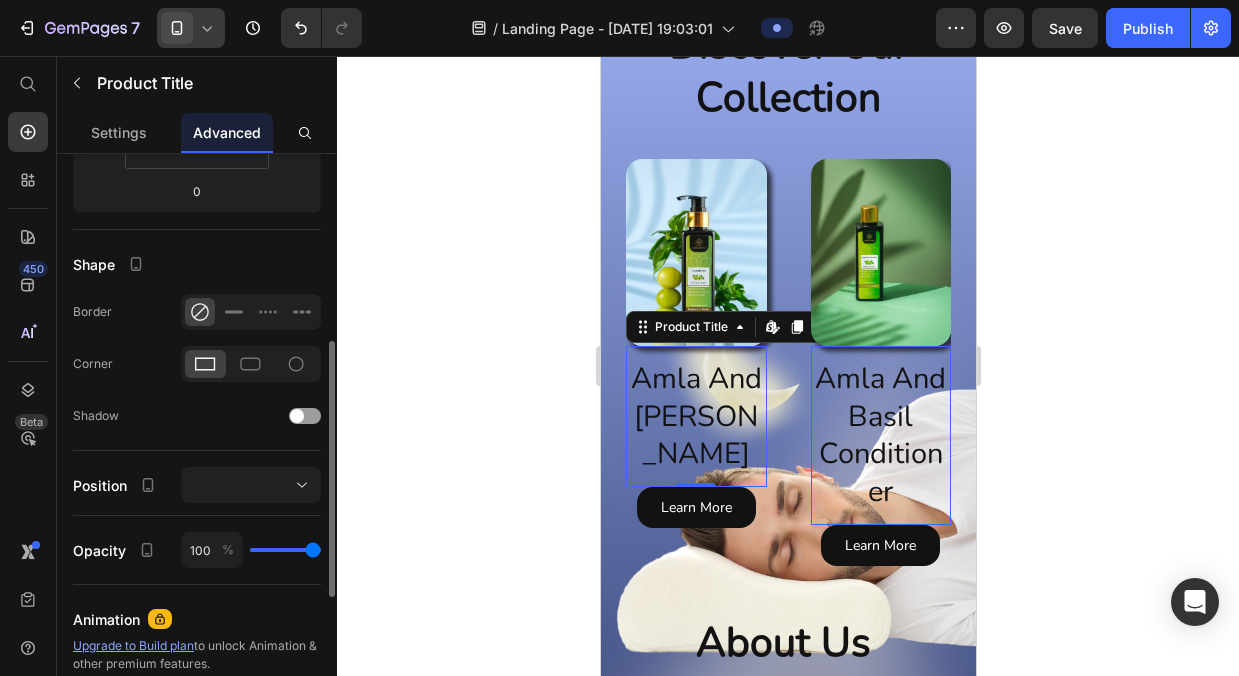 click on "Amla And [PERSON_NAME]" at bounding box center [695, 416] 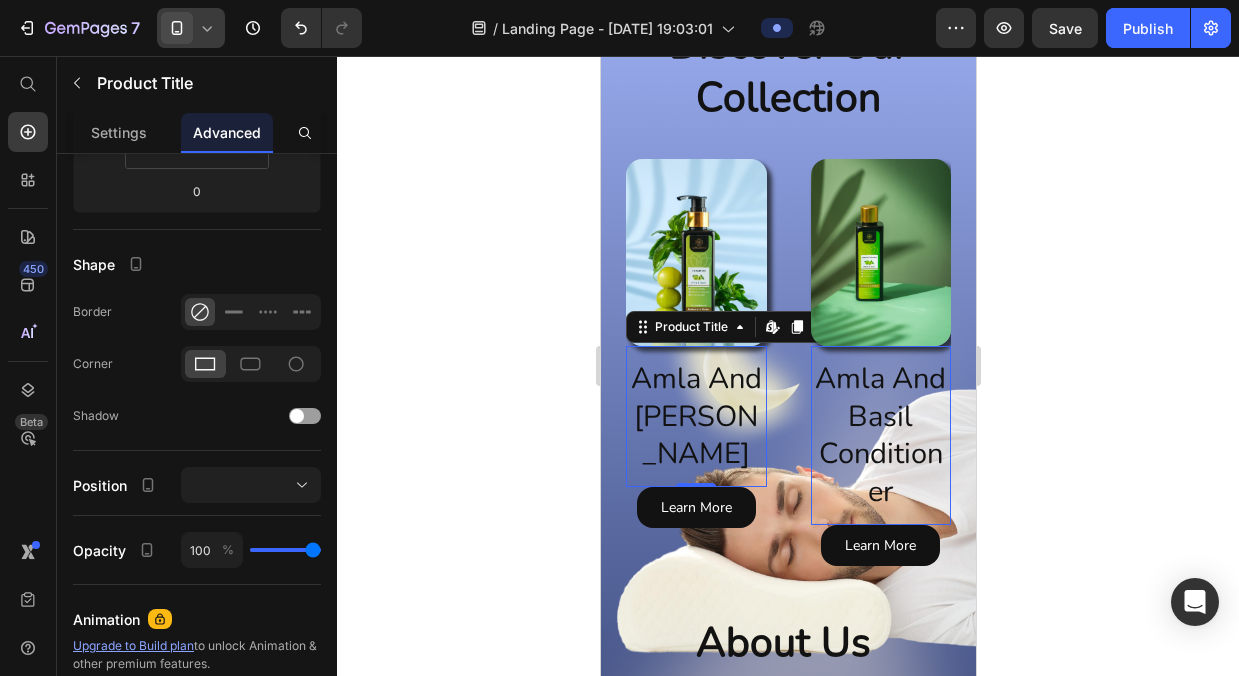 click on "Amla And [PERSON_NAME]" at bounding box center (695, 416) 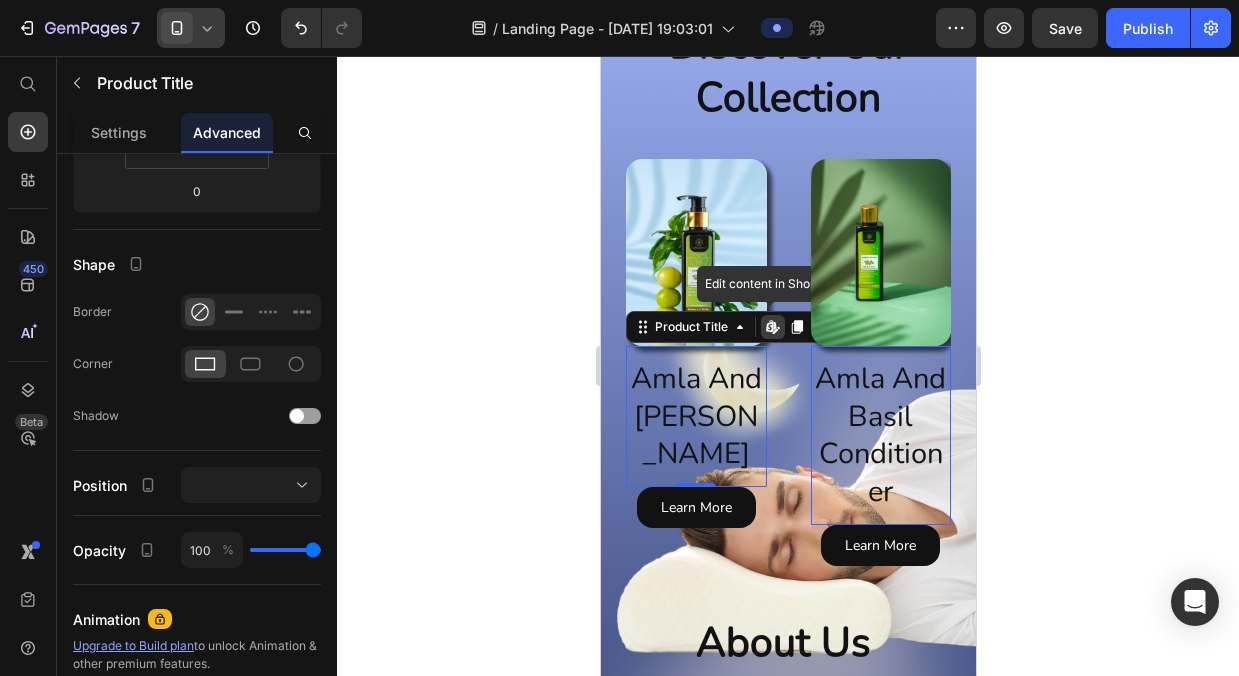 click on "Amla And [PERSON_NAME]" at bounding box center [695, 416] 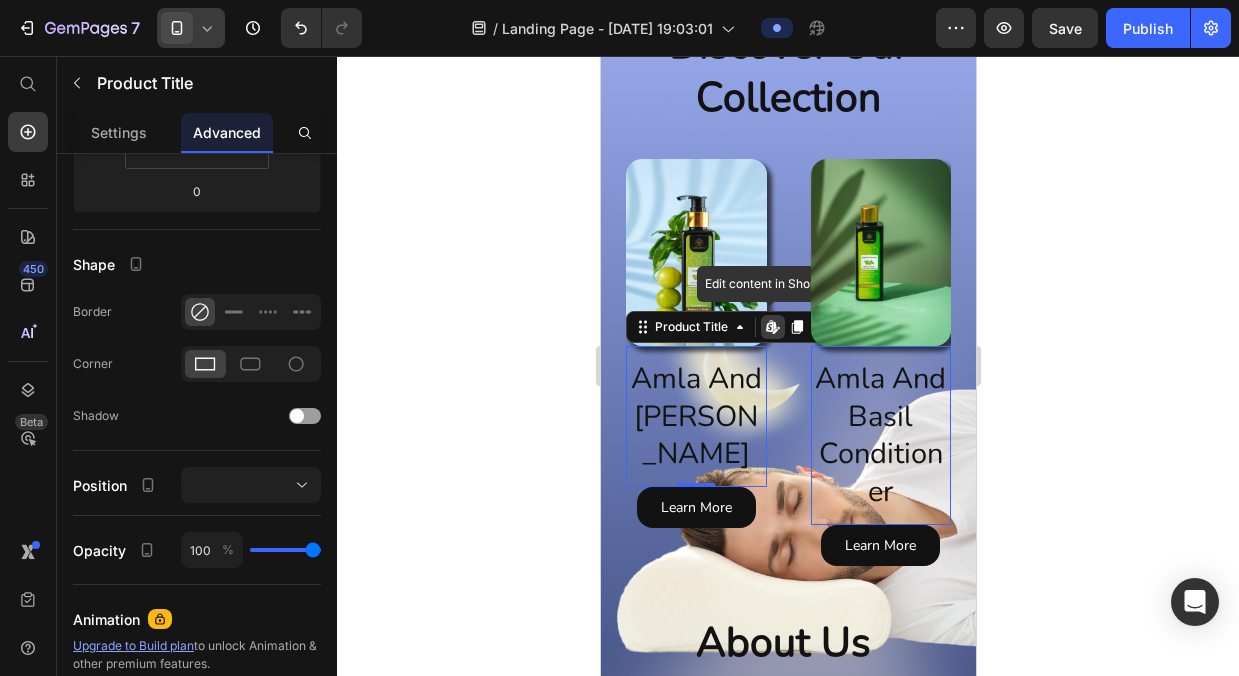 click on "Amla And [PERSON_NAME]" at bounding box center (695, 416) 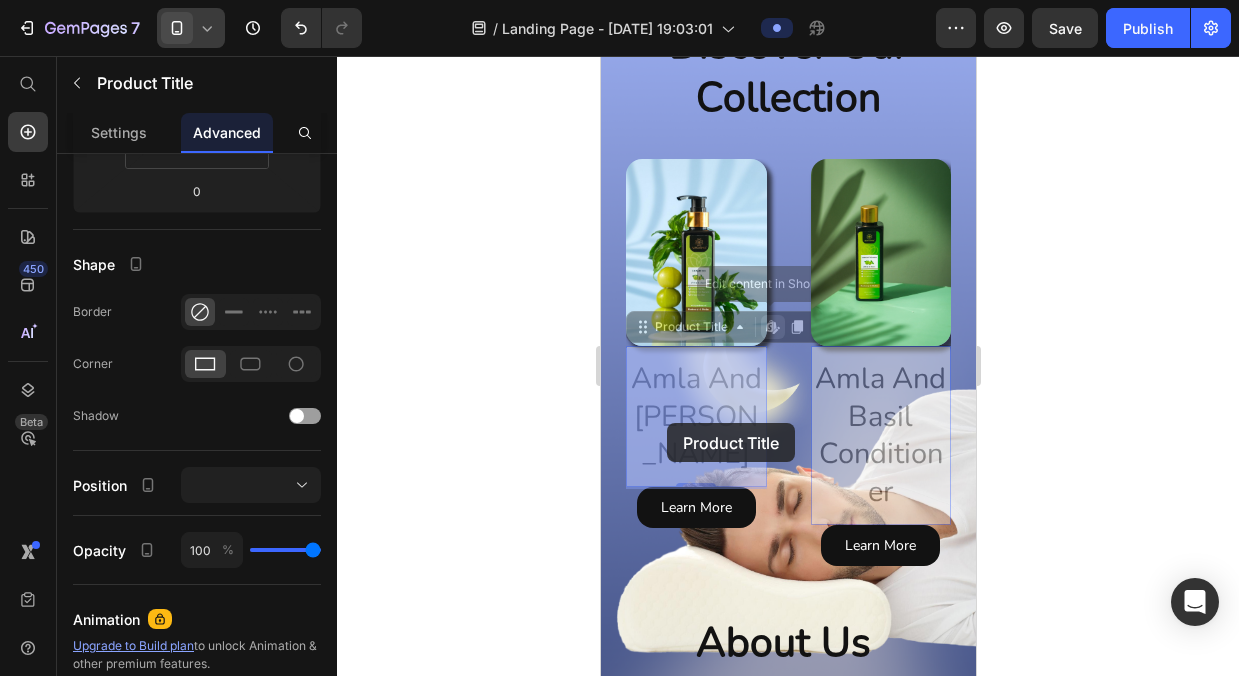 drag, startPoint x: 643, startPoint y: 387, endPoint x: 682, endPoint y: 445, distance: 69.89278 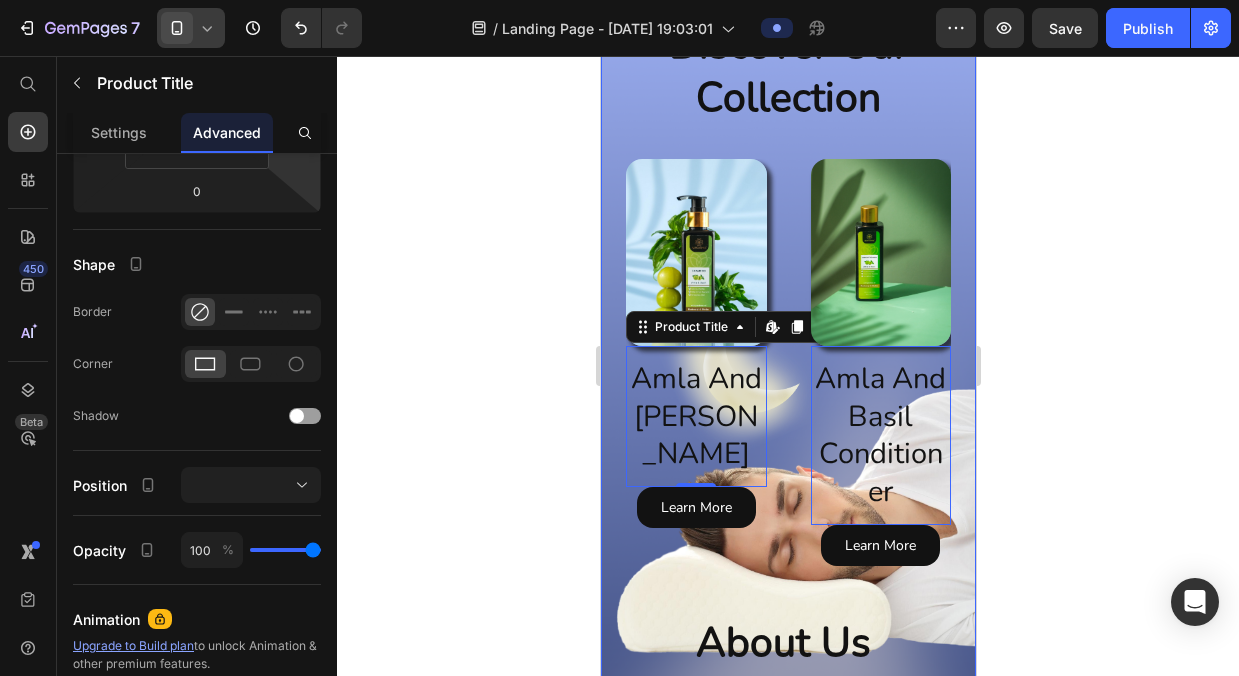 scroll, scrollTop: 0, scrollLeft: 0, axis: both 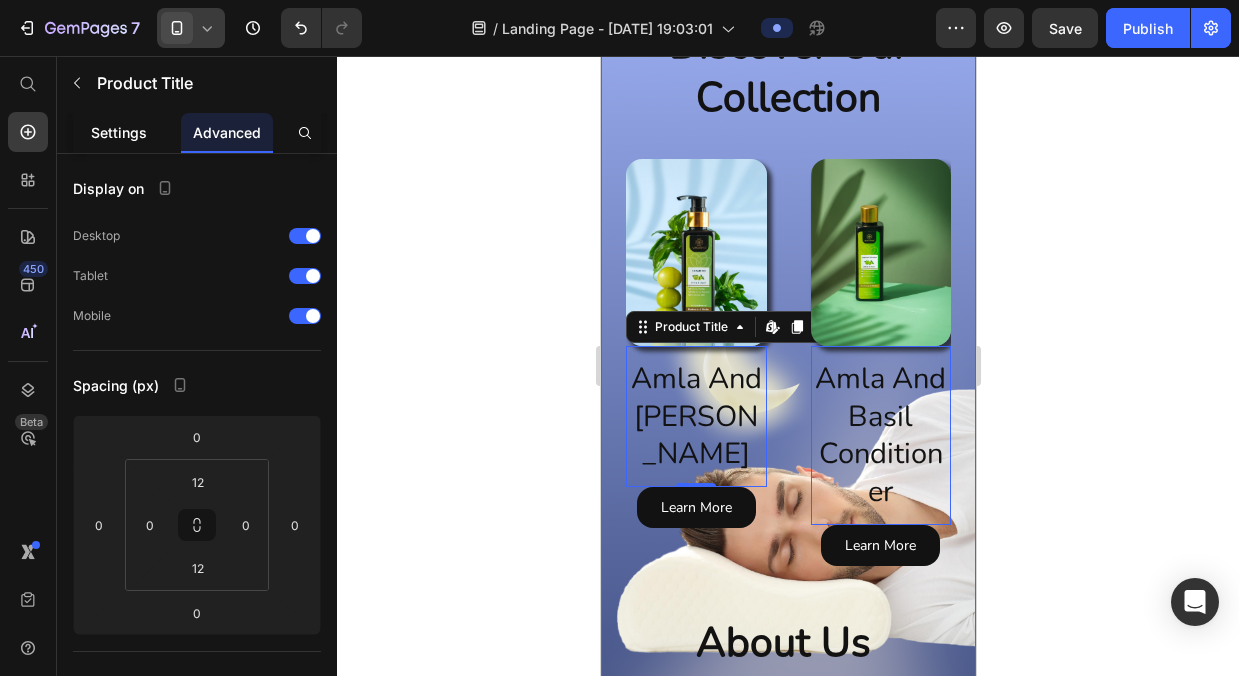 click on "Settings" at bounding box center [119, 132] 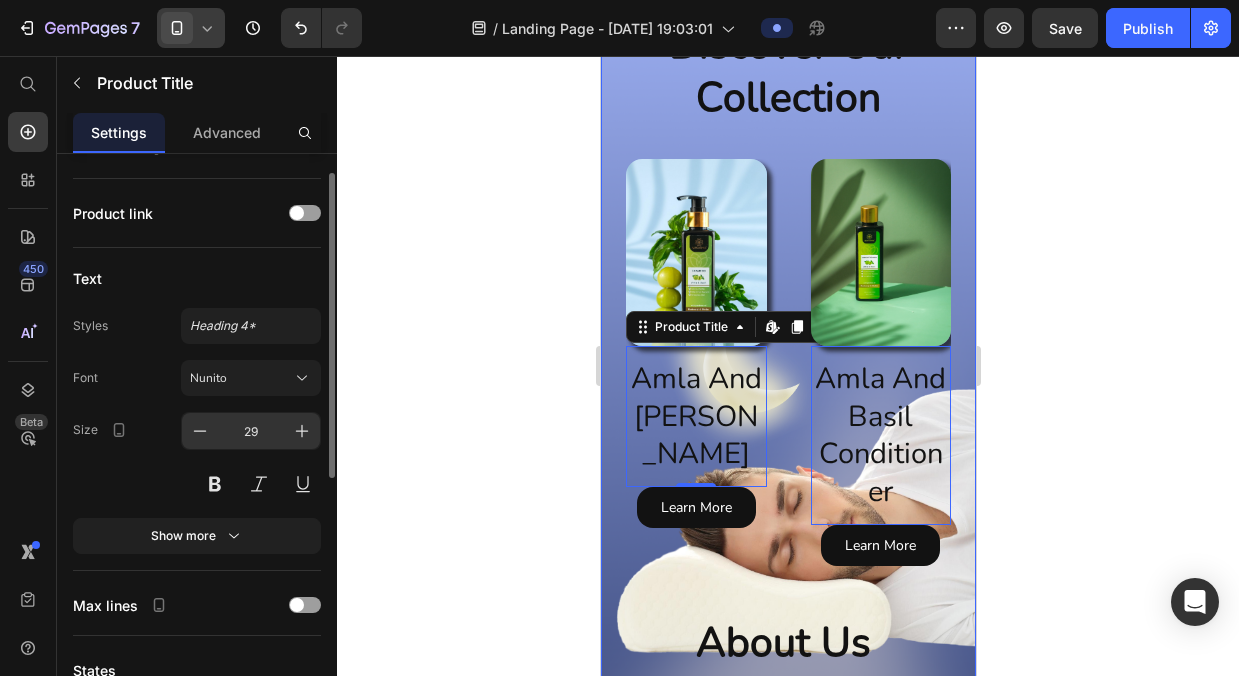 scroll, scrollTop: 102, scrollLeft: 0, axis: vertical 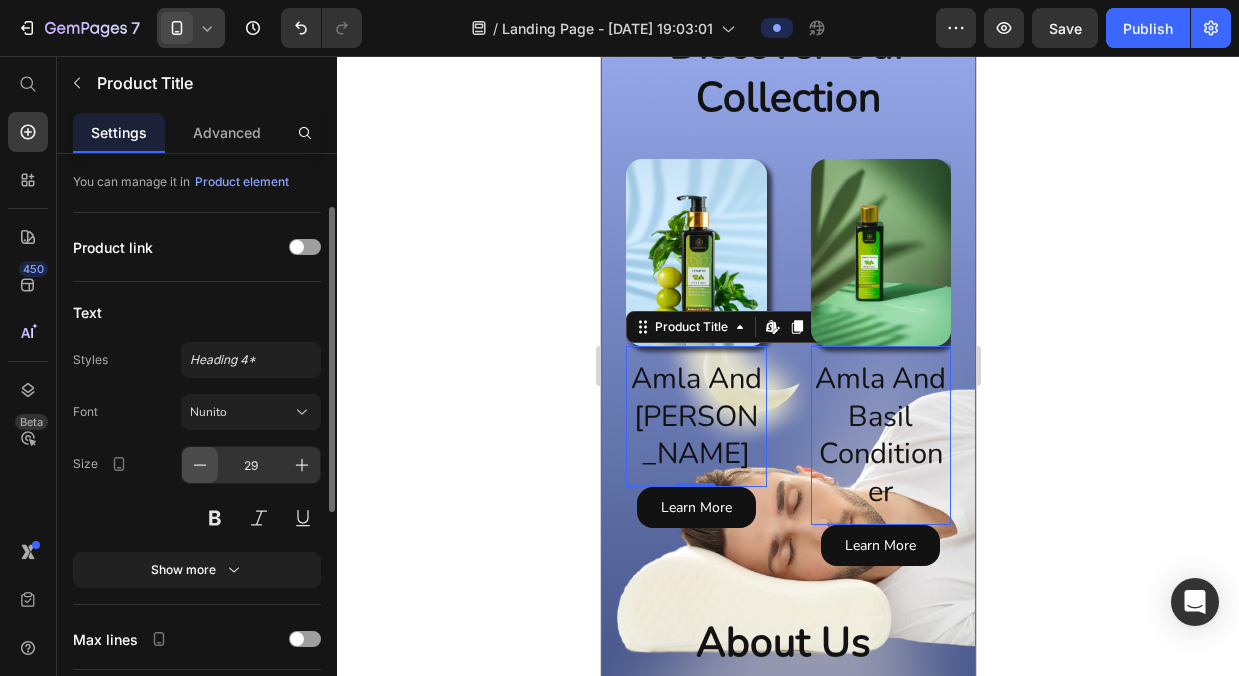click 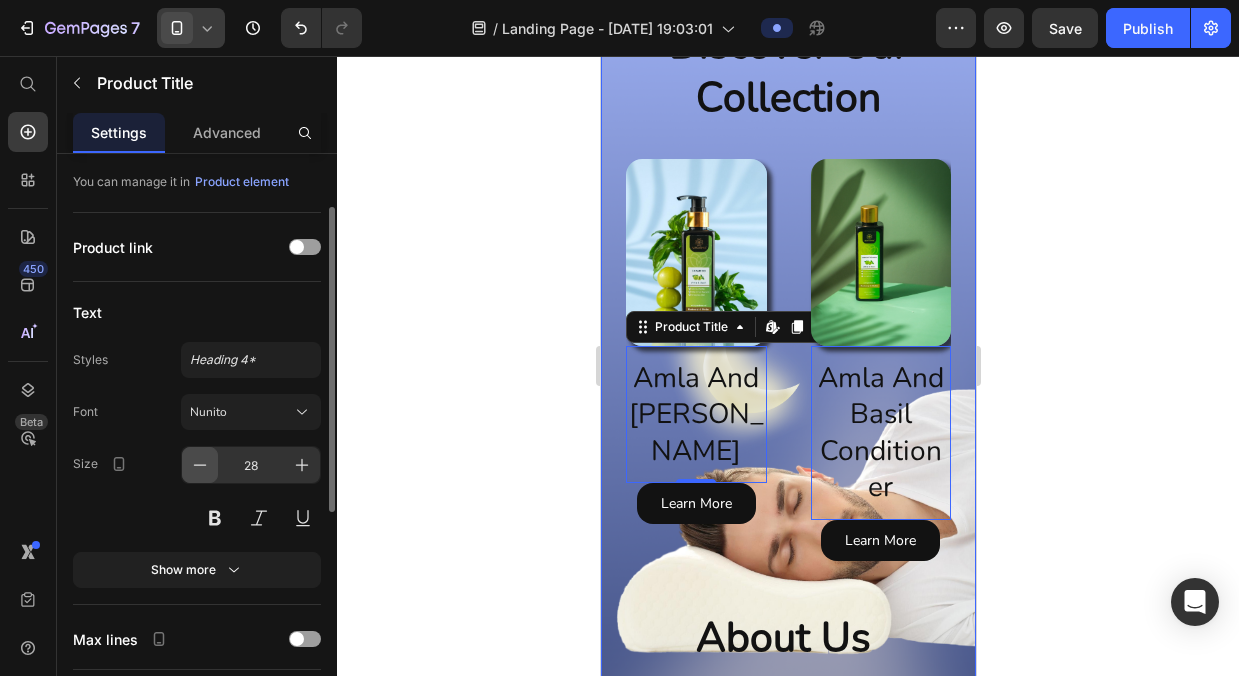 click 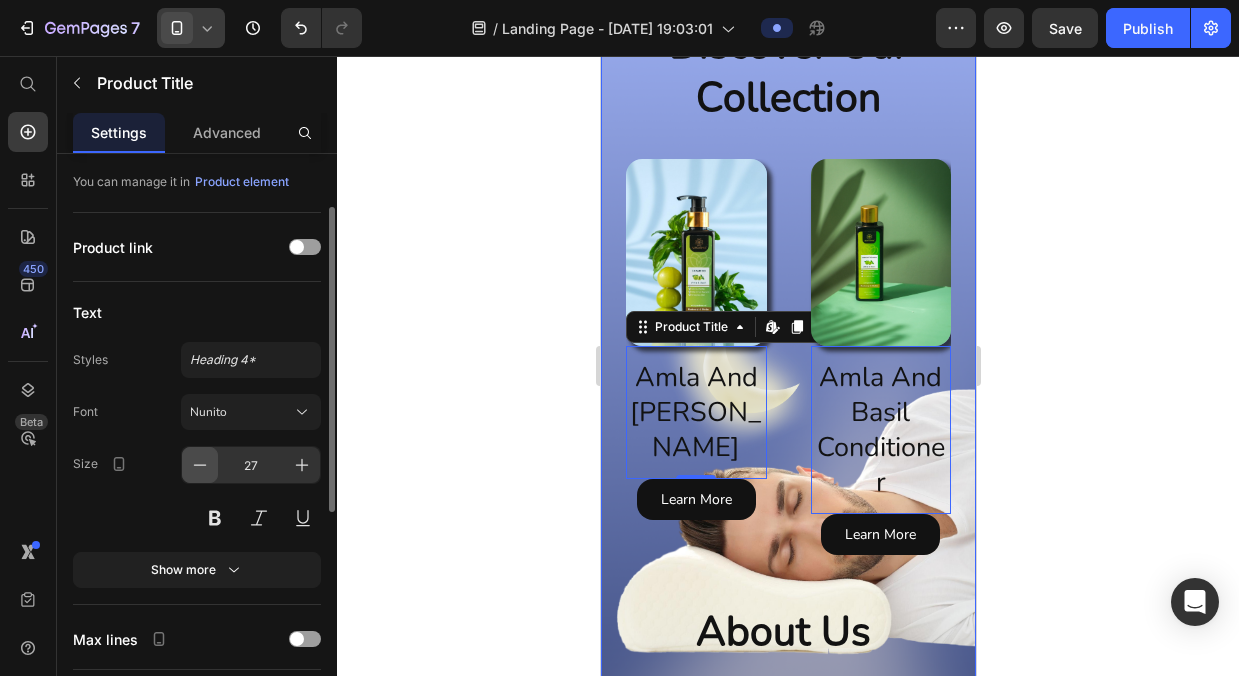 click 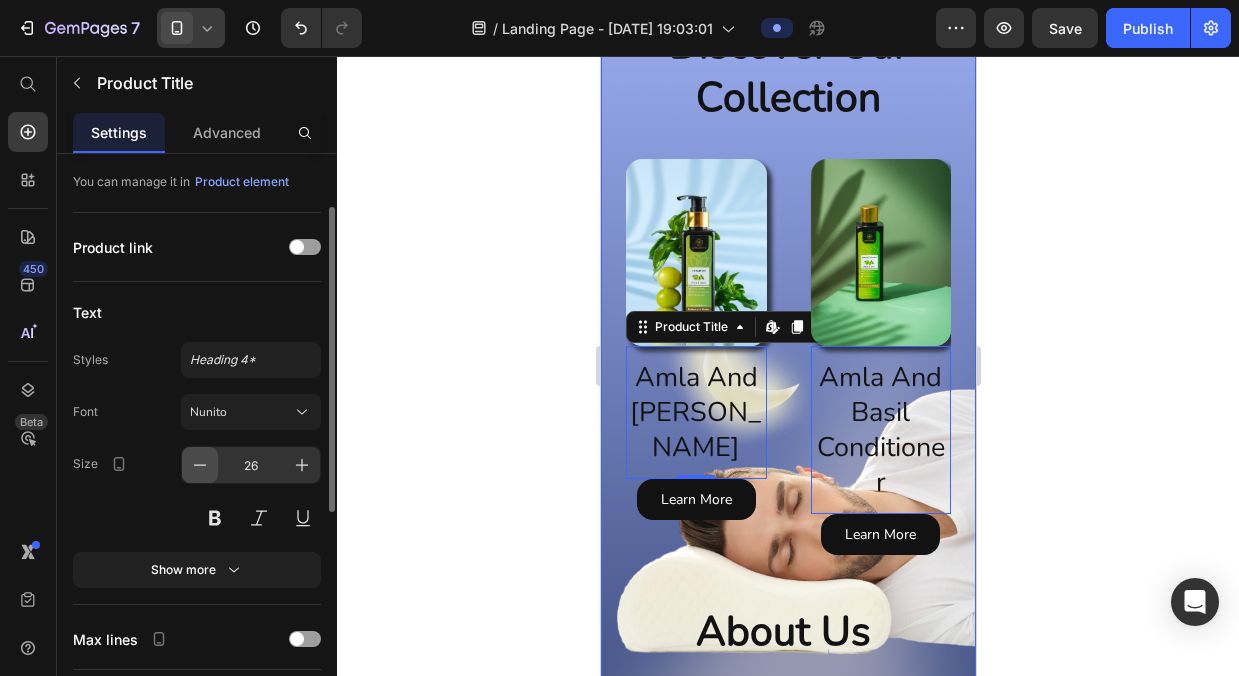 click 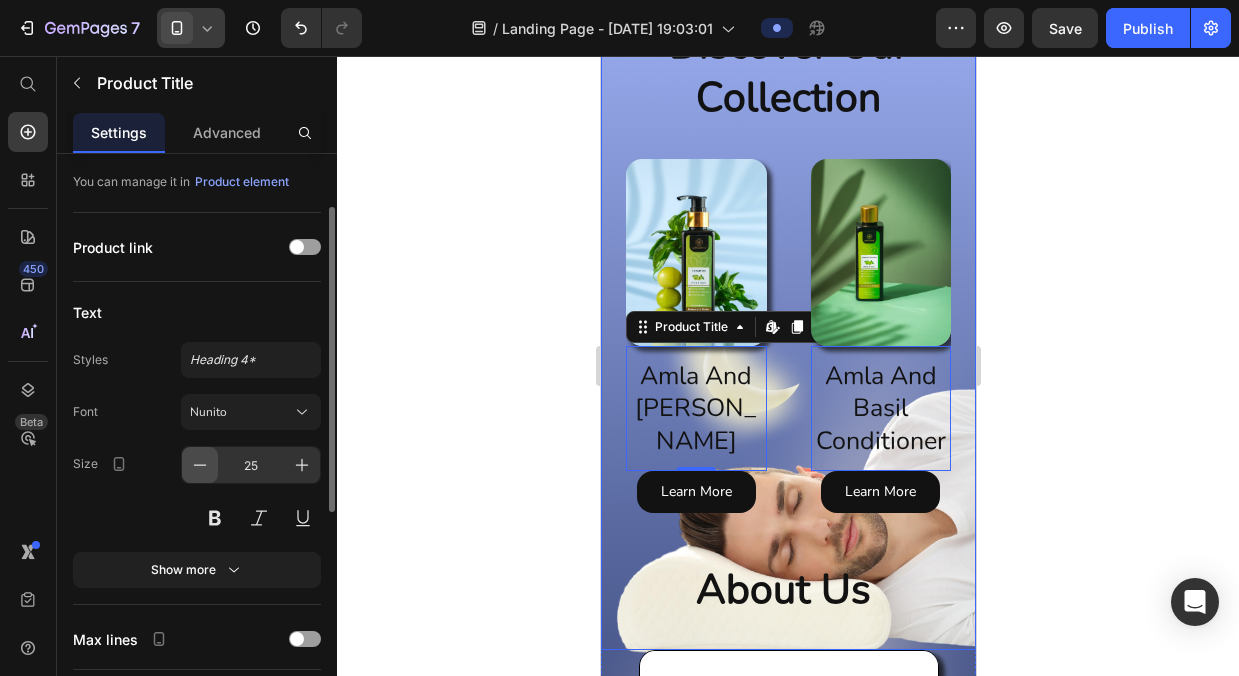 click 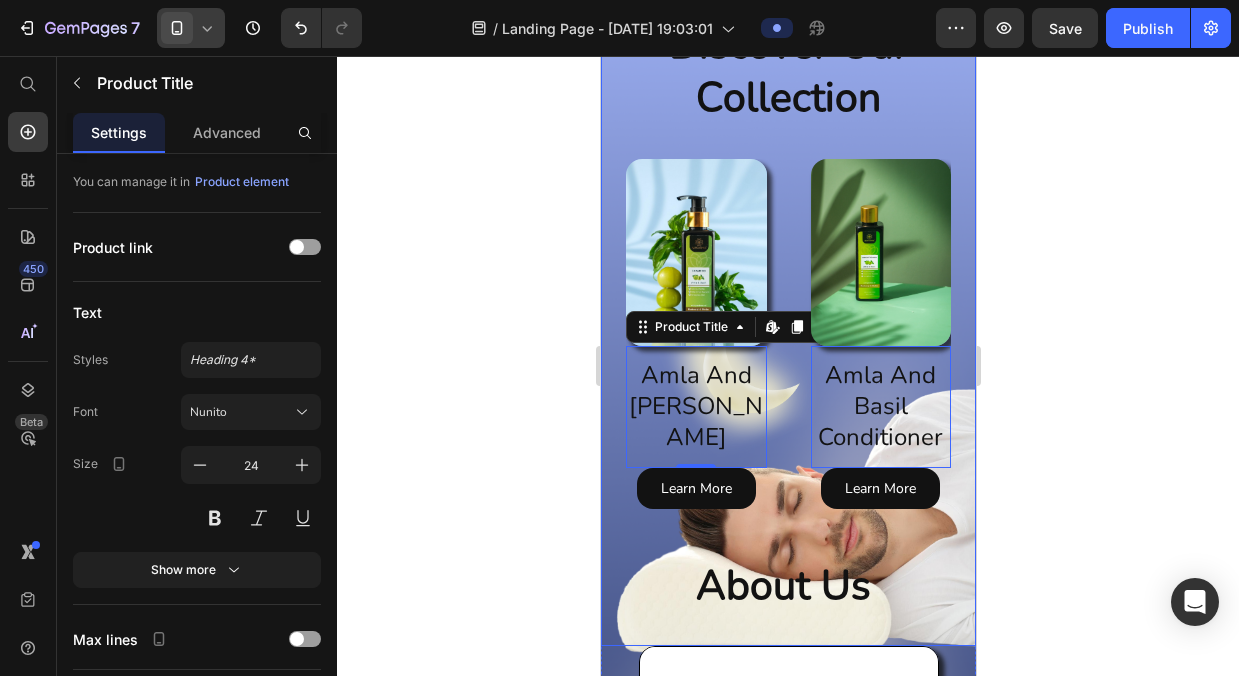 click 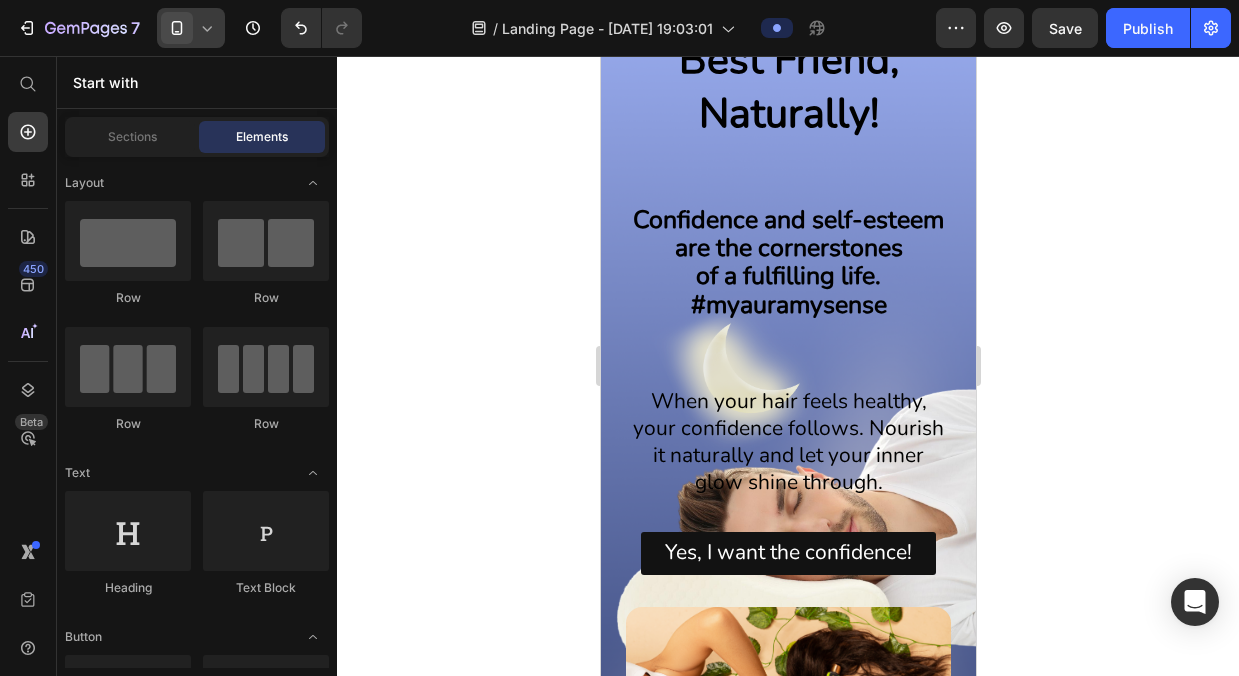 scroll, scrollTop: 0, scrollLeft: 0, axis: both 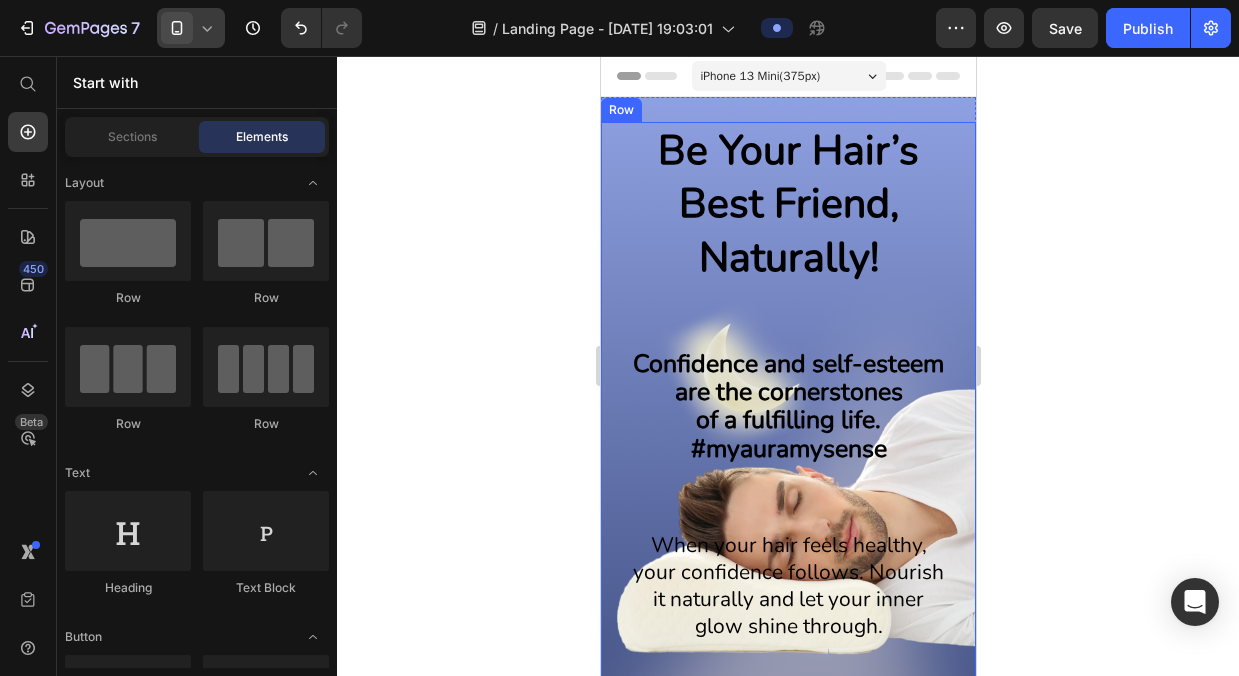 click on "Be Your Hair’s Best Friend, Naturally! Heading Confidence and self-esteem are the cornerstones  of a fulfilling life.  #myauramysense Text Block When your hair feels healthy, your confidence follows. Nourish it naturally and let your inner glow shine through. Text Block Yes, I want the confidence! Button Image Row CRUELTY FREE Text
VEGAN Text
SULPHATE FREE Text
SILICON FREE Text
PARABEN FREE Text Block
DERMATOLOGICALLY TESTED Text Block
CRUELTY FREE Text
VEGAN Text
SULPHATE FREE Text
SILICON FREE Text
PARABEN FREE Text Block
DERMATOLOGICALLY TESTED Text Block
Marquee discover Our Collection Heading Product Images Amla And Basil Shampoo Product Title Learn More Button Row Product Images Amla And Basil Conditioner Product Title Learn More Button Row Product Images Amla And Basil Hair Serum Product Title Learn More Row" at bounding box center (787, 1021) 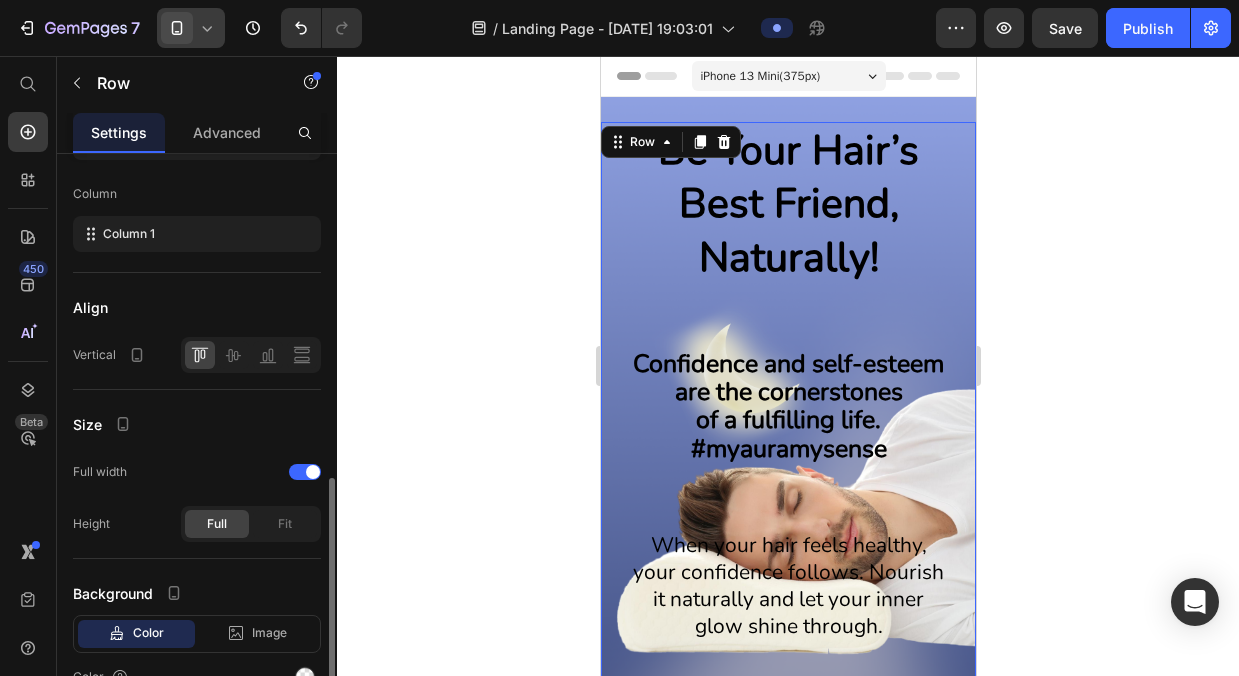 scroll, scrollTop: 354, scrollLeft: 0, axis: vertical 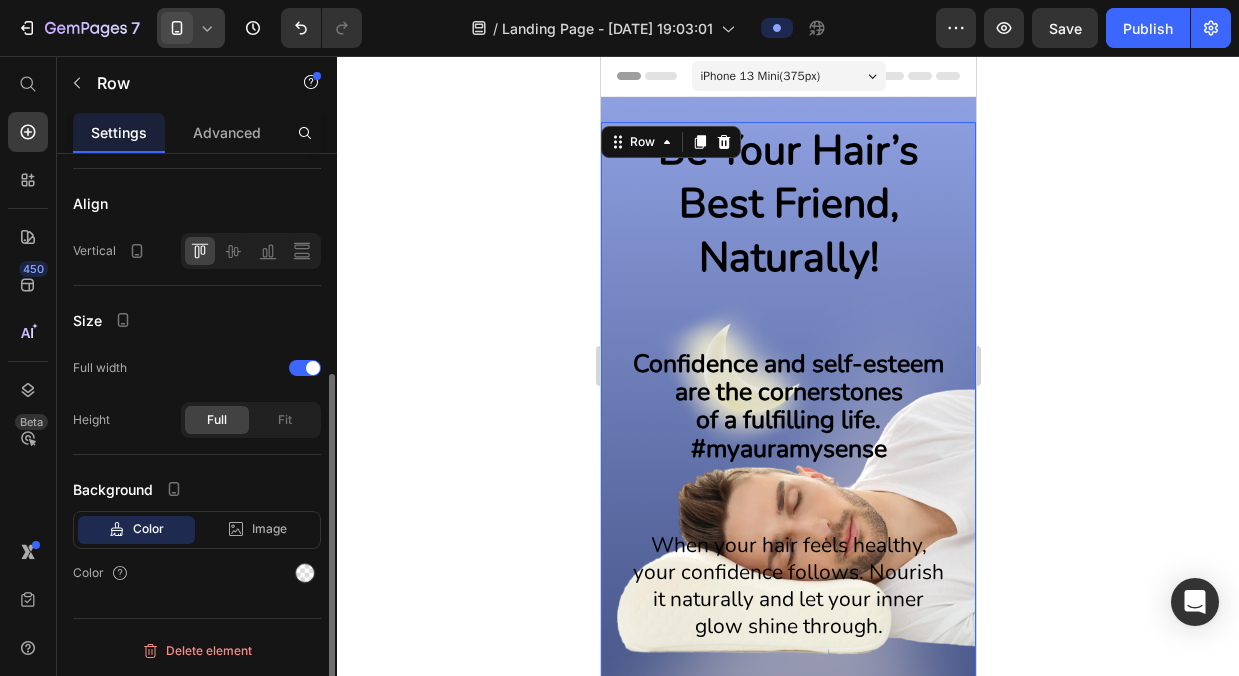 click on "Color" at bounding box center (148, 529) 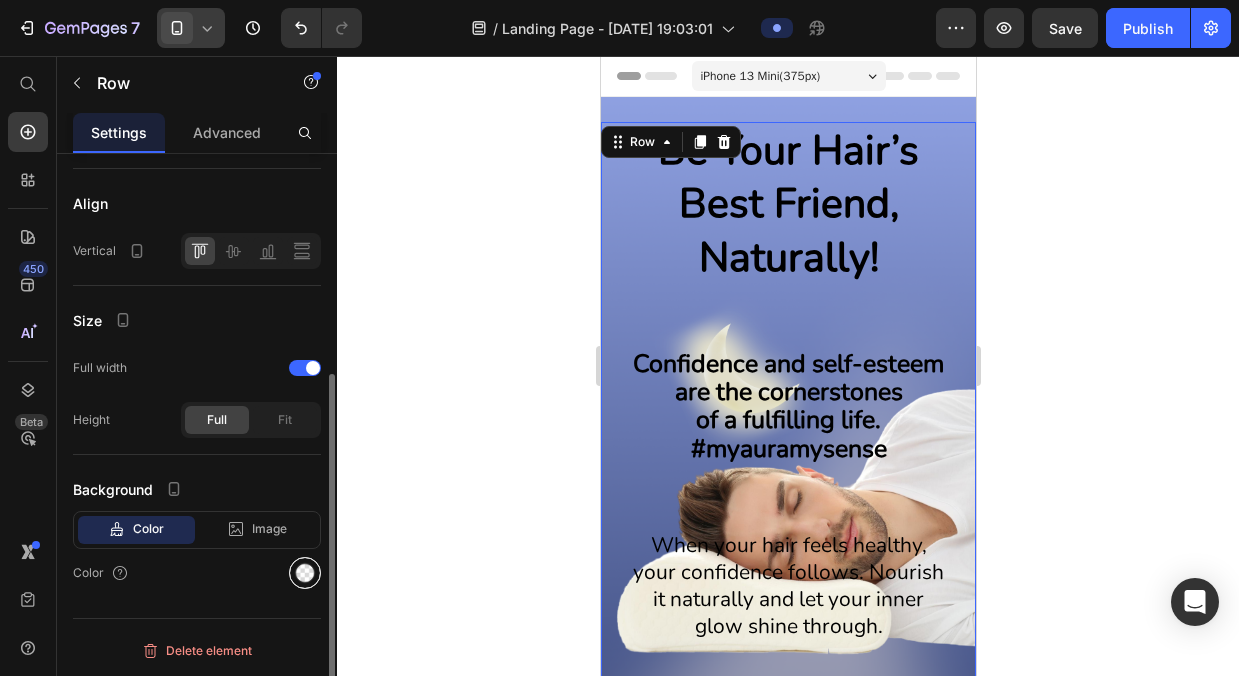 click at bounding box center [305, 573] 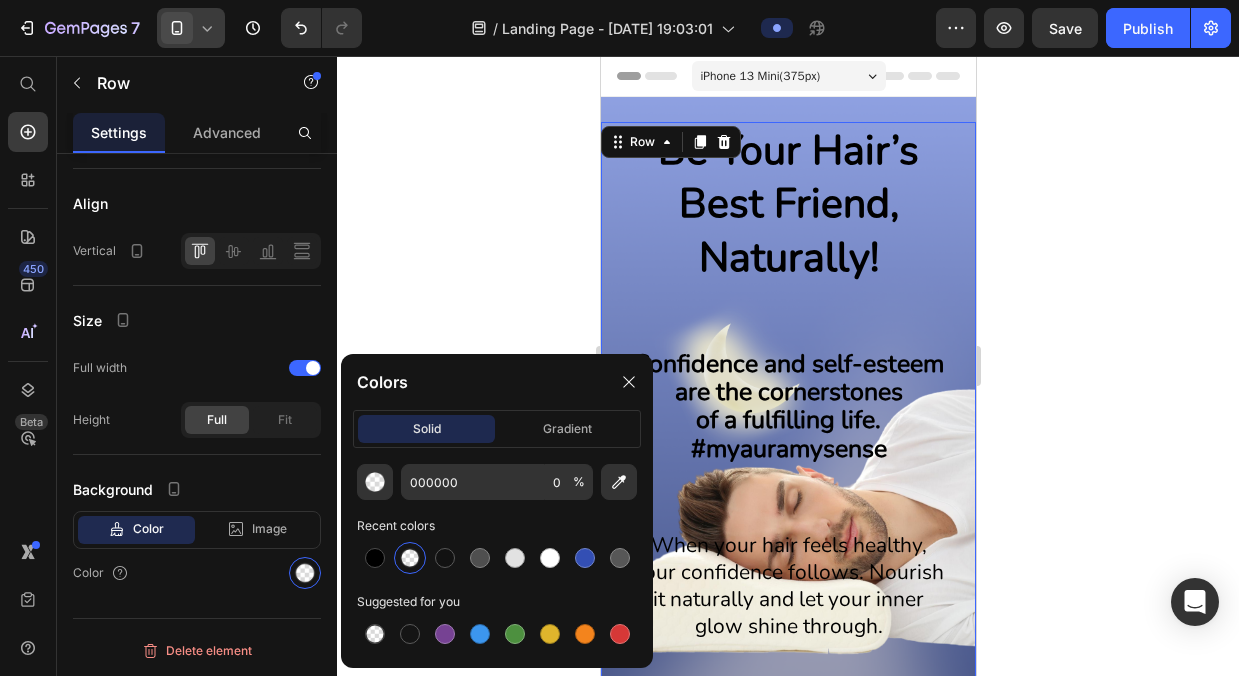 click at bounding box center (410, 558) 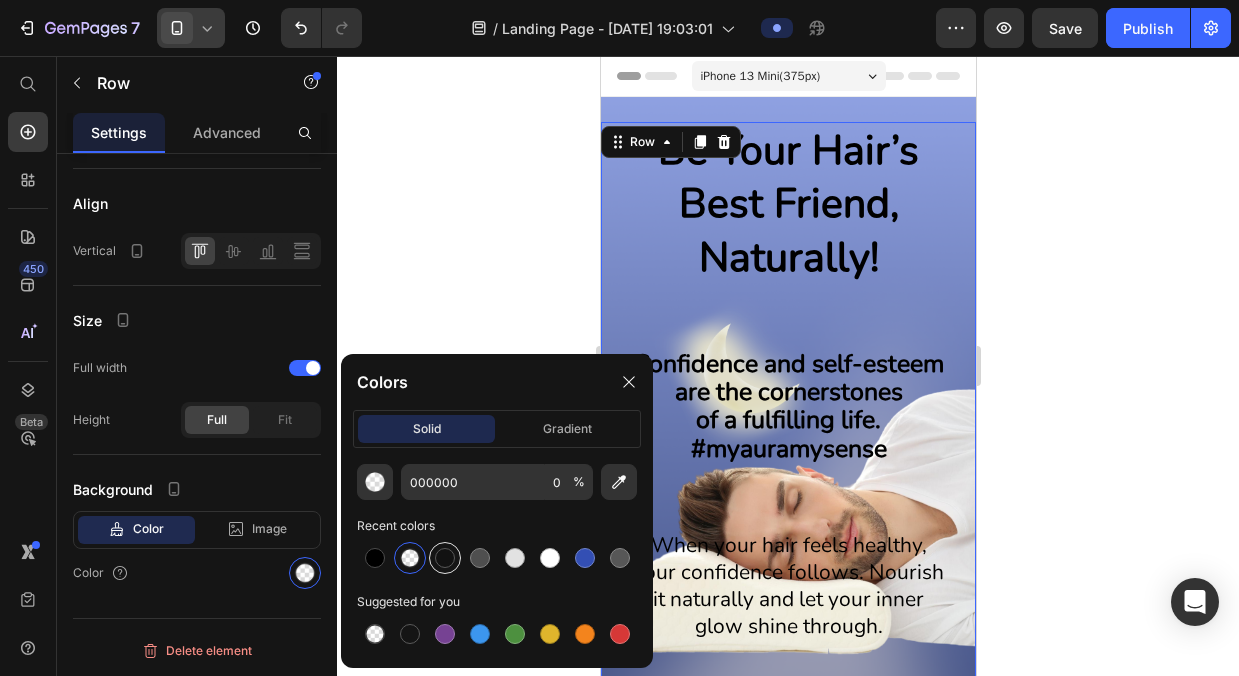 click at bounding box center [445, 558] 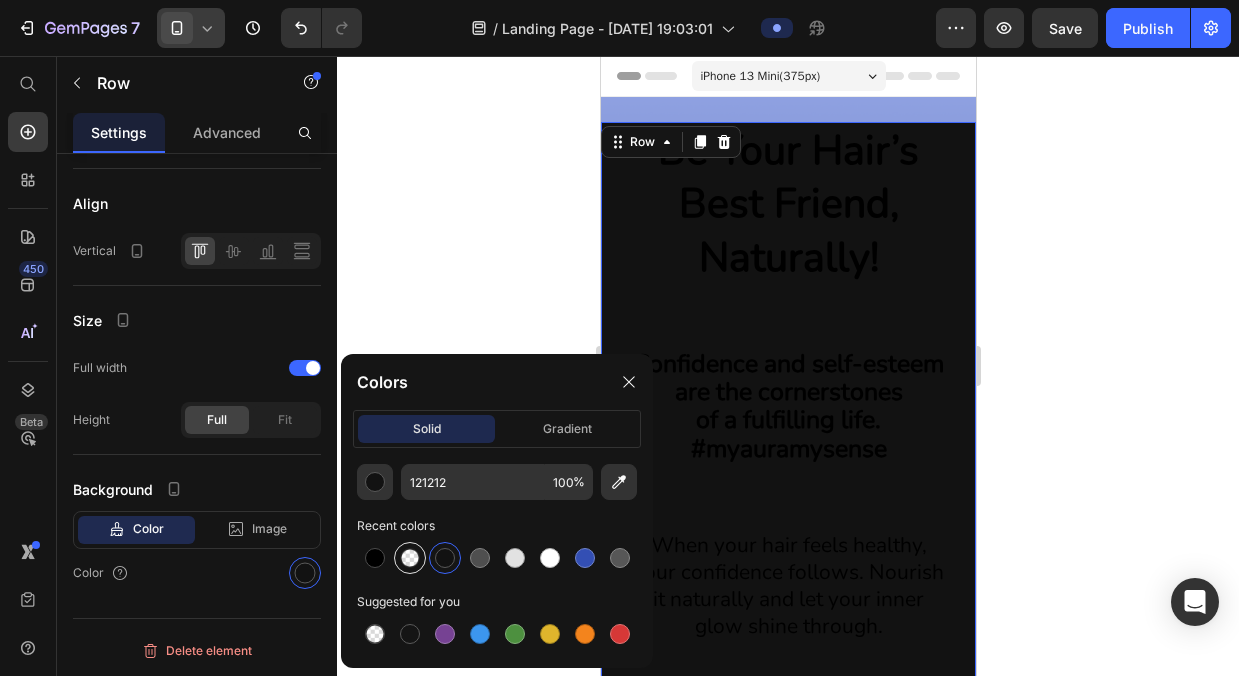 click at bounding box center [410, 558] 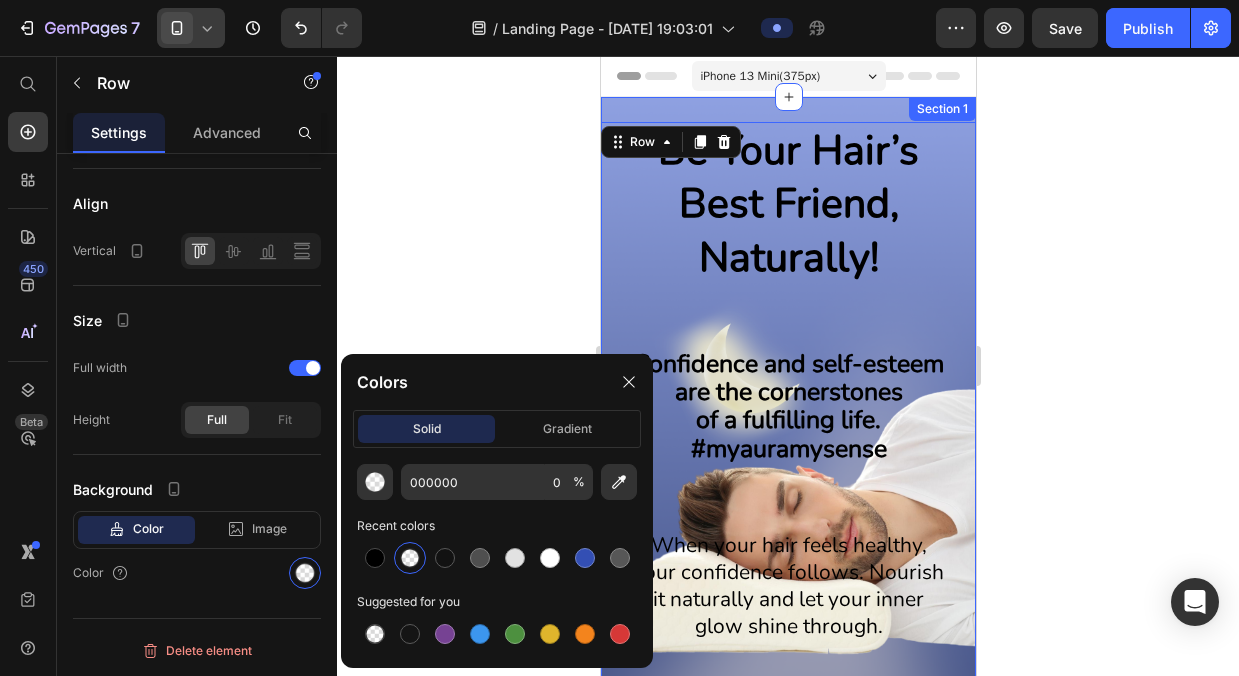 click on "Be Your Hair’s Best Friend, Naturally! Heading Confidence and self-esteem are the cornerstones  of a fulfilling life.  #myauramysense Text Block When your hair feels healthy, your confidence follows. Nourish it naturally and let your inner glow shine through. Text Block Yes, I want the confidence! Button Image Row CRUELTY FREE Text
VEGAN Text
SULPHATE FREE Text
SILICON FREE Text
PARABEN FREE Text Block
DERMATOLOGICALLY TESTED Text Block
CRUELTY FREE Text
VEGAN Text
SULPHATE FREE Text
SILICON FREE Text
PARABEN FREE Text Block
DERMATOLOGICALLY TESTED Text Block
Marquee discover Our Collection Heading Product Images Amla And Basil Shampoo Product Title Learn More Button Row Product Images Amla And Basil Conditioner Product Title Learn More Button Row Product Images Amla And Basil Hair Serum Product Title Learn More Row" at bounding box center (787, 1908) 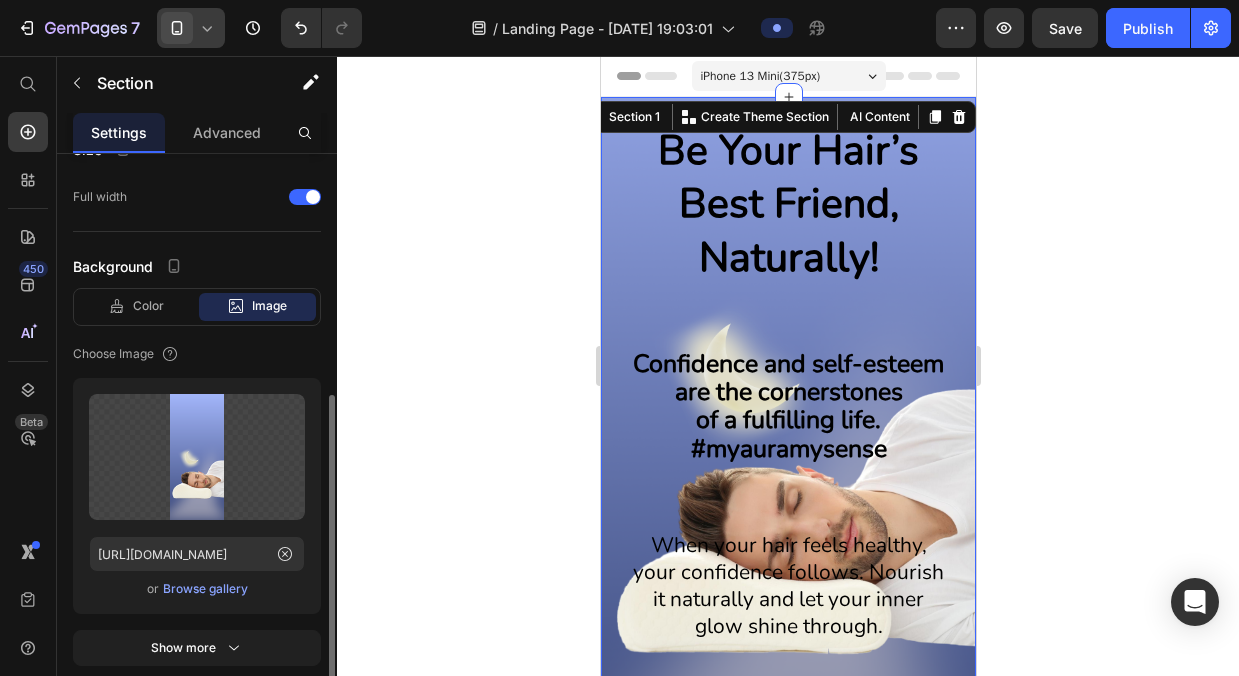 scroll, scrollTop: 541, scrollLeft: 0, axis: vertical 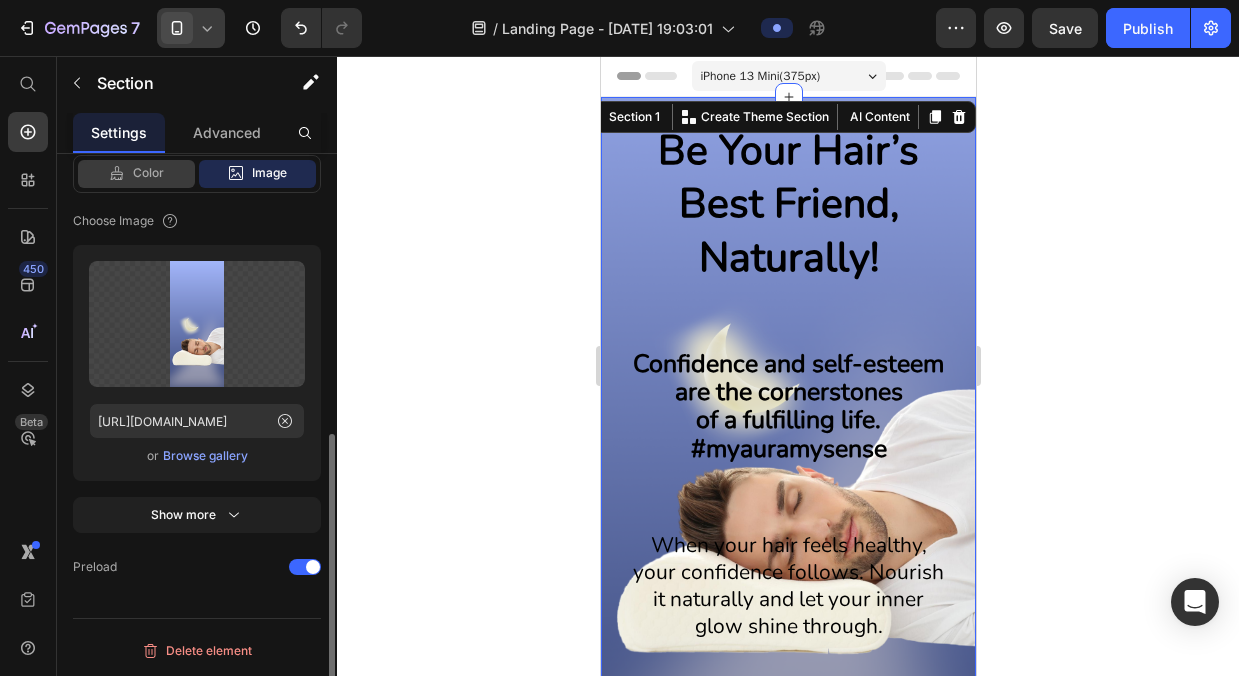 click on "Color" at bounding box center (148, 173) 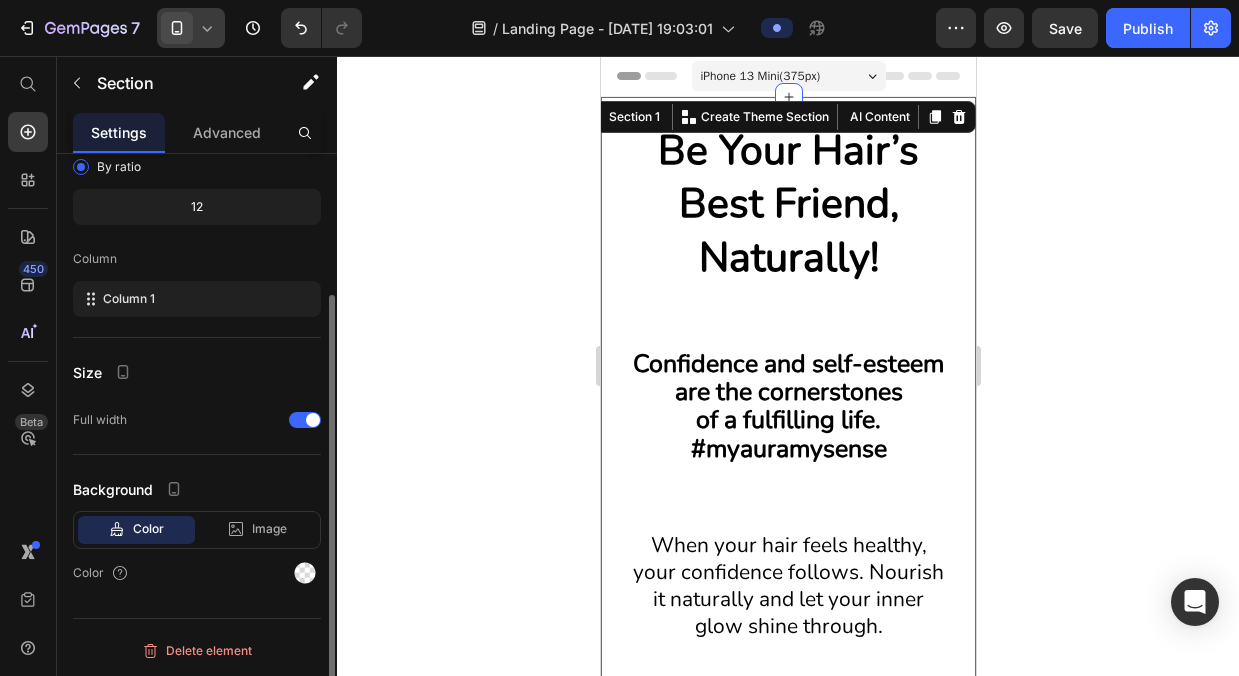 scroll, scrollTop: 185, scrollLeft: 0, axis: vertical 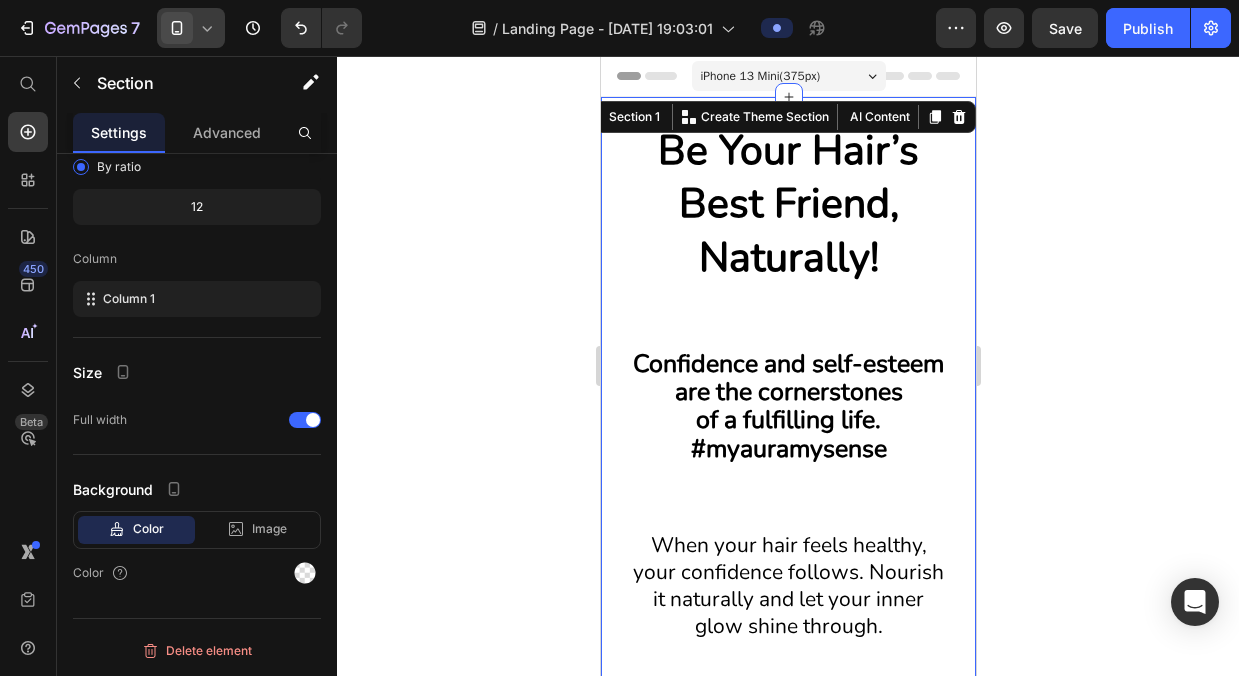 click 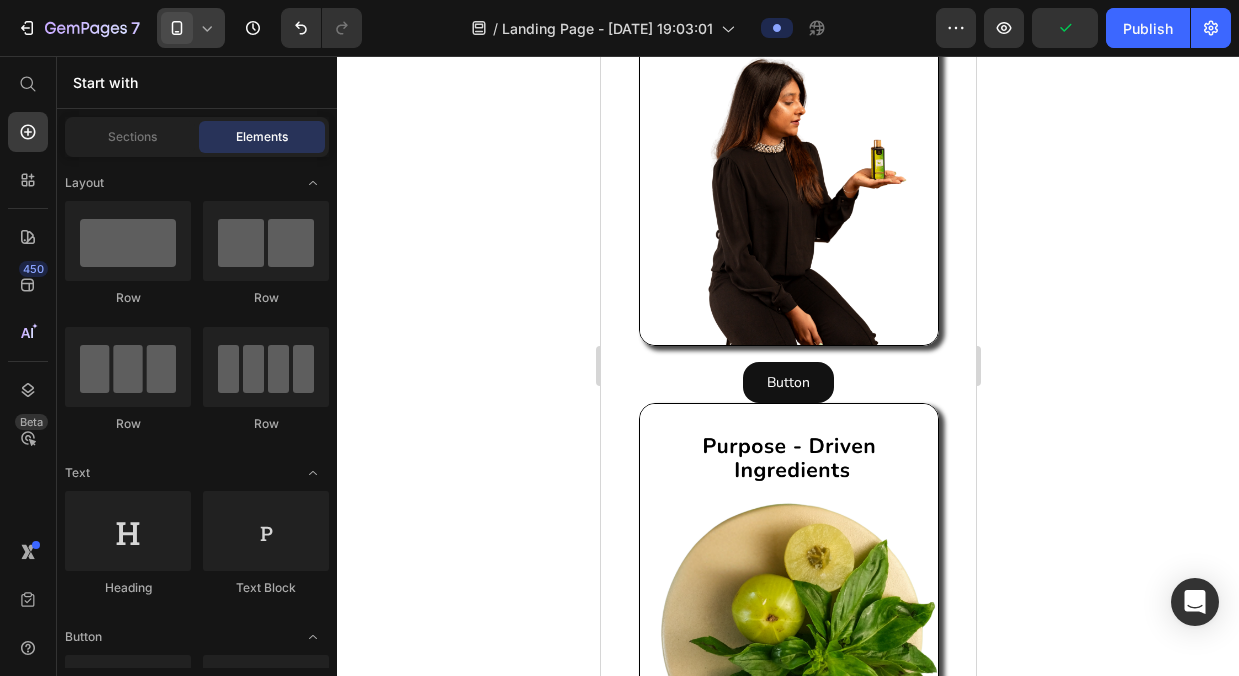 scroll, scrollTop: 1951, scrollLeft: 0, axis: vertical 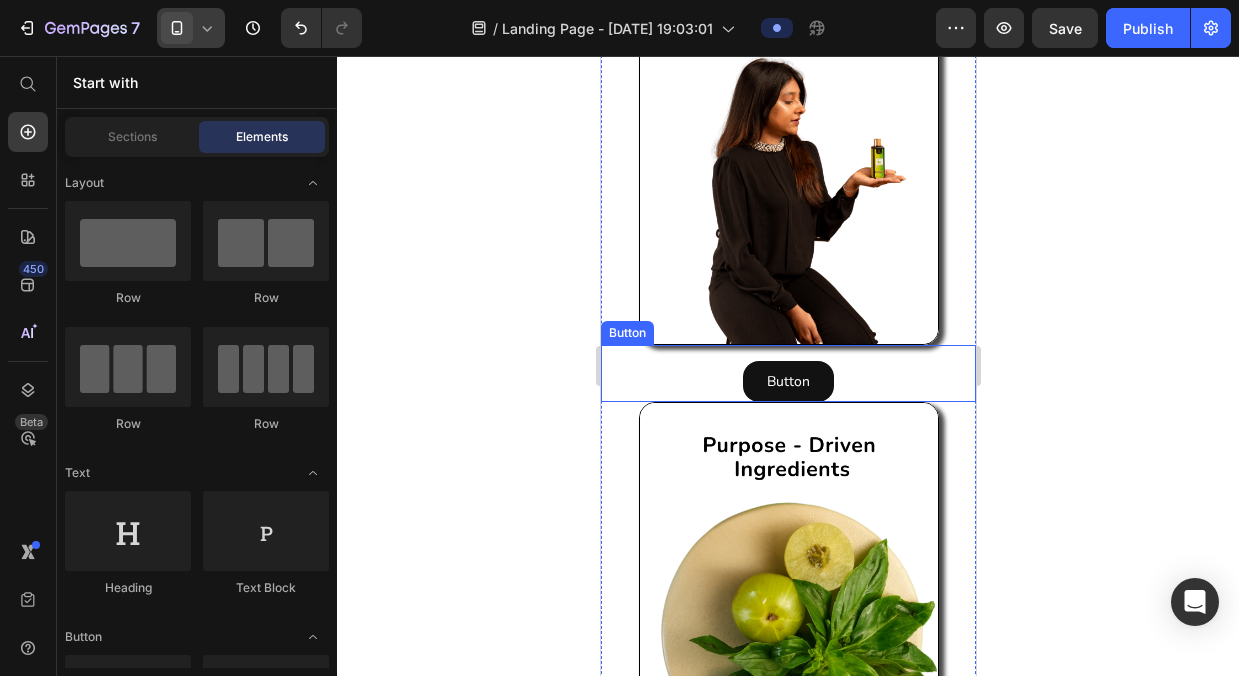 click on "Button Button" at bounding box center [787, 373] 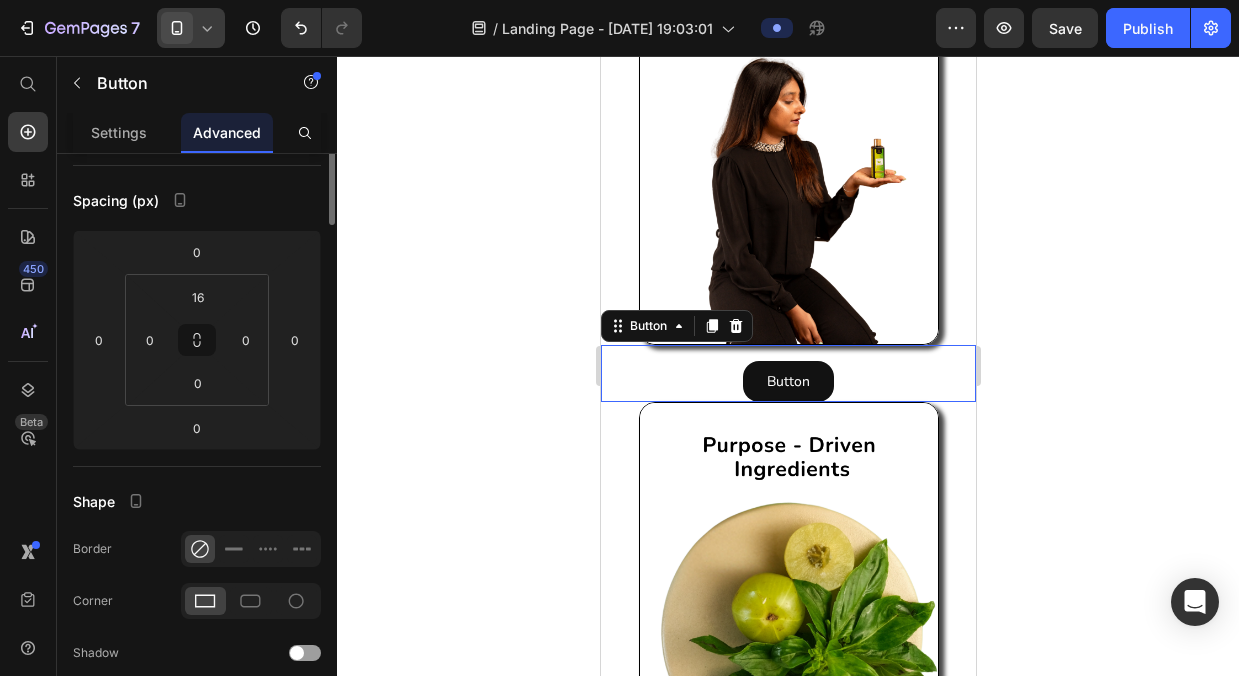 scroll, scrollTop: 0, scrollLeft: 0, axis: both 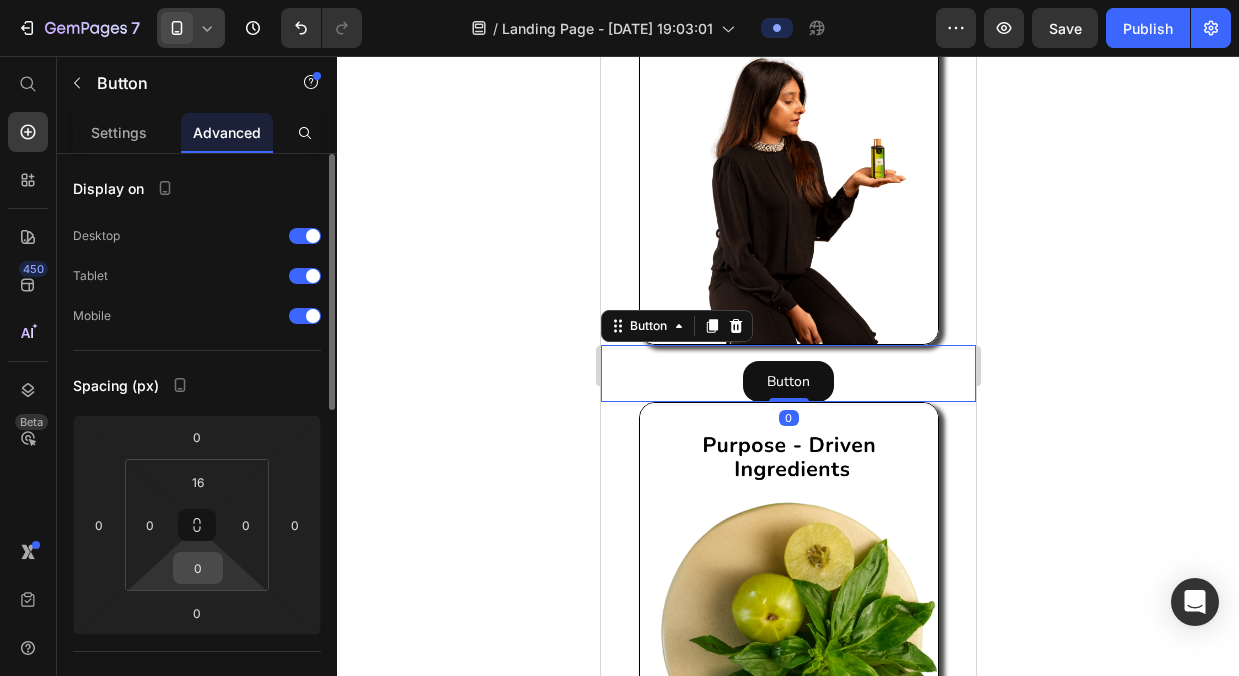 click on "0" at bounding box center (198, 568) 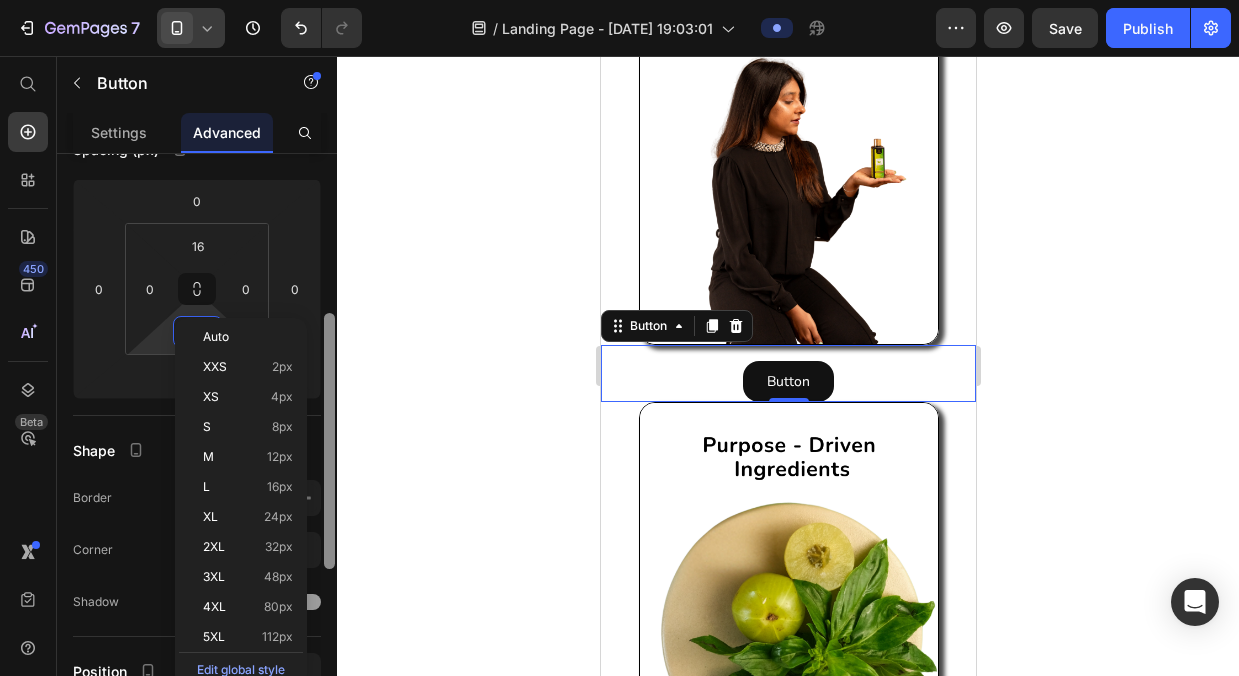 scroll, scrollTop: 279, scrollLeft: 0, axis: vertical 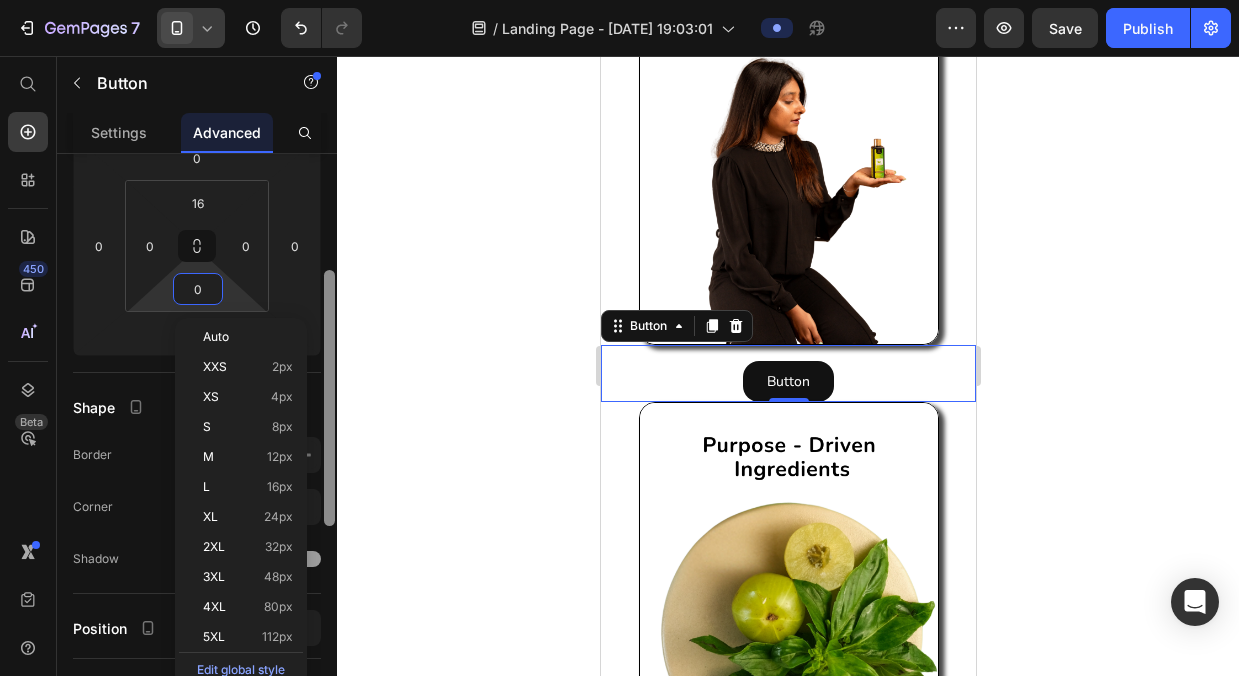 drag, startPoint x: 332, startPoint y: 355, endPoint x: 332, endPoint y: 401, distance: 46 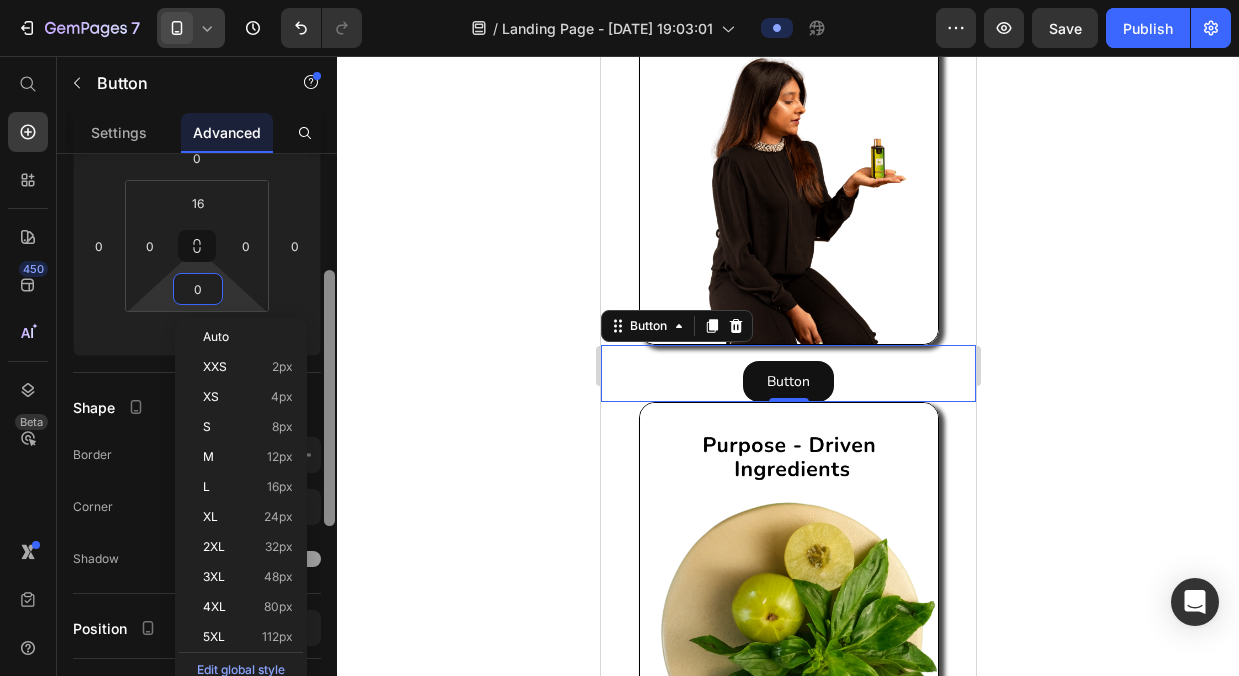 click at bounding box center (329, 398) 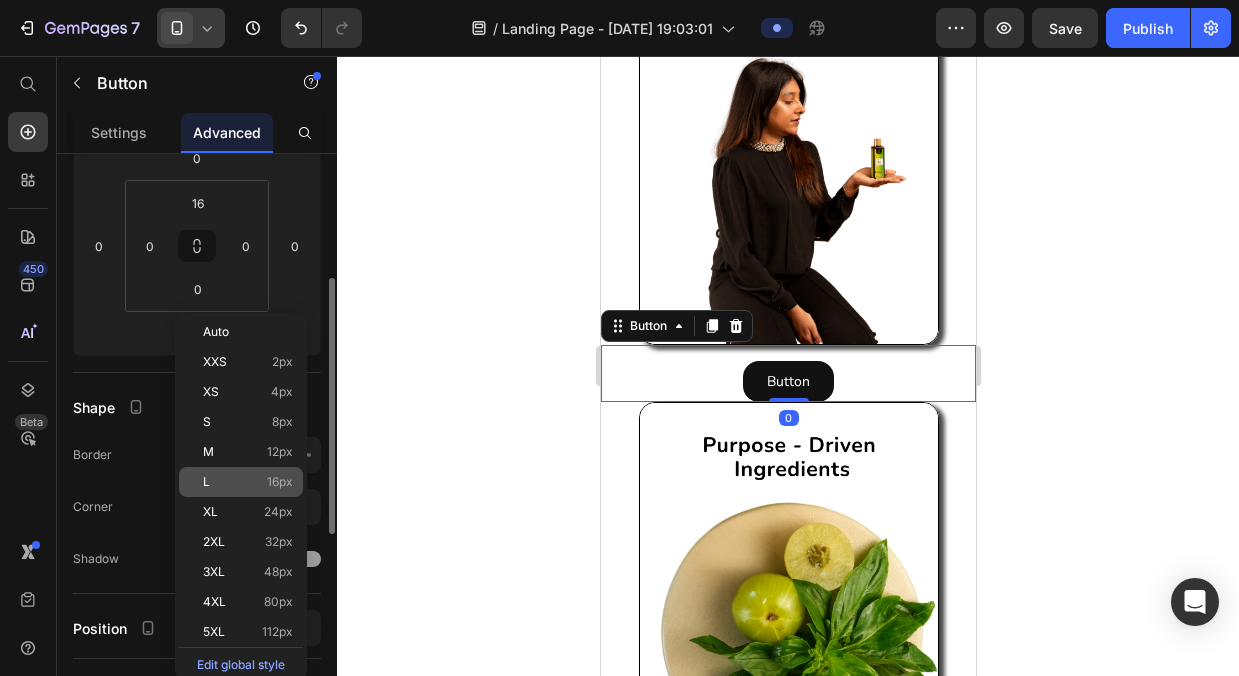 click on "16px" at bounding box center [280, 482] 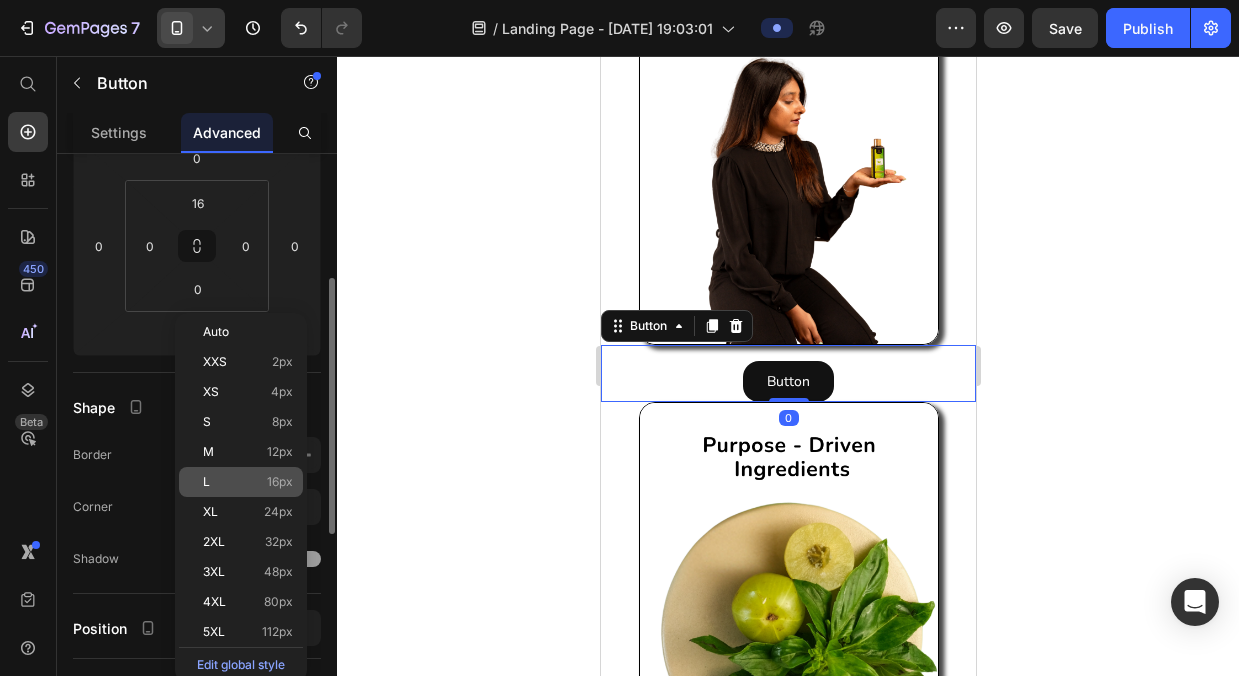 type on "16" 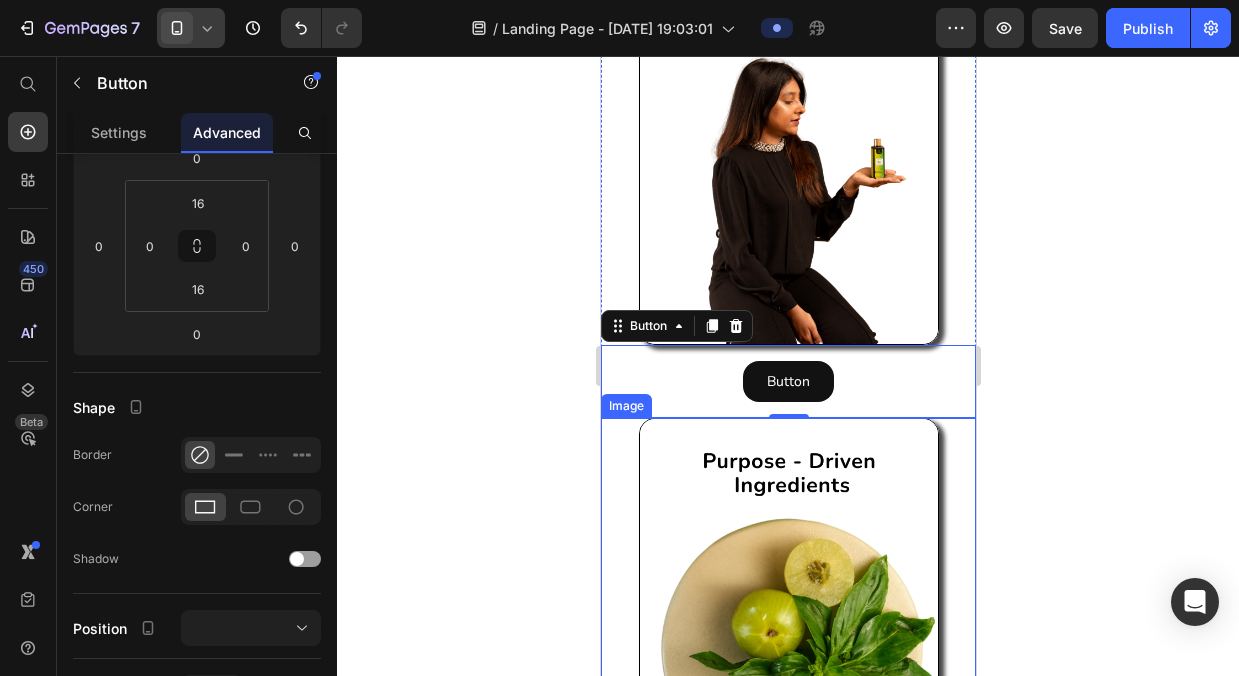 click 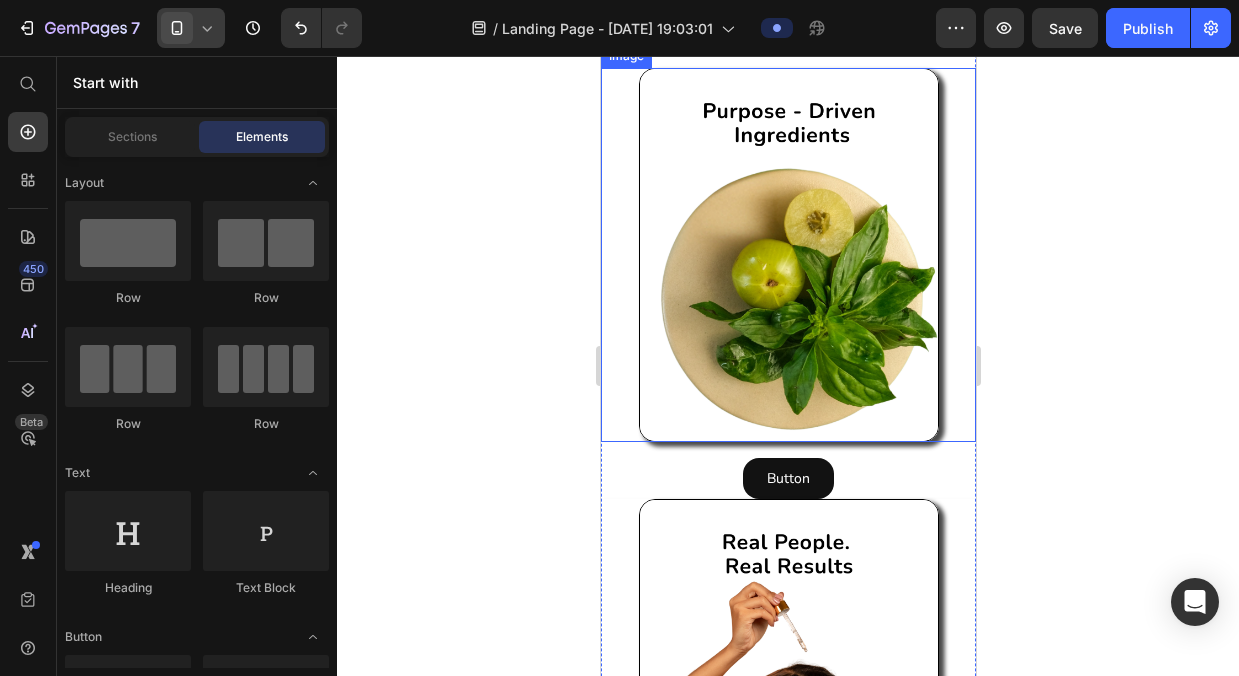 scroll, scrollTop: 2328, scrollLeft: 0, axis: vertical 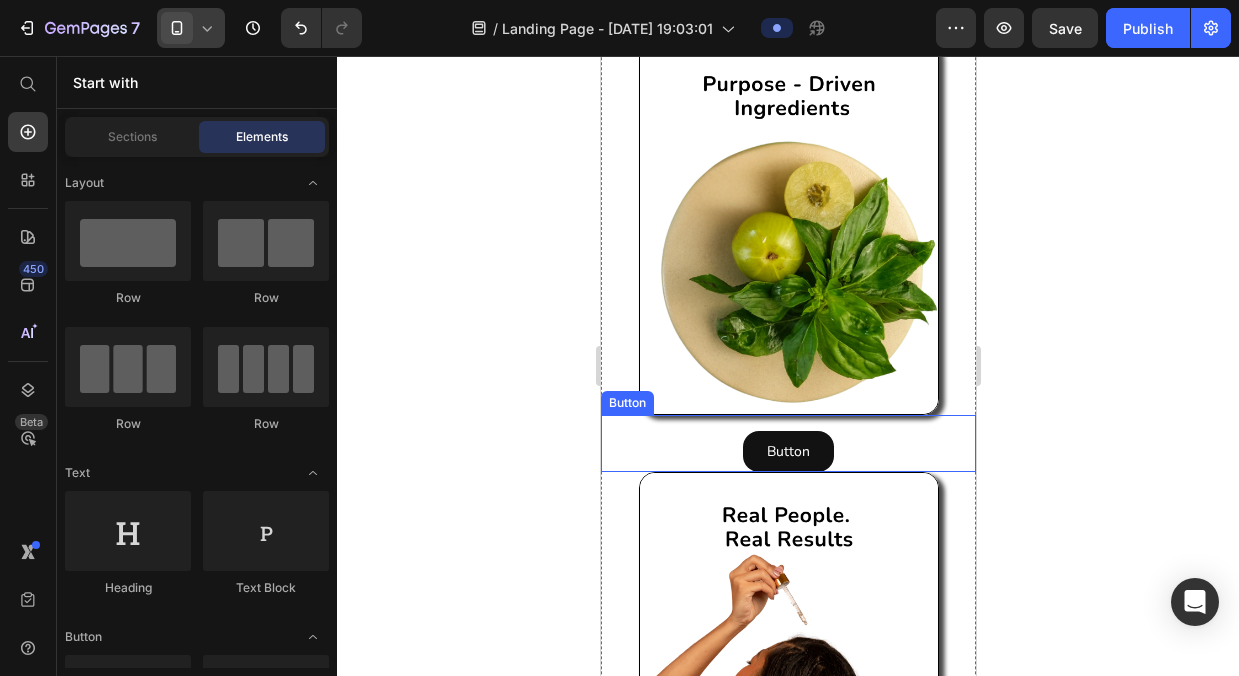 click on "Button Button" at bounding box center [787, 443] 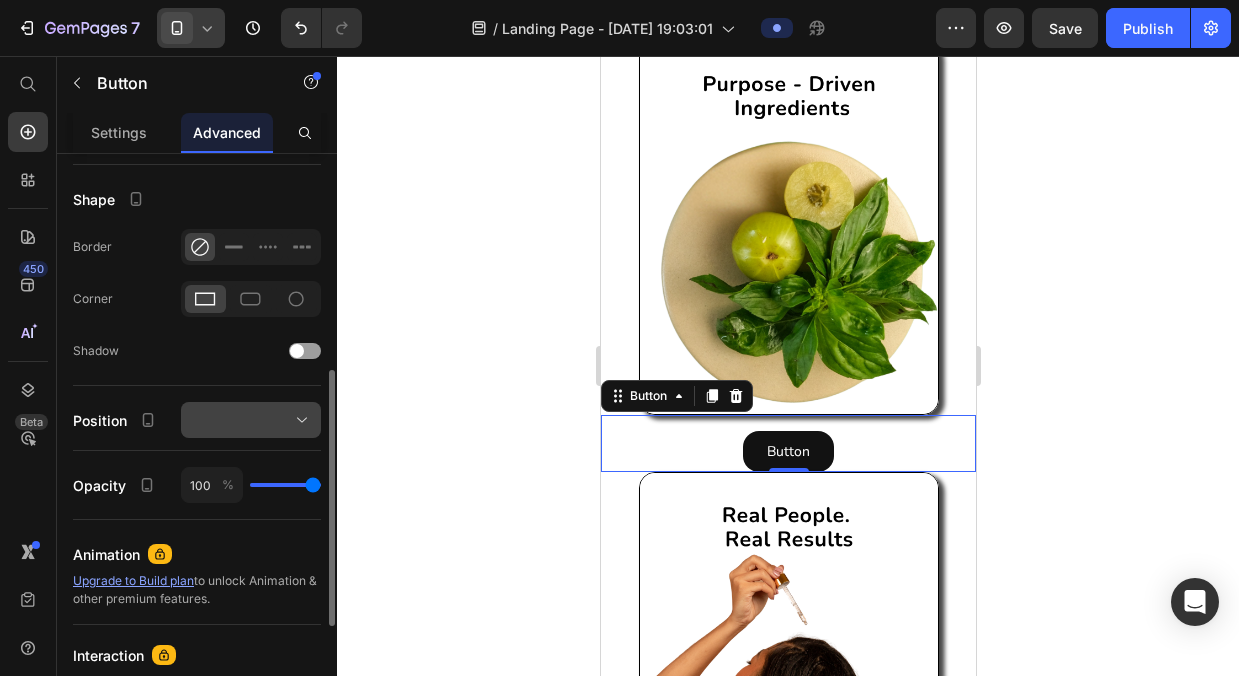 scroll, scrollTop: 343, scrollLeft: 0, axis: vertical 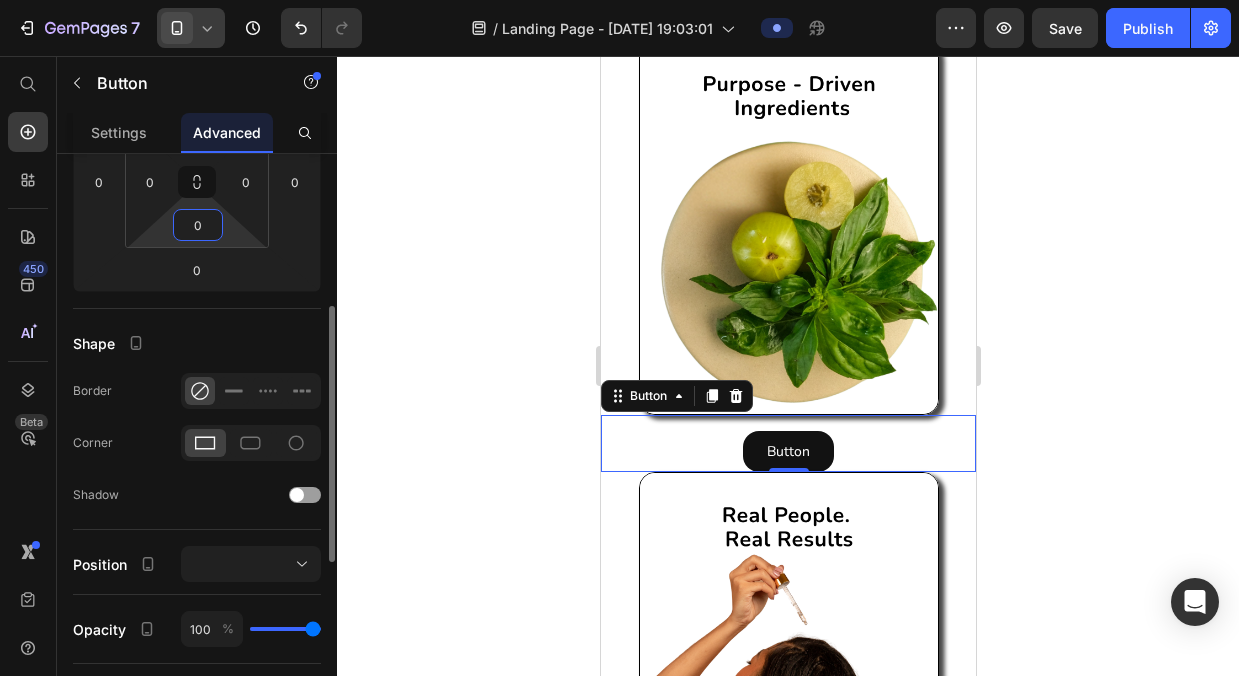 click on "0" at bounding box center (198, 225) 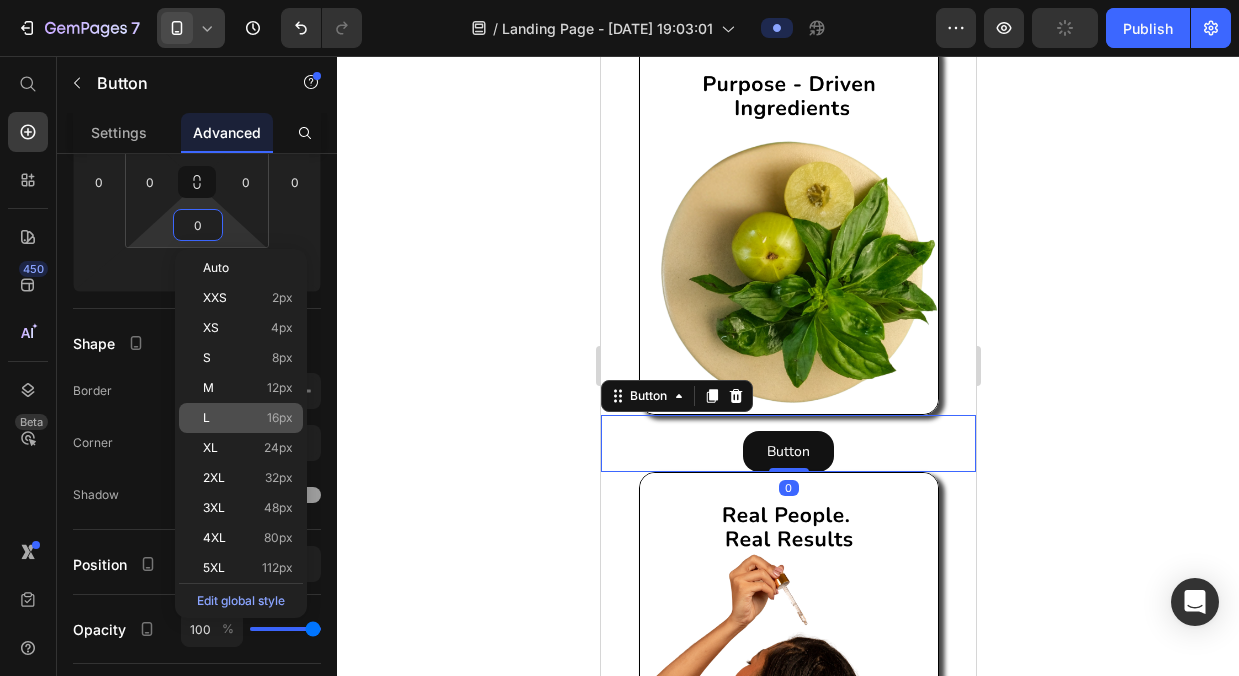 click on "L 16px" 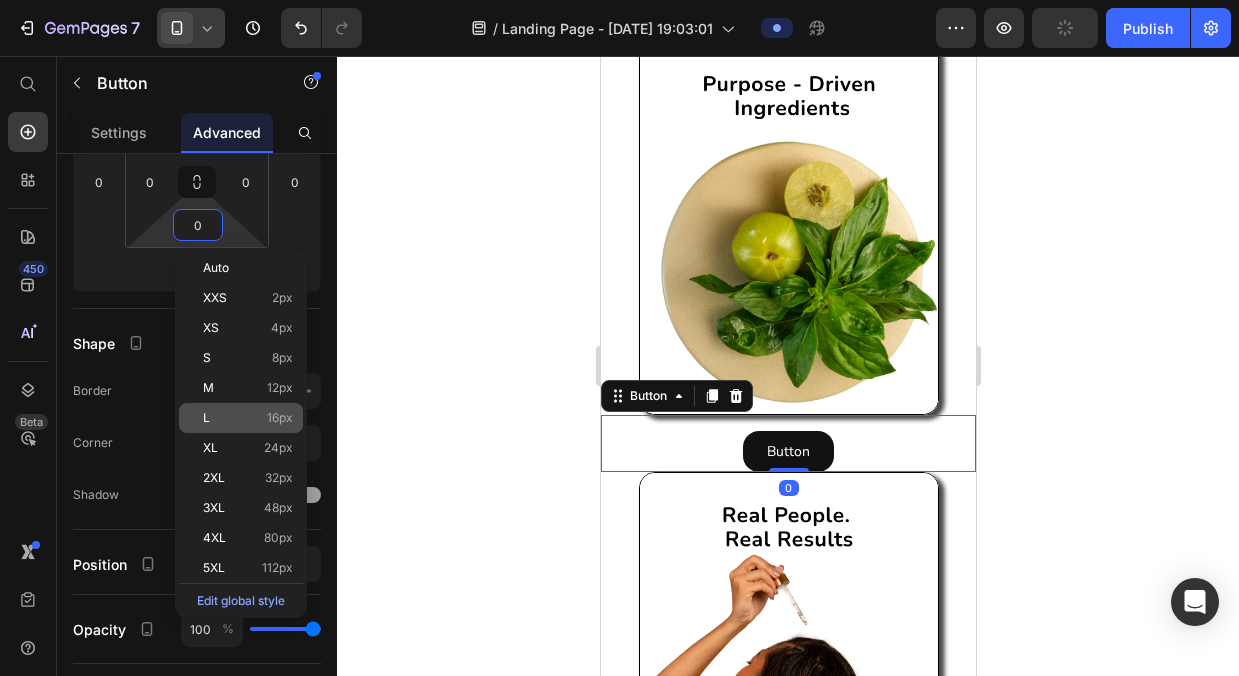 type on "16" 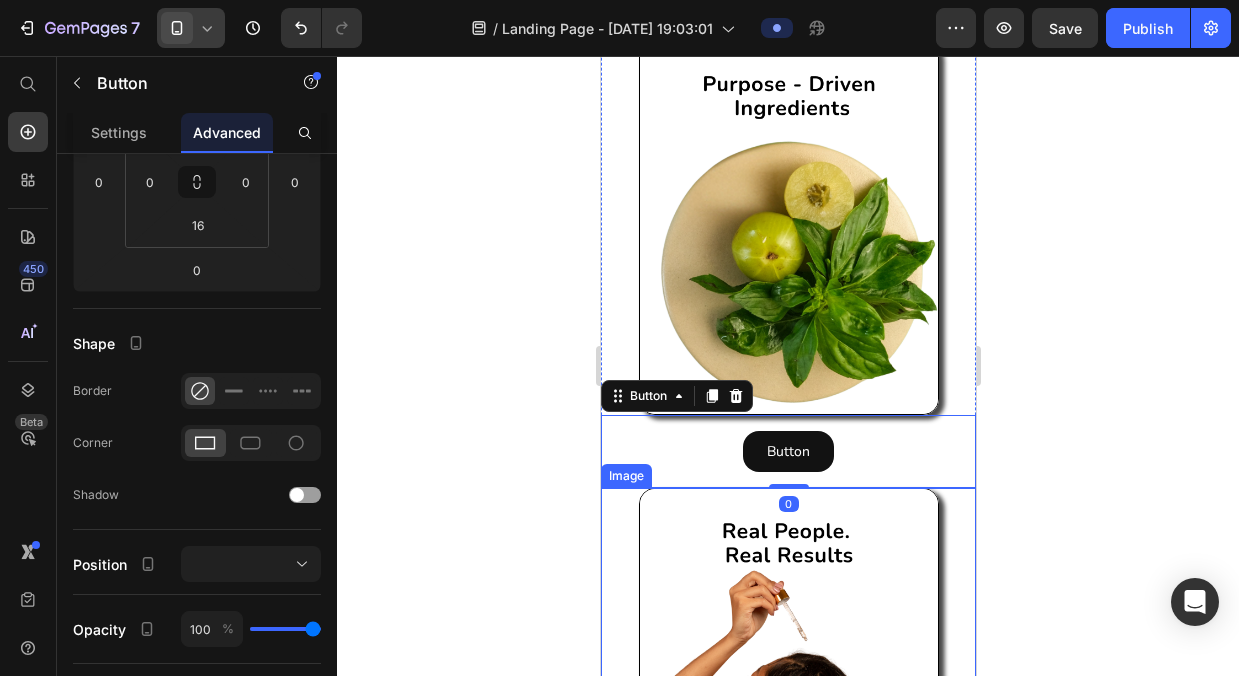 click at bounding box center (787, 675) 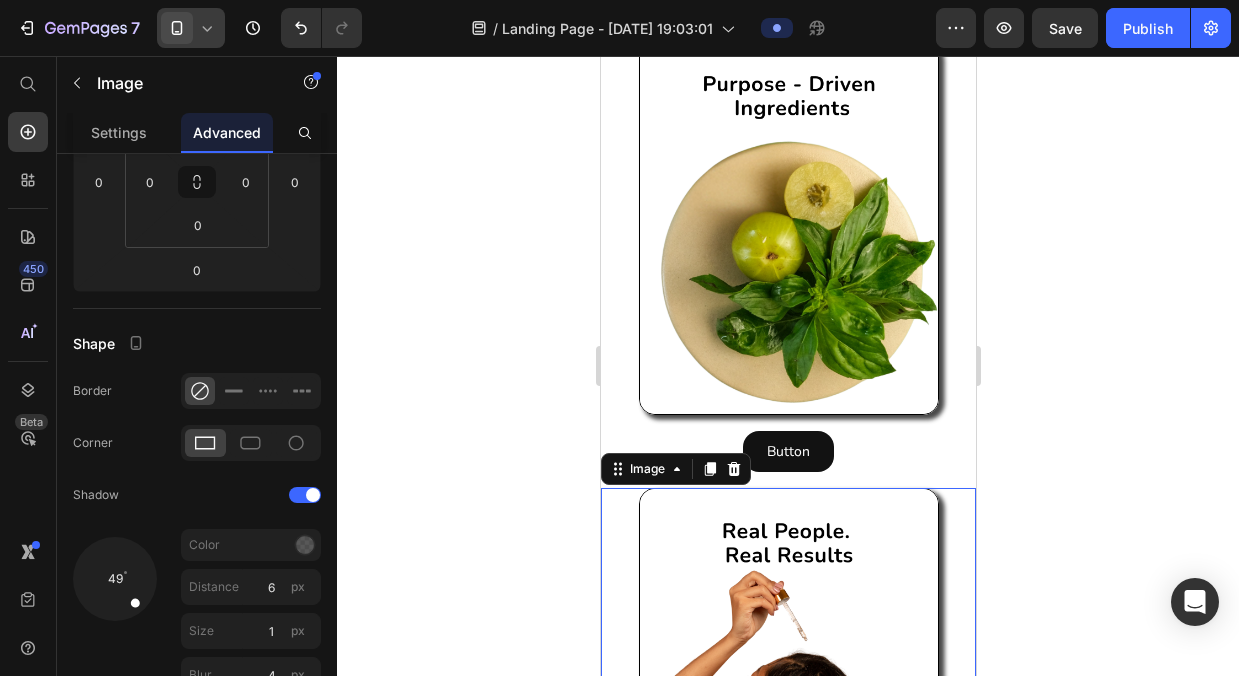 scroll, scrollTop: 0, scrollLeft: 0, axis: both 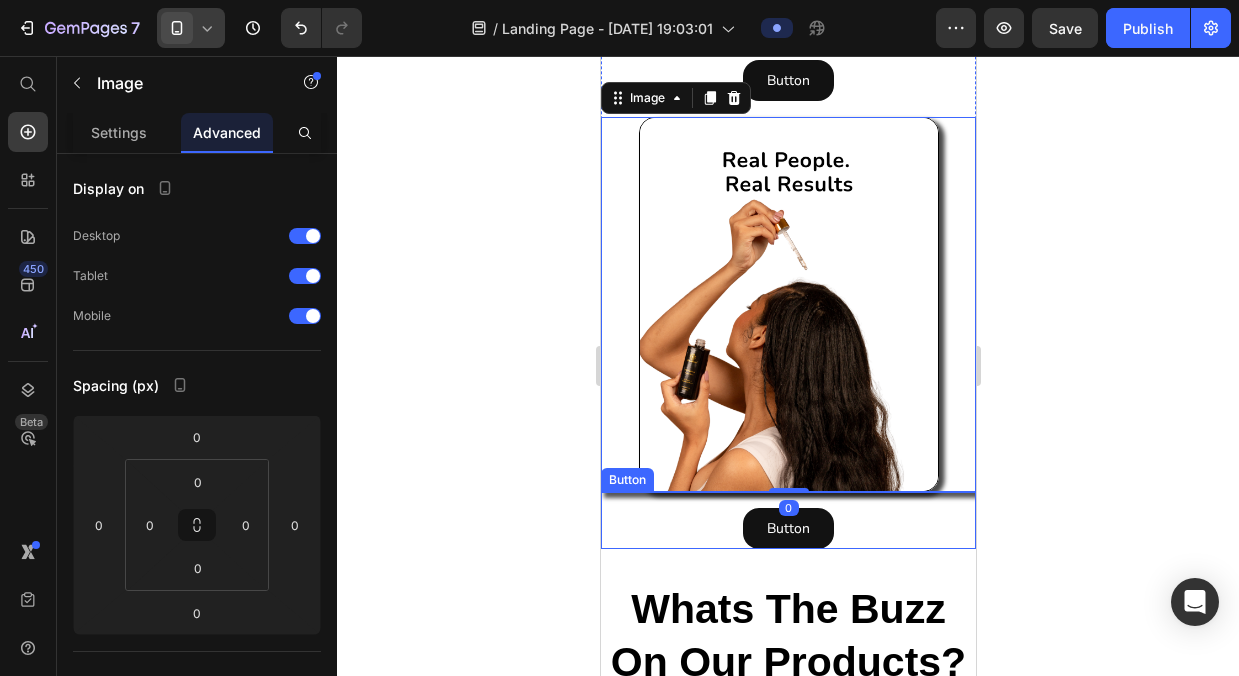 click on "Button Button" at bounding box center (787, 520) 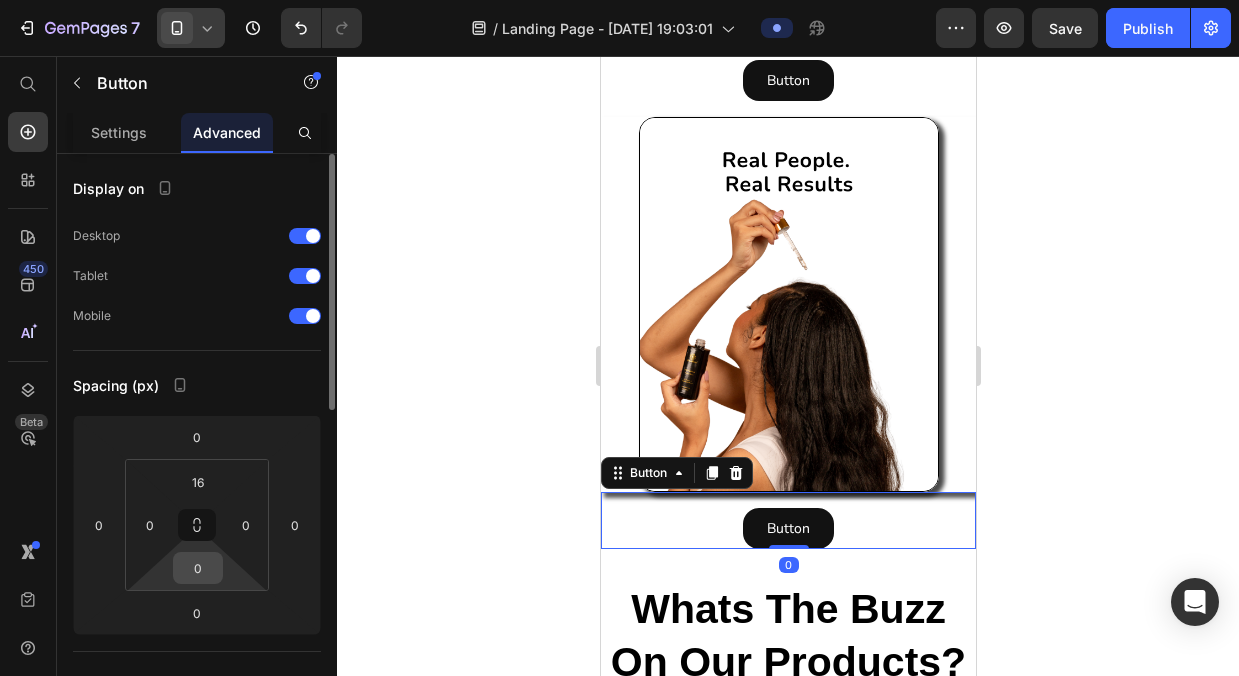 click on "0" at bounding box center (198, 568) 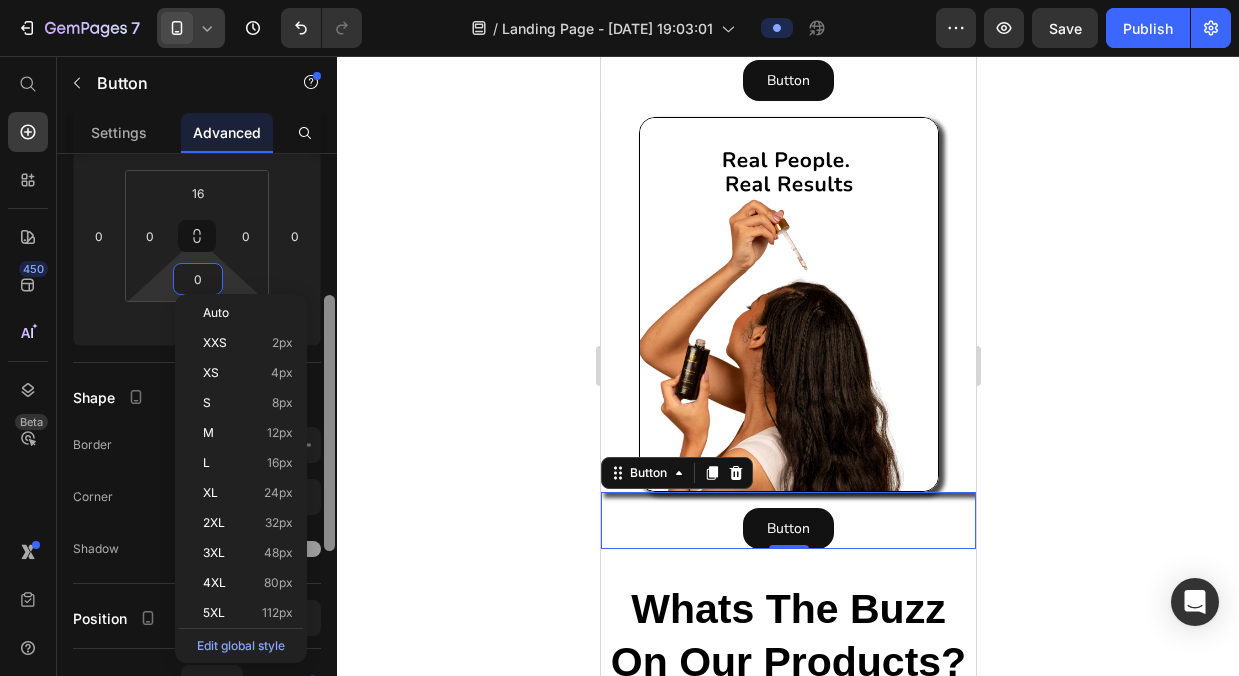 scroll, scrollTop: 298, scrollLeft: 0, axis: vertical 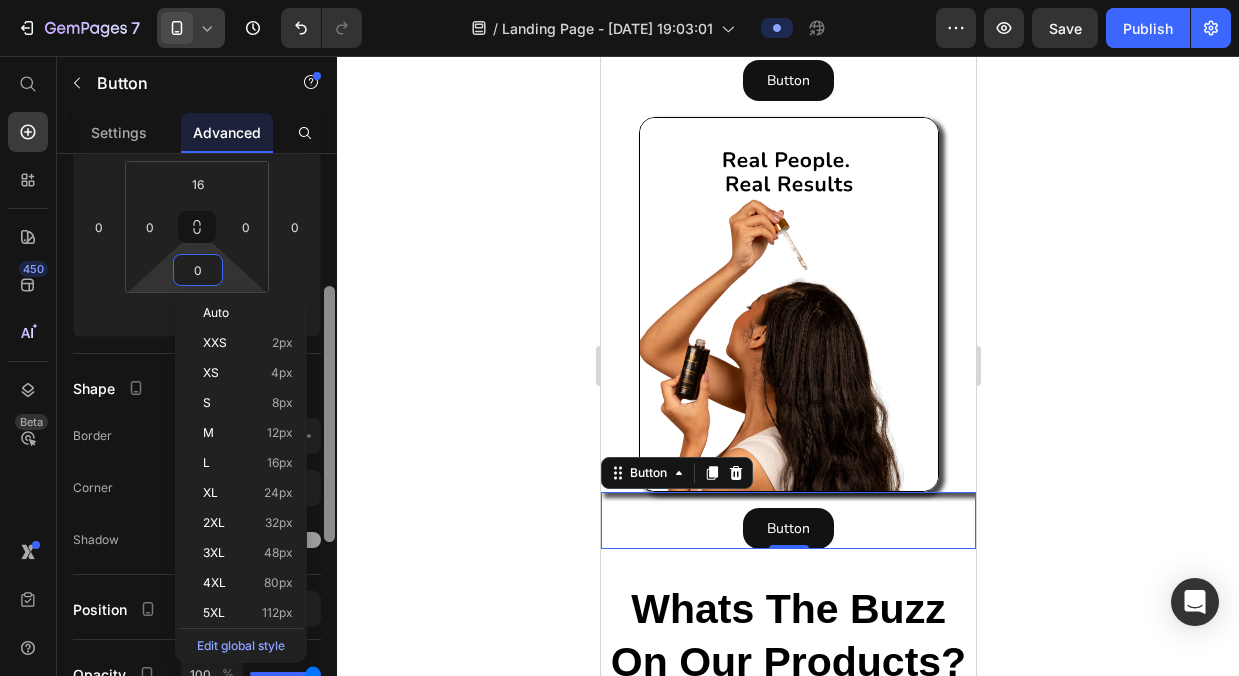 drag, startPoint x: 333, startPoint y: 362, endPoint x: 336, endPoint y: 495, distance: 133.03383 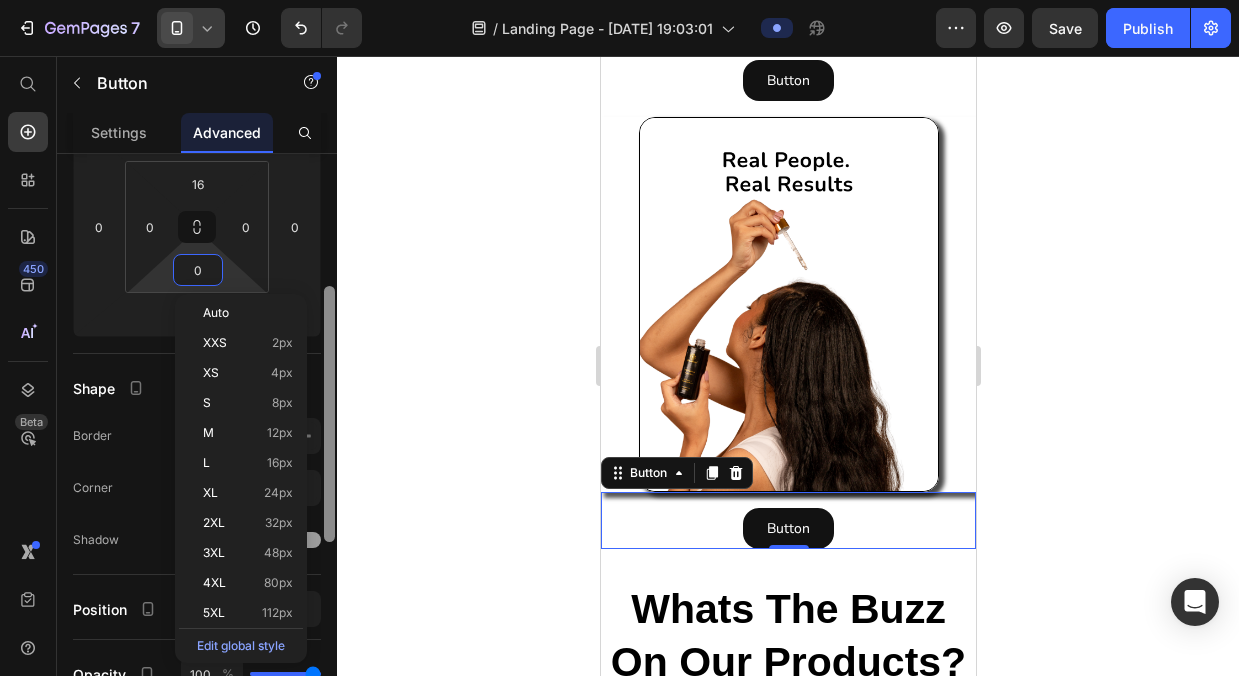 click at bounding box center (329, 443) 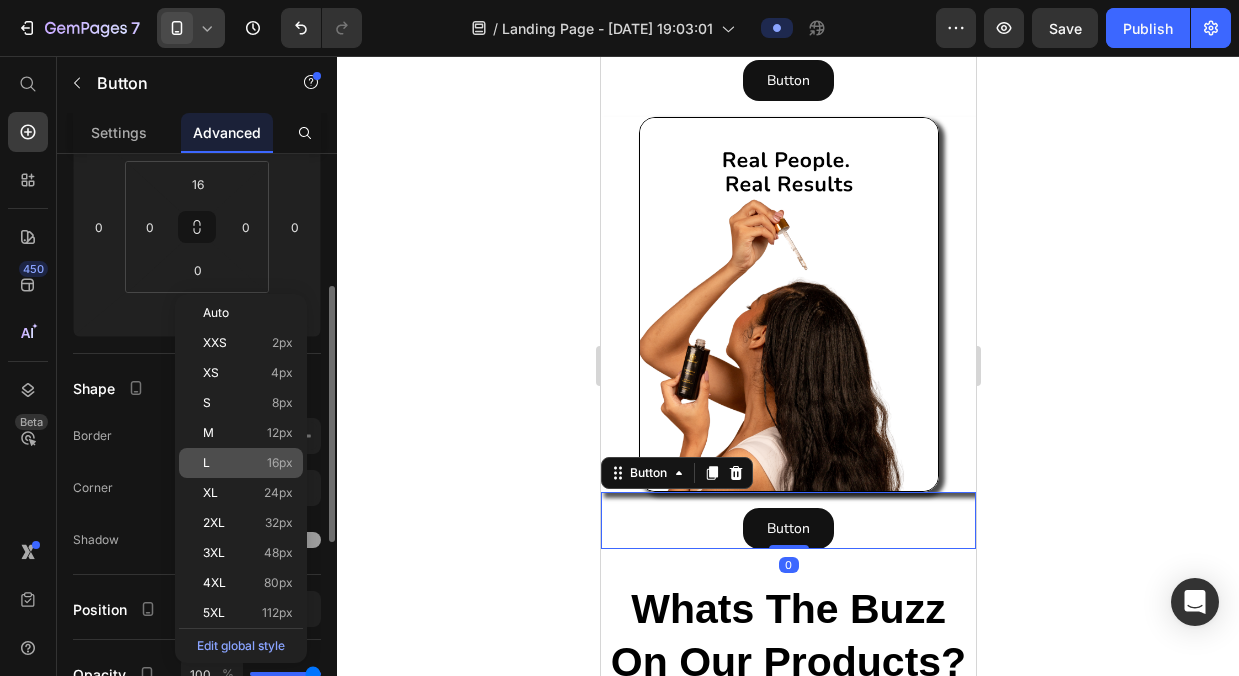 click on "16px" at bounding box center (280, 463) 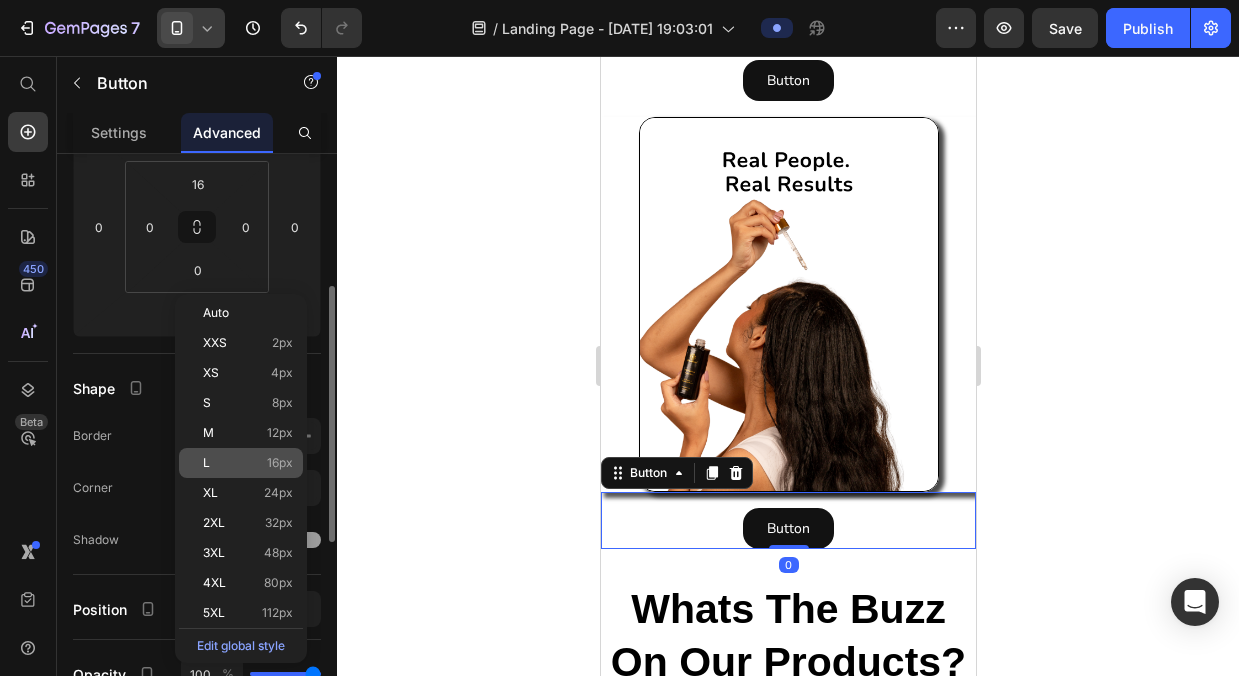 type on "16" 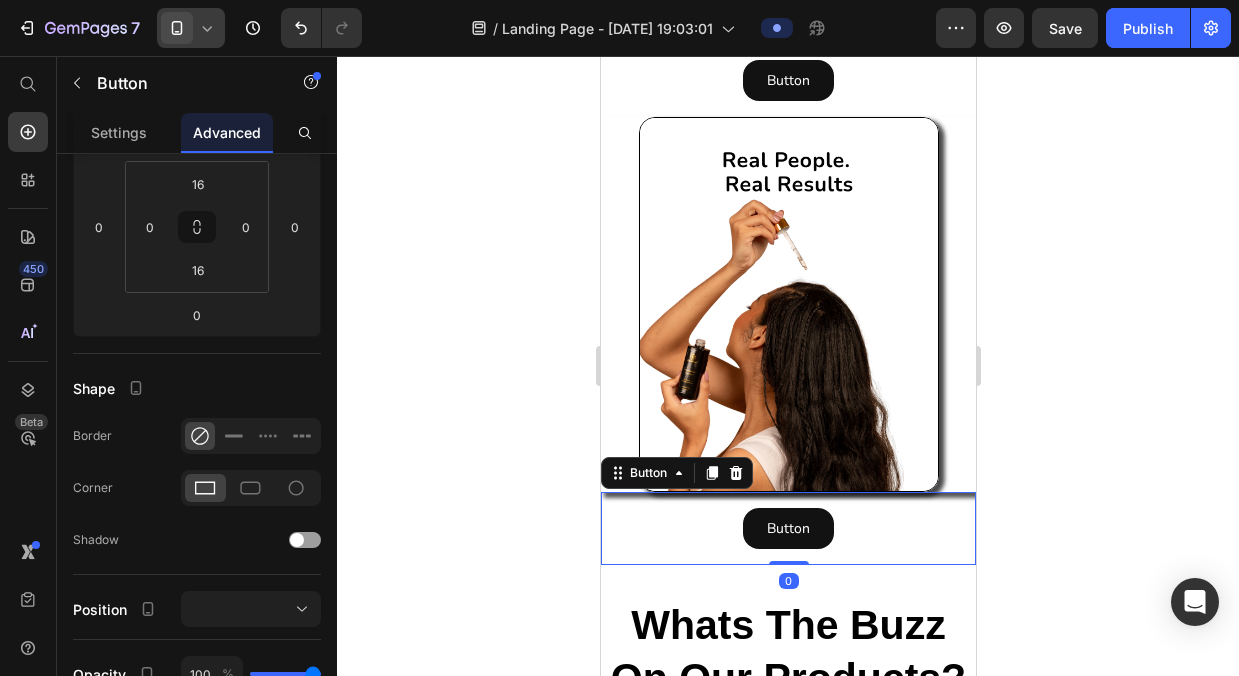 click 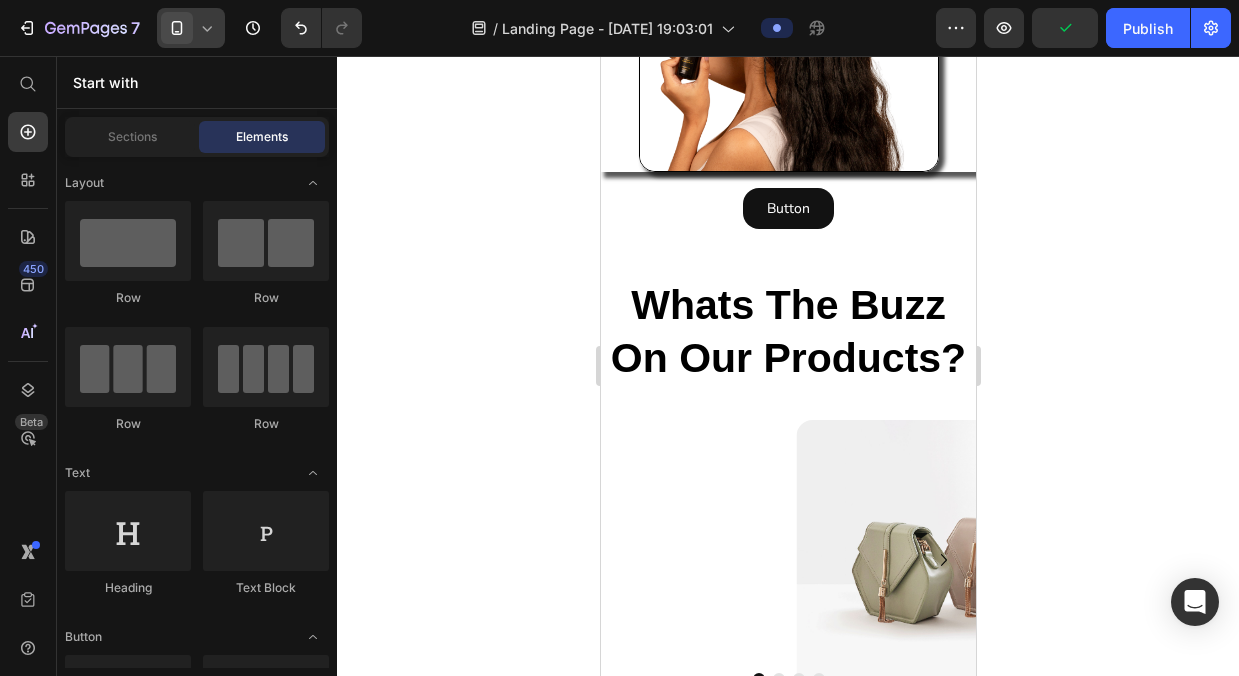 scroll, scrollTop: 3085, scrollLeft: 0, axis: vertical 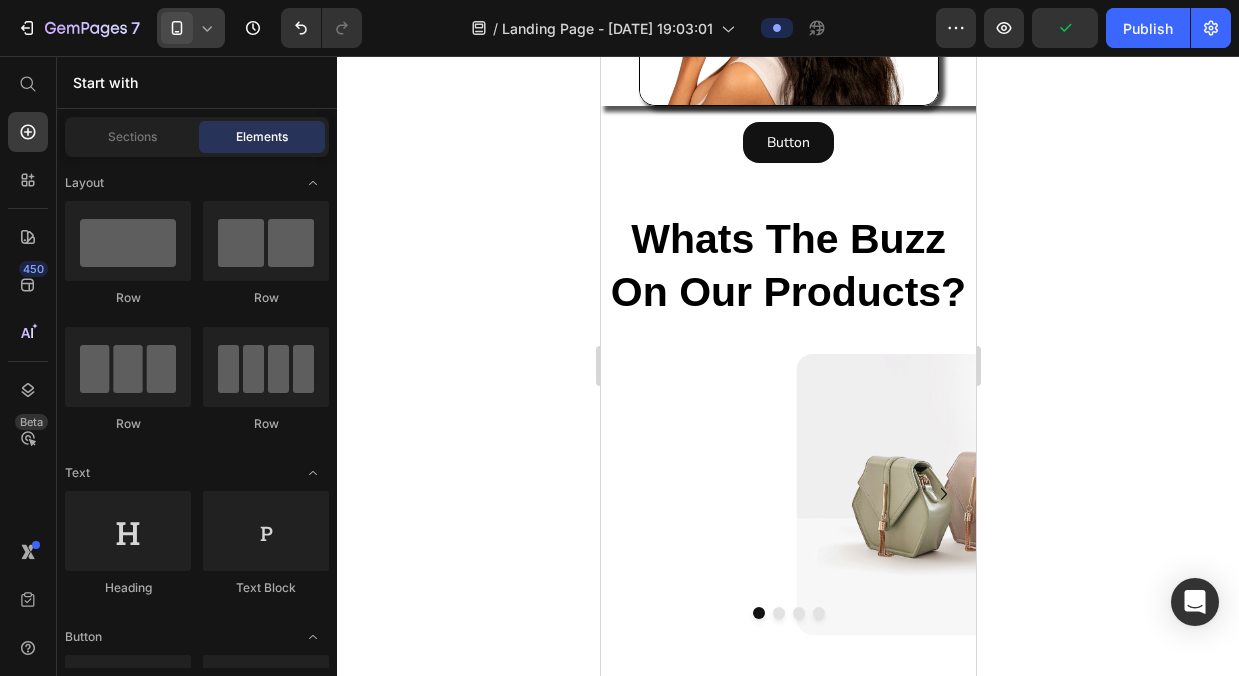 click 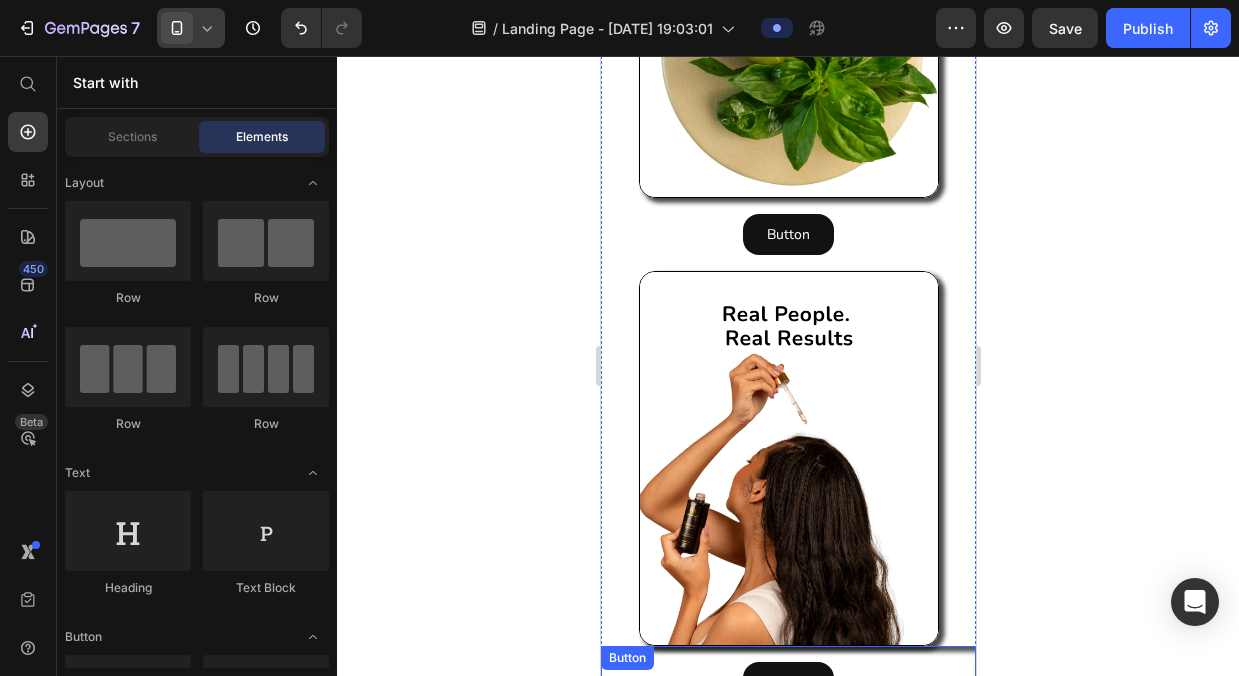 scroll, scrollTop: 2533, scrollLeft: 0, axis: vertical 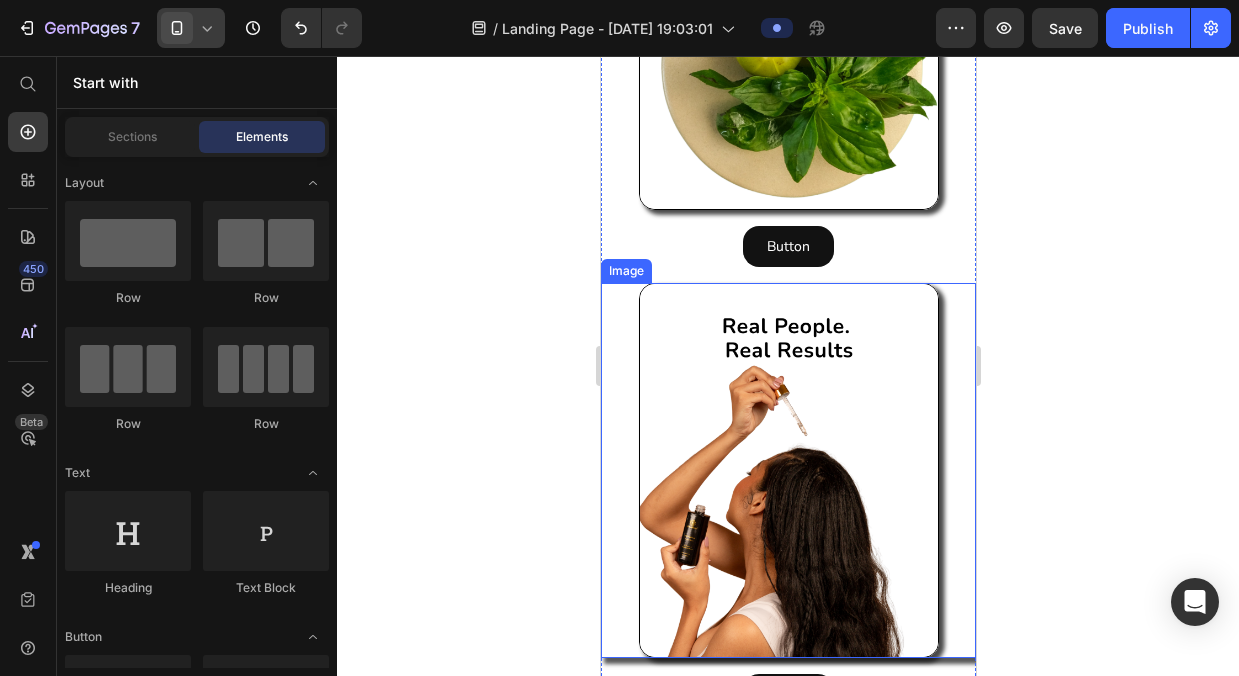 click at bounding box center [787, 470] 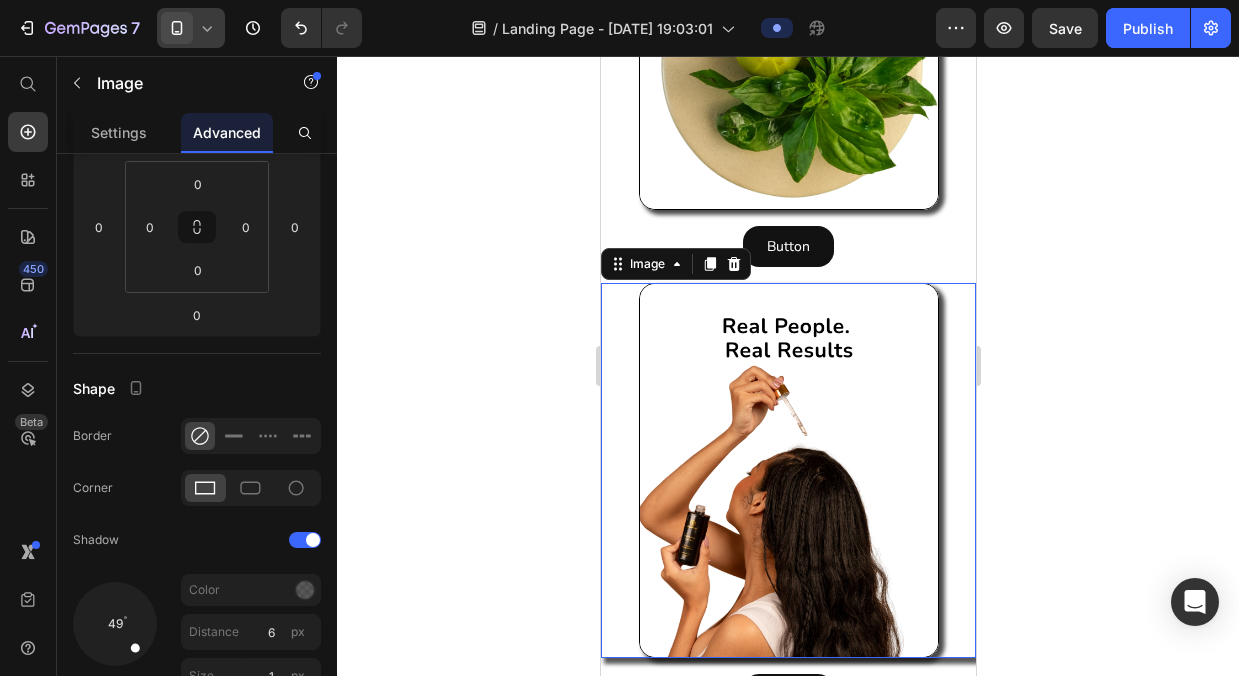 scroll, scrollTop: 0, scrollLeft: 0, axis: both 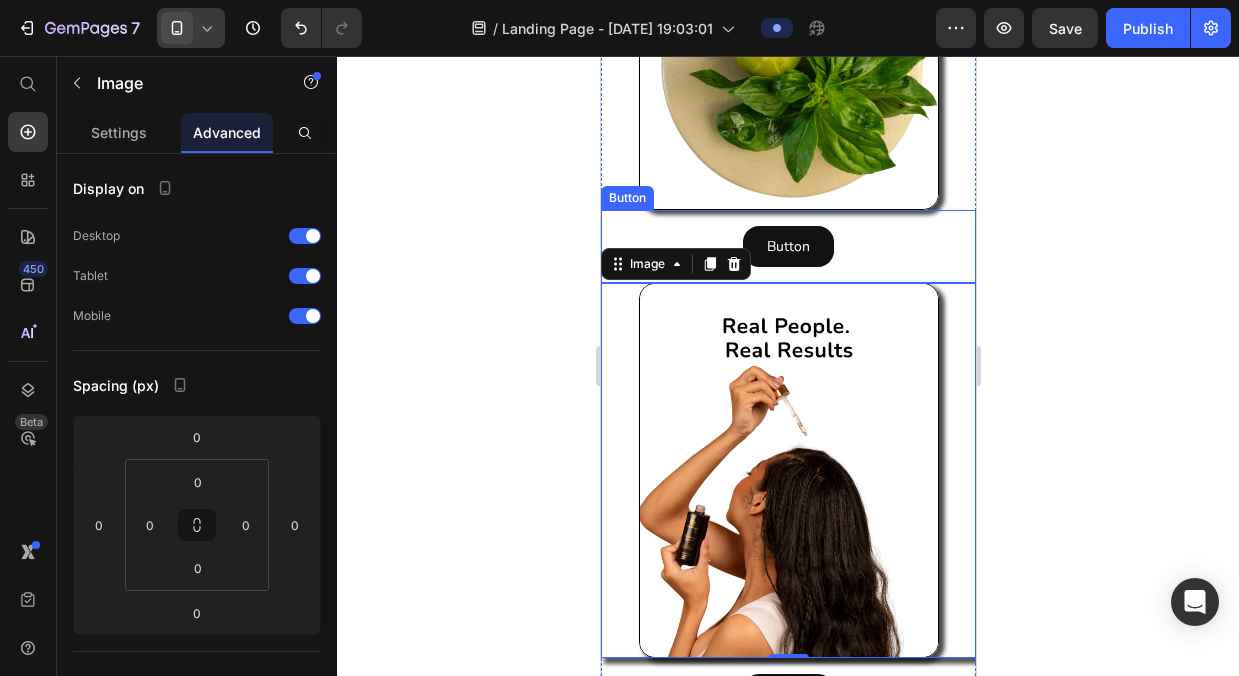click on "Button Button" at bounding box center [787, 246] 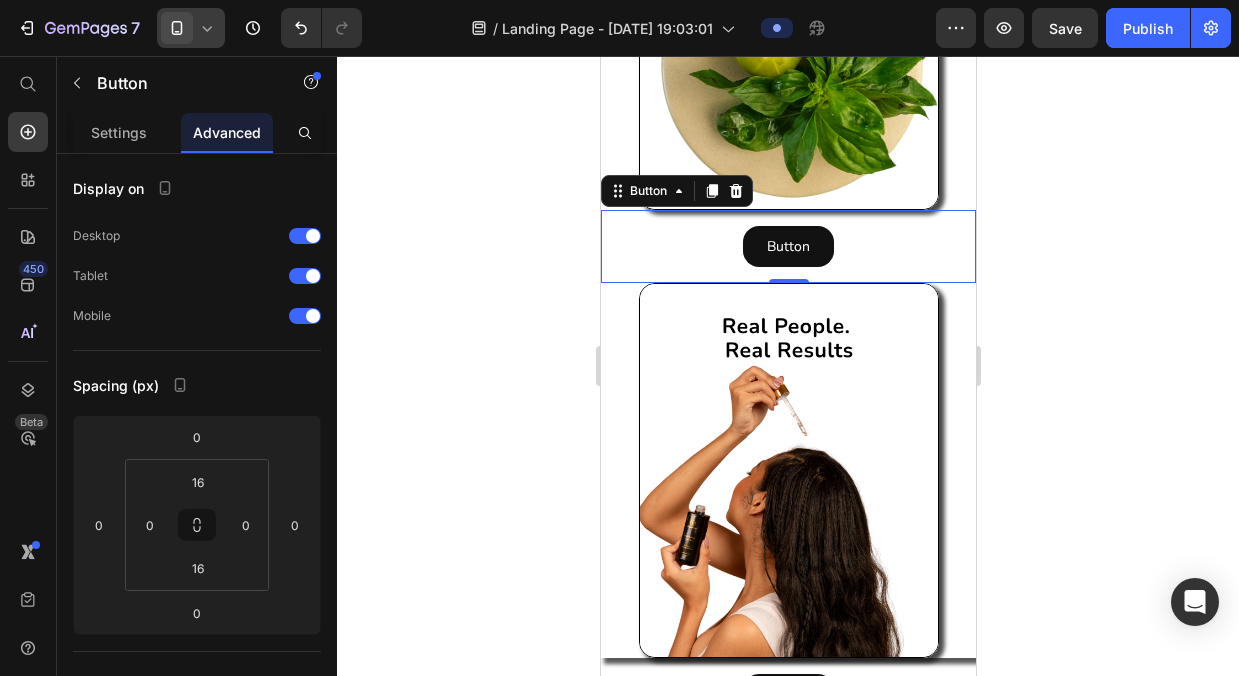 click 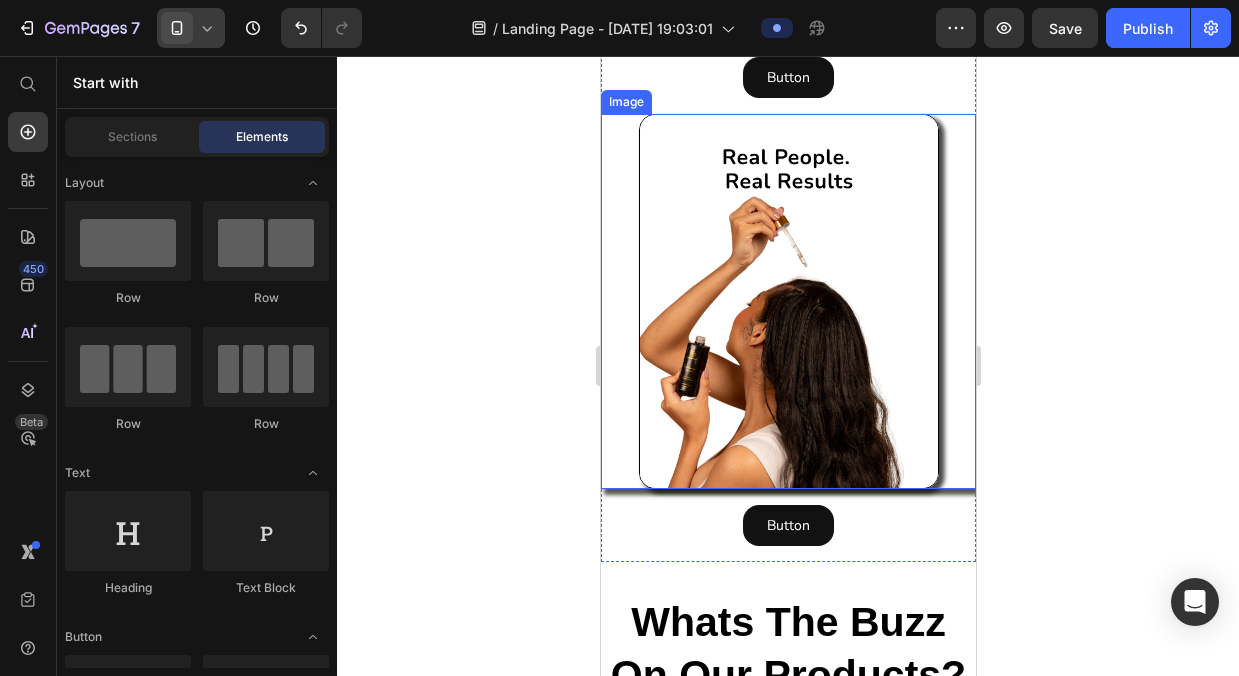 scroll, scrollTop: 2727, scrollLeft: 0, axis: vertical 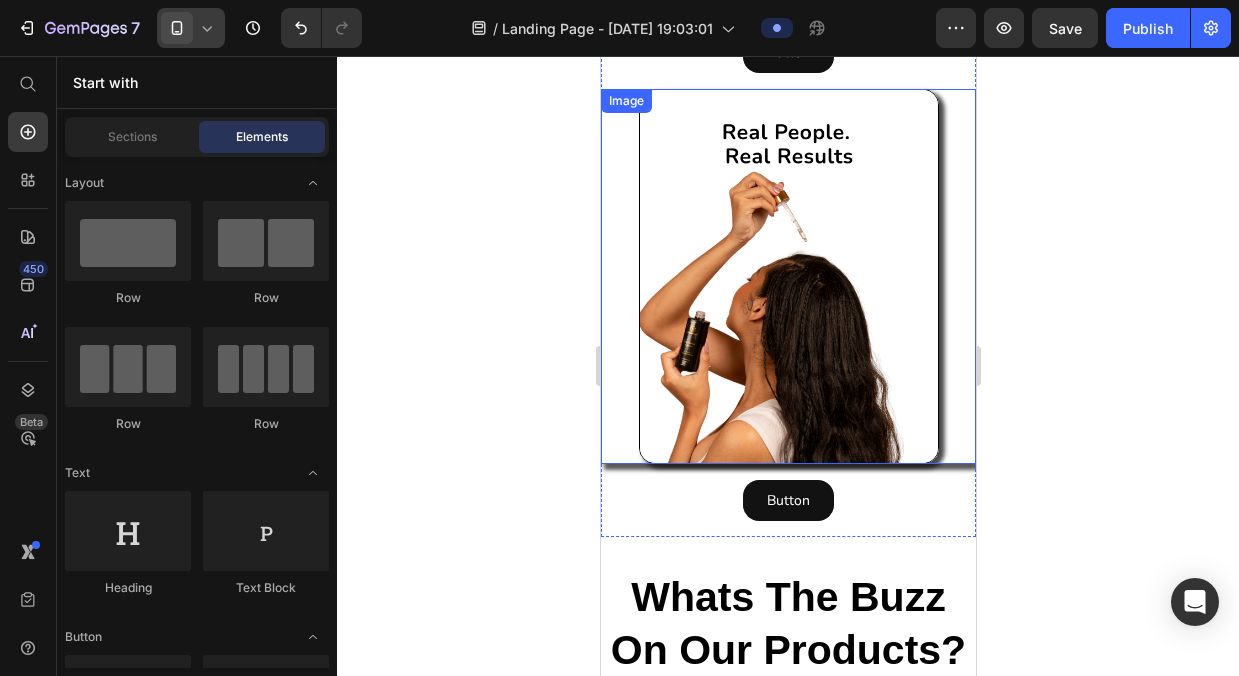 click at bounding box center [787, 276] 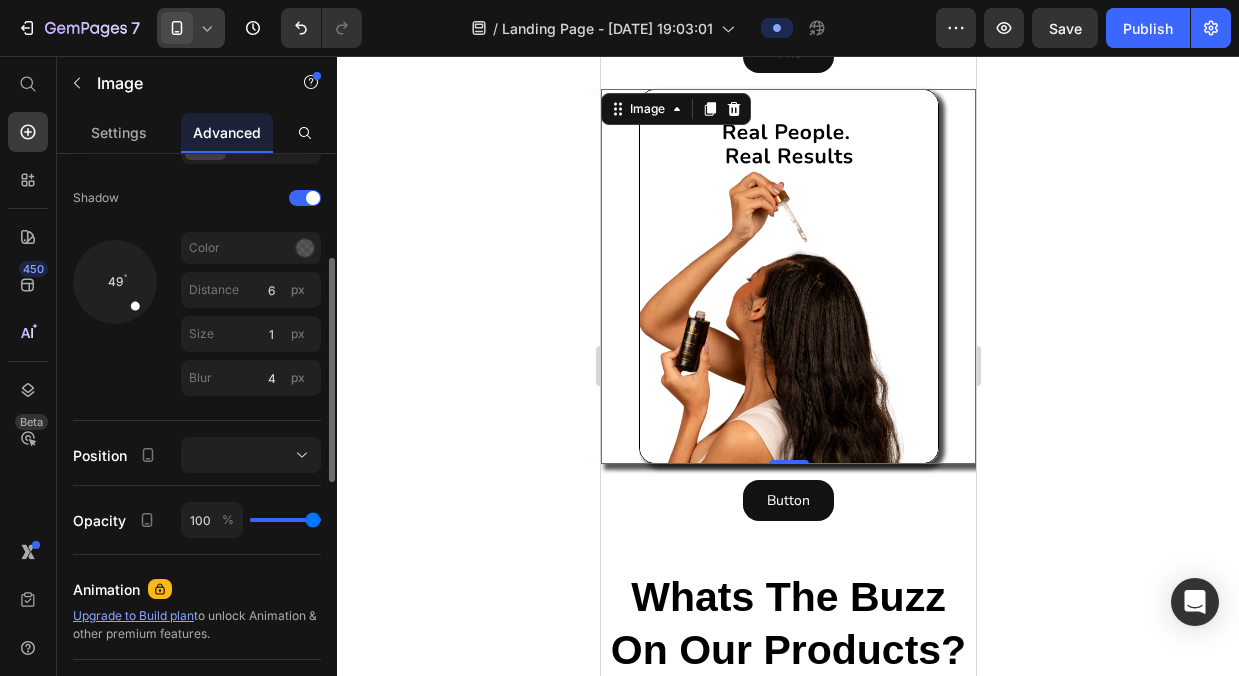 scroll, scrollTop: 536, scrollLeft: 0, axis: vertical 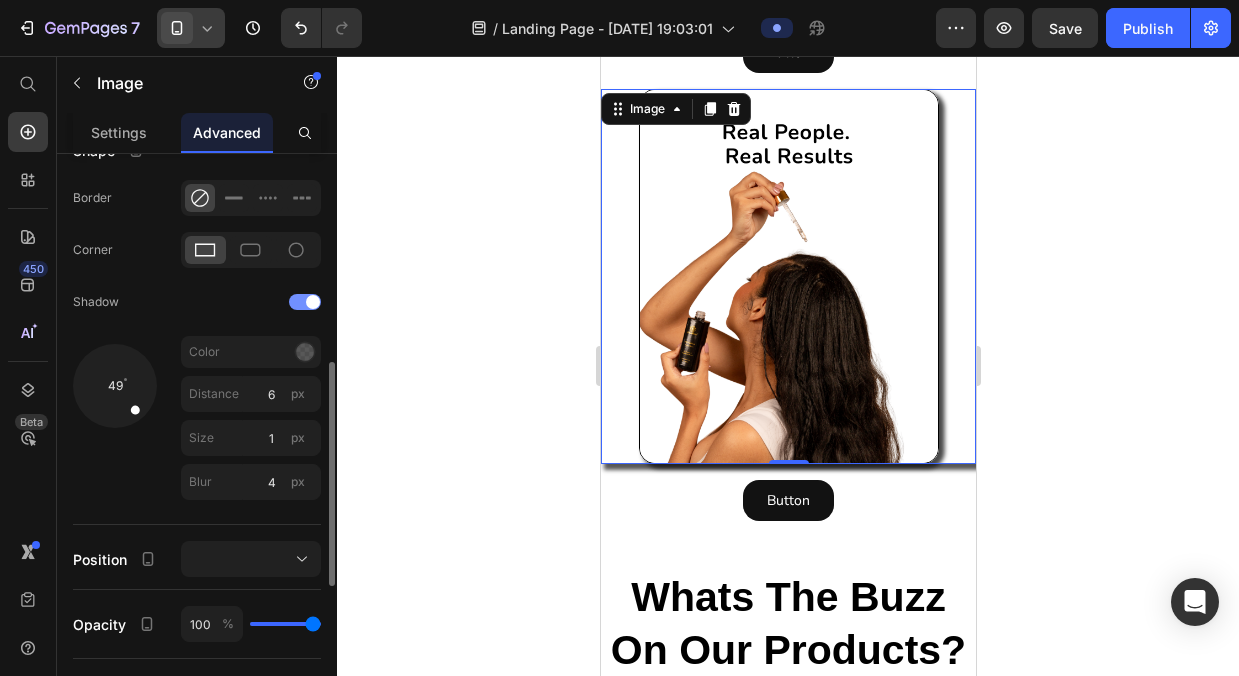 click at bounding box center (305, 302) 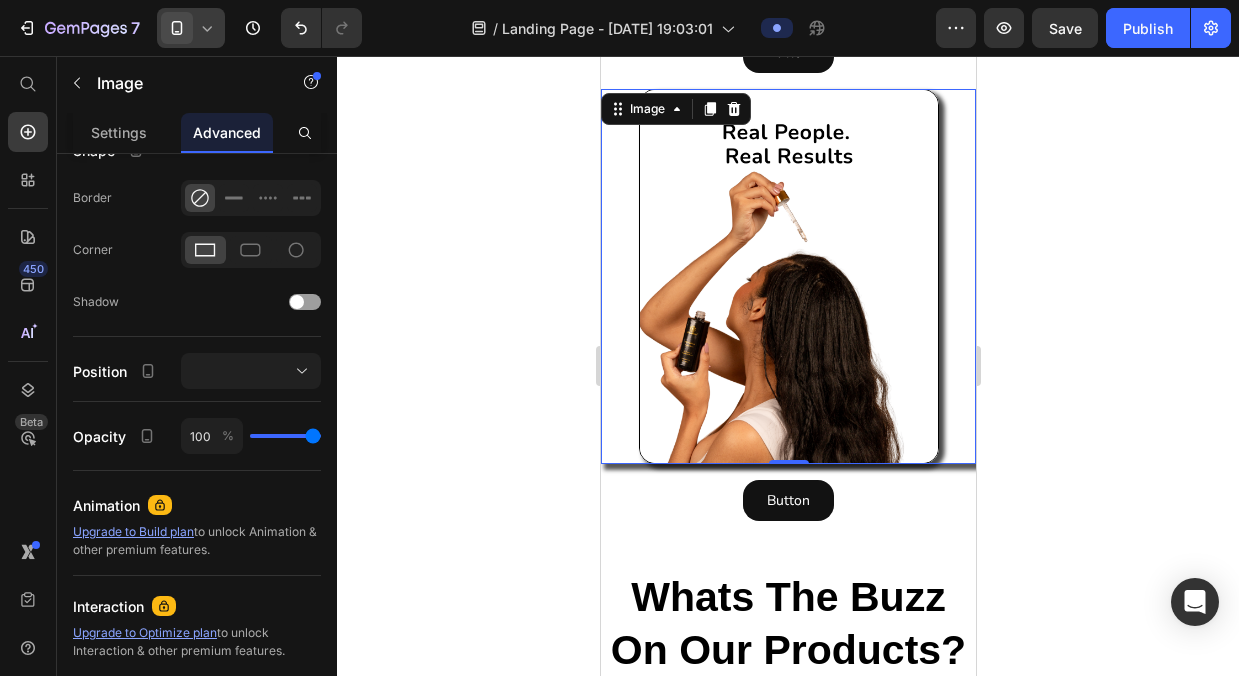click 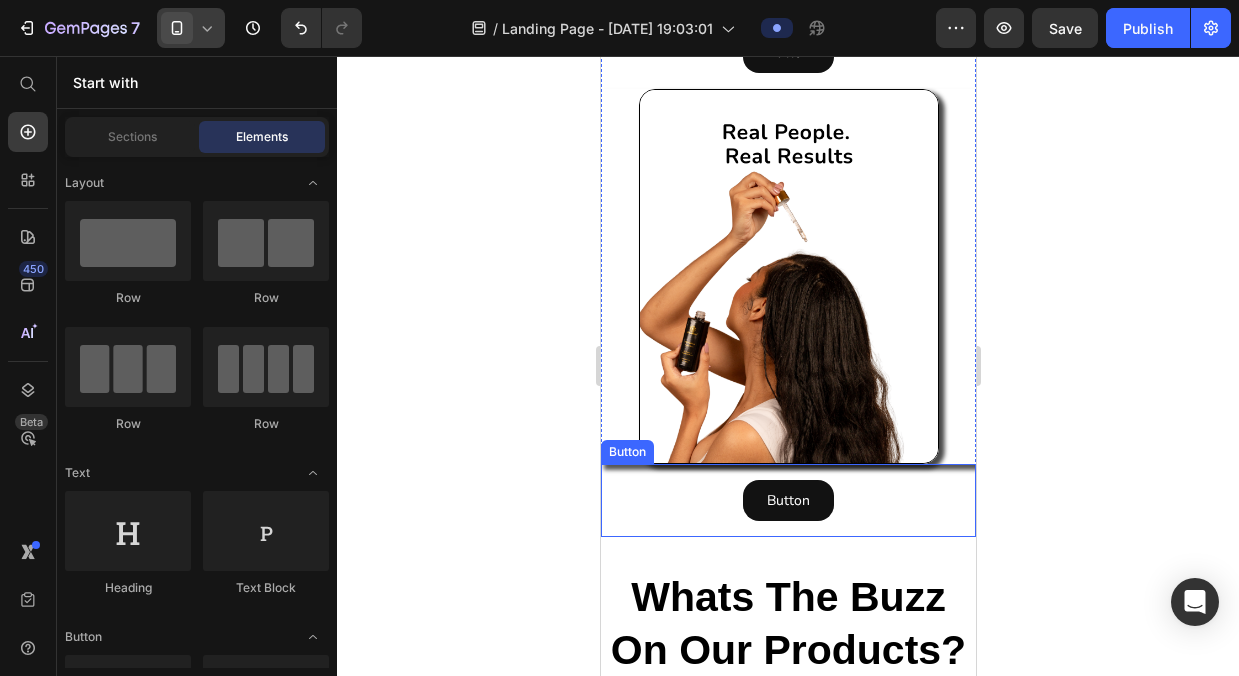 click on "Image Button Button" at bounding box center [787, 313] 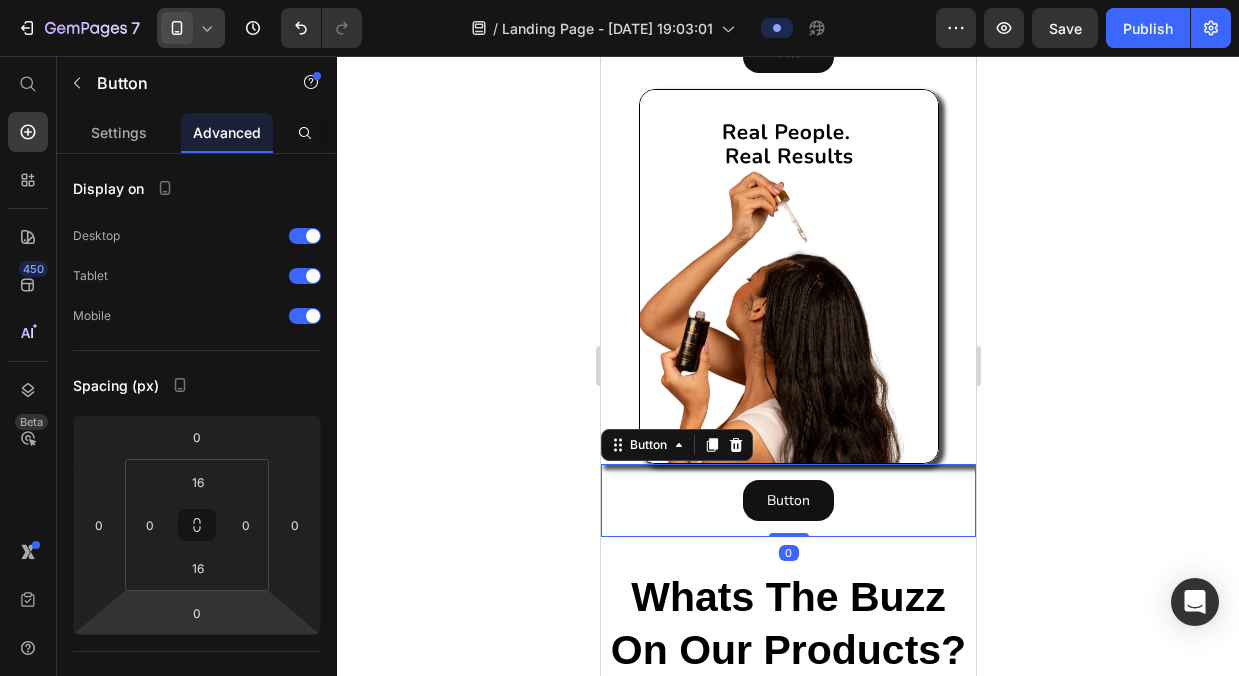 scroll, scrollTop: 468, scrollLeft: 0, axis: vertical 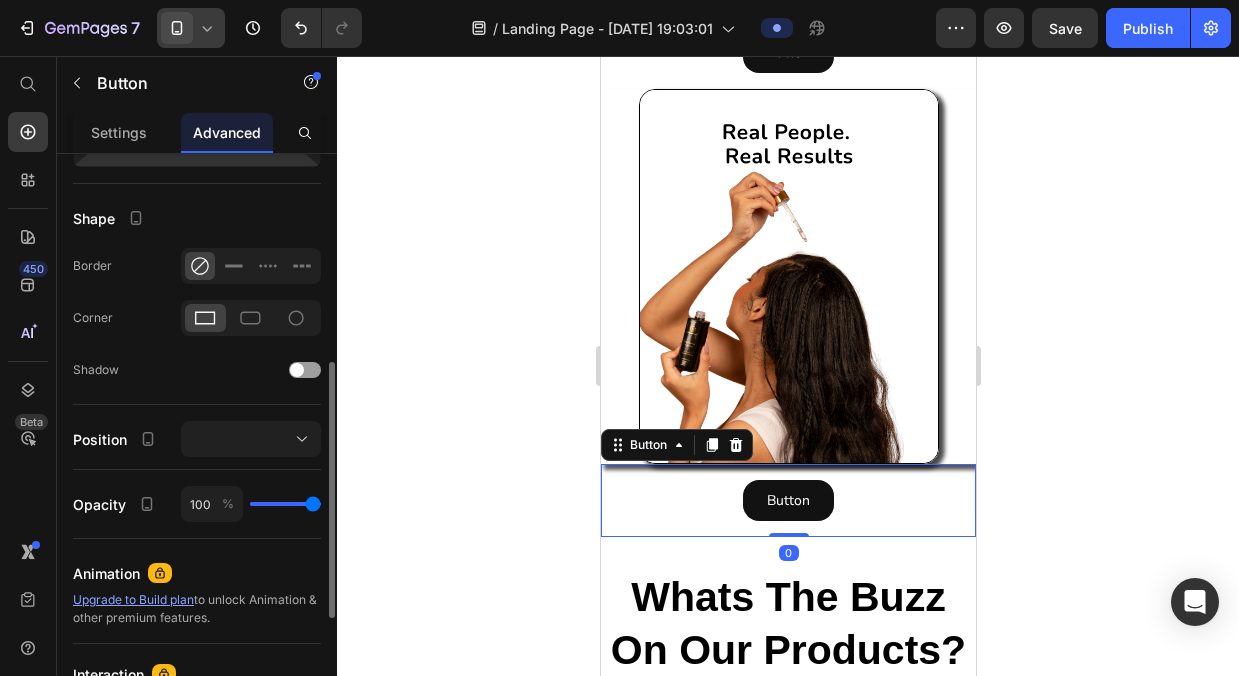 click 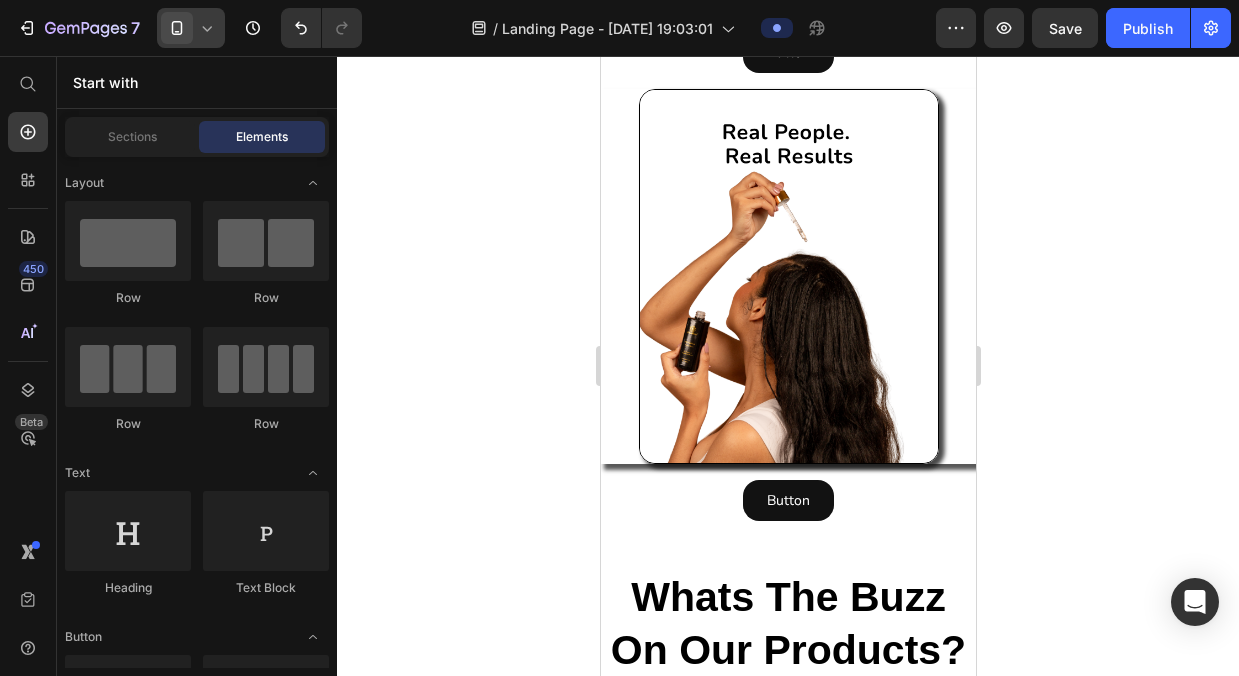 click 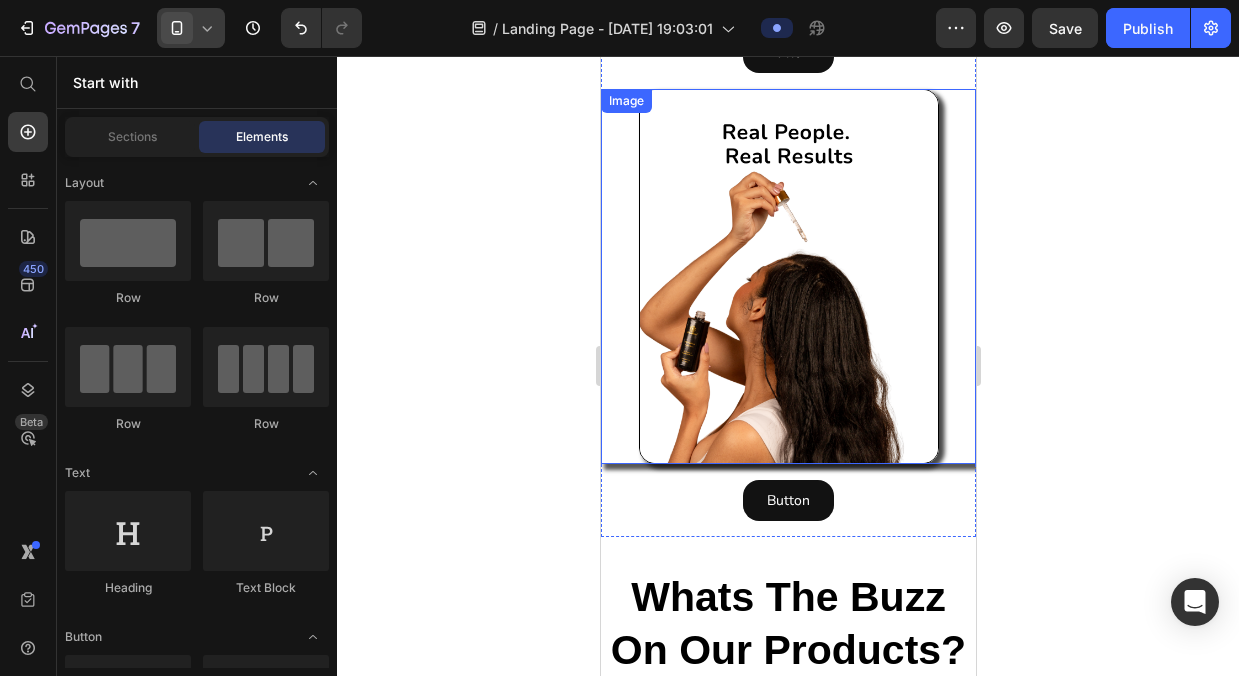 click at bounding box center (787, 276) 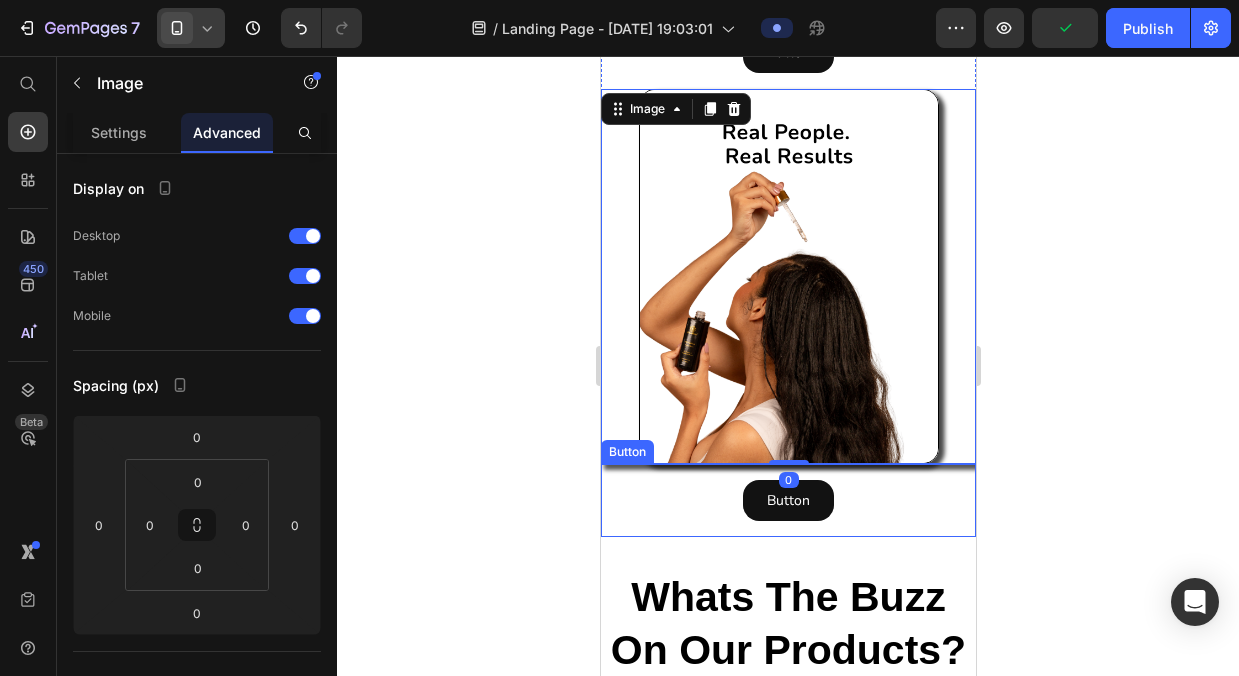 scroll, scrollTop: 412, scrollLeft: 0, axis: vertical 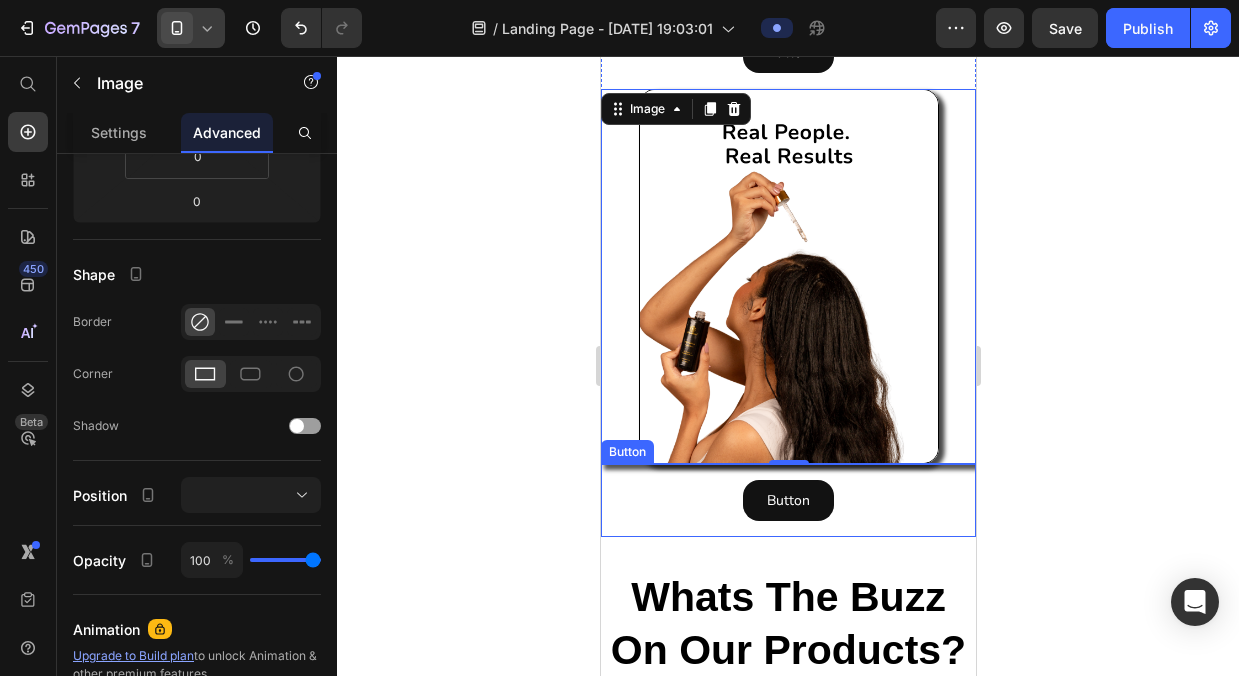 click 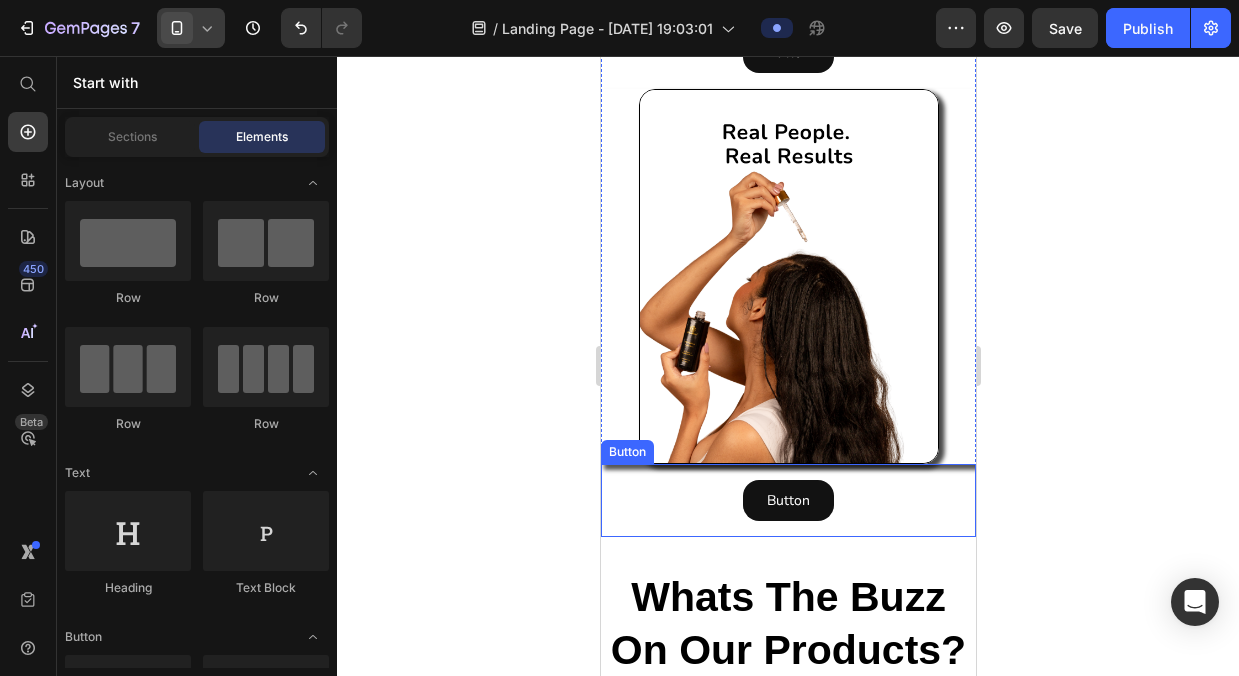 click 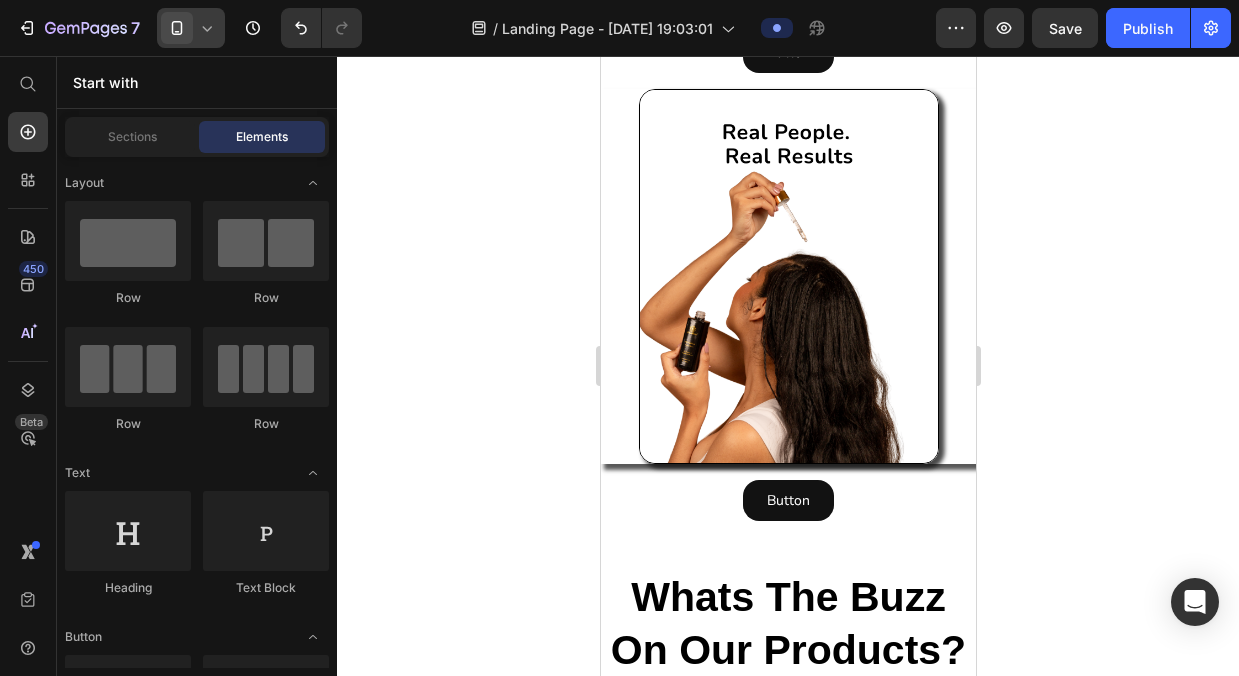 click 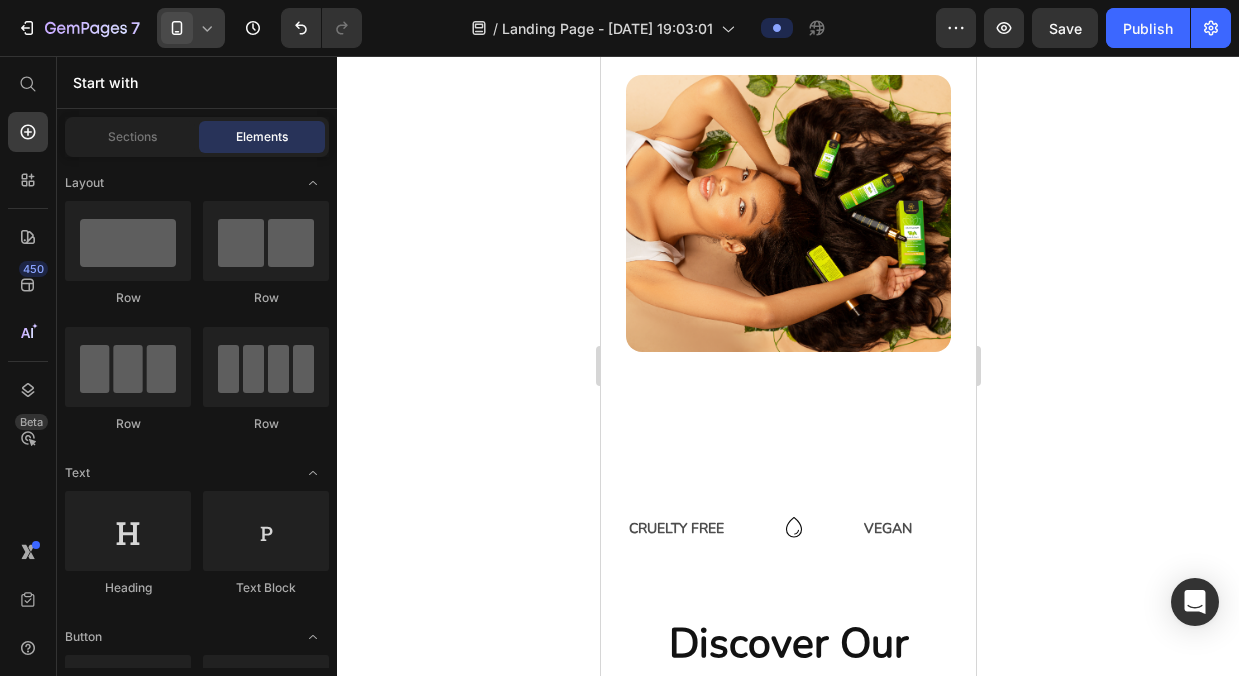 scroll, scrollTop: 672, scrollLeft: 0, axis: vertical 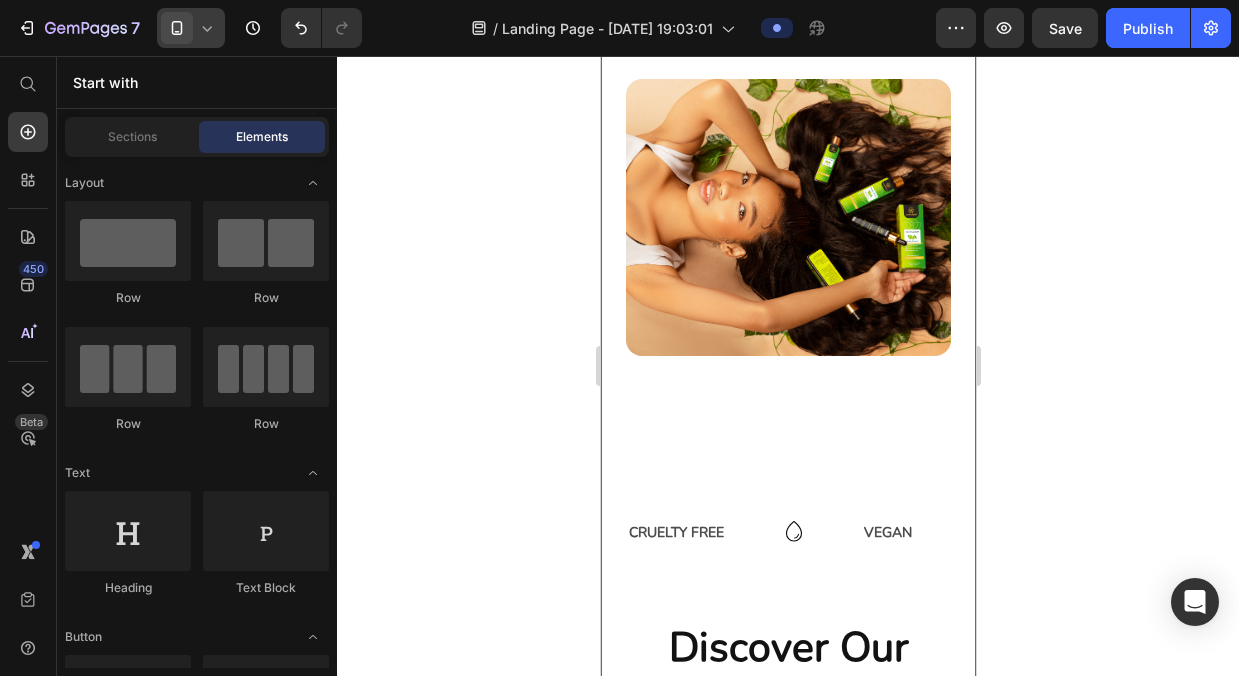 click on "Be Your Hair’s Best Friend, Naturally! Heading Confidence and self-esteem are the cornerstones  of a fulfilling life.  #myauramysense Text Block When your hair feels healthy, your confidence follows. Nourish it naturally and let your inner glow shine through. Text Block Yes, I want the confidence! Button Image Row CRUELTY FREE Text
VEGAN Text
SULPHATE FREE Text
SILICON FREE Text
PARABEN FREE Text Block
DERMATOLOGICALLY TESTED Text Block
CRUELTY FREE Text
VEGAN Text
SULPHATE FREE Text
SILICON FREE Text
PARABEN FREE Text Block
DERMATOLOGICALLY TESTED Text Block
Marquee discover Our Collection Heading Product Images Amla And Basil Shampoo Product Title Learn More Button Row Product Images Amla And Basil Conditioner Product Title Learn More Button Row Product Images Amla And Basil Hair Serum Product Title Learn More Row" at bounding box center [787, 349] 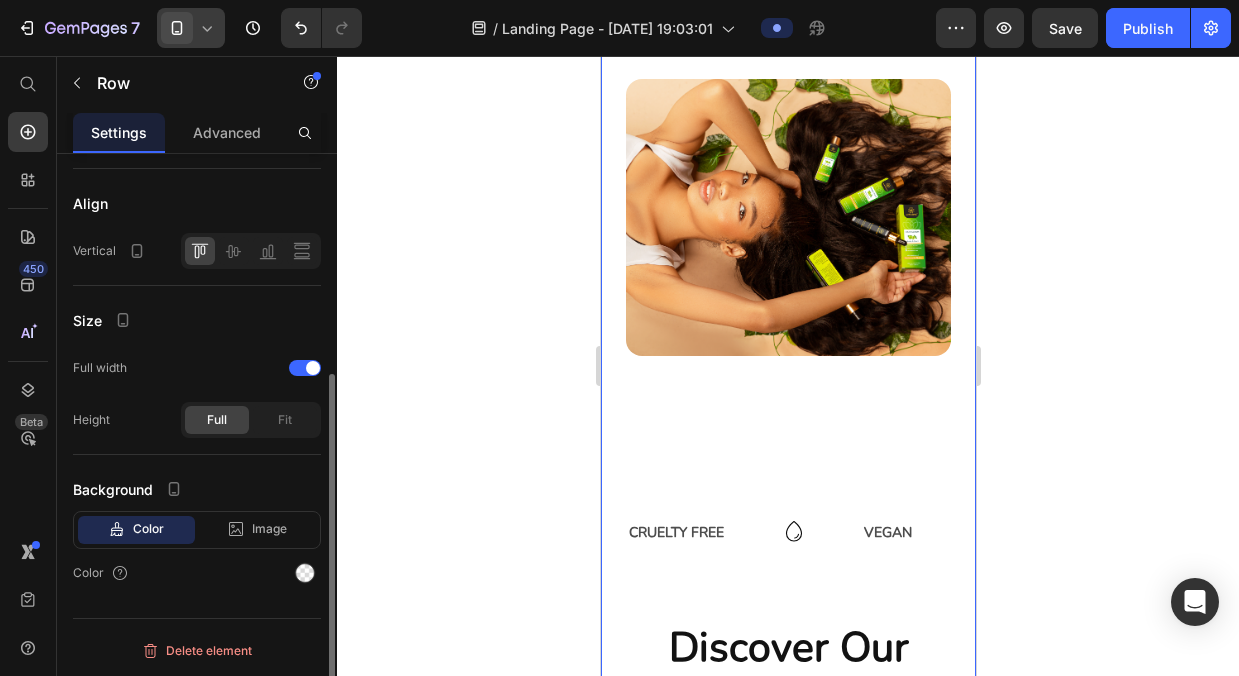 scroll, scrollTop: 0, scrollLeft: 0, axis: both 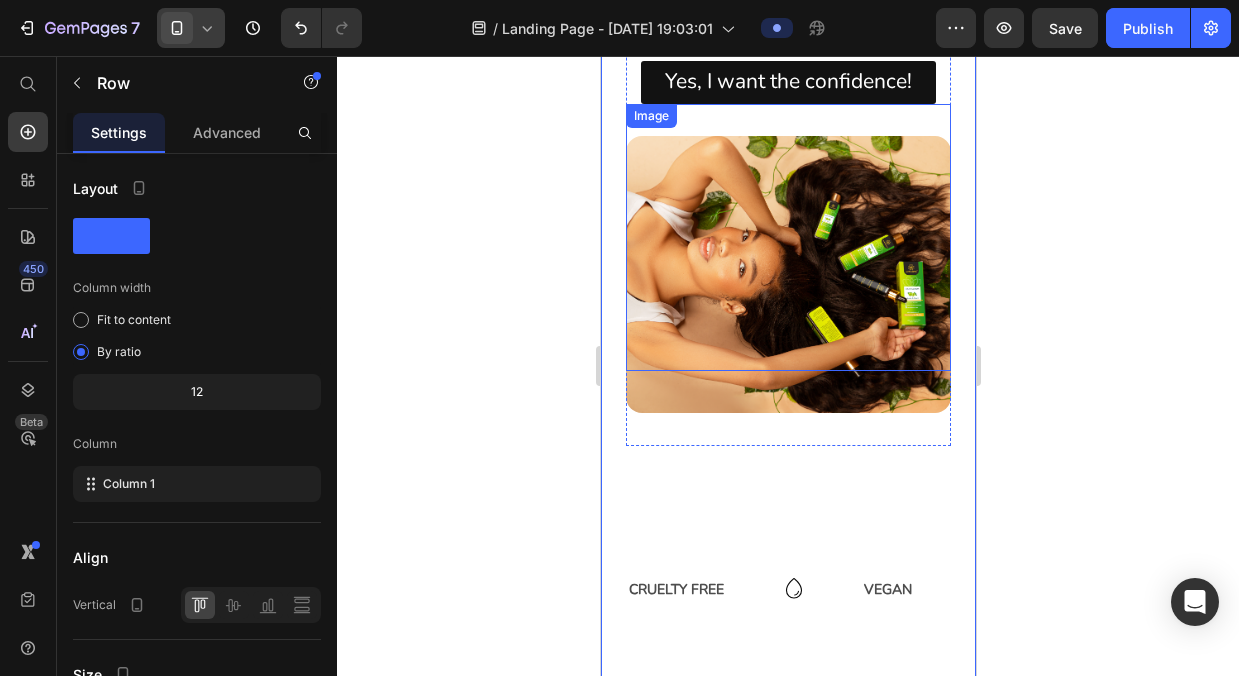click at bounding box center [787, 237] 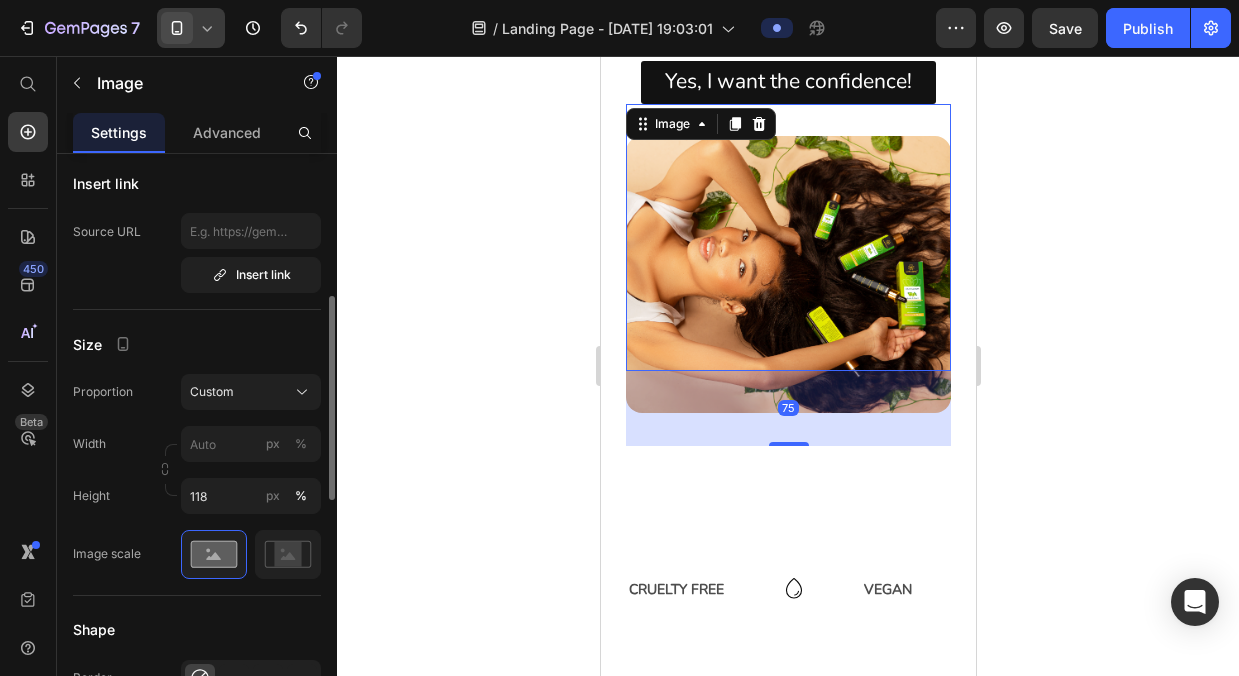 scroll, scrollTop: 404, scrollLeft: 0, axis: vertical 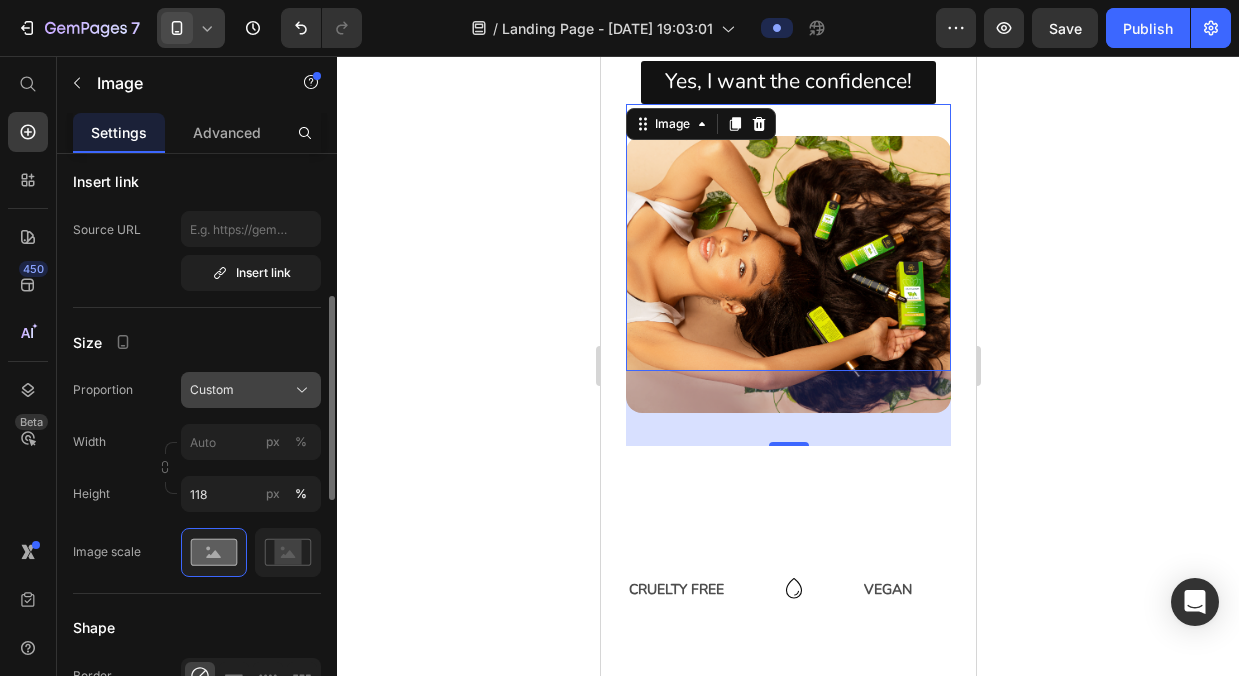 click on "Custom" at bounding box center [251, 390] 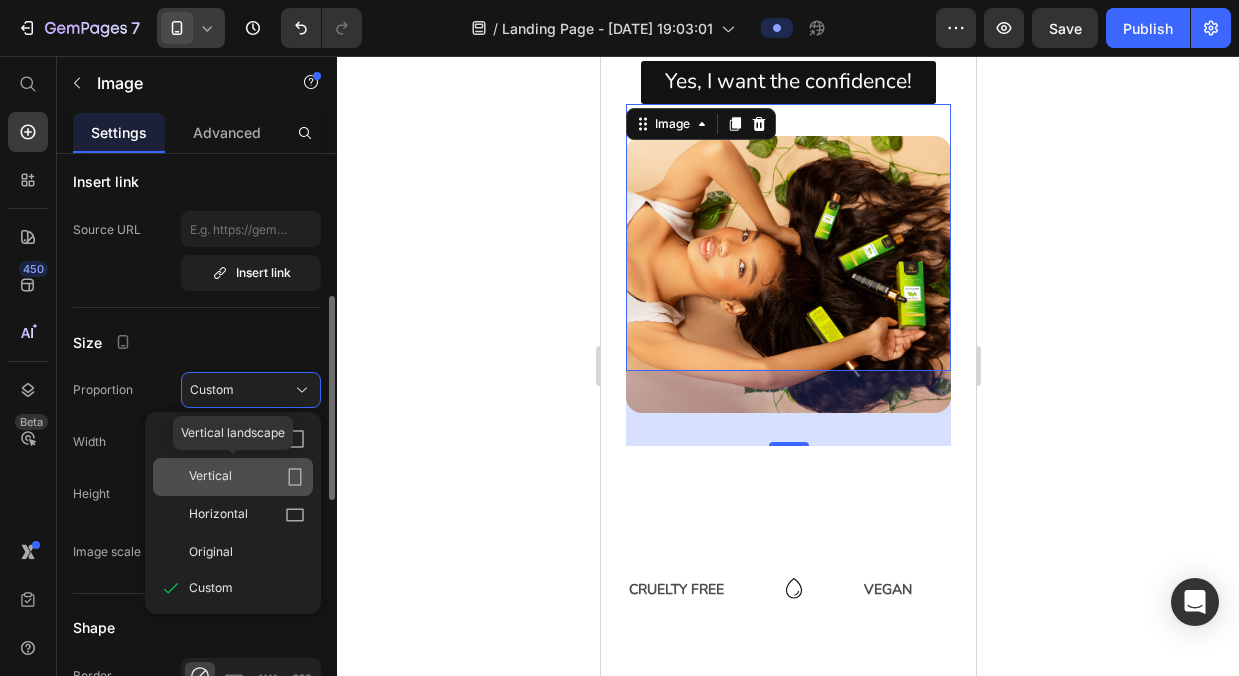 click on "Vertical" at bounding box center (247, 477) 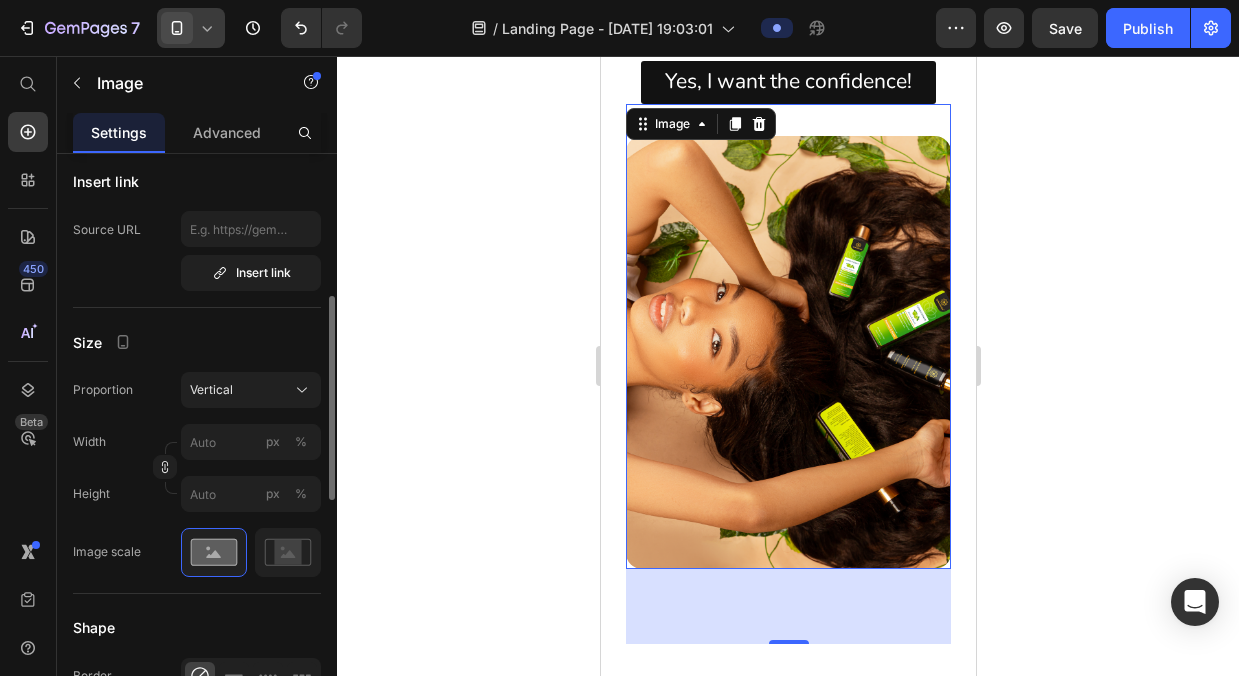 click 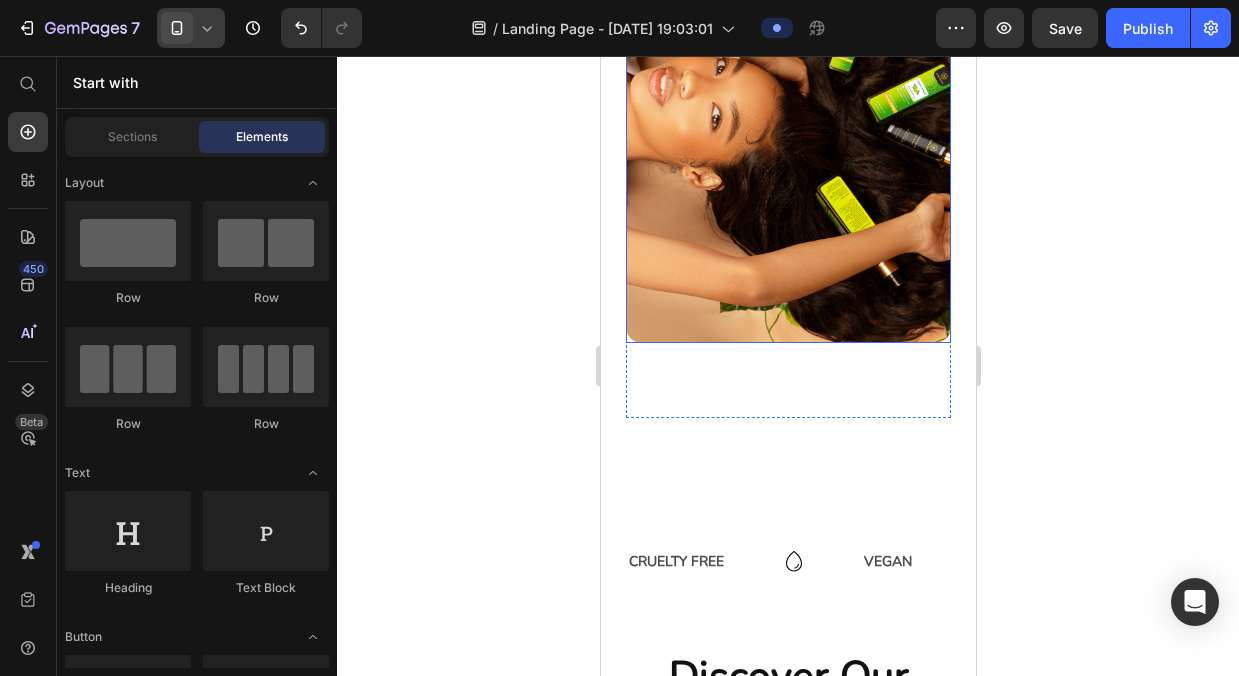 scroll, scrollTop: 856, scrollLeft: 0, axis: vertical 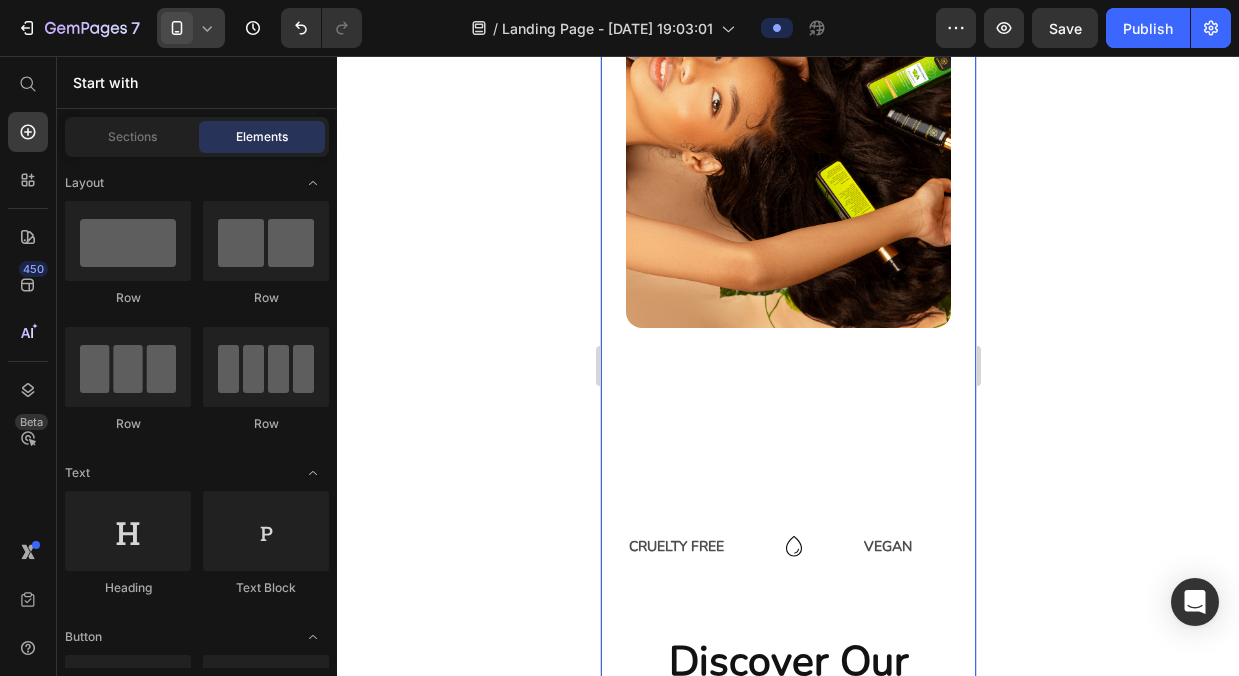 click on "Be Your Hair’s Best Friend, Naturally! Heading Confidence and self-esteem are the cornerstones  of a fulfilling life.  #myauramysense Text Block When your hair feels healthy, your confidence follows. Nourish it naturally and let your inner glow shine through. Text Block Yes, I want the confidence! Button Image Row CRUELTY FREE Text
VEGAN Text
SULPHATE FREE Text
SILICON FREE Text
PARABEN FREE Text Block
DERMATOLOGICALLY TESTED Text Block
CRUELTY FREE Text
VEGAN Text
SULPHATE FREE Text
SILICON FREE Text
PARABEN FREE Text Block
DERMATOLOGICALLY TESTED Text Block
Marquee discover Our Collection Heading Product Images Amla And Basil Shampoo Product Title Learn More Button Row Product Images Amla And Basil Conditioner Product Title Learn More Button Row Product Images Amla And Basil Hair Serum Product Title Learn More Row" at bounding box center (787, 264) 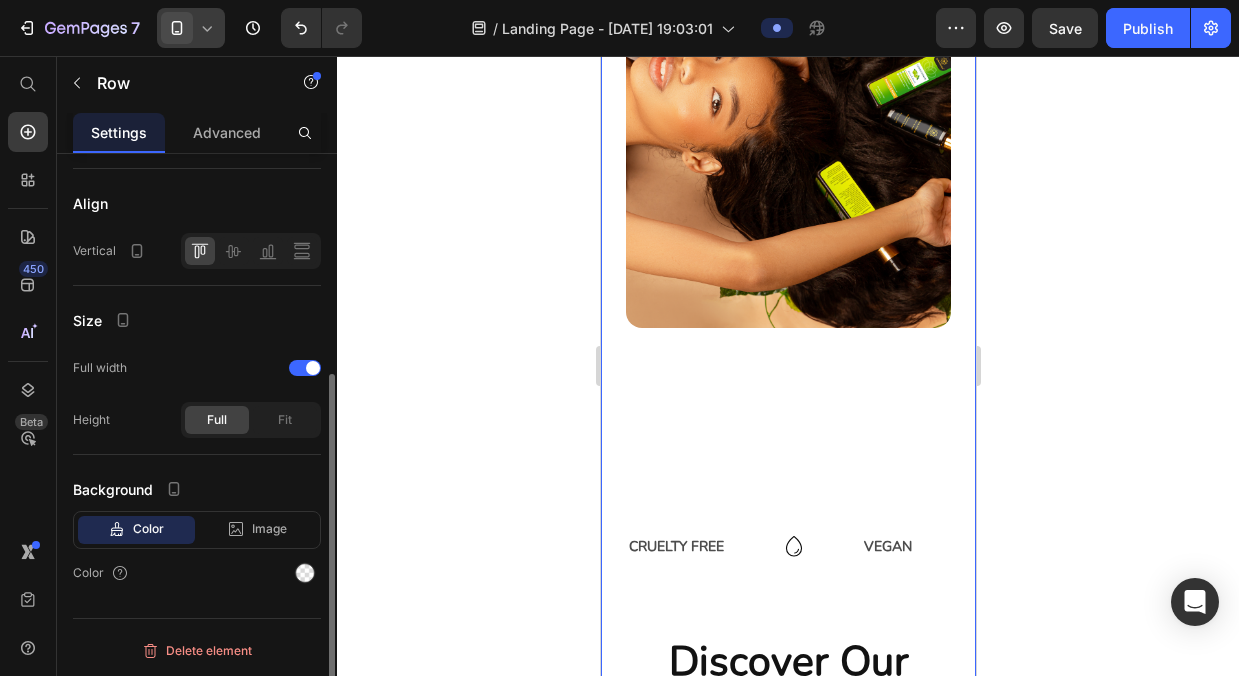 scroll, scrollTop: 0, scrollLeft: 0, axis: both 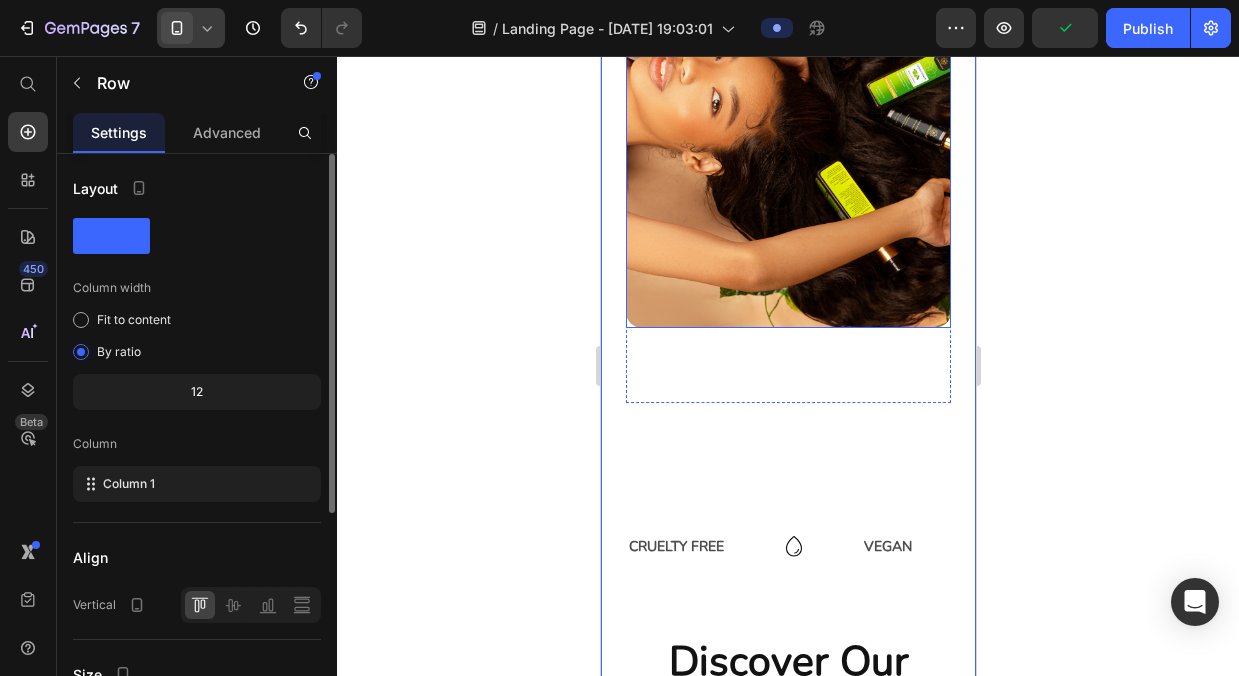 click at bounding box center [787, 95] 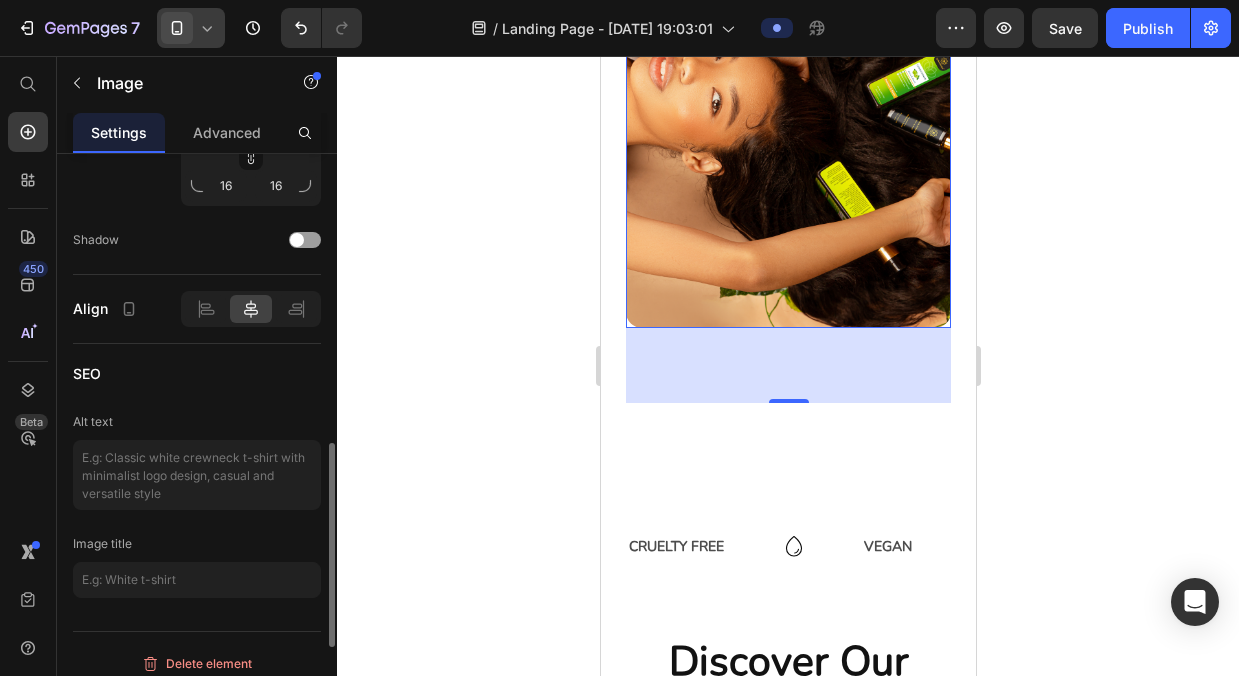scroll, scrollTop: 1060, scrollLeft: 0, axis: vertical 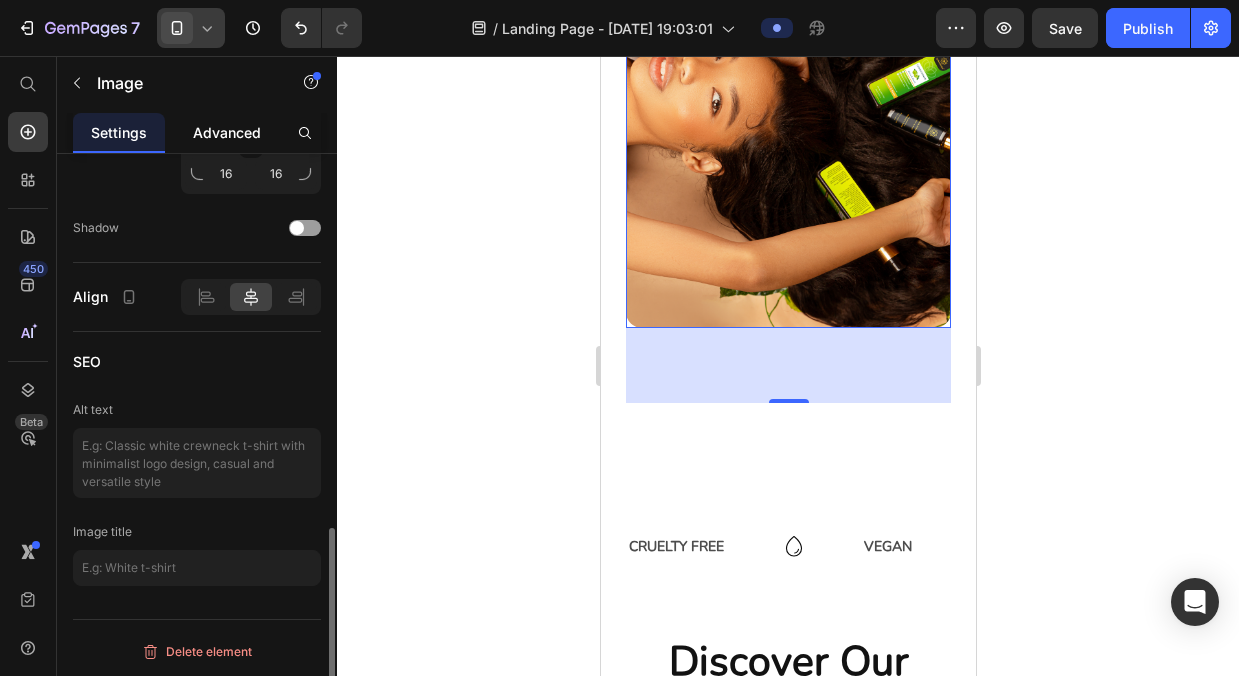 click on "Advanced" at bounding box center [227, 132] 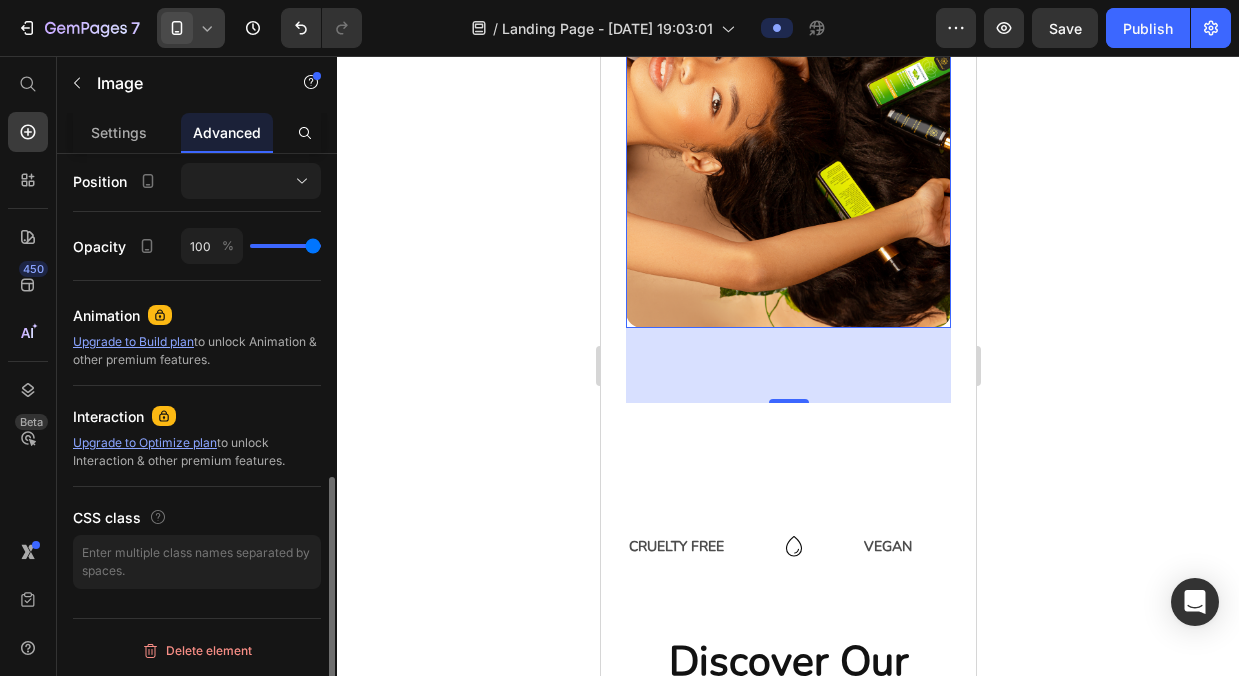scroll, scrollTop: 0, scrollLeft: 0, axis: both 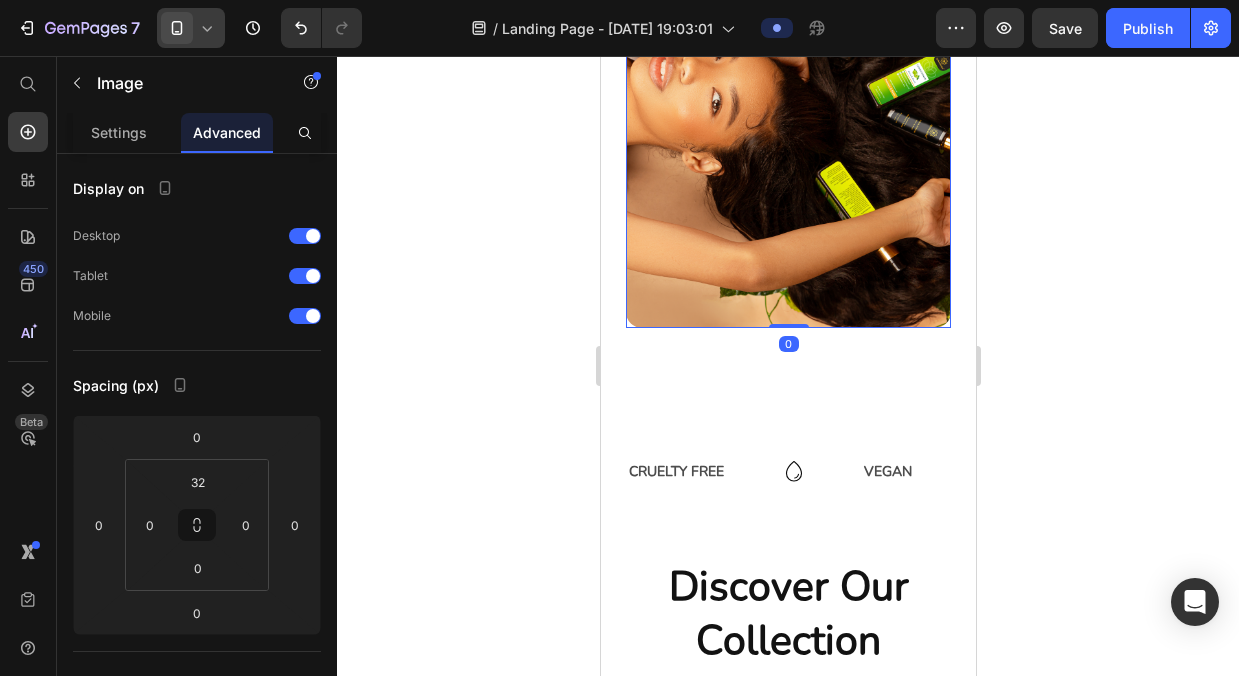 drag, startPoint x: 786, startPoint y: 400, endPoint x: 794, endPoint y: 321, distance: 79.40403 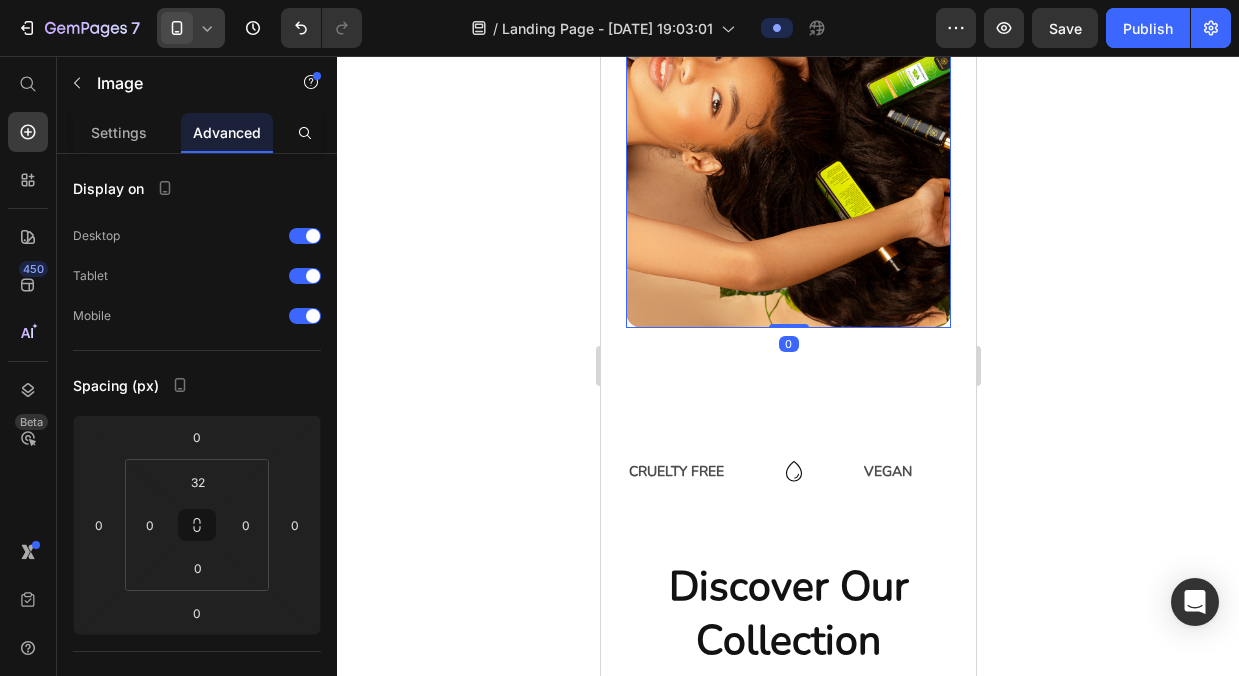 click on "Image   0" at bounding box center [787, 95] 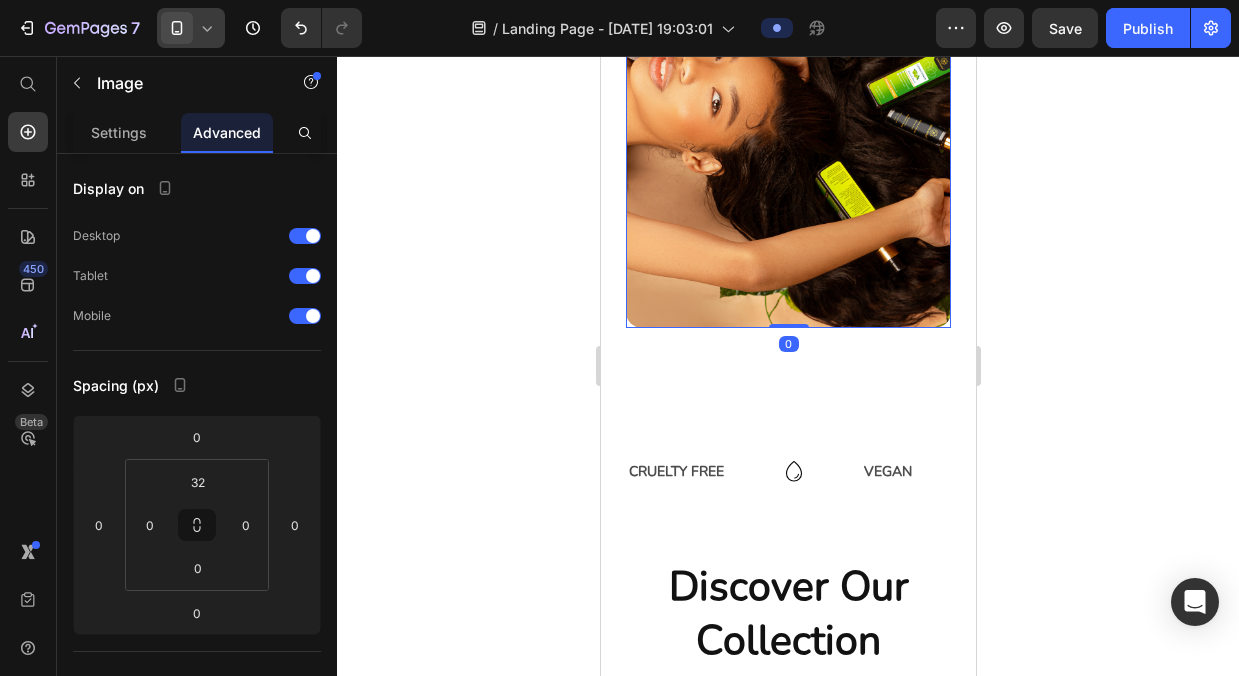click 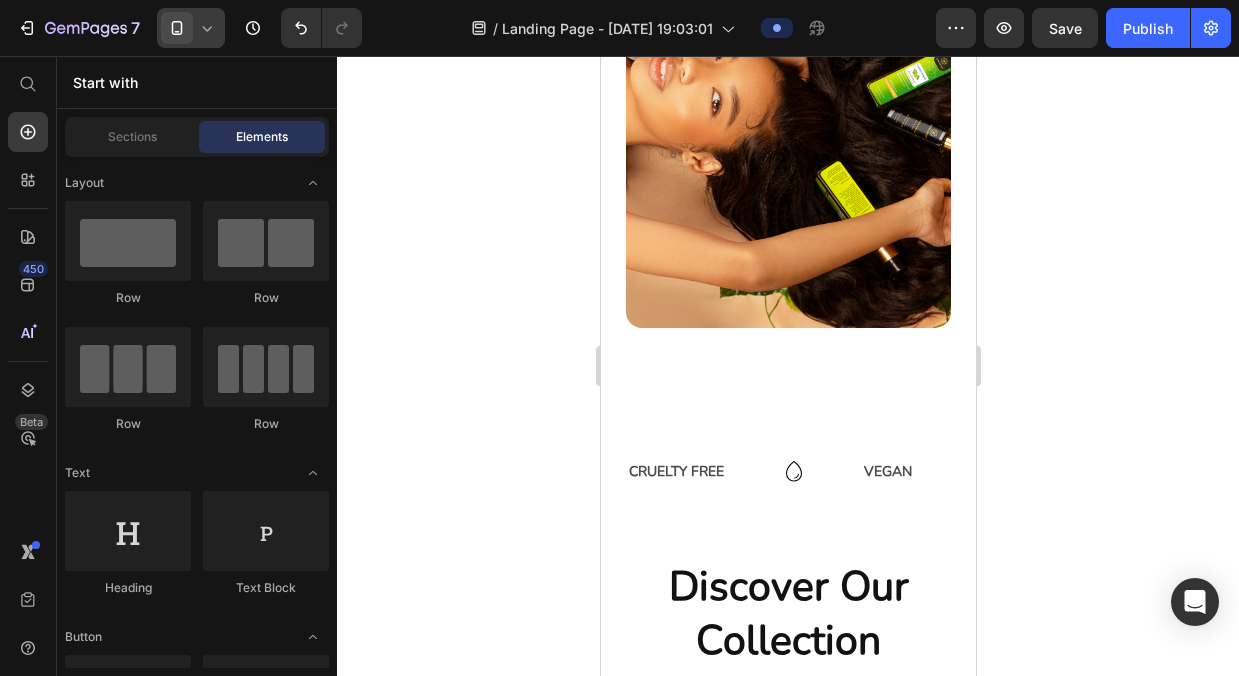 click 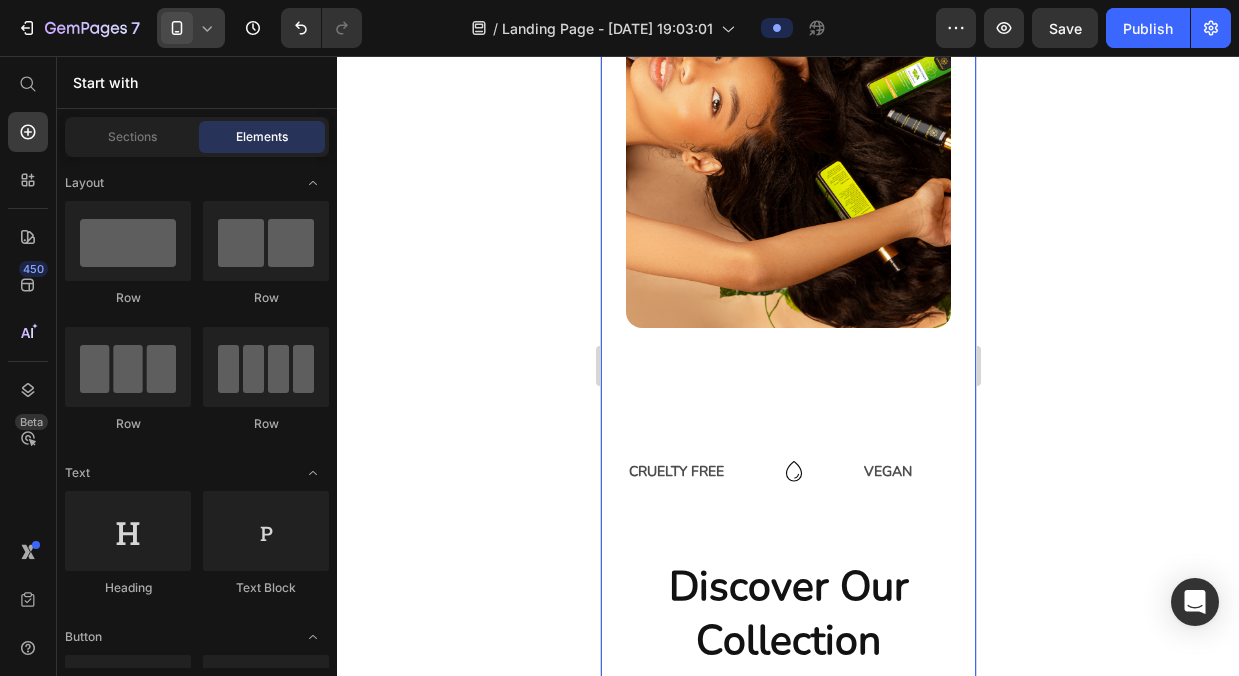 click on "Be Your Hair’s Best Friend, Naturally! Heading Confidence and self-esteem are the cornerstones  of a fulfilling life.  #myauramysense Text Block When your hair feels healthy, your confidence follows. Nourish it naturally and let your inner glow shine through. Text Block Yes, I want the confidence! Button Image Row CRUELTY FREE Text
VEGAN Text
SULPHATE FREE Text
SILICON FREE Text
PARABEN FREE Text Block
DERMATOLOGICALLY TESTED Text Block
CRUELTY FREE Text
VEGAN Text
SULPHATE FREE Text
SILICON FREE Text
PARABEN FREE Text Block
DERMATOLOGICALLY TESTED Text Block
Marquee discover Our Collection Heading Product Images Amla And Basil Shampoo Product Title Learn More Button Row Product Images Amla And Basil Conditioner Product Title Learn More Button Row Product Images Amla And Basil Hair Serum Product Title Learn More Row" at bounding box center [787, 227] 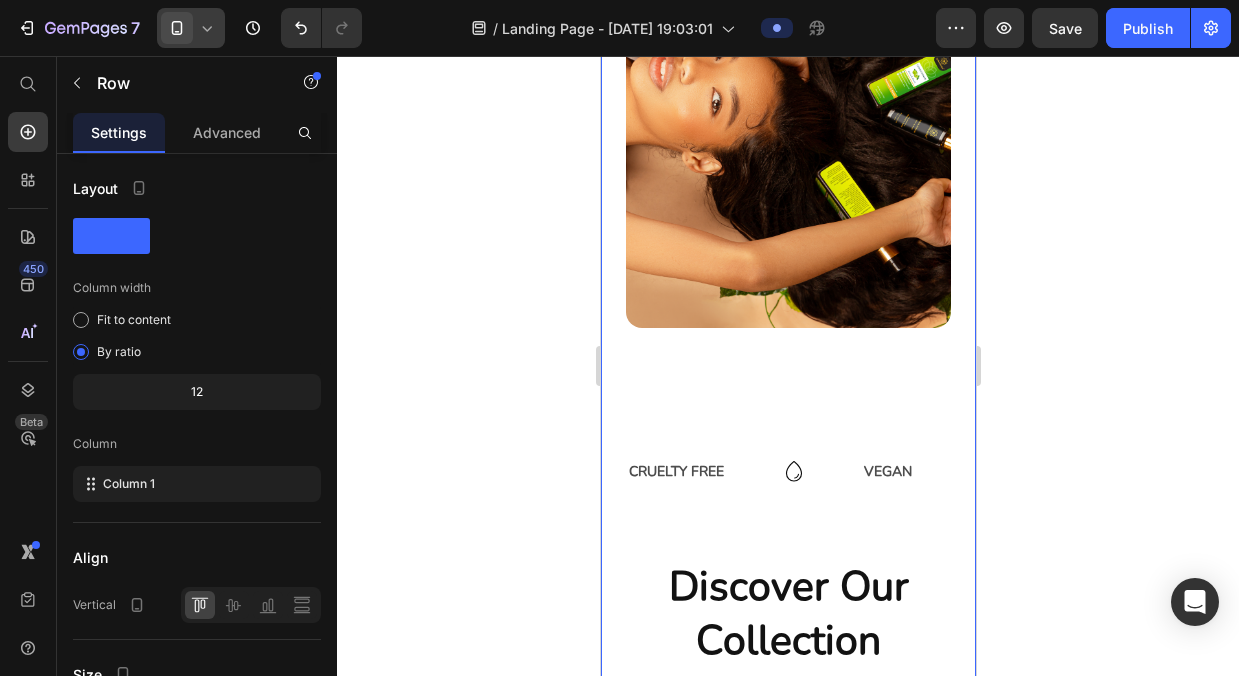 click on "Be Your Hair’s Best Friend, Naturally! Heading Confidence and self-esteem are the cornerstones  of a fulfilling life.  #myauramysense Text Block When your hair feels healthy, your confidence follows. Nourish it naturally and let your inner glow shine through. Text Block Yes, I want the confidence! Button Image Row CRUELTY FREE Text
VEGAN Text
SULPHATE FREE Text
SILICON FREE Text
PARABEN FREE Text Block
DERMATOLOGICALLY TESTED Text Block
CRUELTY FREE Text
VEGAN Text
SULPHATE FREE Text
SILICON FREE Text
PARABEN FREE Text Block
DERMATOLOGICALLY TESTED Text Block
Marquee discover Our Collection Heading Product Images Amla And Basil Shampoo Product Title Learn More Button Row Product Images Amla And Basil Conditioner Product Title Learn More Button Row Product Images Amla And Basil Hair Serum Product Title Learn More Row" at bounding box center [787, 227] 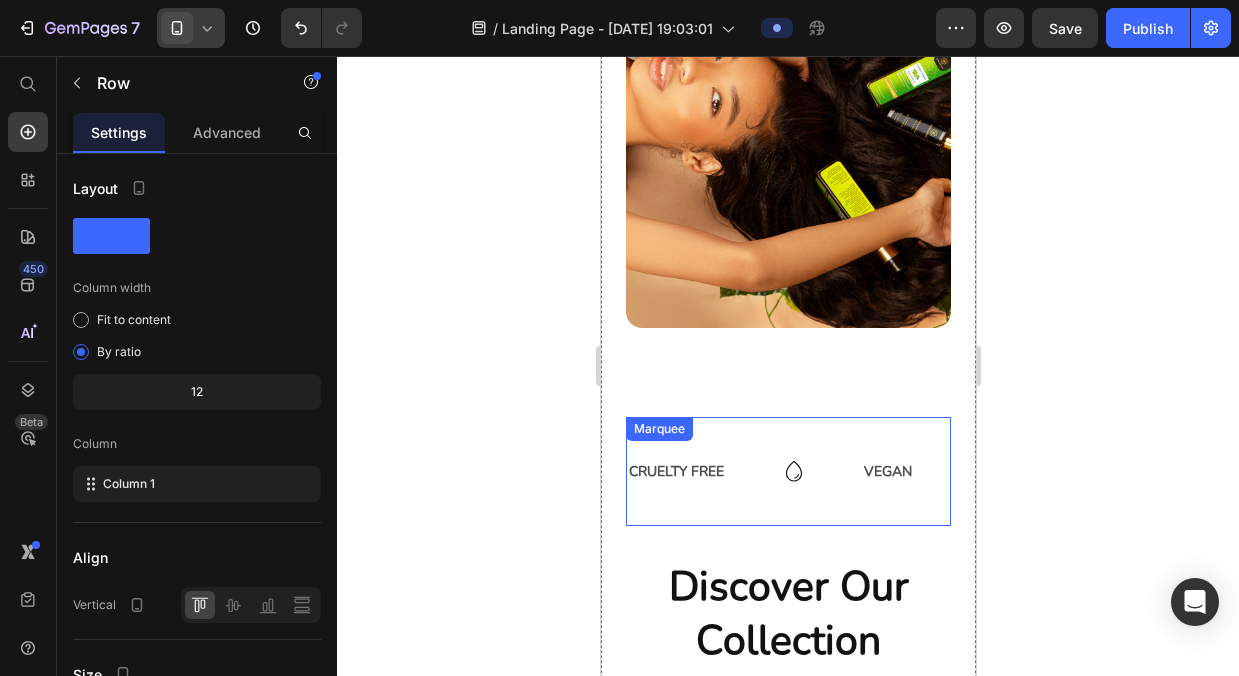 click on "CRUELTY FREE Text
VEGAN Text
SULPHATE FREE Text
SILICON FREE Text
PARABEN FREE Text Block
DERMATOLOGICALLY TESTED Text Block
CRUELTY FREE Text
VEGAN Text
SULPHATE FREE Text
SILICON FREE Text
PARABEN FREE Text Block
DERMATOLOGICALLY TESTED Text Block
Marquee" at bounding box center (787, 471) 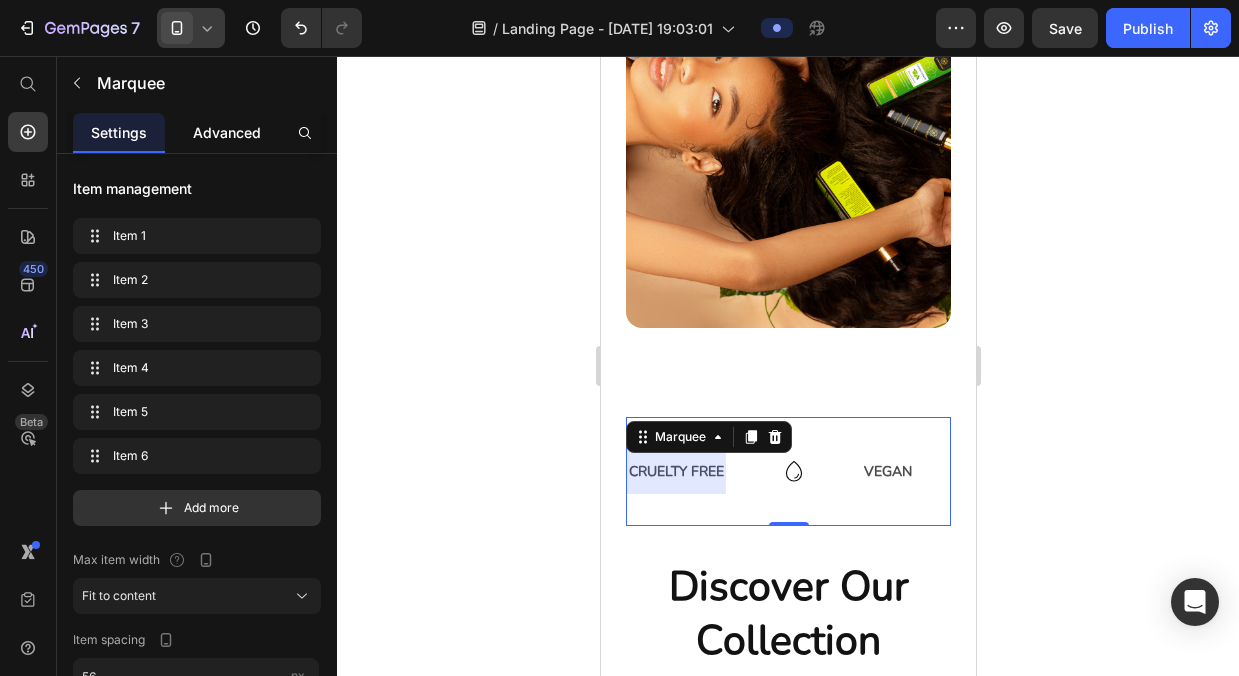 click on "Advanced" at bounding box center [227, 132] 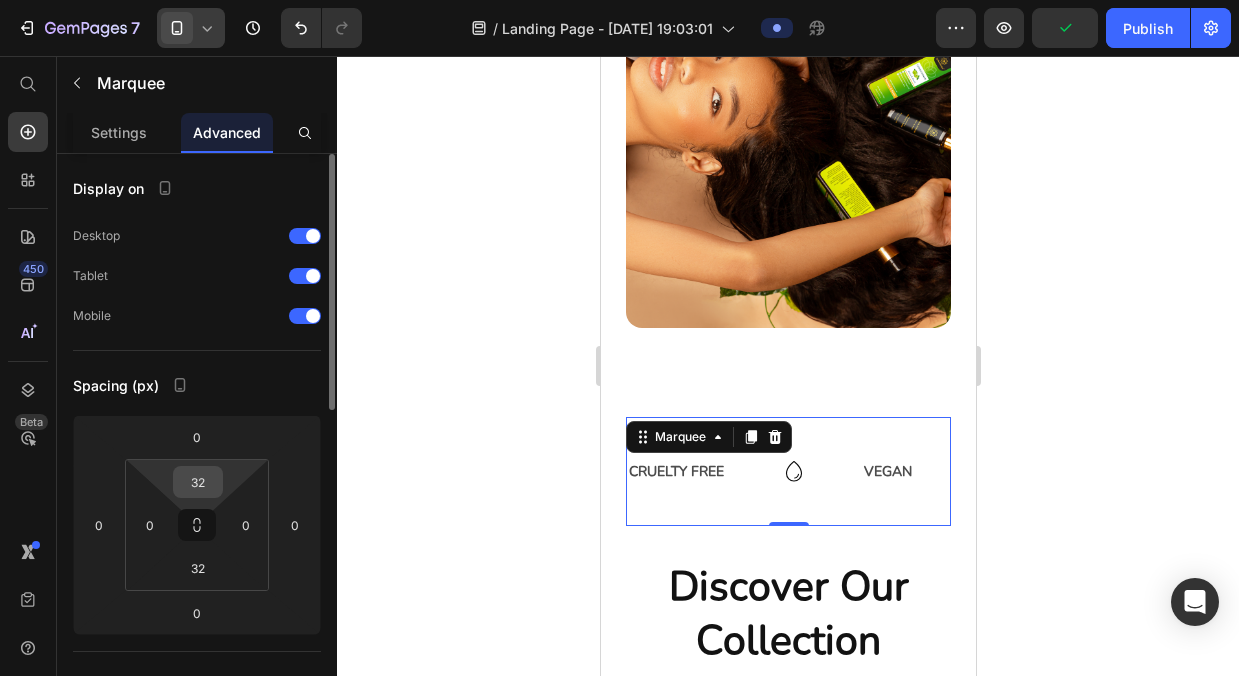 click on "32" at bounding box center (198, 482) 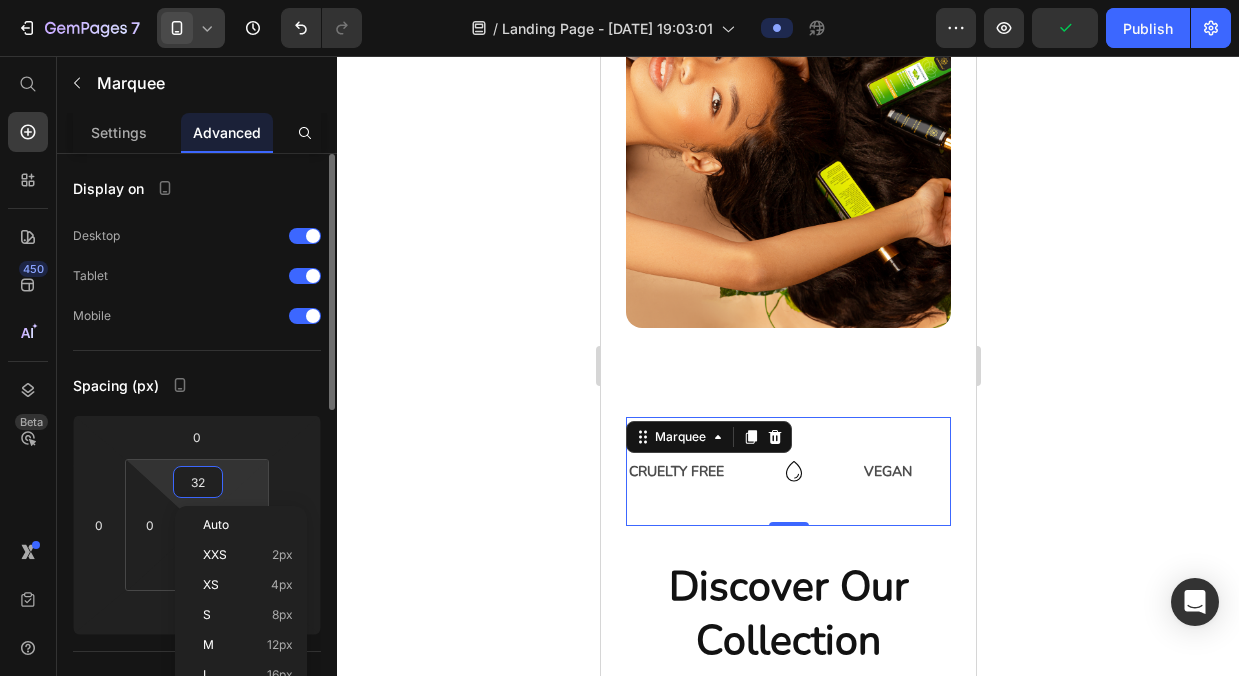 type on "0" 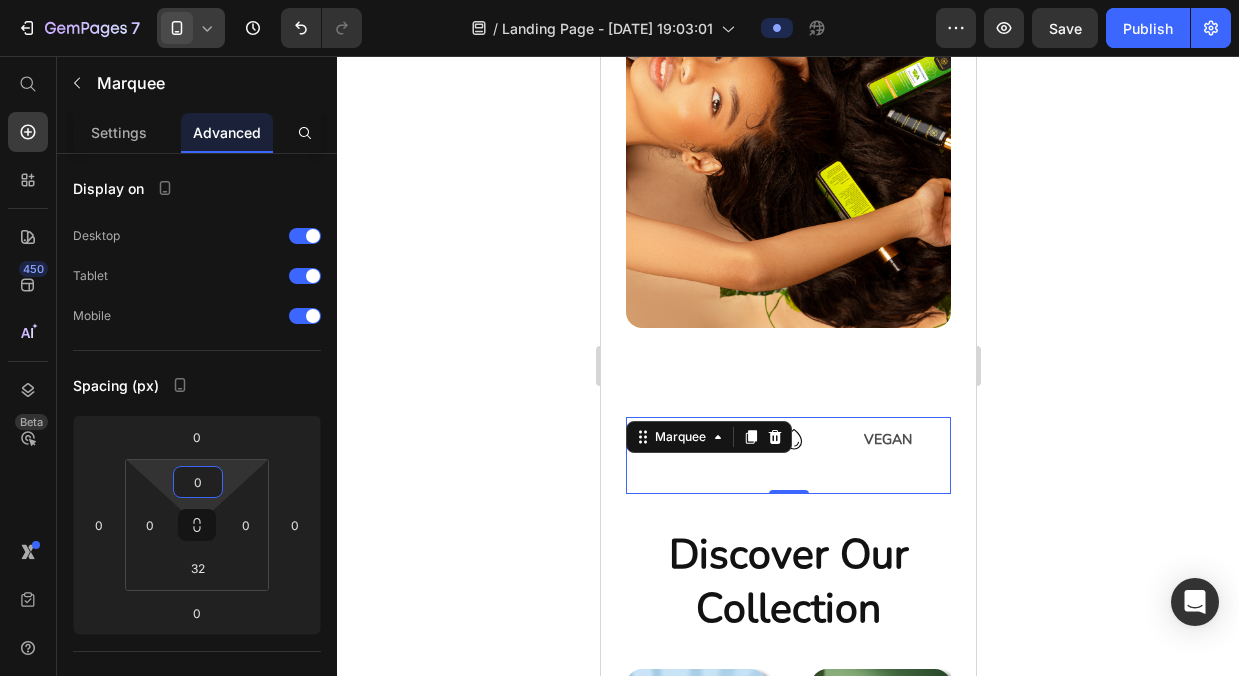 click 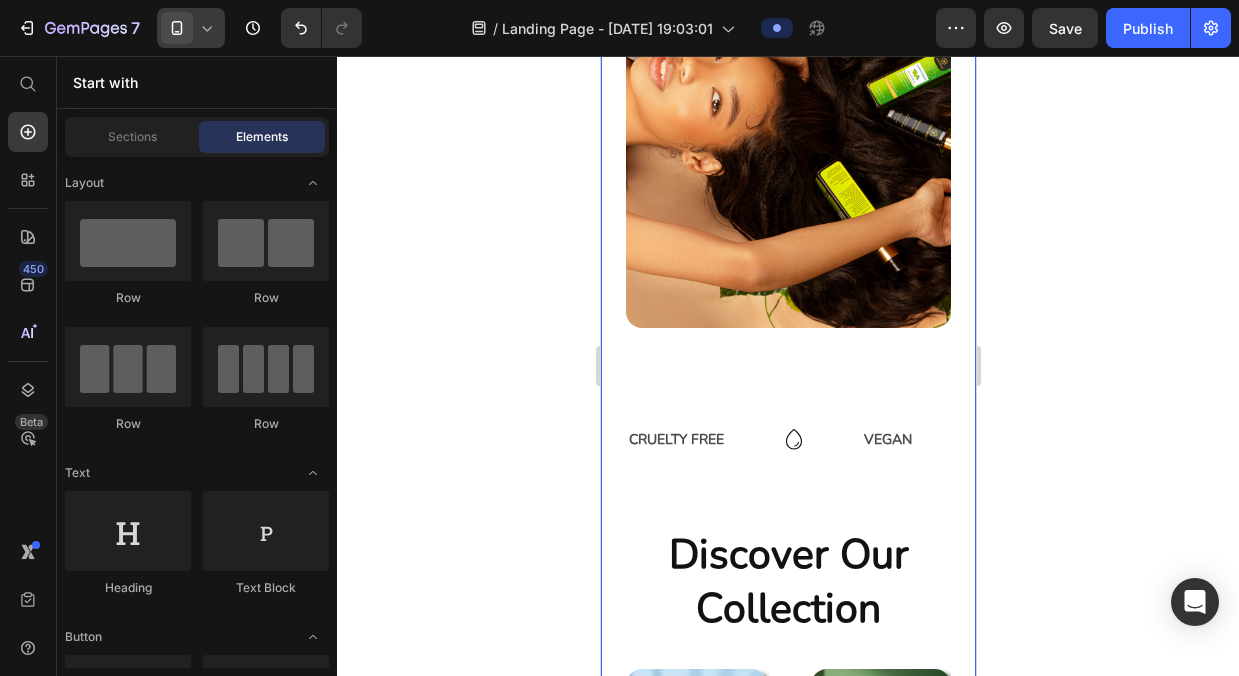 click on "Be Your Hair’s Best Friend, Naturally! Heading Confidence and self-esteem are the cornerstones  of a fulfilling life.  #myauramysense Text Block When your hair feels healthy, your confidence follows. Nourish it naturally and let your inner glow shine through. Text Block Yes, I want the confidence! Button Image Row CRUELTY FREE Text
VEGAN Text
SULPHATE FREE Text
SILICON FREE Text
PARABEN FREE Text Block
DERMATOLOGICALLY TESTED Text Block
CRUELTY FREE Text
VEGAN Text
SULPHATE FREE Text
SILICON FREE Text
PARABEN FREE Text Block
DERMATOLOGICALLY TESTED Text Block
Marquee discover Our Collection Heading Product Images Amla And Basil Shampoo Product Title Learn More Button Row Product Images Amla And Basil Conditioner Product Title Learn More Button Row Product Images Amla And Basil Hair Serum Product Title Learn More Row" at bounding box center [787, 211] 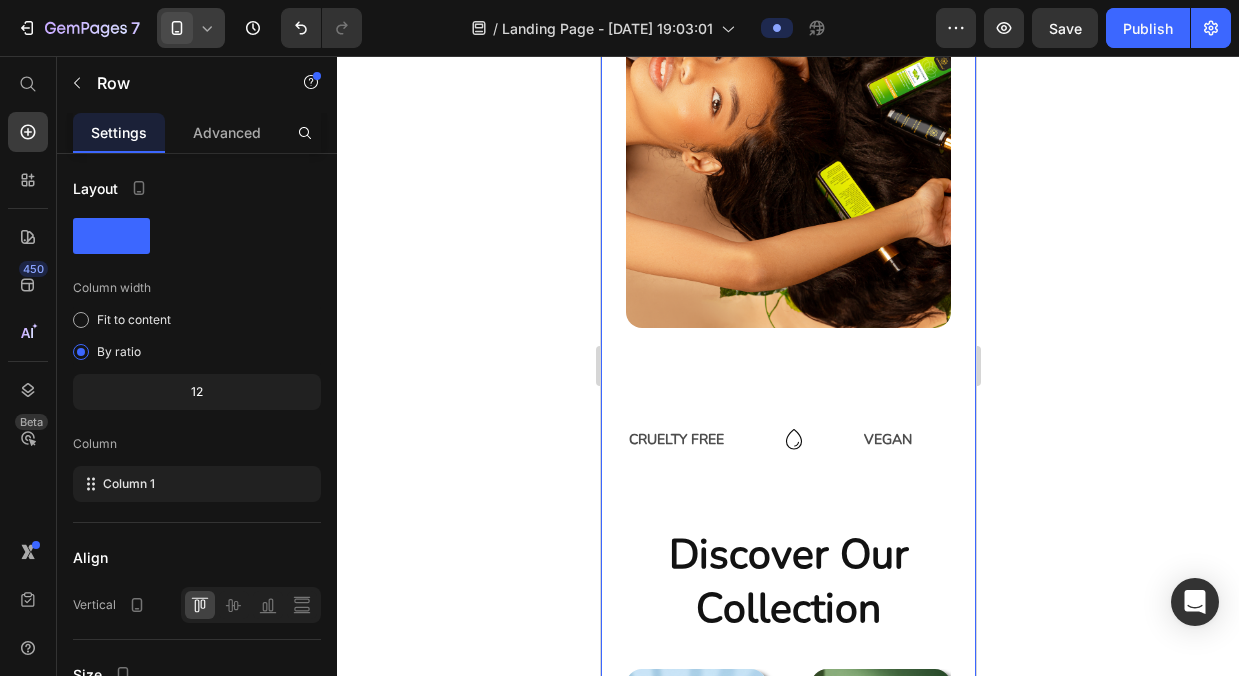 click 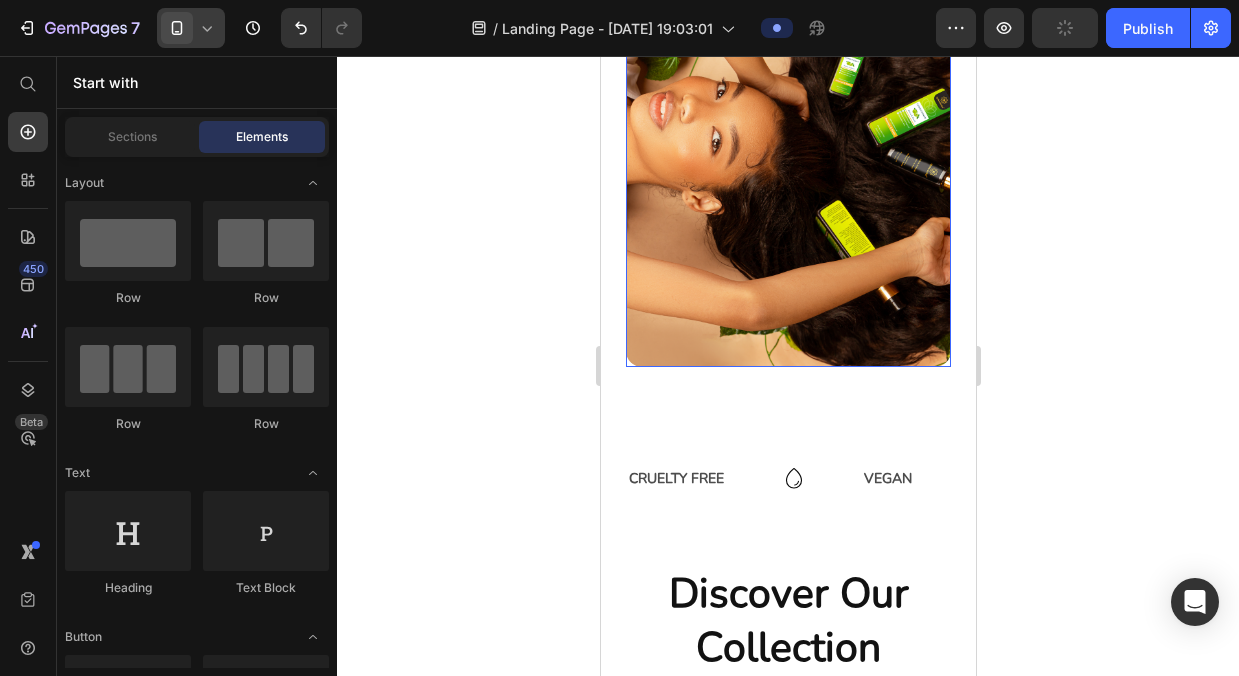 scroll, scrollTop: 819, scrollLeft: 0, axis: vertical 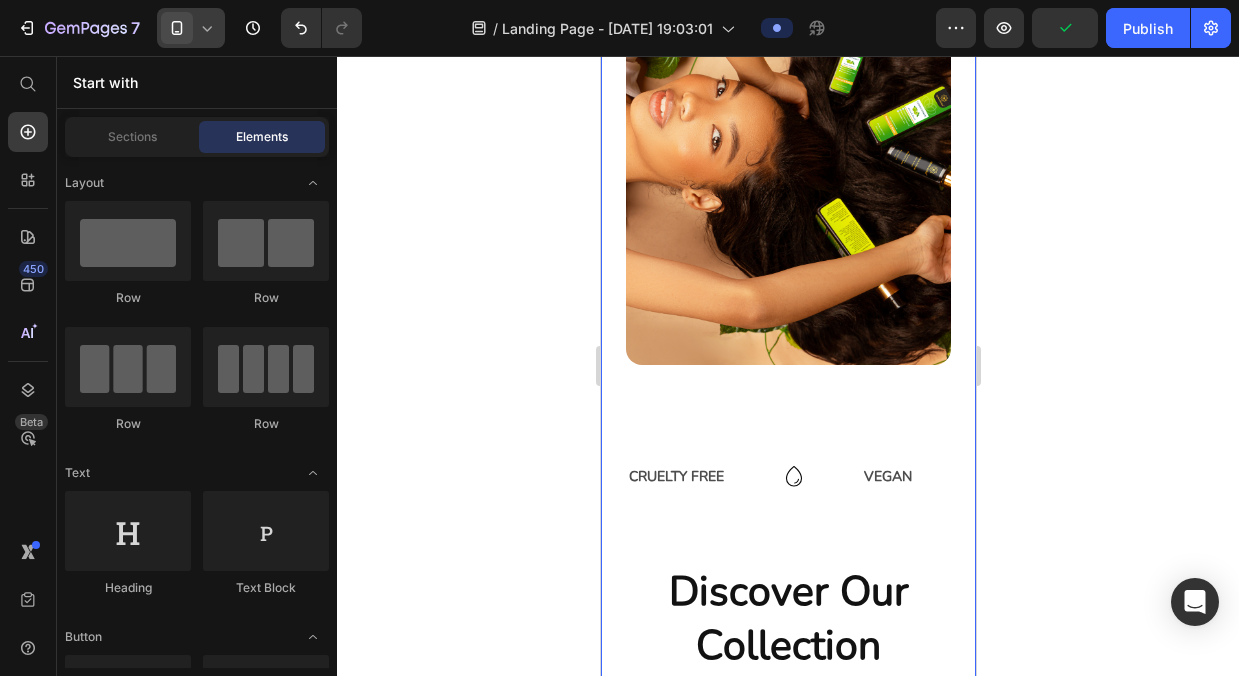 click 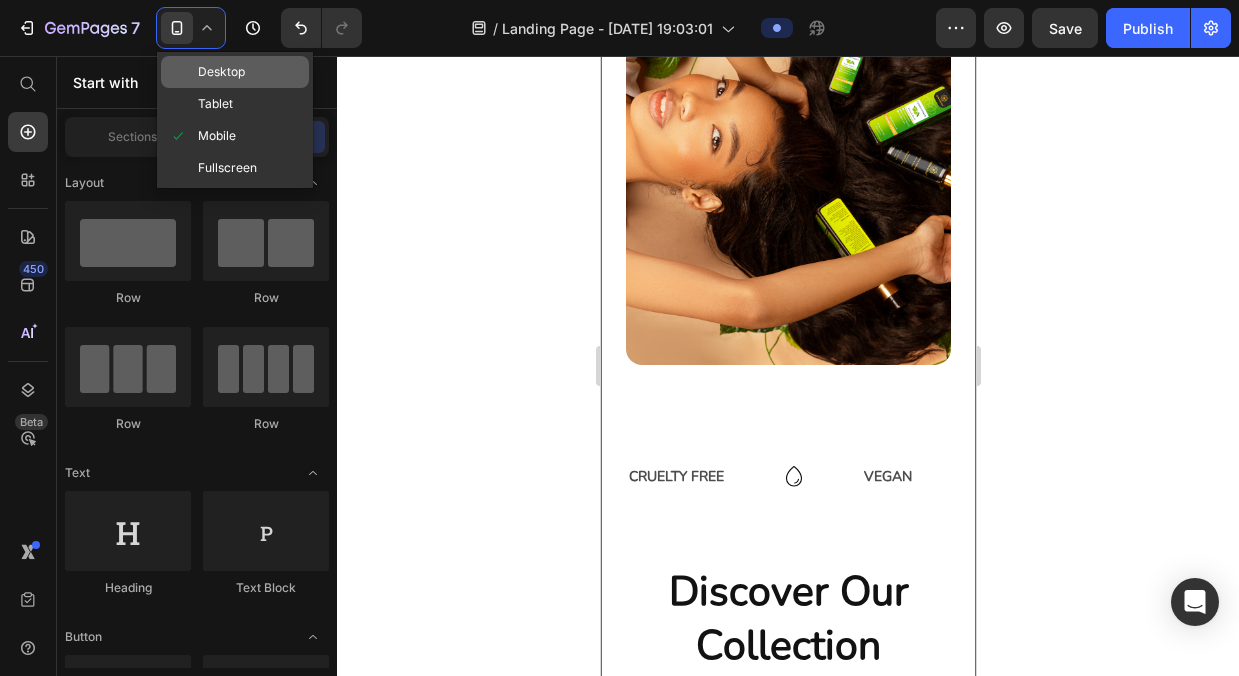 click on "Desktop" at bounding box center (221, 72) 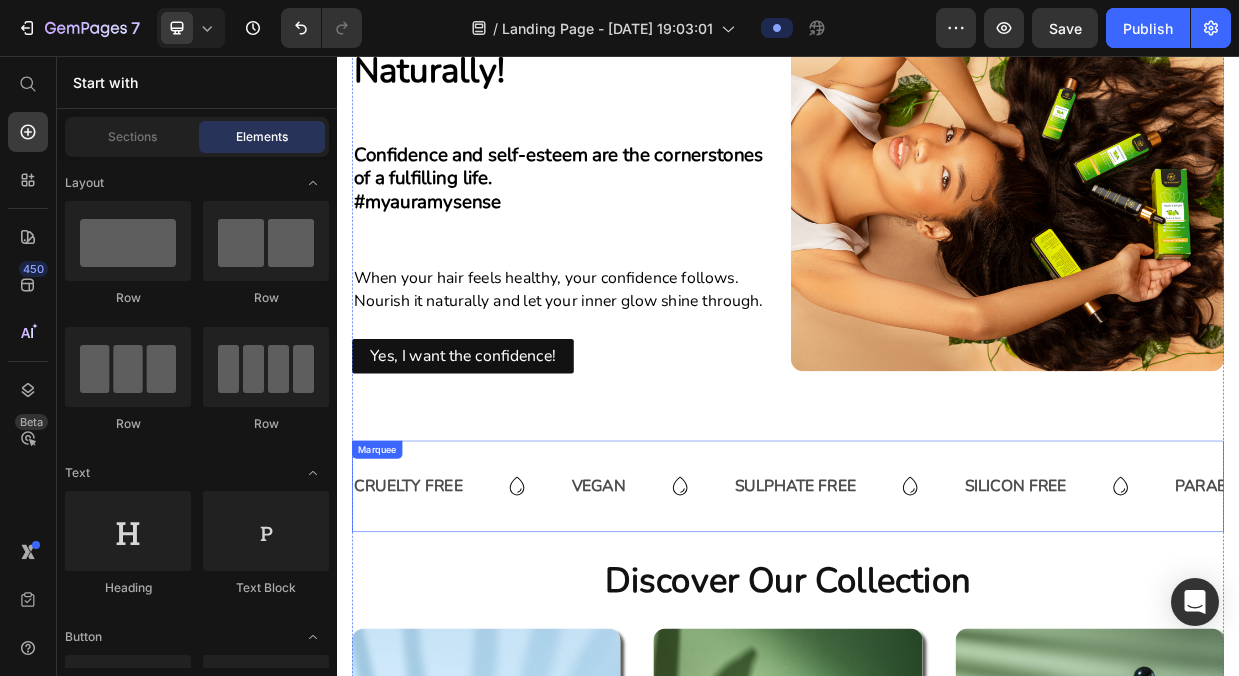 scroll, scrollTop: 0, scrollLeft: 0, axis: both 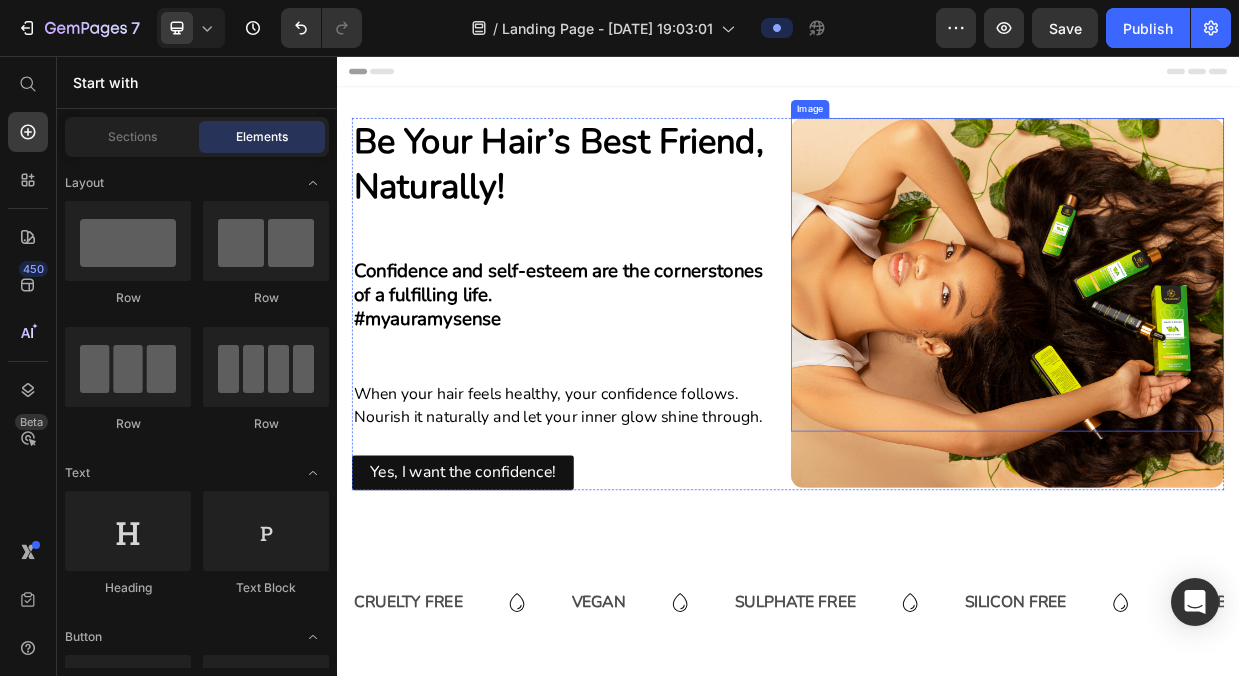 click at bounding box center [1229, 384] 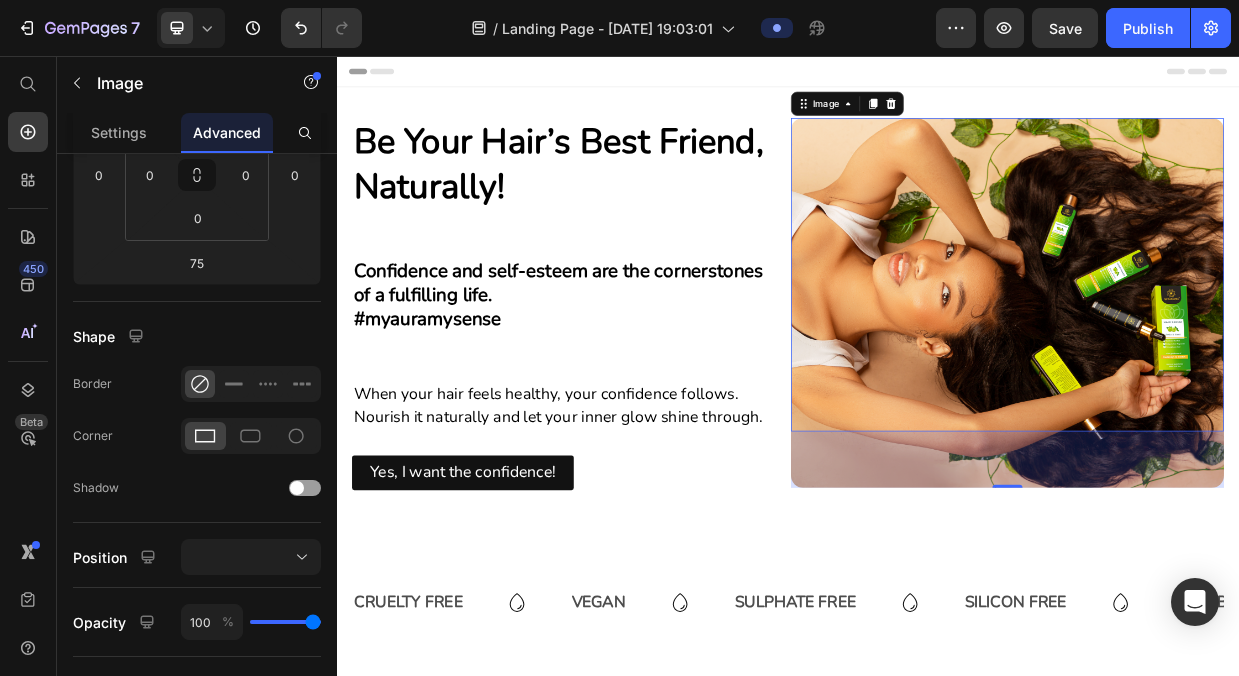 scroll, scrollTop: 726, scrollLeft: 0, axis: vertical 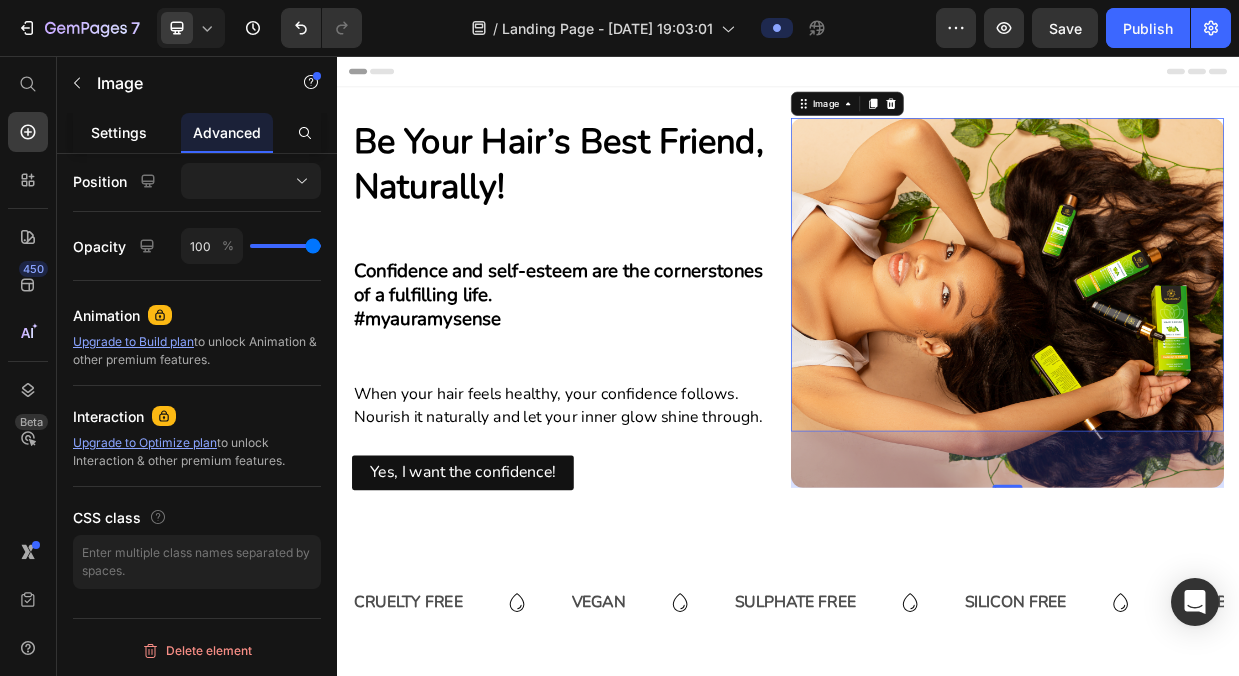 click on "Settings" at bounding box center [119, 132] 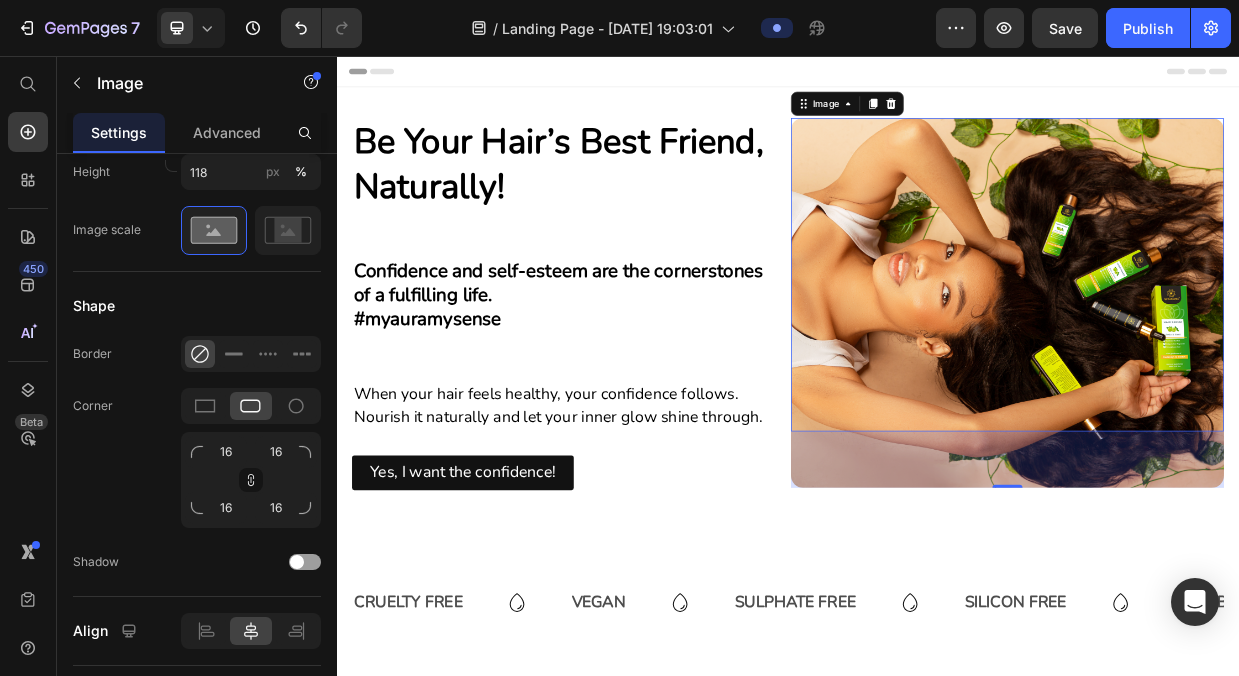 scroll, scrollTop: 0, scrollLeft: 0, axis: both 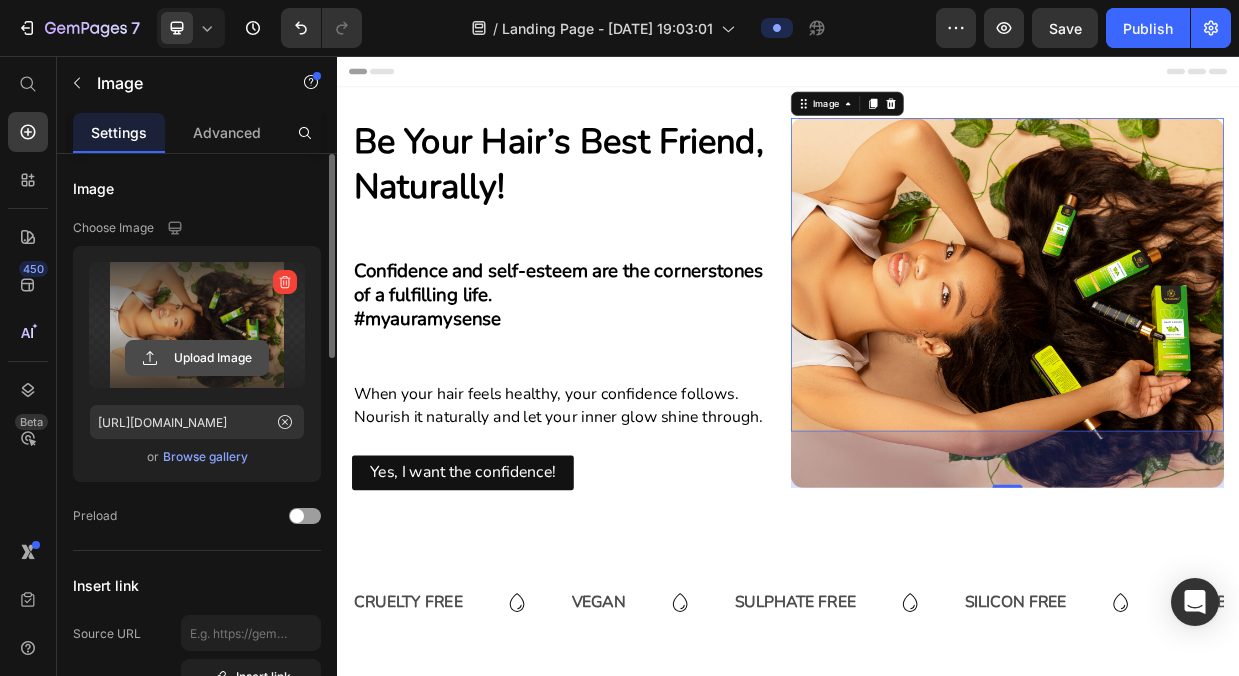 click 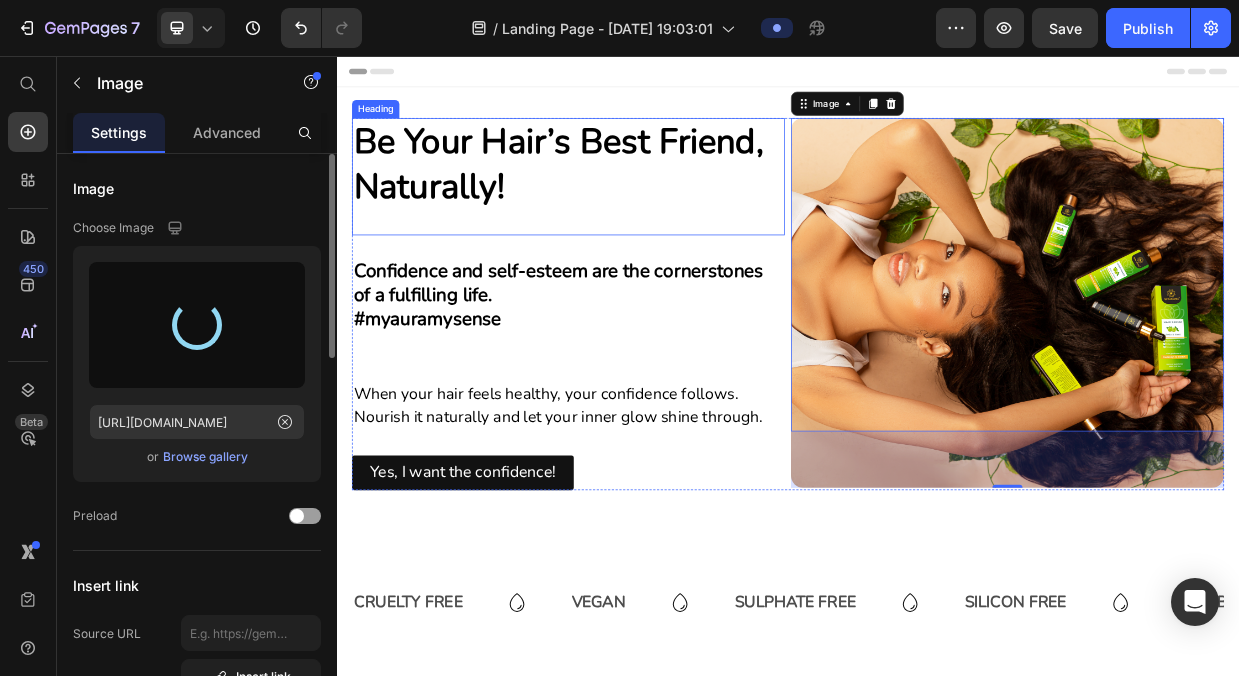 type on "[URL][DOMAIN_NAME]" 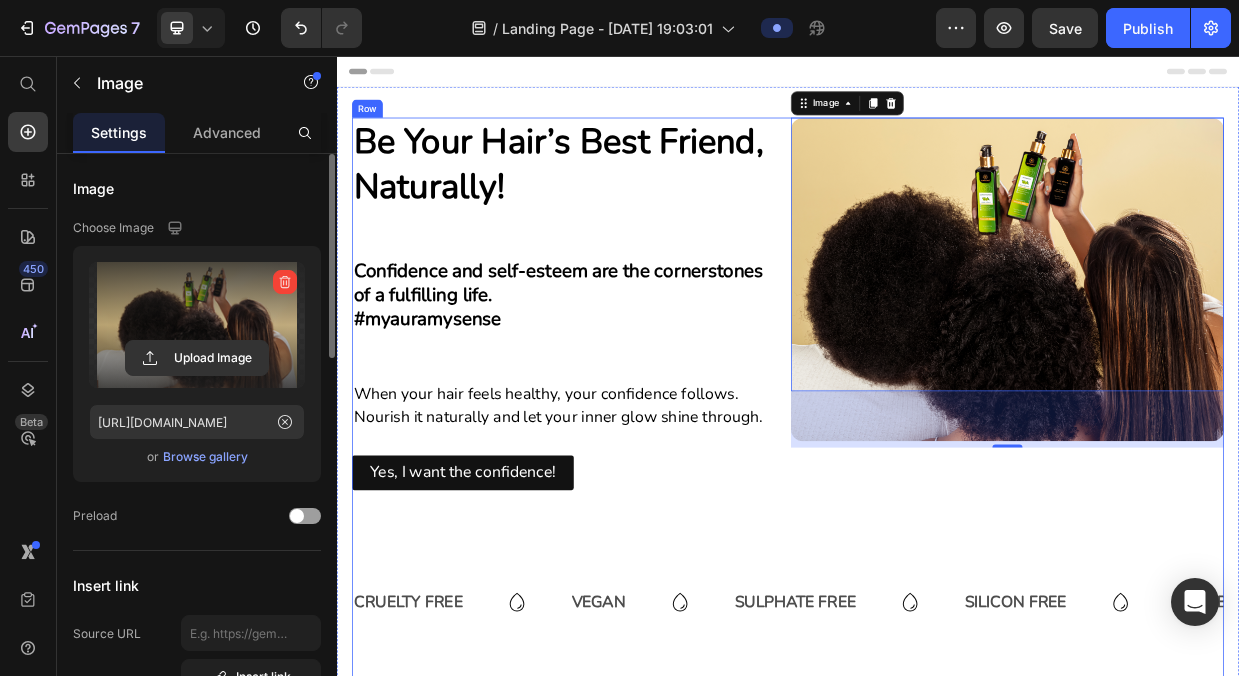 click on "Be Your Hair’s Best Friend, Naturally! Heading Confidence and self-esteem are the cornerstones  of a fulfilling life.  #myauramysense Text Block When your hair feels healthy, your confidence follows. Nourish it naturally and let your inner glow shine through. Text Block Yes, I want the confidence! Button Image   75 Row CRUELTY FREE Text
VEGAN Text
SULPHATE FREE Text
SILICON FREE Text
PARABEN FREE Text Block
DERMATOLOGICALLY TESTED Text Block
CRUELTY FREE Text
VEGAN Text
SULPHATE FREE Text
SILICON FREE Text
PARABEN FREE Text Block
DERMATOLOGICALLY TESTED Text Block
Marquee discover Our Collection Heading Product Images Amla And Basil Shampoo Product Title Learn More Button Row Product Images Amla And Basil Conditioner Product Title Learn More Button Row Product Images Amla And Basil Hair Serum Product Title Learn More" at bounding box center [937, 915] 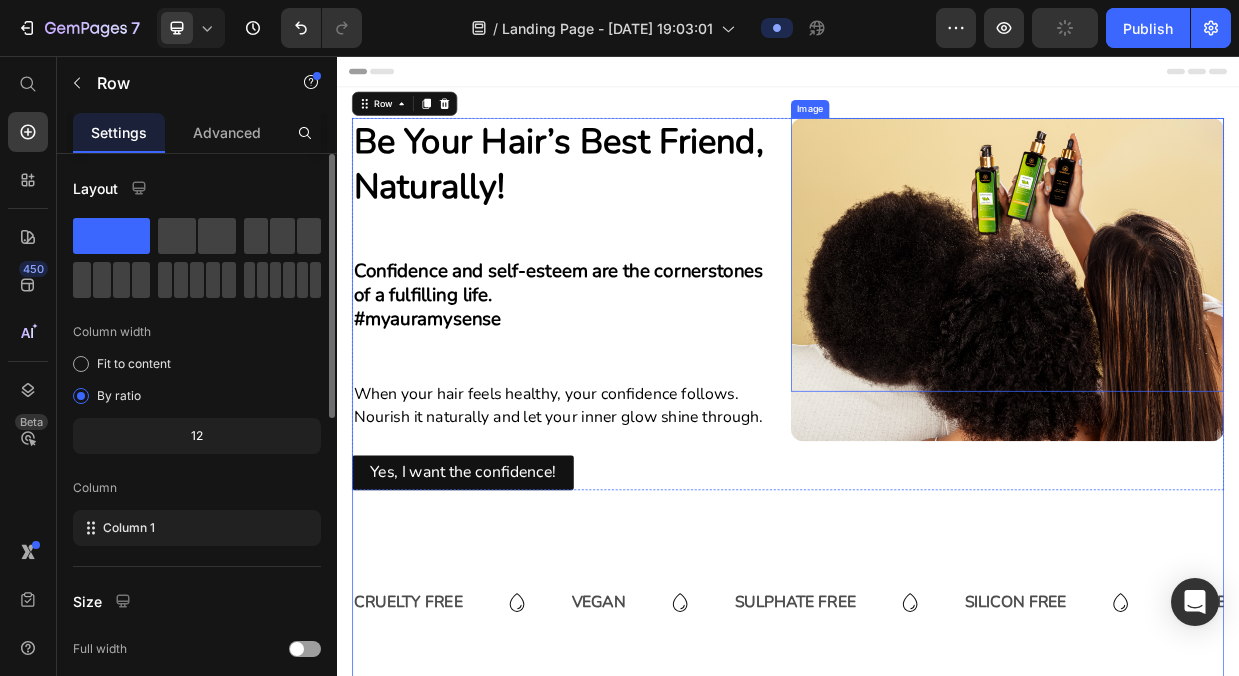 click at bounding box center (1229, 353) 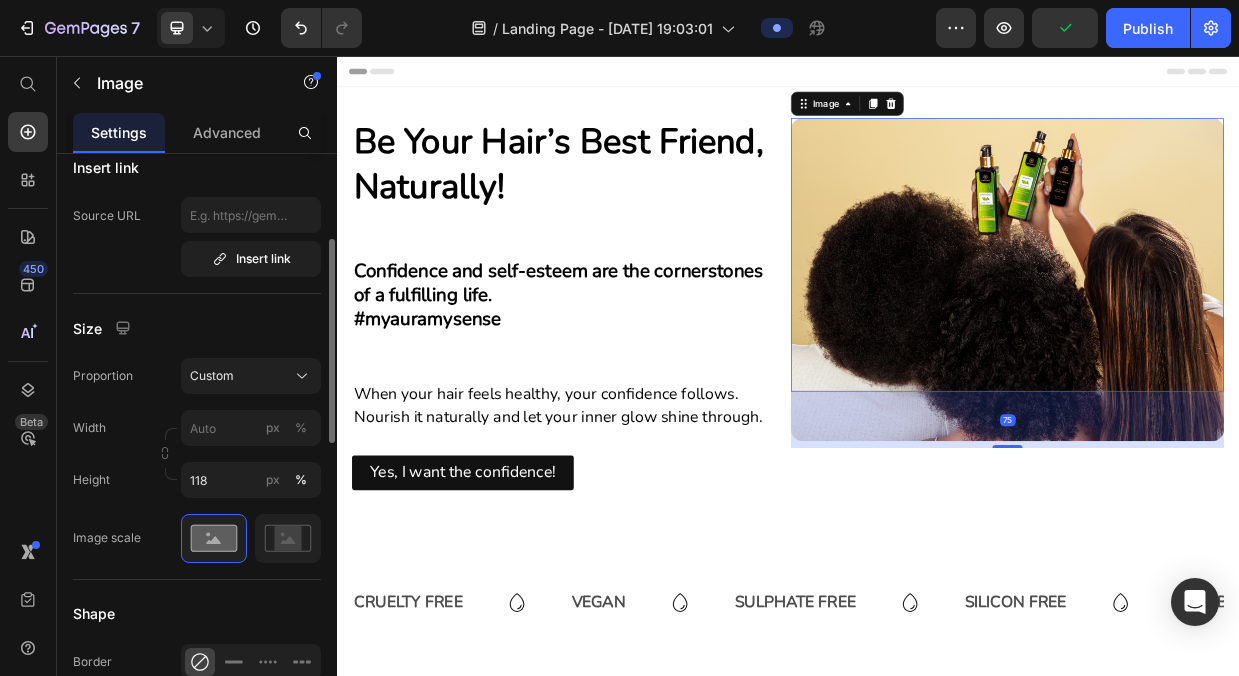 scroll, scrollTop: 420, scrollLeft: 0, axis: vertical 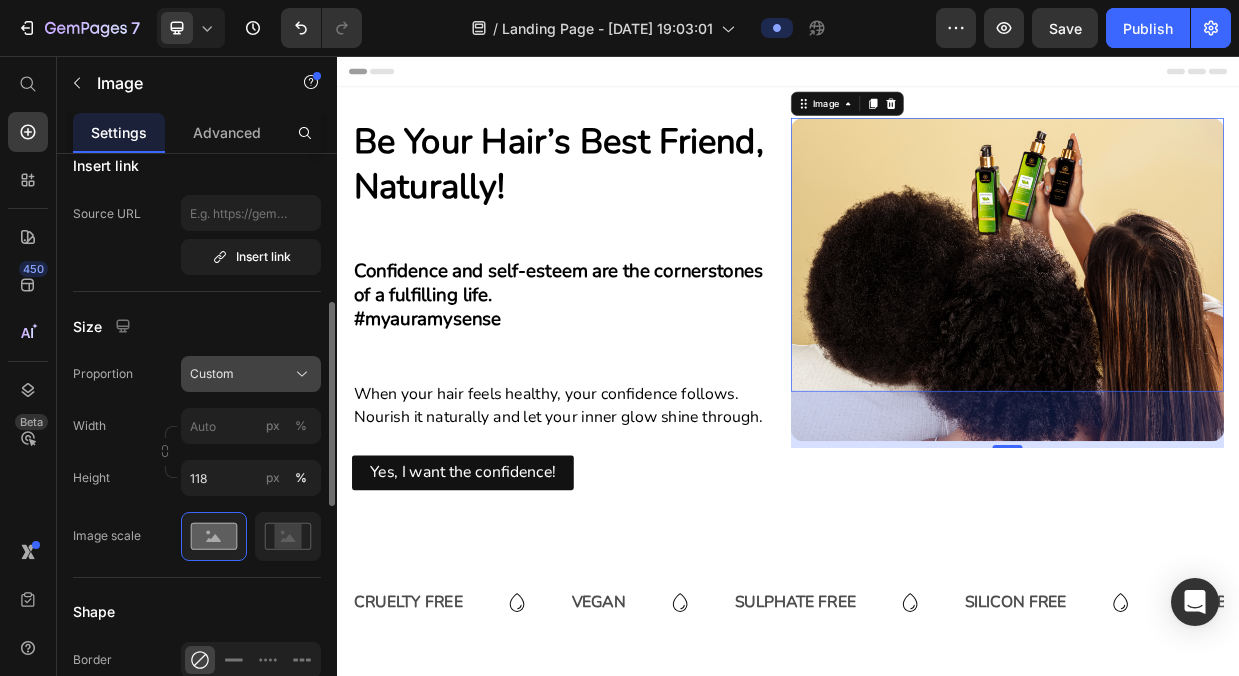 click on "Custom" 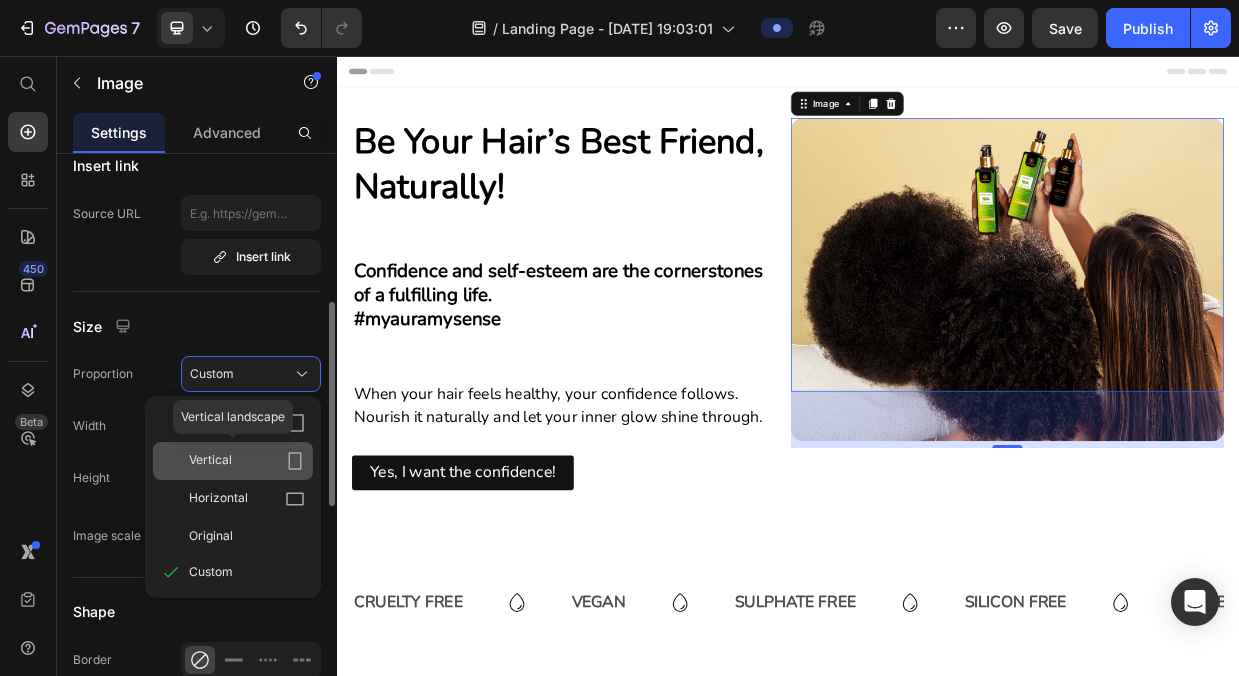 click on "Vertical" 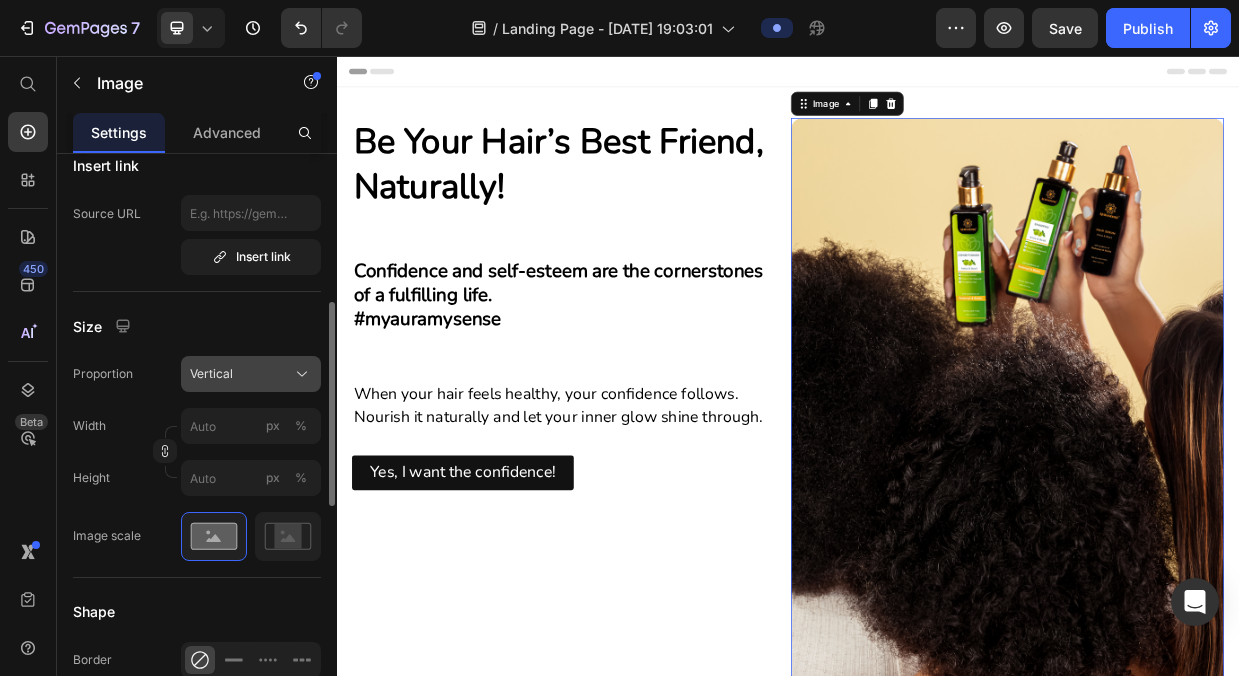 click on "Vertical" 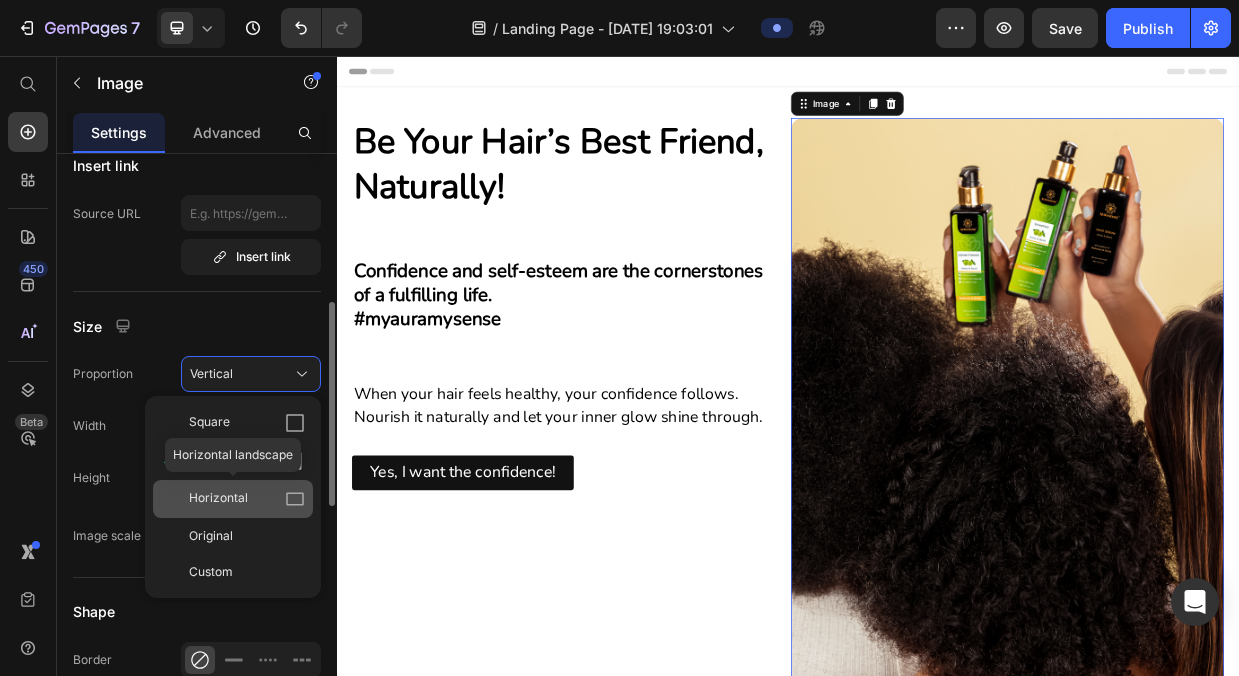click on "Horizontal" at bounding box center [247, 499] 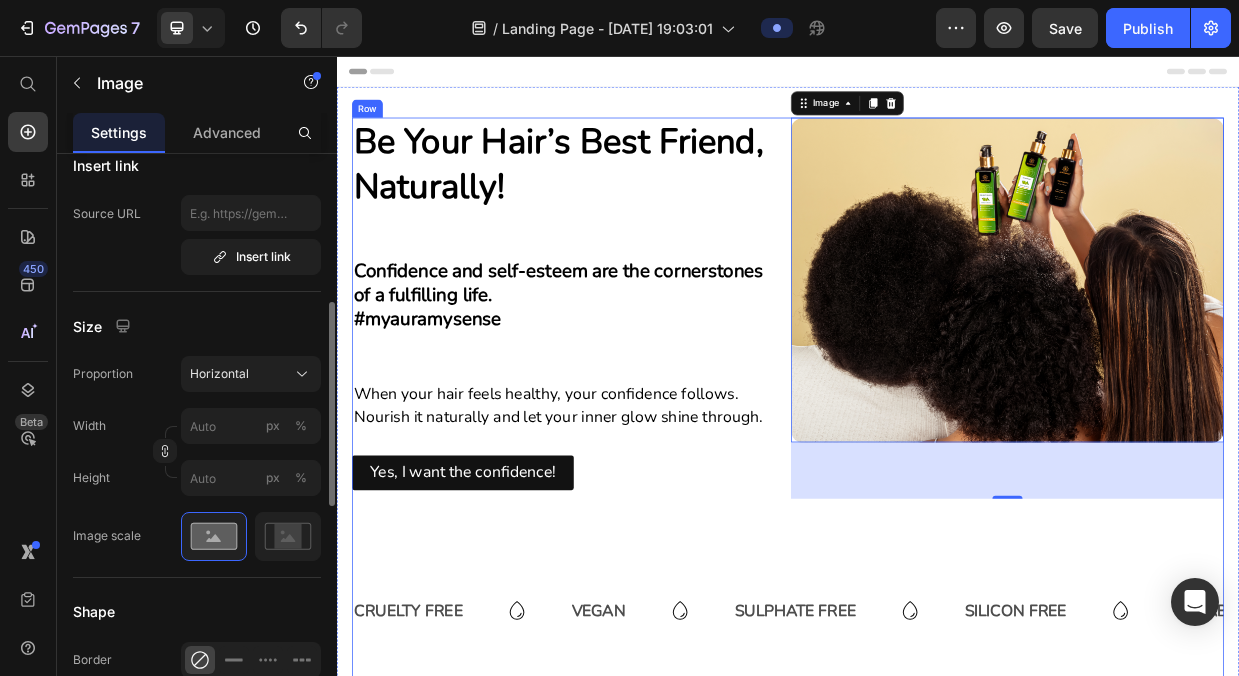 click on "Be Your Hair’s Best Friend, Naturally! Heading Confidence and self-esteem are the cornerstones  of a fulfilling life.  #myauramysense Text Block When your hair feels healthy, your confidence follows. Nourish it naturally and let your inner glow shine through. Text Block Yes, I want the confidence! Button Image   75 Row CRUELTY FREE Text
VEGAN Text
SULPHATE FREE Text
SILICON FREE Text
PARABEN FREE Text Block
DERMATOLOGICALLY TESTED Text Block
CRUELTY FREE Text
VEGAN Text
SULPHATE FREE Text
SILICON FREE Text
PARABEN FREE Text Block
DERMATOLOGICALLY TESTED Text Block
Marquee discover Our Collection Heading Product Images Amla And Basil Shampoo Product Title Learn More Button Row Product Images Amla And Basil Conditioner Product Title Learn More Button Row Product Images Amla And Basil Hair Serum Product Title Learn More" at bounding box center [937, 921] 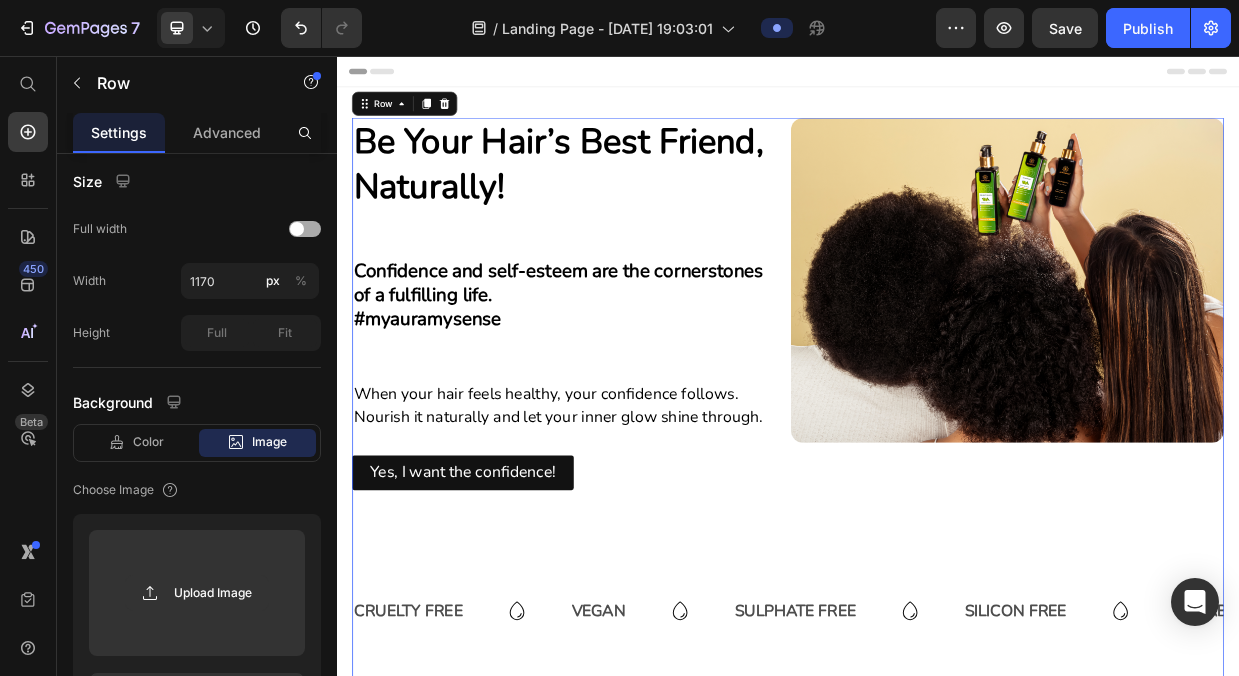 scroll, scrollTop: 0, scrollLeft: 0, axis: both 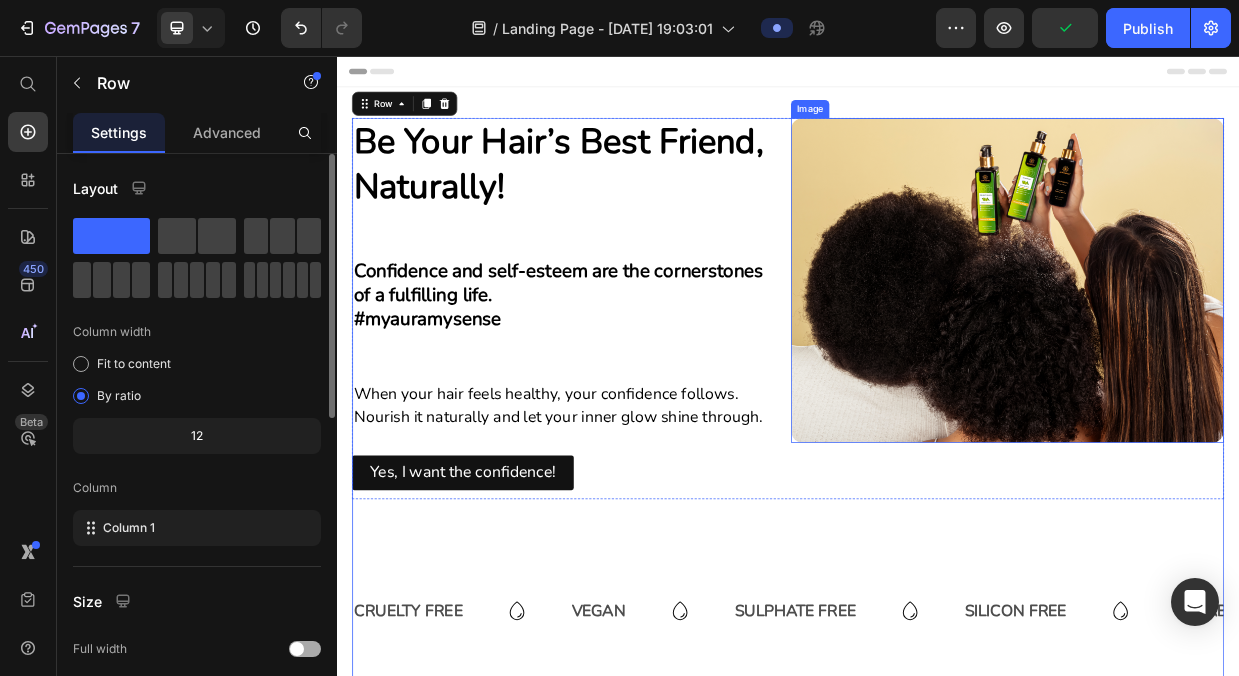 click at bounding box center [1229, 354] 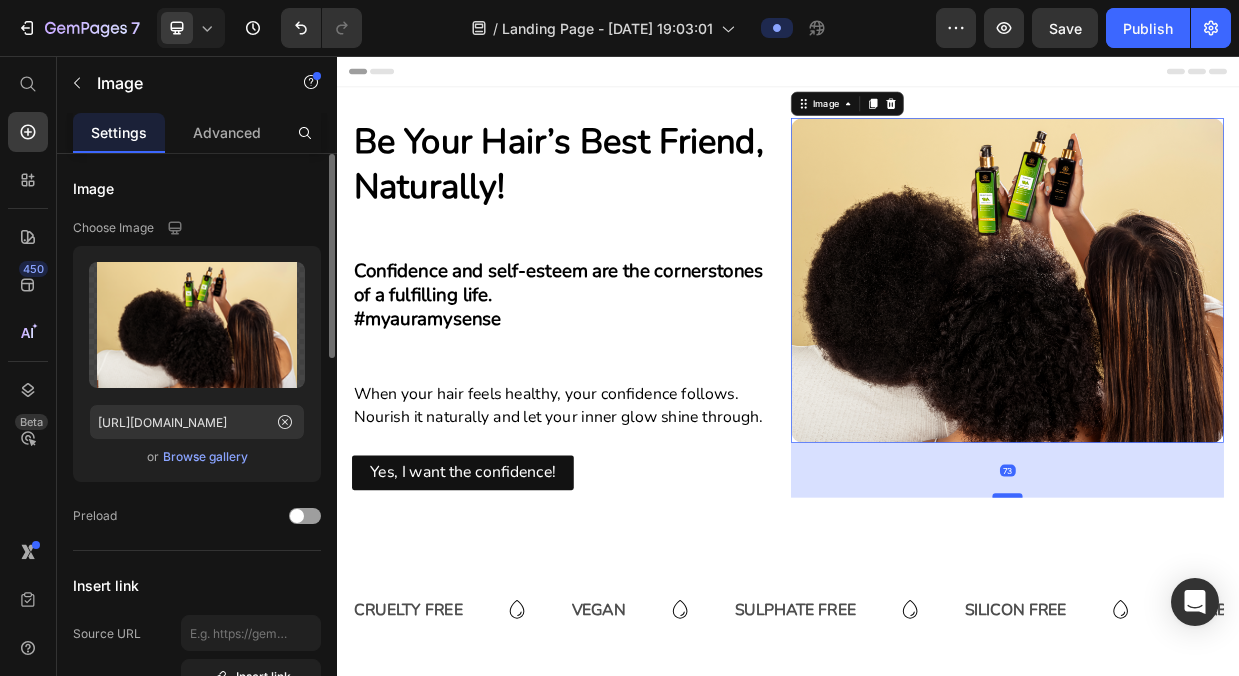 click at bounding box center [1229, 640] 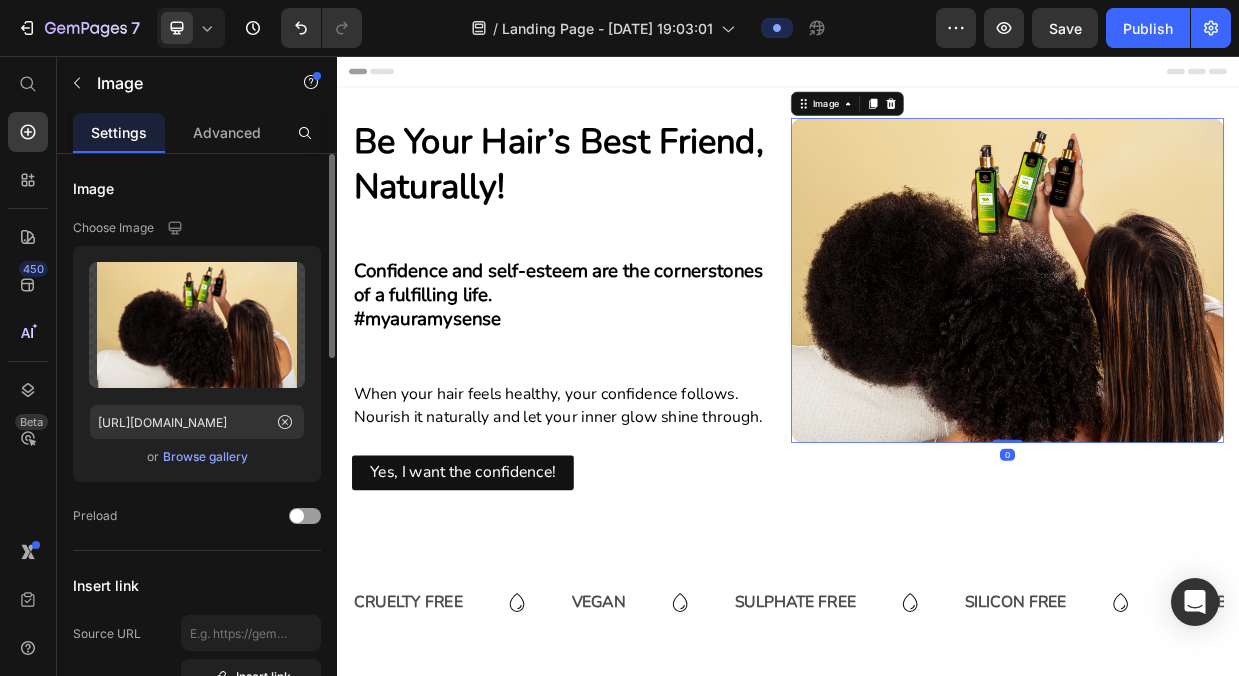 drag, startPoint x: 1223, startPoint y: 637, endPoint x: 1238, endPoint y: 538, distance: 100.12991 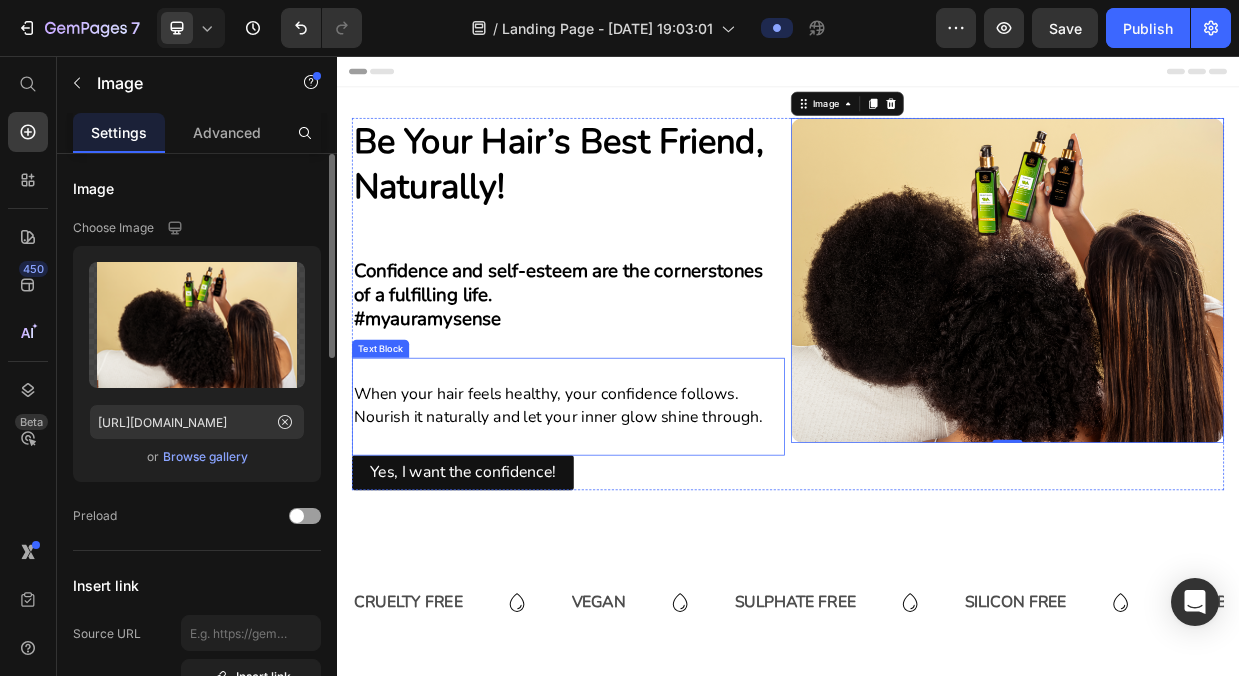 click on "When your hair feels healthy, your confidence follows. Nourish it naturally and let your inner glow shine through. Text Block" at bounding box center [645, 522] 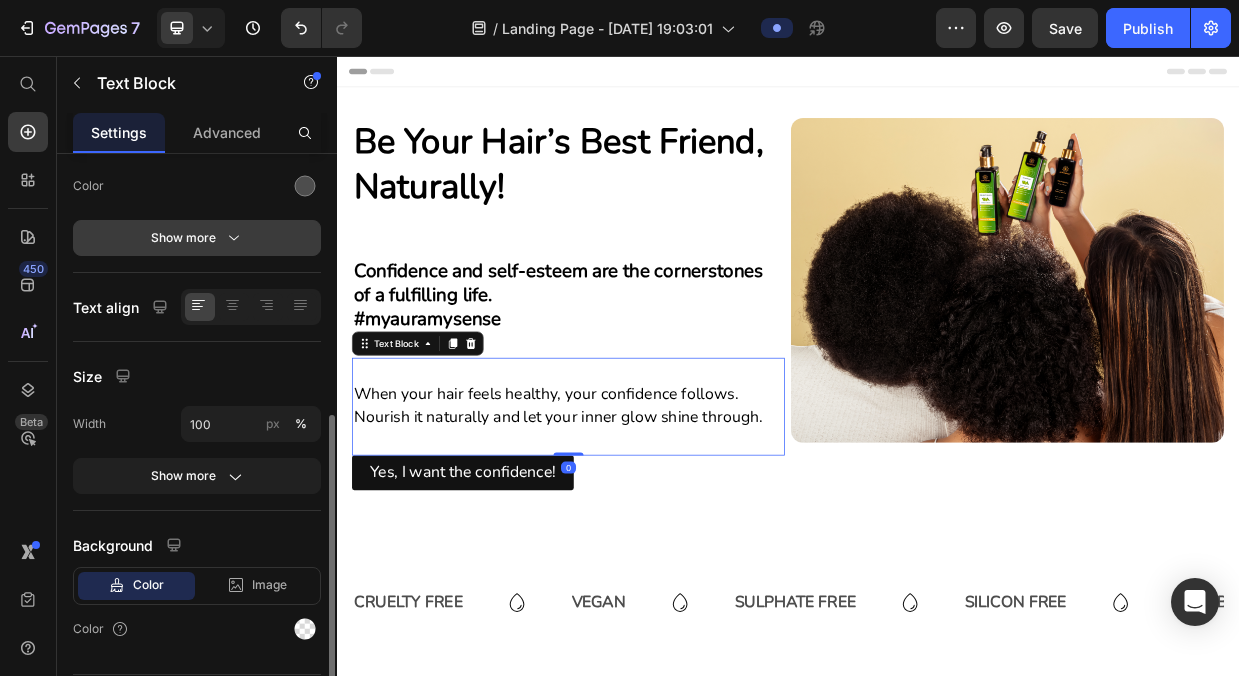 scroll, scrollTop: 316, scrollLeft: 0, axis: vertical 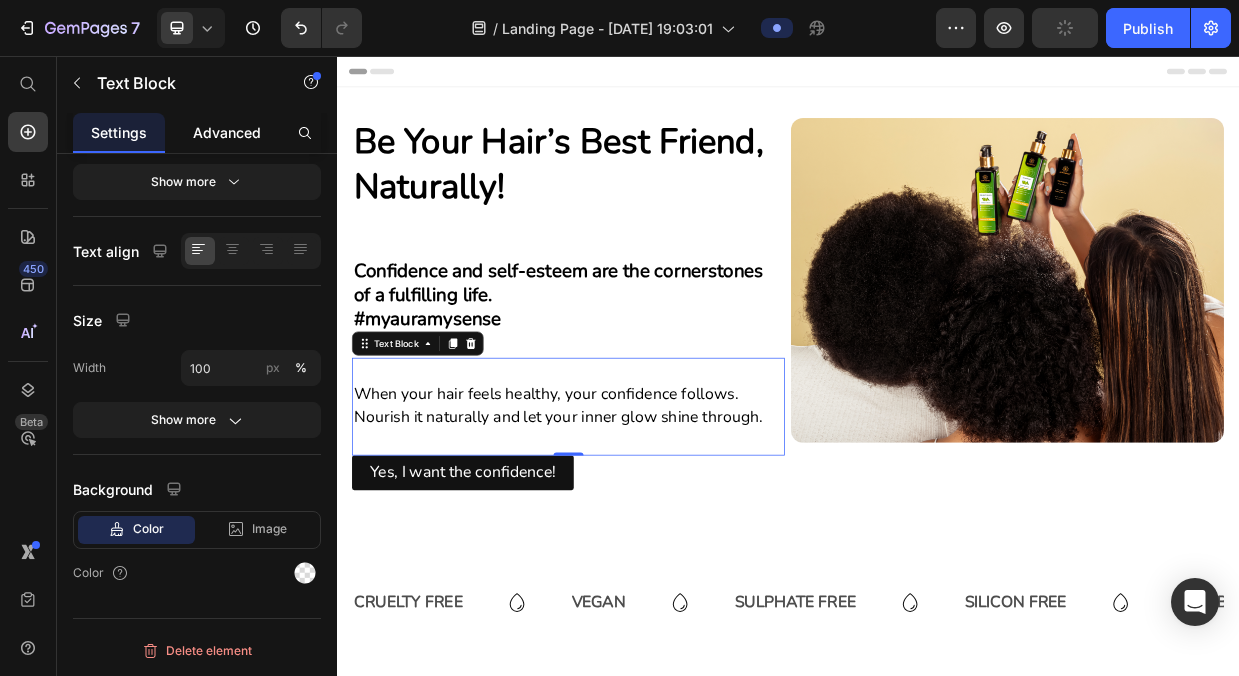 click on "Advanced" at bounding box center (227, 132) 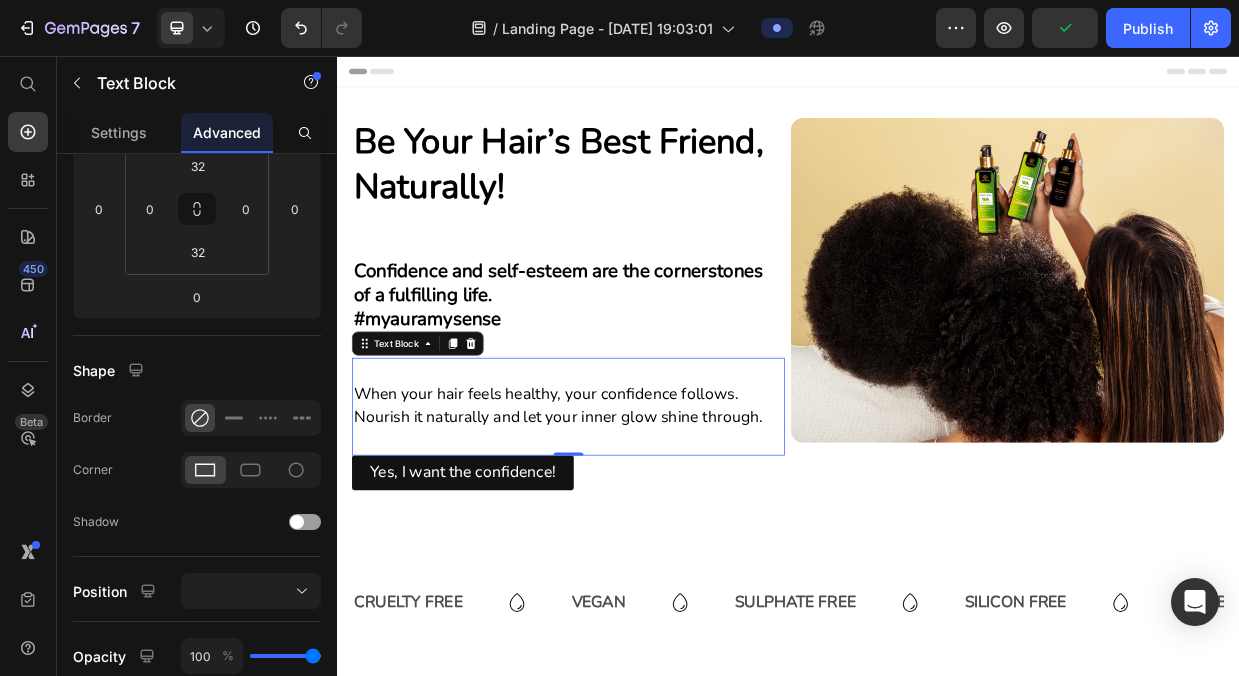 scroll, scrollTop: 0, scrollLeft: 0, axis: both 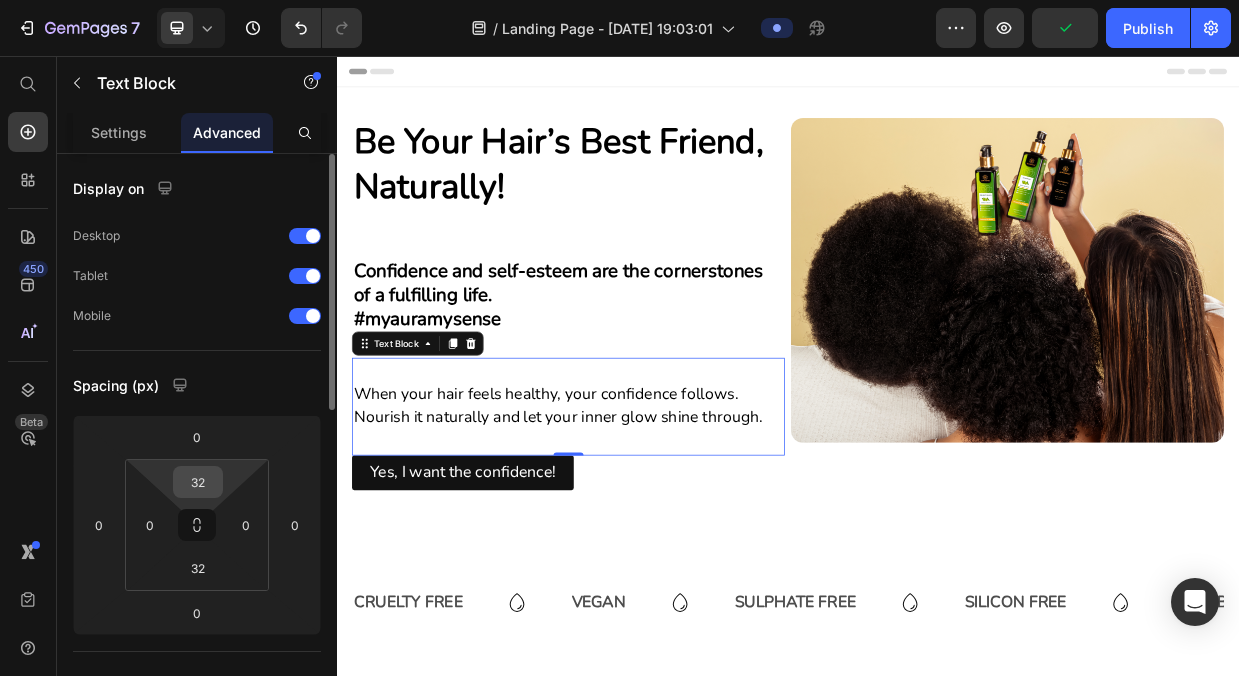 click on "32" at bounding box center (198, 482) 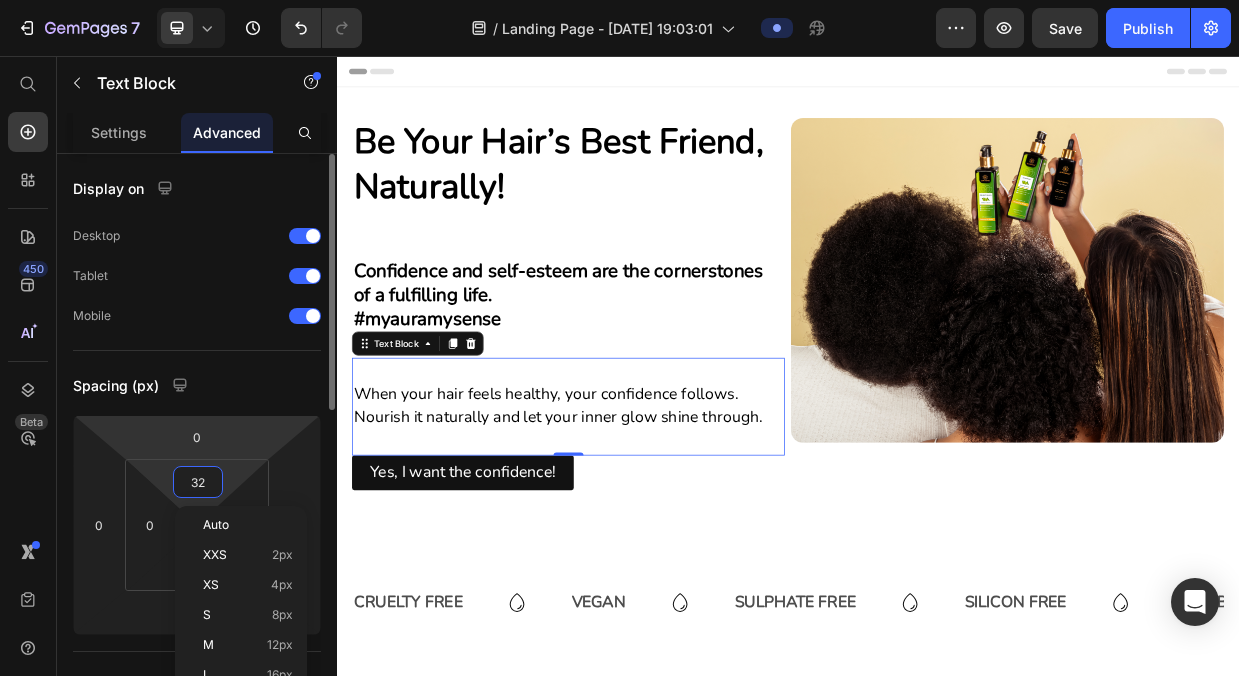 type on "0" 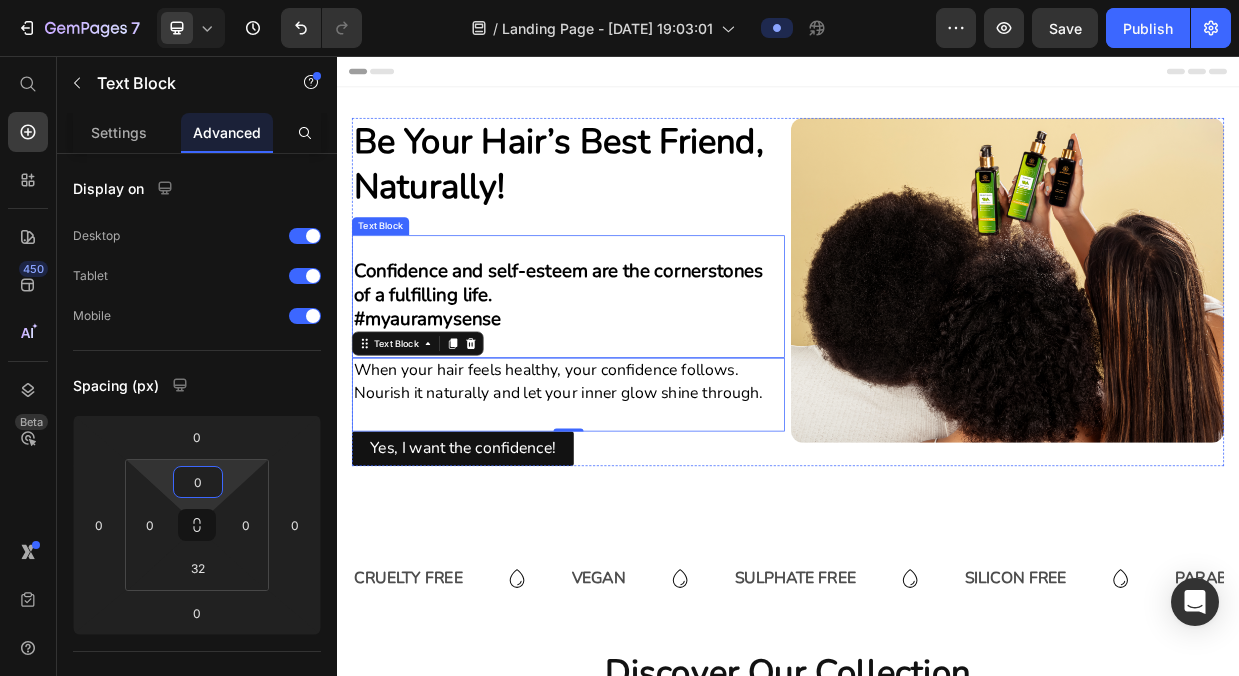 click on "of a fulfilling life." at bounding box center (451, 373) 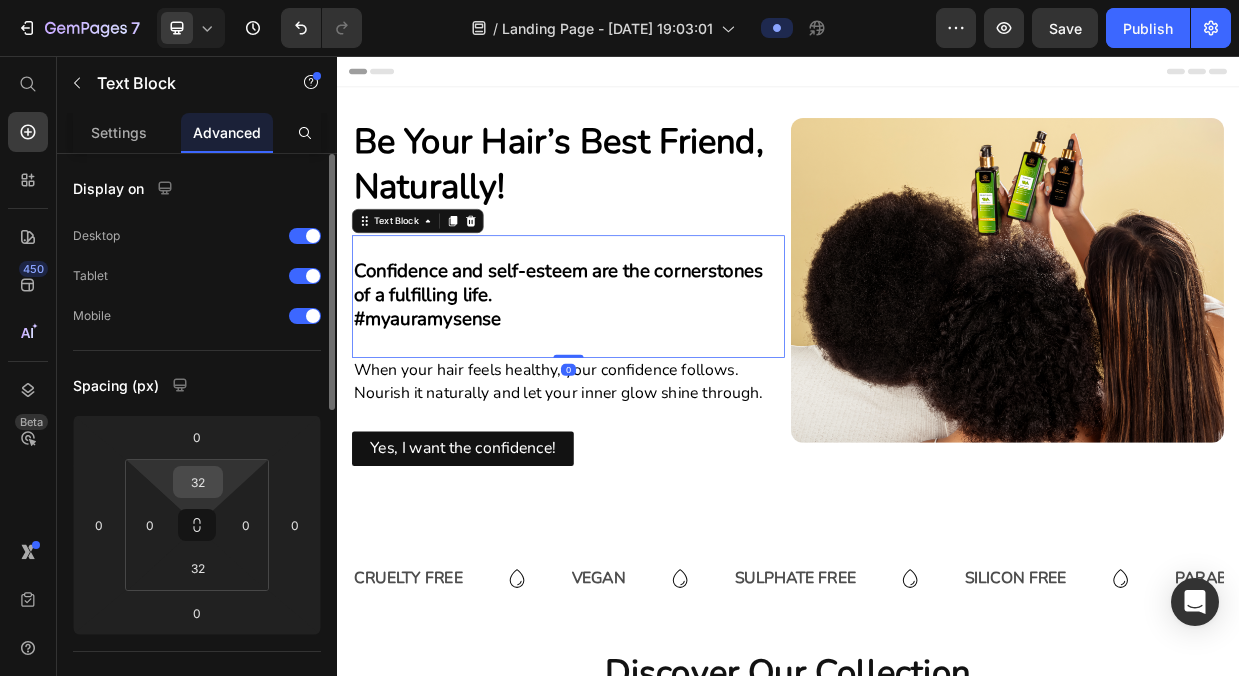 click on "32" at bounding box center (198, 482) 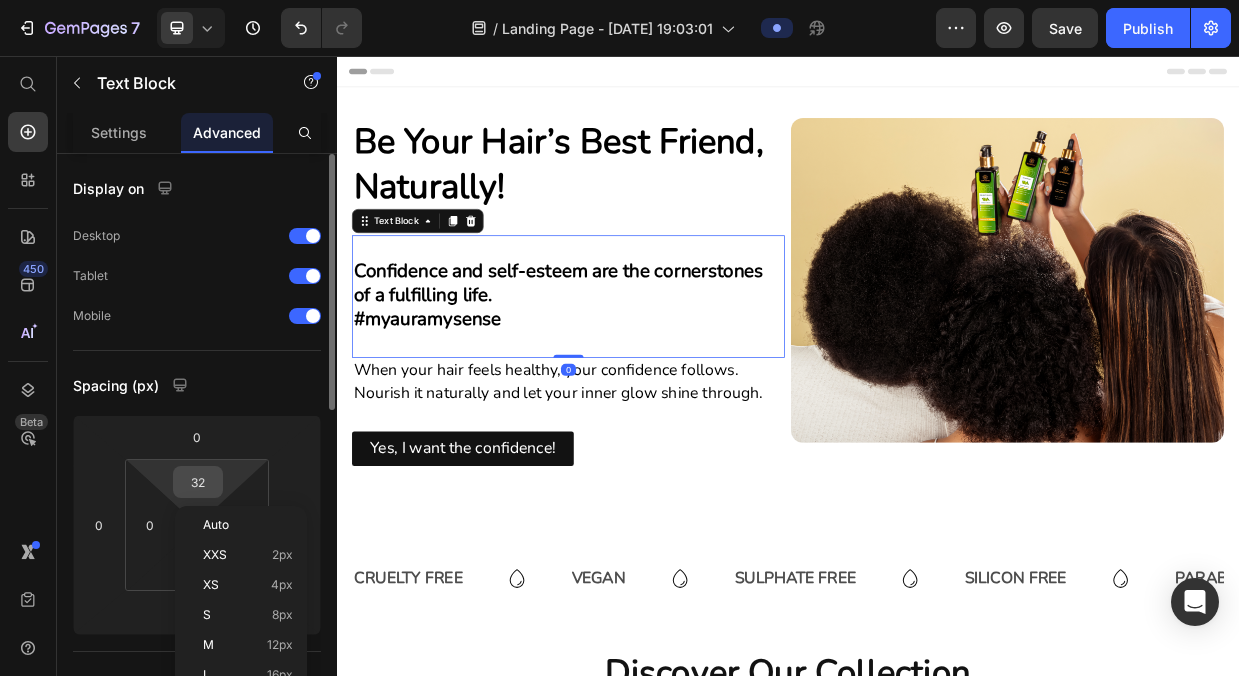 click on "32" at bounding box center [198, 482] 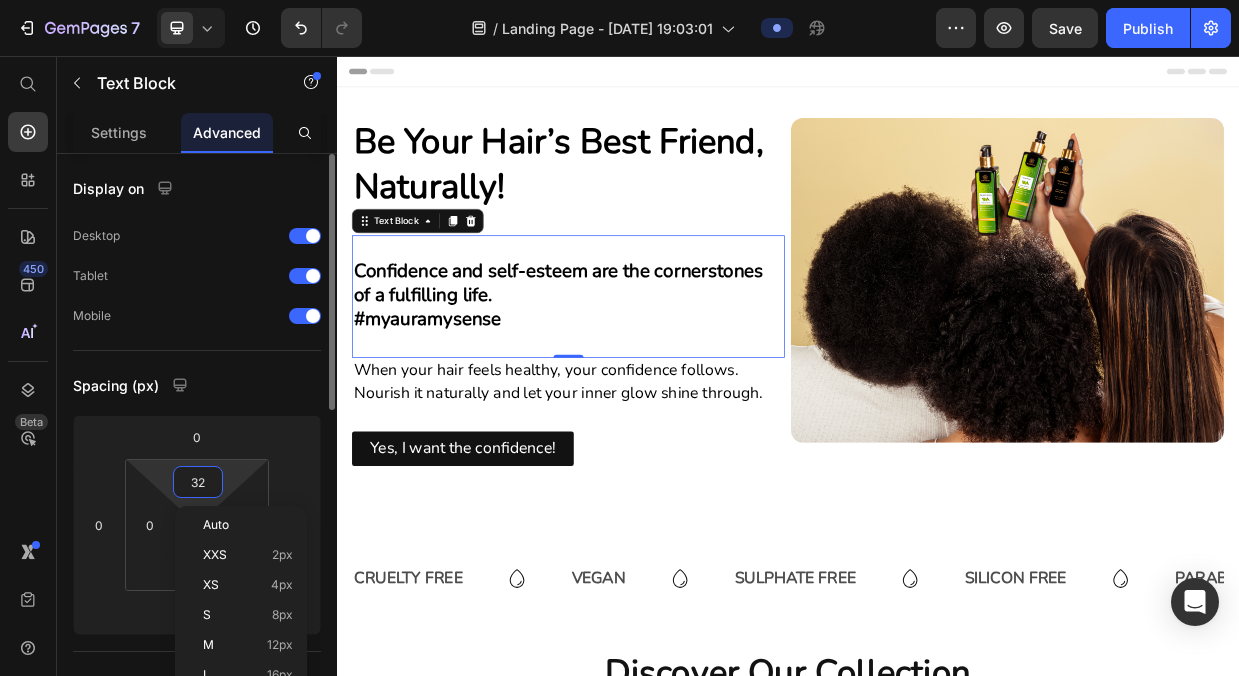 click on "32" at bounding box center (198, 482) 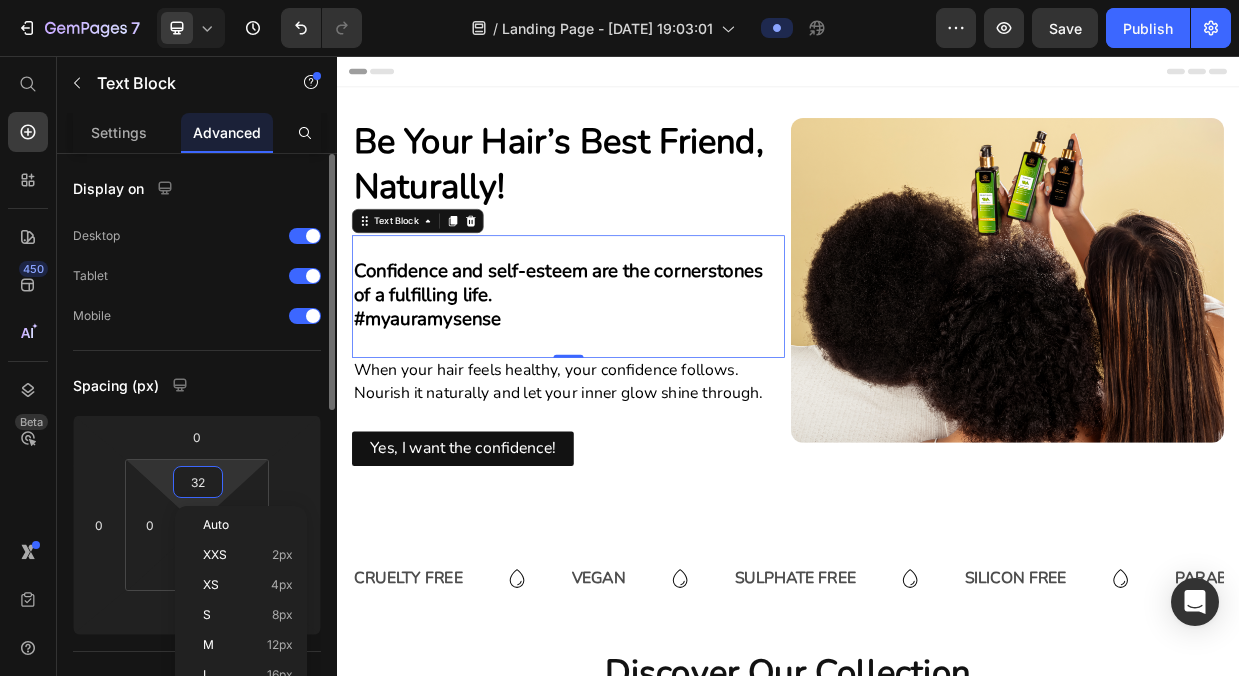 type on "0" 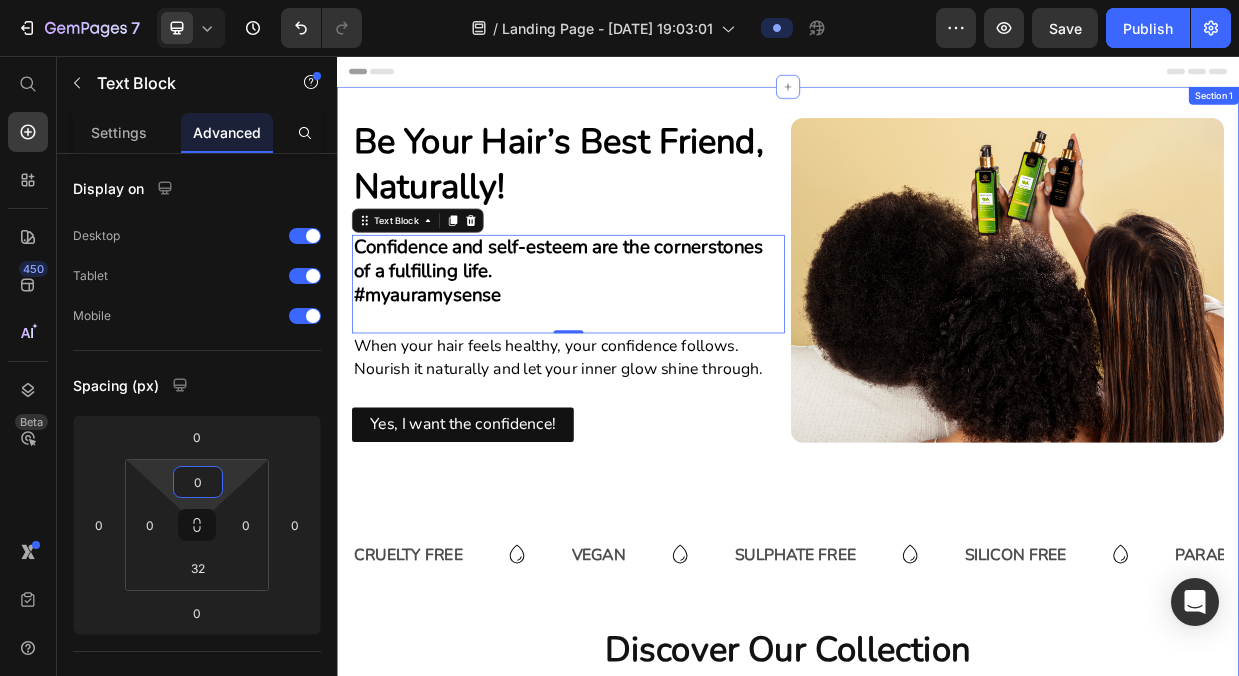 click on "Be Your Hair’s Best Friend, Naturally! Heading Confidence and self-esteem are the cornerstones  of a fulfilling life.  #myauramysense Text Block   0 When your hair feels healthy, your confidence follows. Nourish it naturally and let your inner glow shine through. Text Block Yes, I want the confidence! Button Image Row CRUELTY FREE Text
VEGAN Text
SULPHATE FREE Text
SILICON FREE Text
PARABEN FREE Text Block
DERMATOLOGICALLY TESTED Text Block
CRUELTY FREE Text
VEGAN Text
SULPHATE FREE Text
SILICON FREE Text
PARABEN FREE Text Block
DERMATOLOGICALLY TESTED Text Block
Marquee discover Our Collection Heading Product Images Amla And Basil Shampoo Product Title Learn More Button Row Product Images Amla And Basil Conditioner Product Title Learn More Button Row Product Images Amla And Basil Hair Serum Product Title Learn More" at bounding box center (937, 1431) 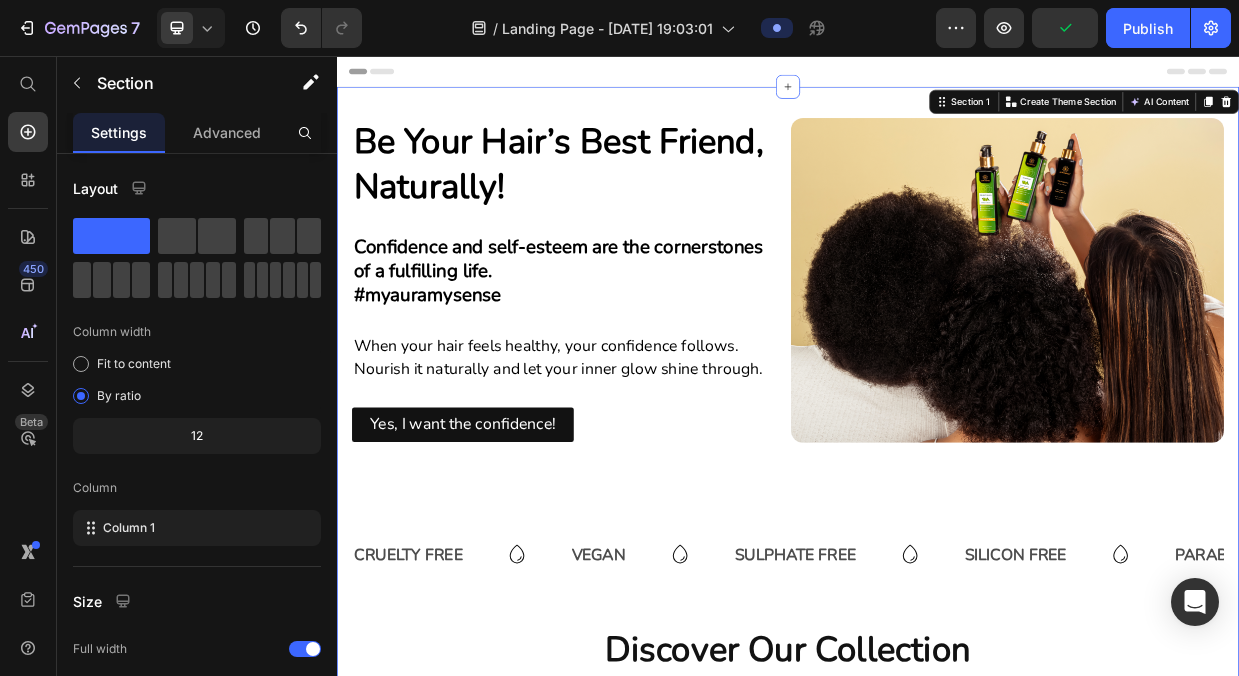 click 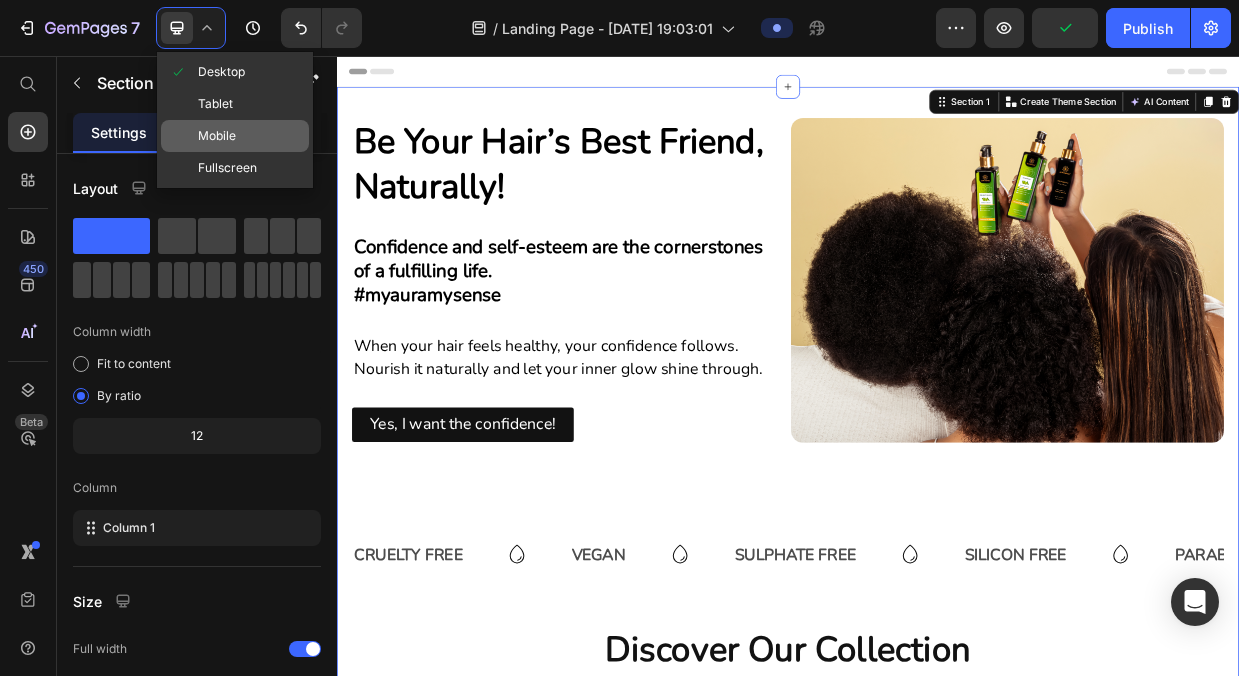 click on "Mobile" at bounding box center (217, 136) 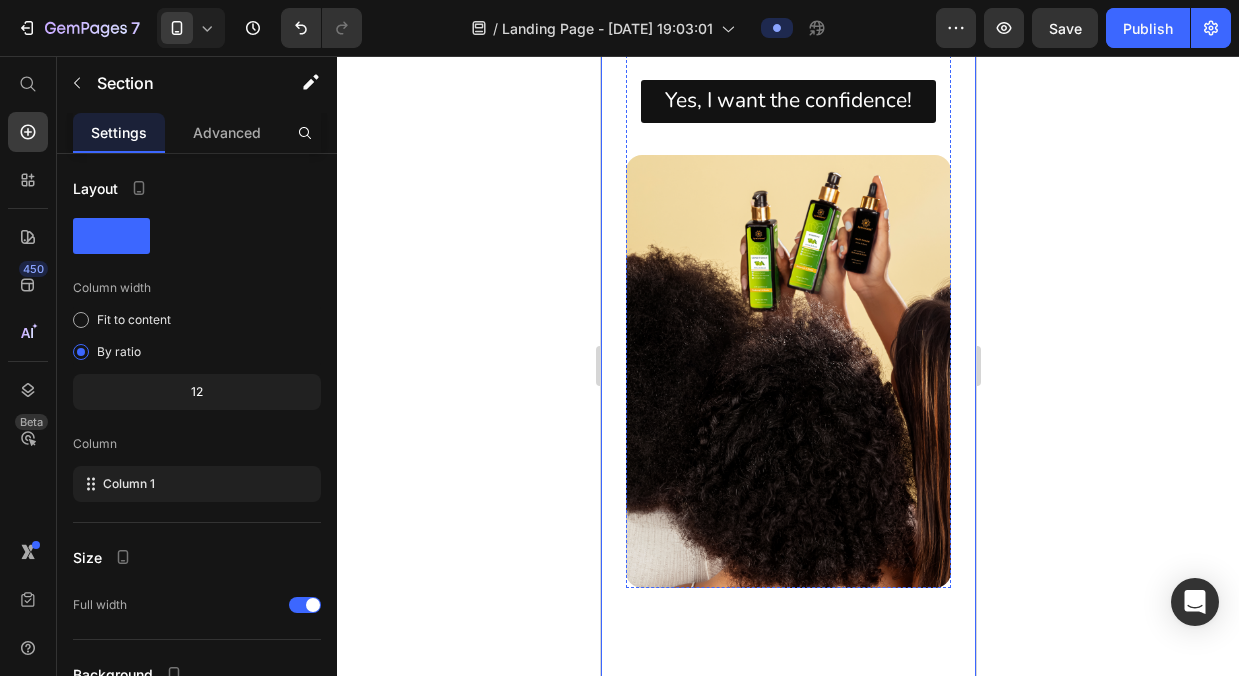scroll, scrollTop: 541, scrollLeft: 0, axis: vertical 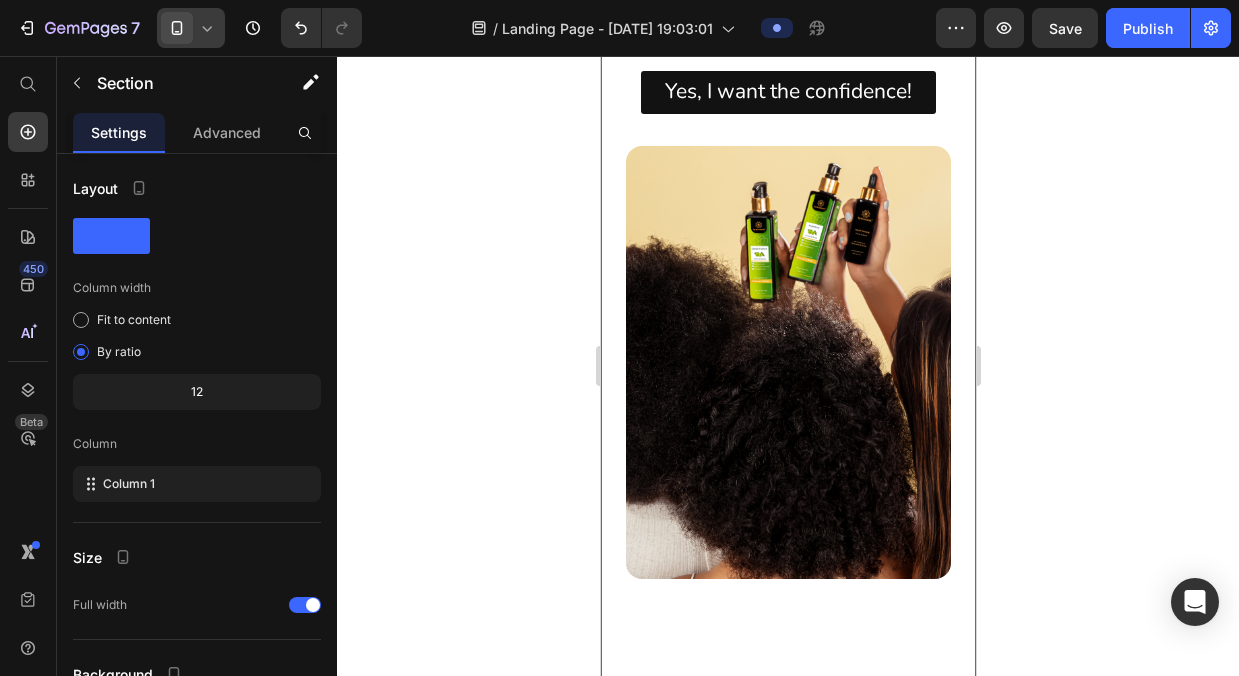 click 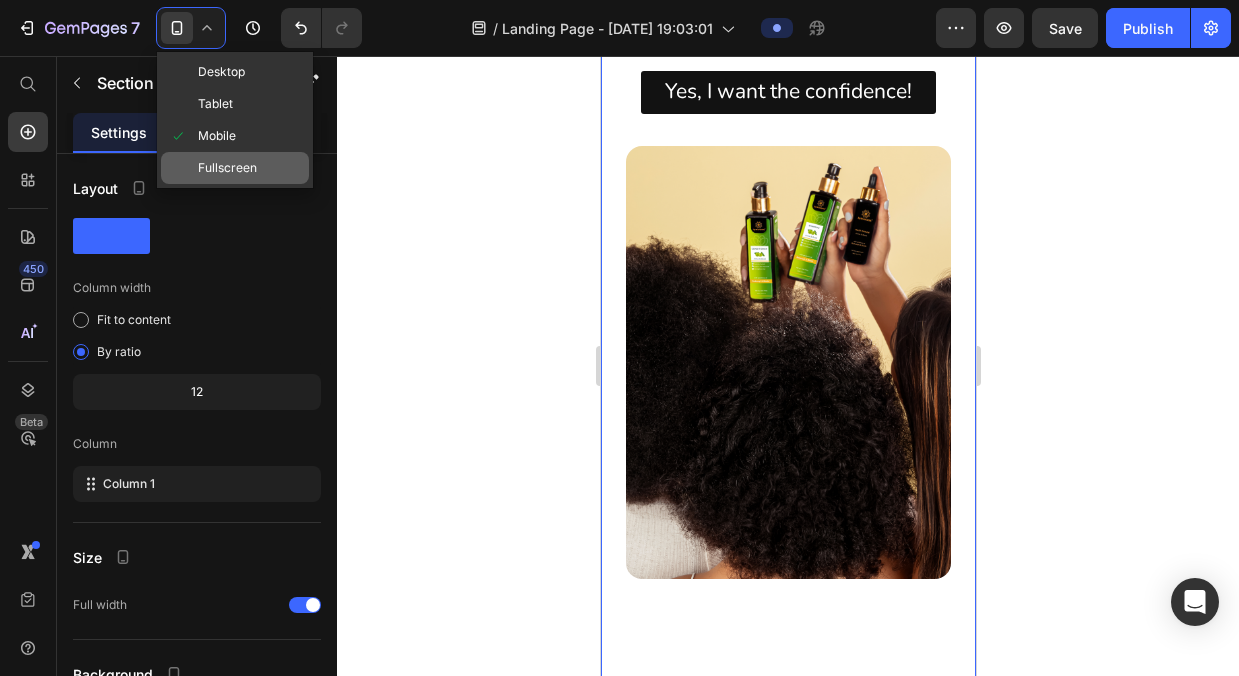 click on "Fullscreen" at bounding box center [227, 168] 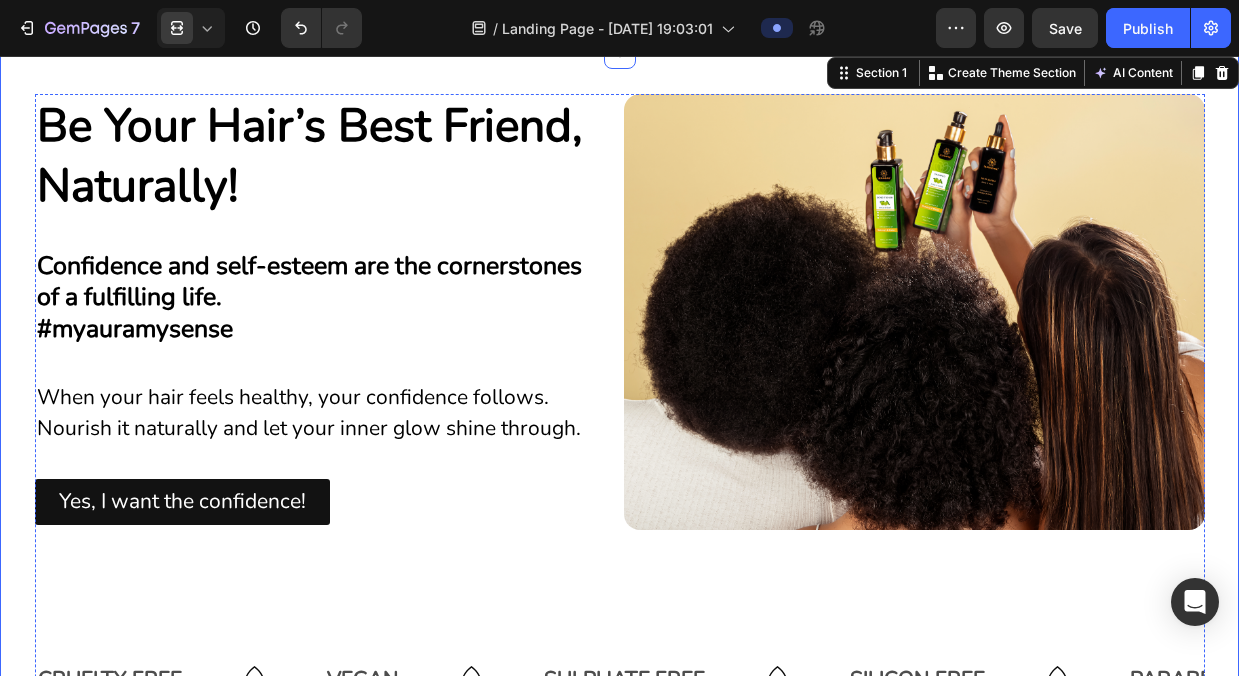 scroll, scrollTop: 0, scrollLeft: 0, axis: both 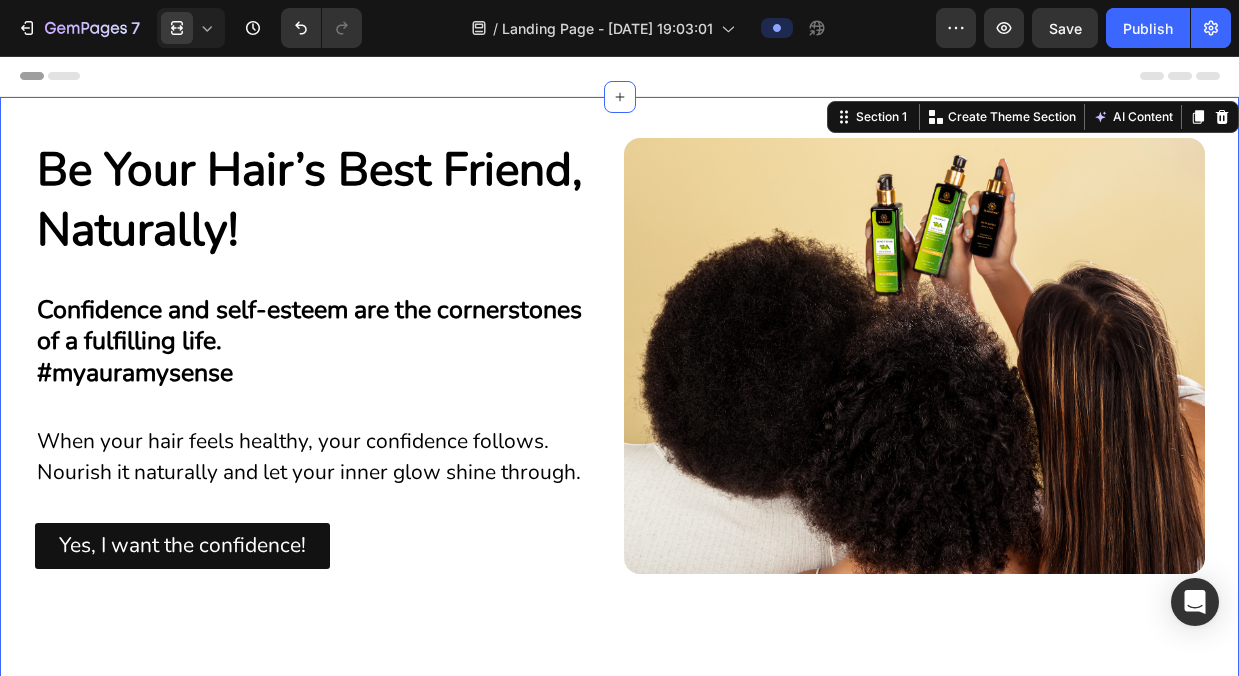 click 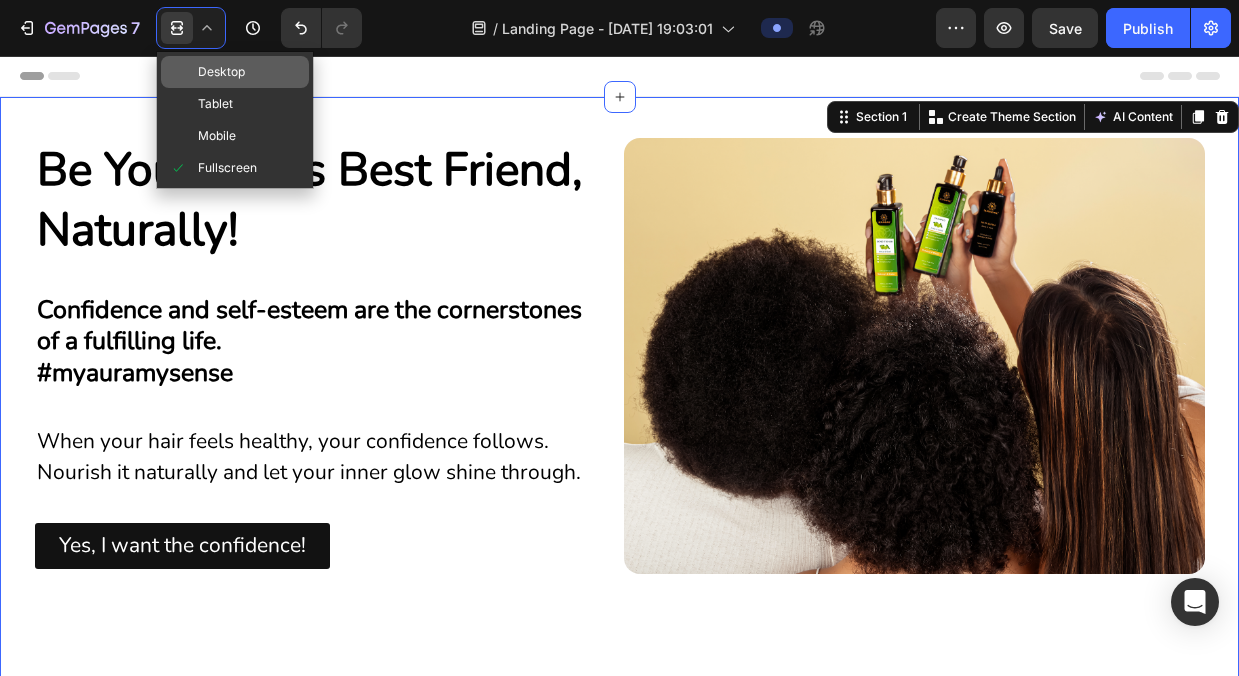 click on "Desktop" at bounding box center (221, 72) 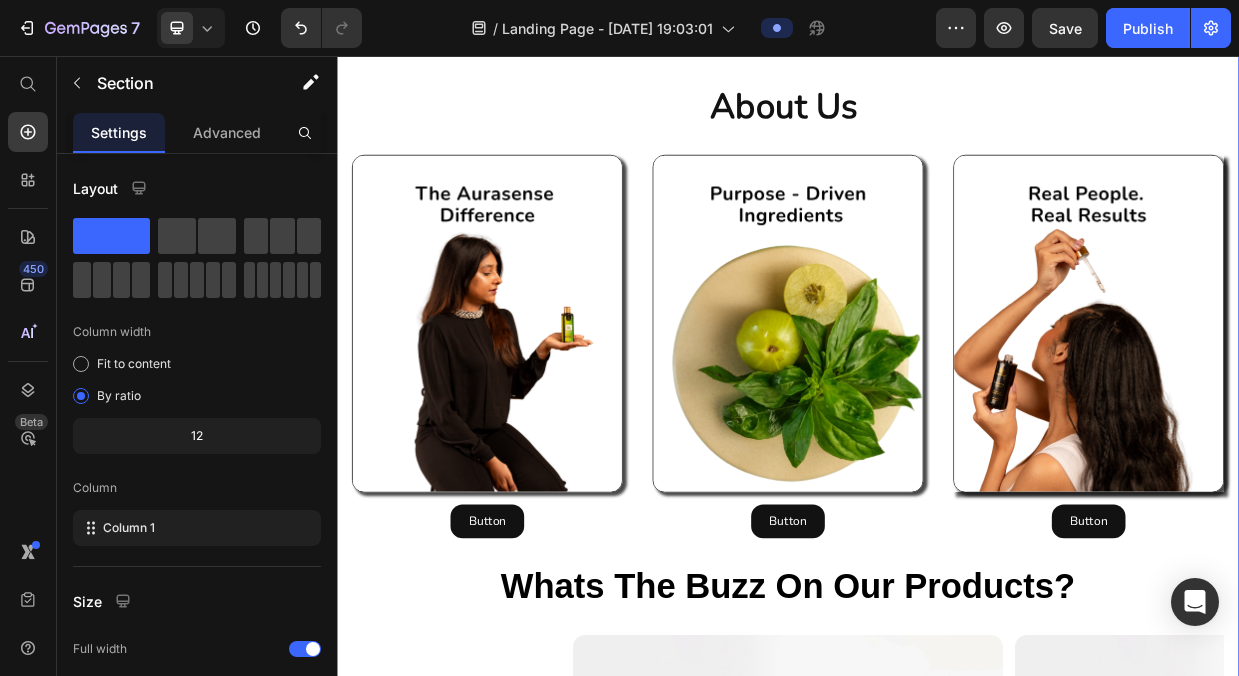 scroll, scrollTop: 1433, scrollLeft: 0, axis: vertical 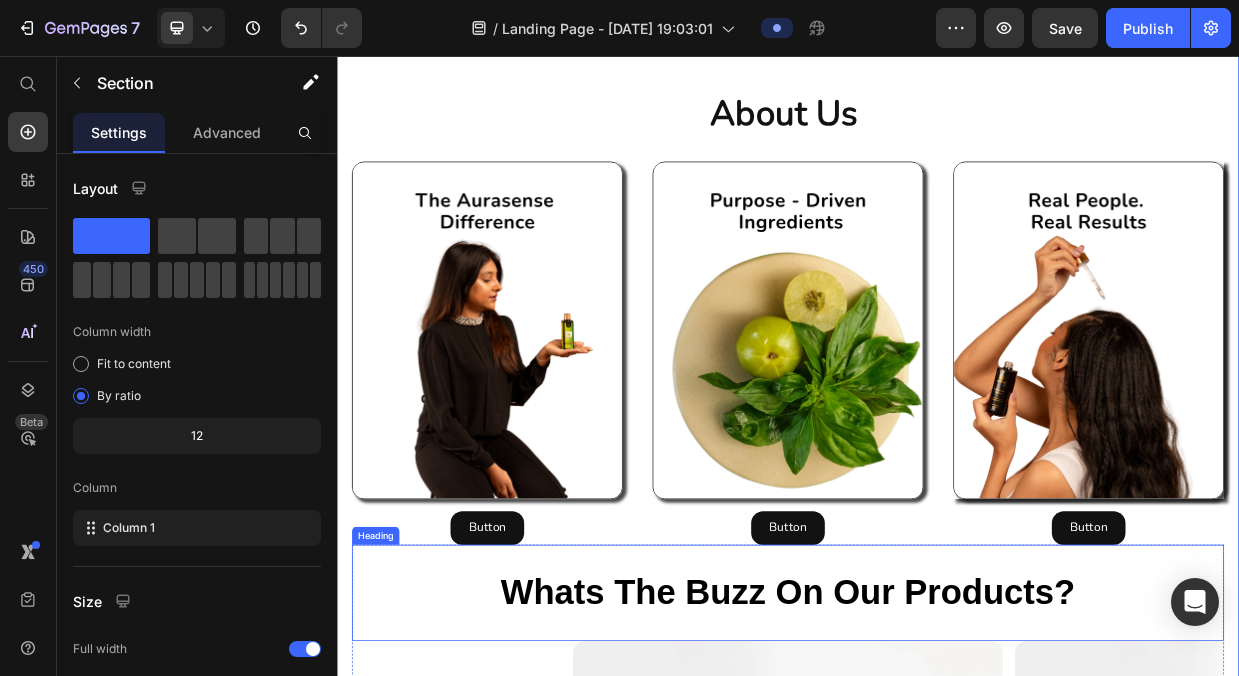 click on "Whats the Buzz On Our Products?" at bounding box center (937, 769) 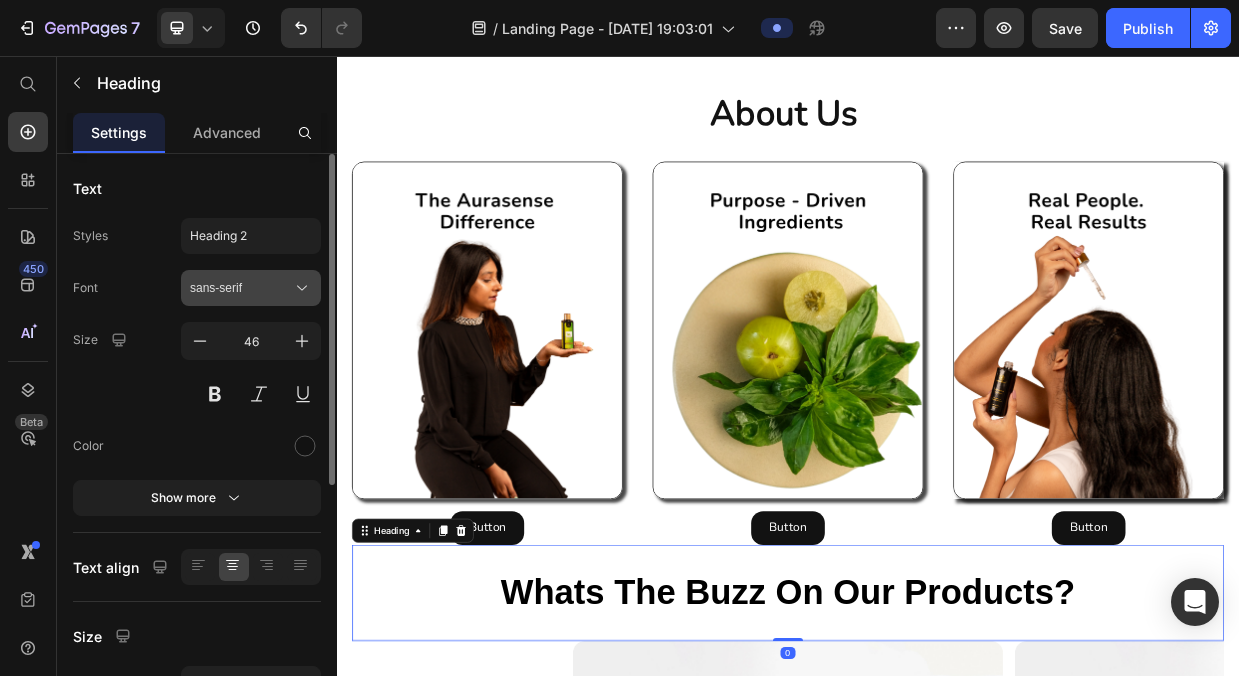 click on "sans-serif" at bounding box center [241, 288] 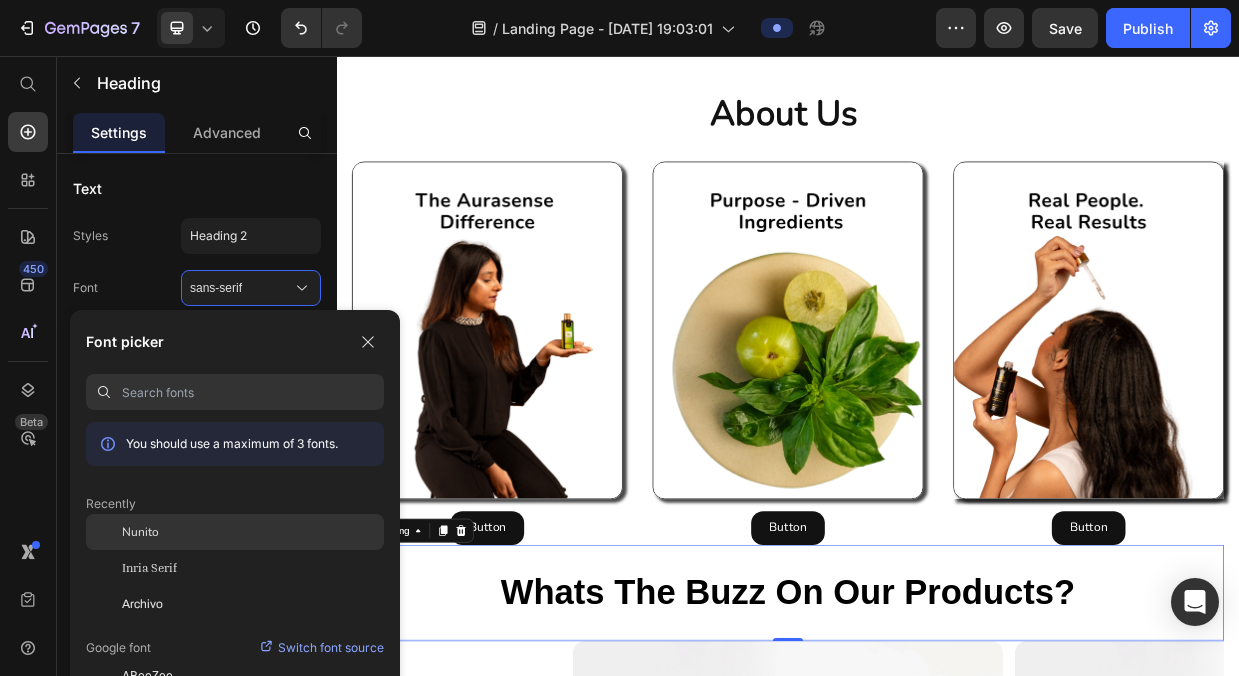 click on "Nunito" 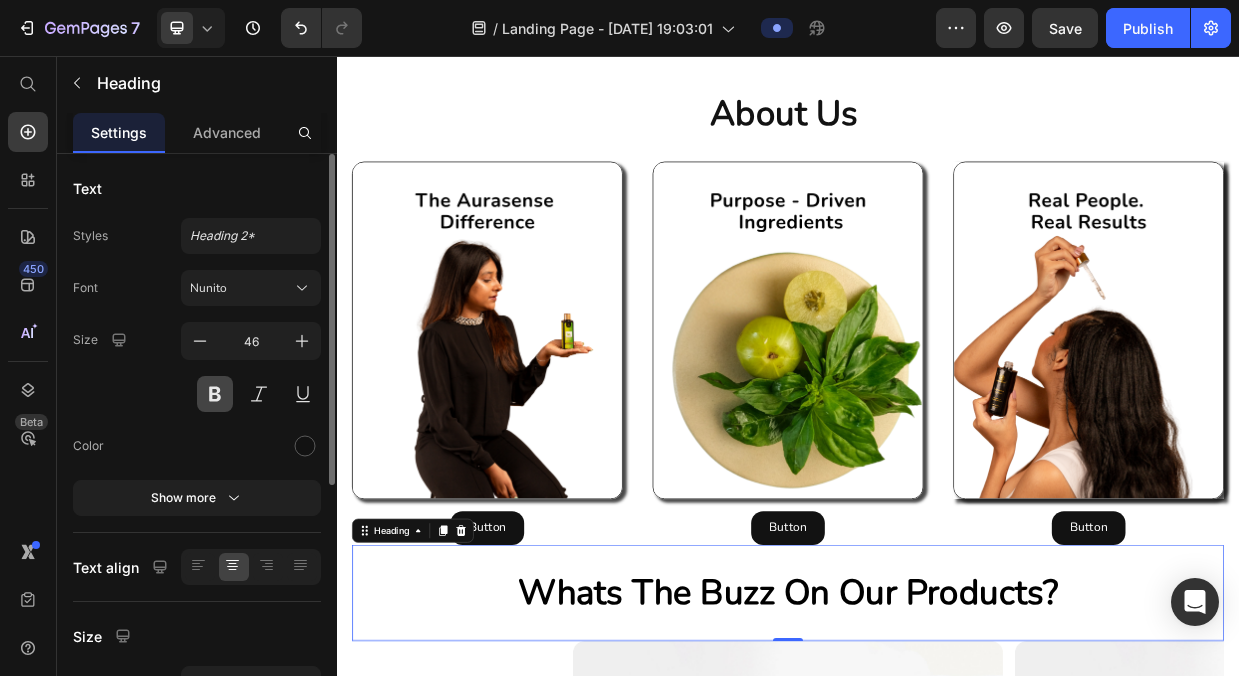 click at bounding box center (215, 394) 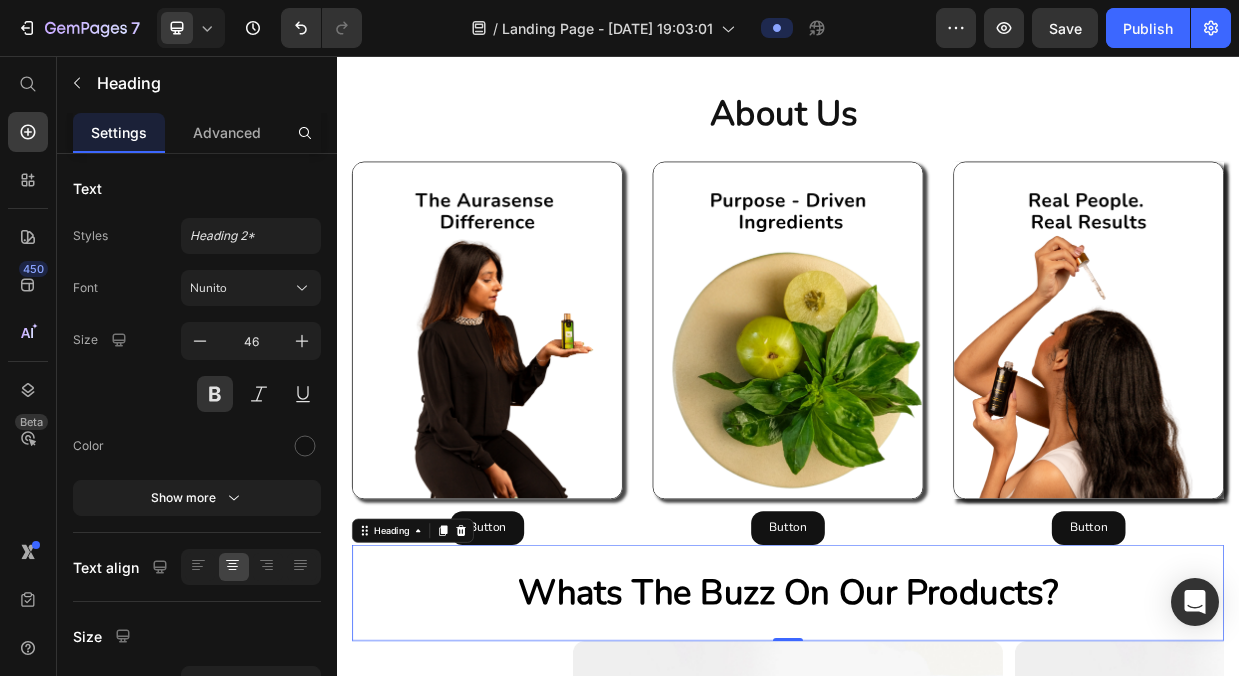 click on "Whats the Buzz On Our Products?" at bounding box center (937, 769) 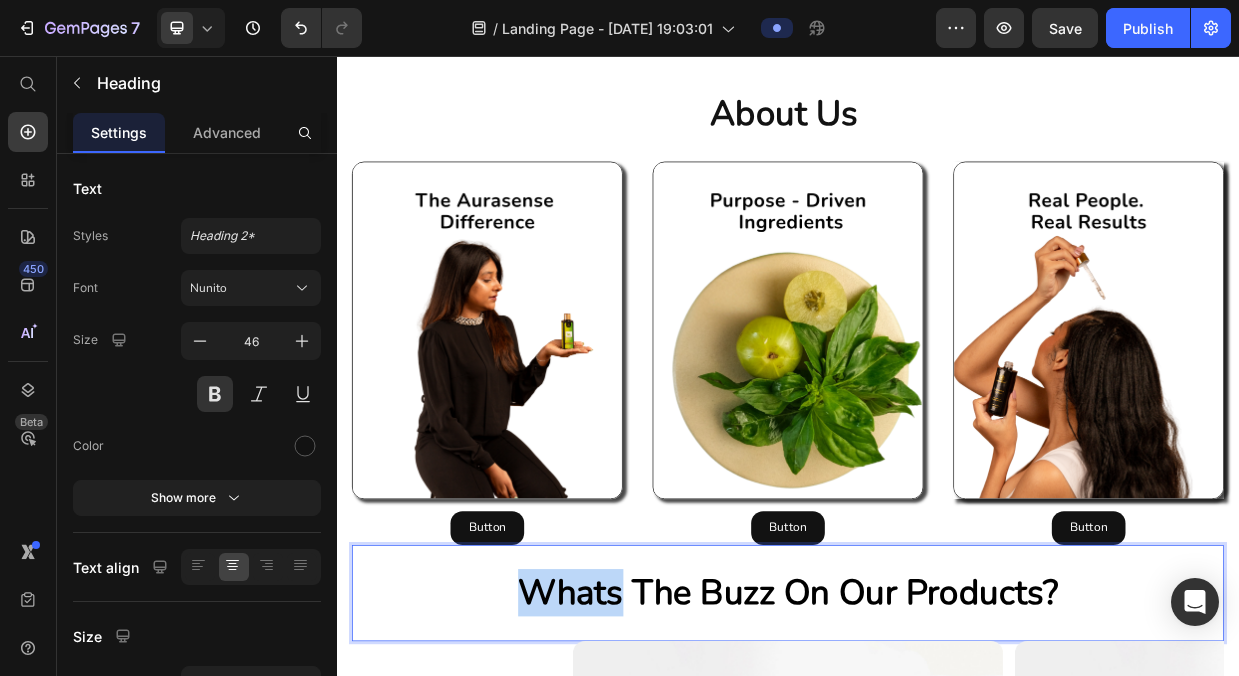 click on "Whats the Buzz On Our Products?" at bounding box center [937, 769] 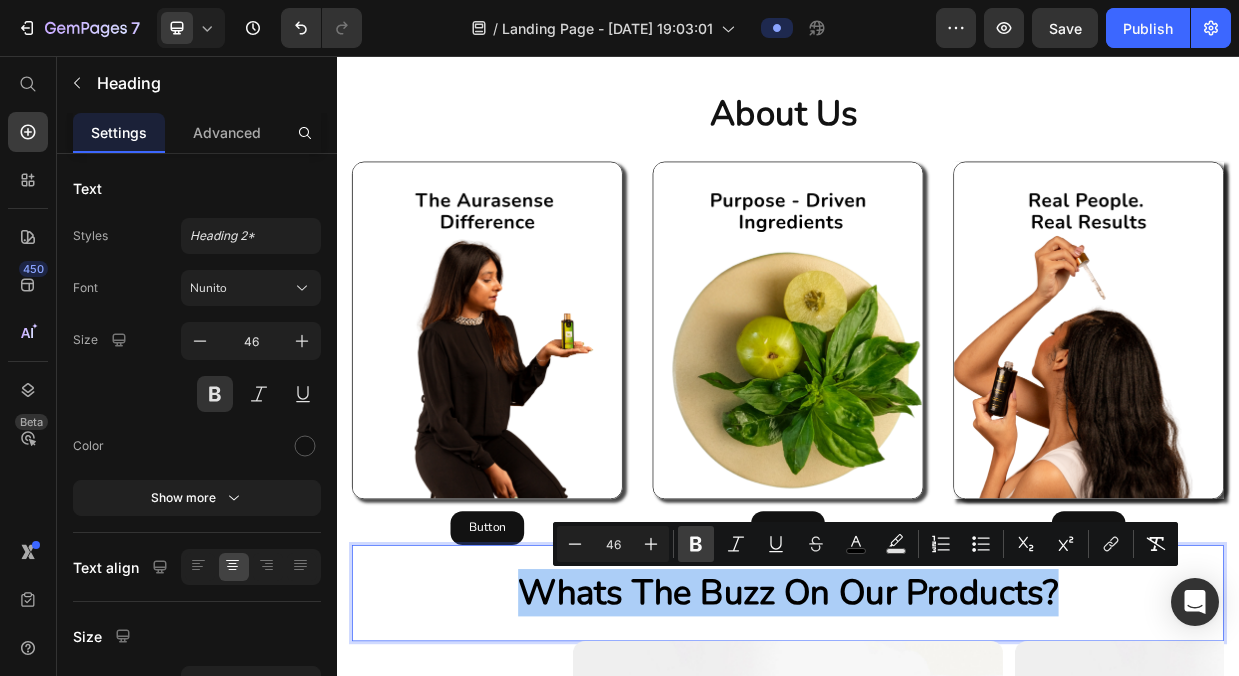 click 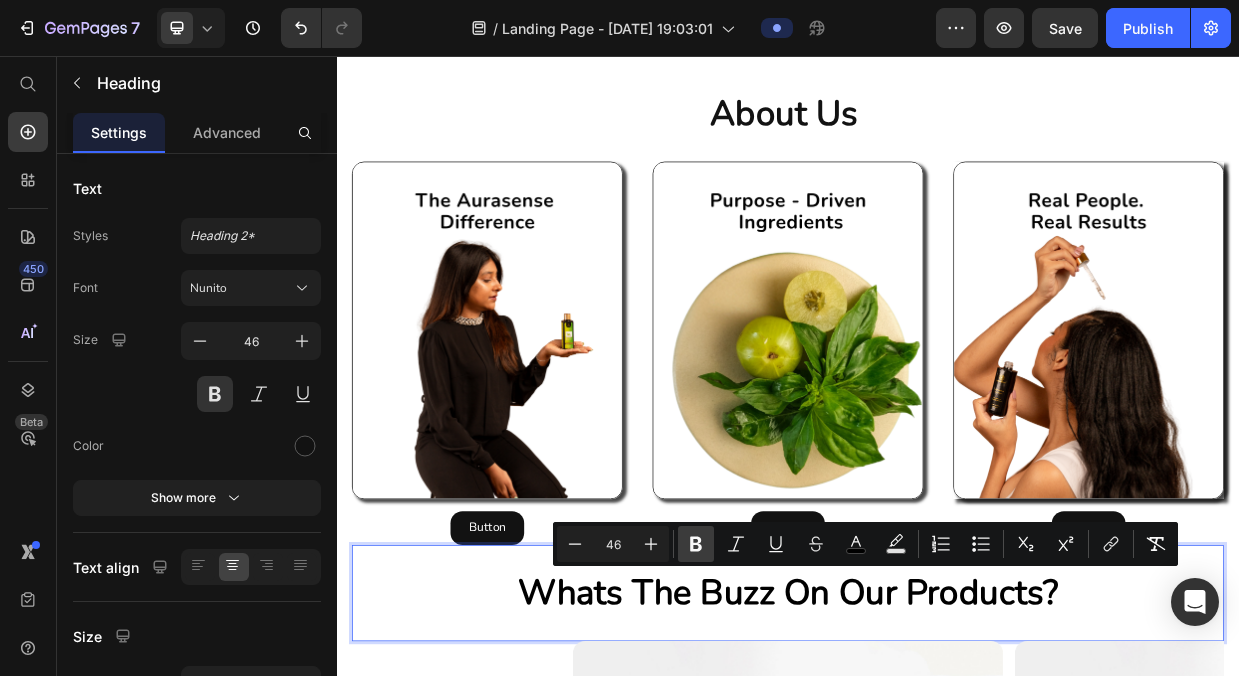 click 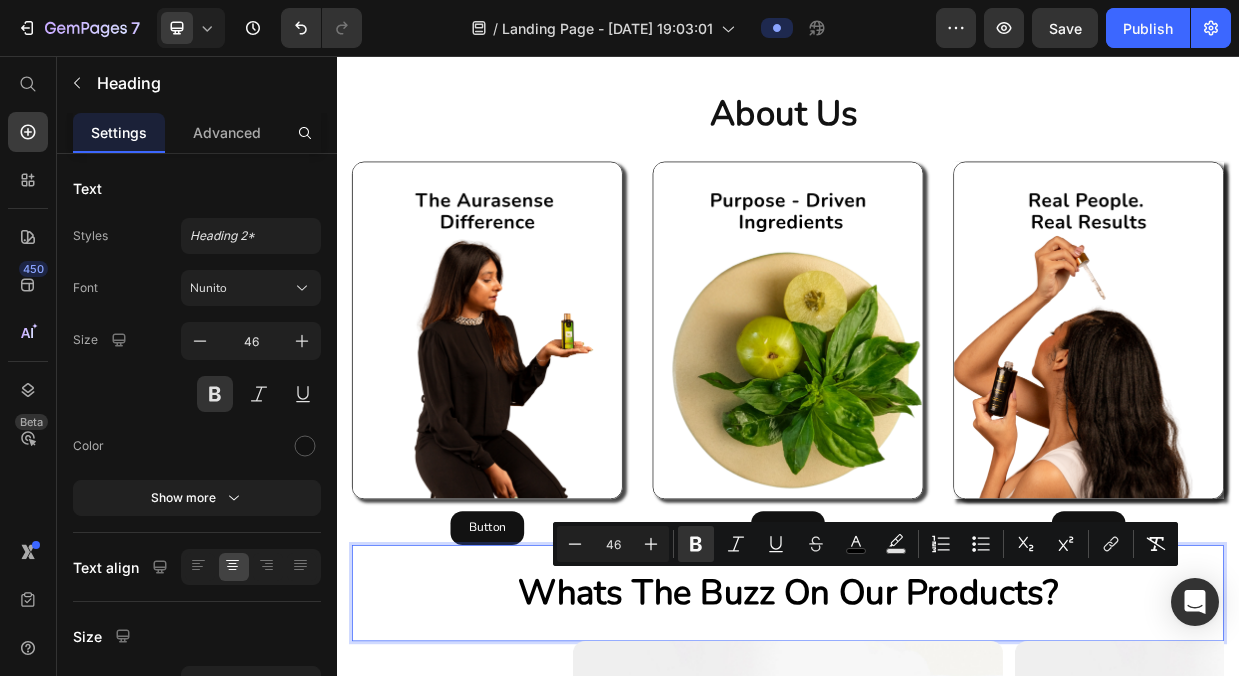 drag, startPoint x: 808, startPoint y: 739, endPoint x: 1027, endPoint y: 620, distance: 249.24286 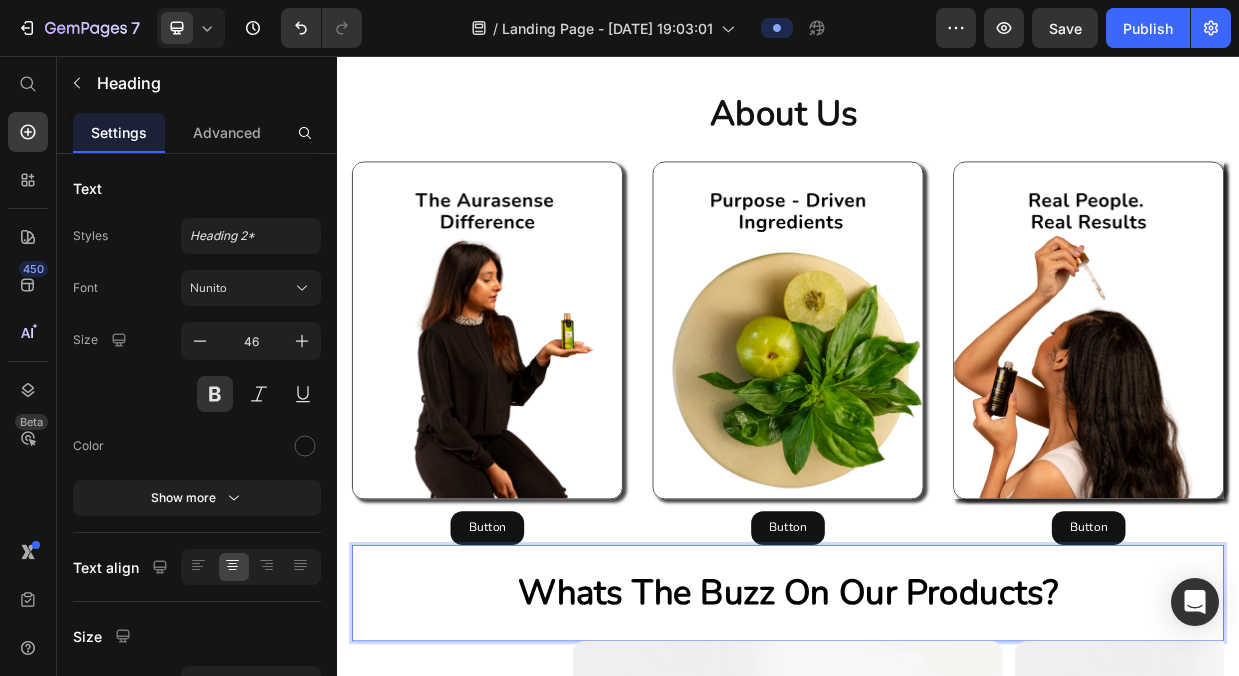 click on "Whats the Buzz On Our Products?" at bounding box center (937, 769) 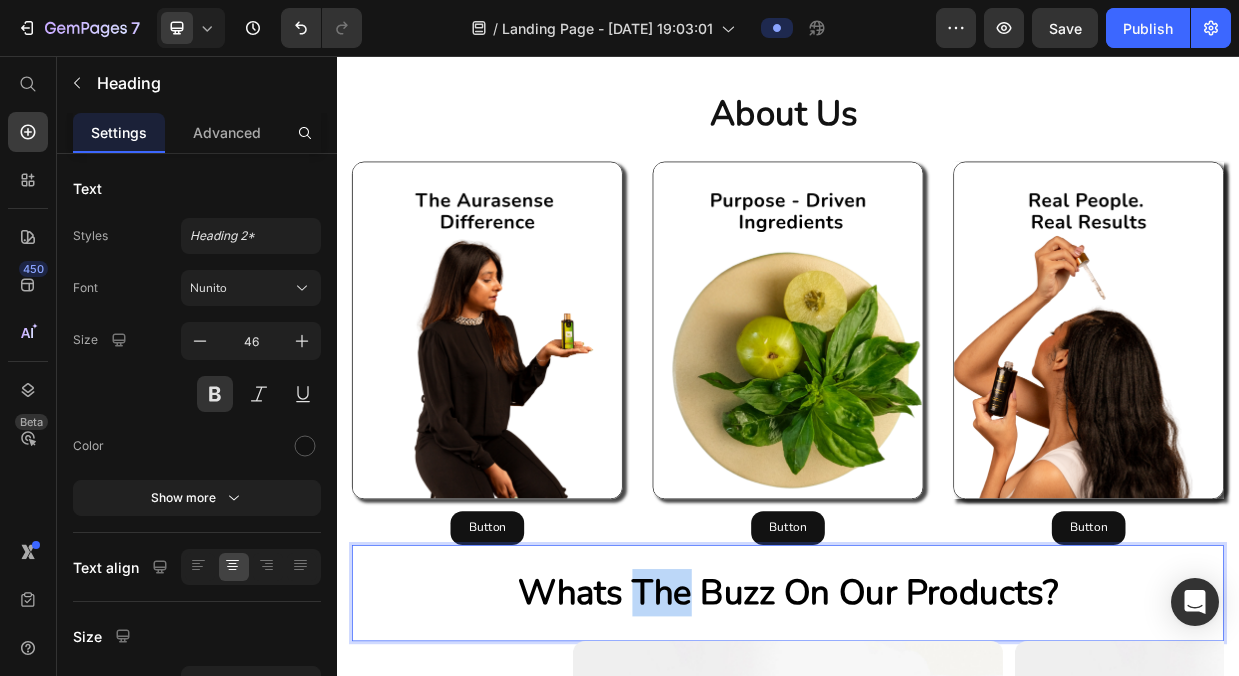 click on "Whats the Buzz On Our Products?" at bounding box center (937, 769) 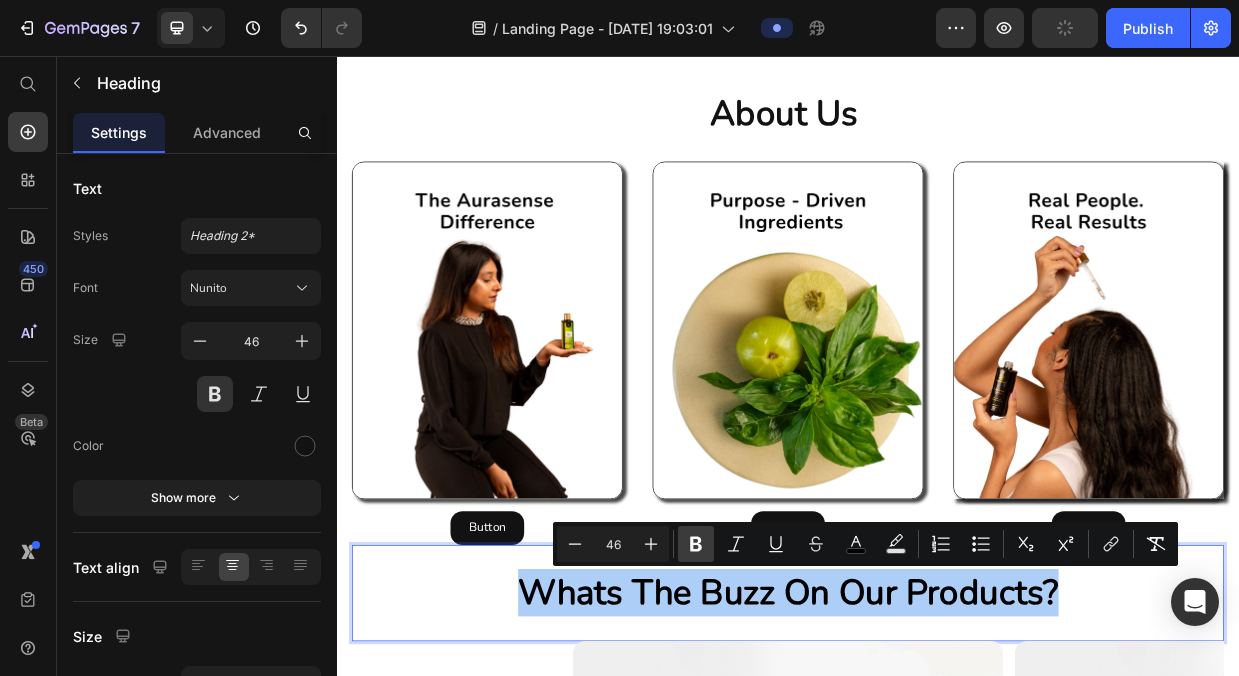 click 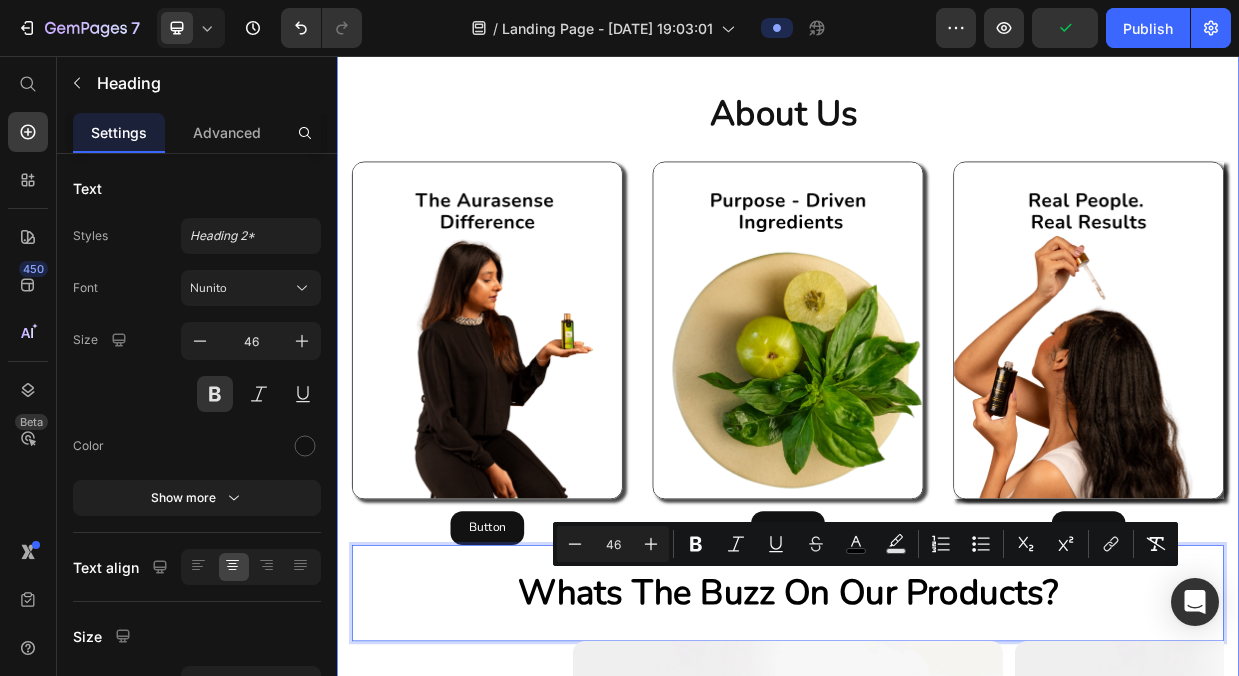 click on "Be Your Hair’s Best Friend, Naturally! Heading Confidence and self-esteem are the cornerstones  of a fulfilling life.  #myauramysense Text Block When your hair feels healthy, your confidence follows. Nourish it naturally and let your inner glow shine through. Text Block Yes, I want the confidence! Button Image Row CRUELTY FREE Text
VEGAN Text
SULPHATE FREE Text
SILICON FREE Text
PARABEN FREE Text Block
DERMATOLOGICALLY TESTED Text Block
CRUELTY FREE Text
VEGAN Text
SULPHATE FREE Text
SILICON FREE Text
PARABEN FREE Text Block
DERMATOLOGICALLY TESTED Text Block
Marquee discover Our Collection Heading Product Images Amla And Basil Shampoo Product Title Learn More Button Row Product Images Amla And Basil Conditioner Product Title Learn More Button Row Product Images Amla And Basil Hair Serum Product Title Learn More Row" at bounding box center [937, -2] 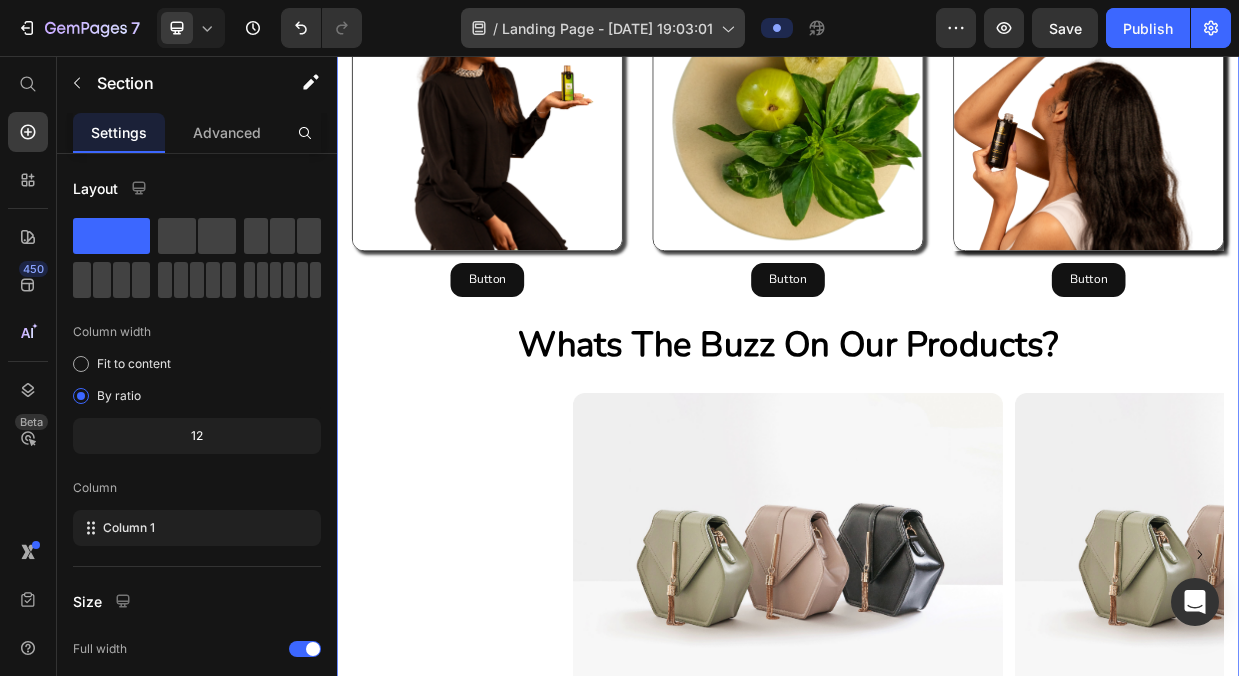 scroll, scrollTop: 1752, scrollLeft: 0, axis: vertical 